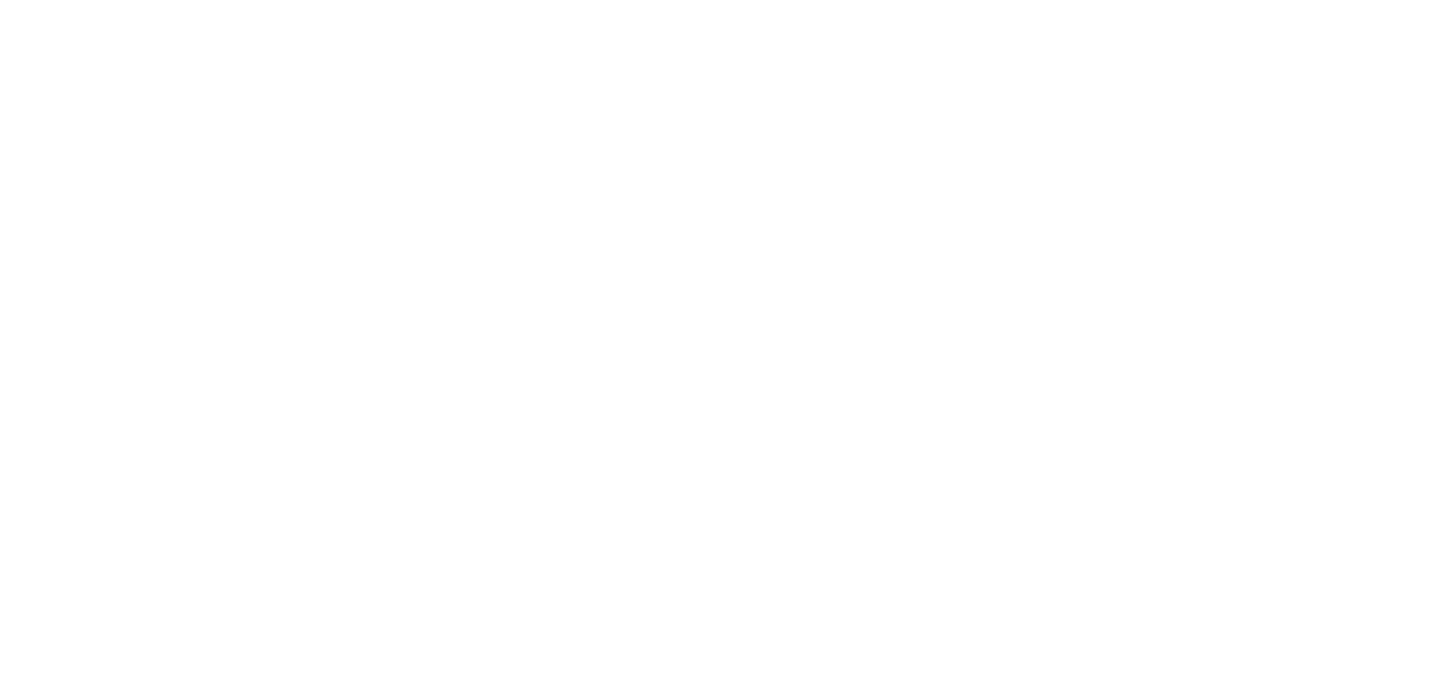 scroll, scrollTop: 0, scrollLeft: 0, axis: both 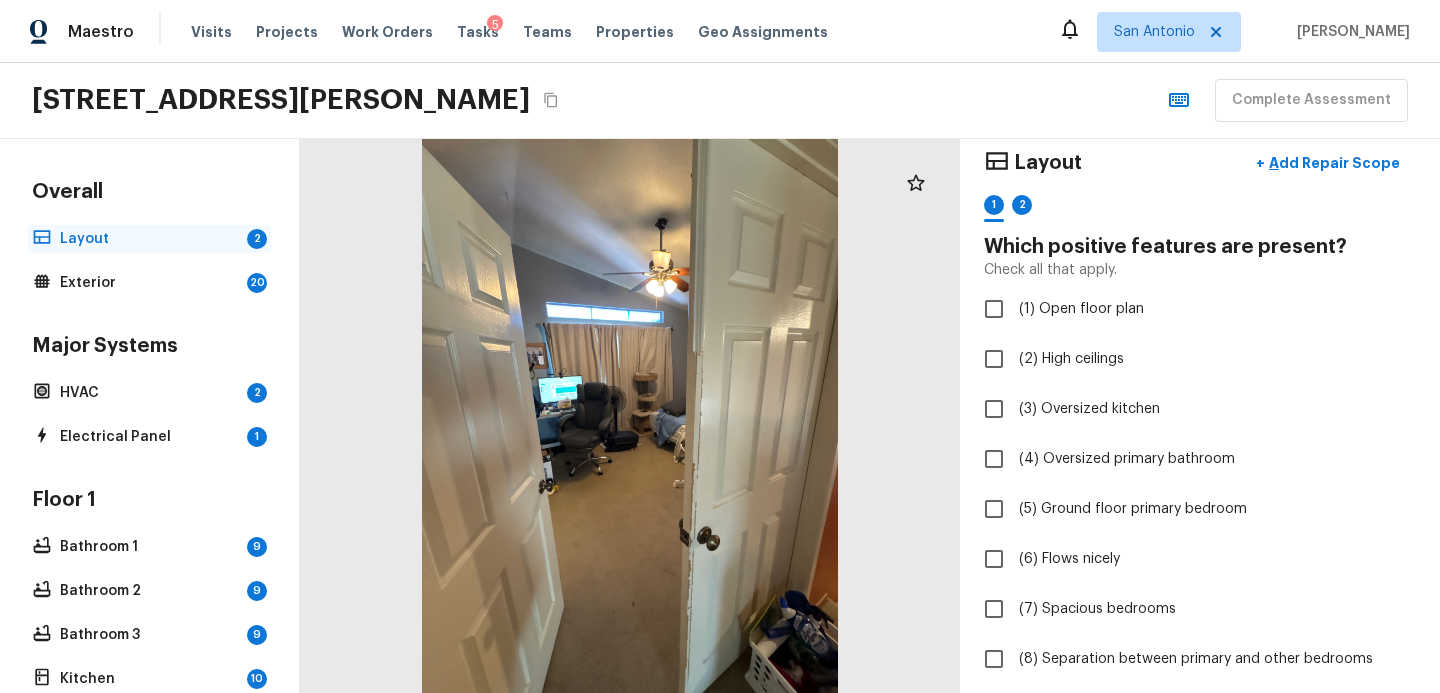 click on "Layout" at bounding box center [149, 239] 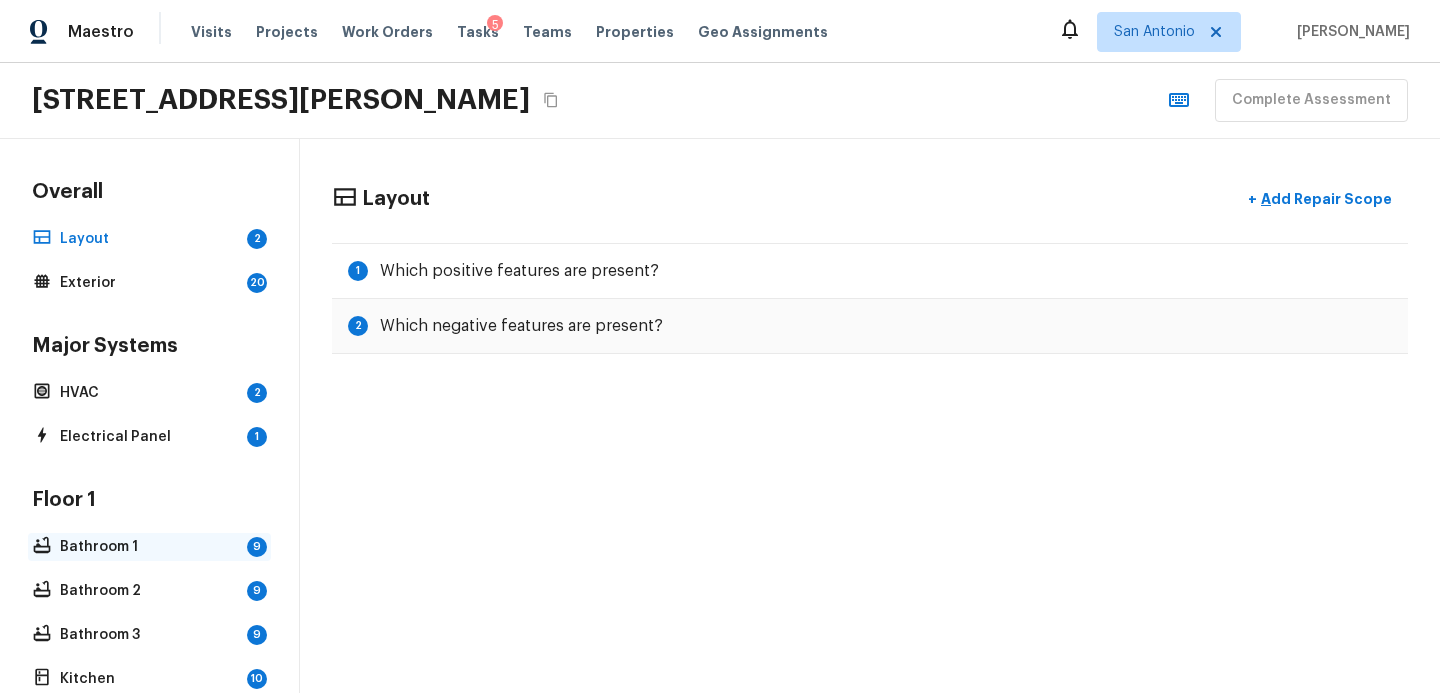 scroll, scrollTop: 174, scrollLeft: 0, axis: vertical 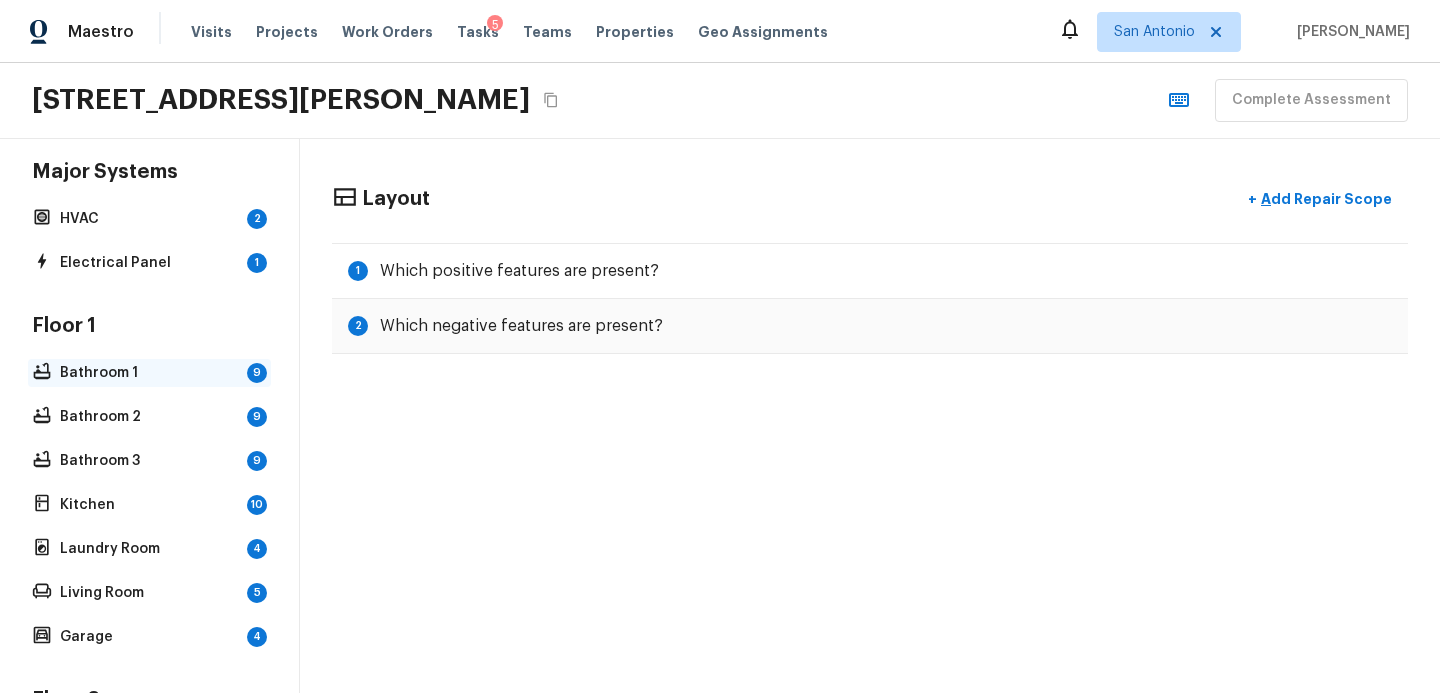 click on "Bathroom 1" at bounding box center [149, 373] 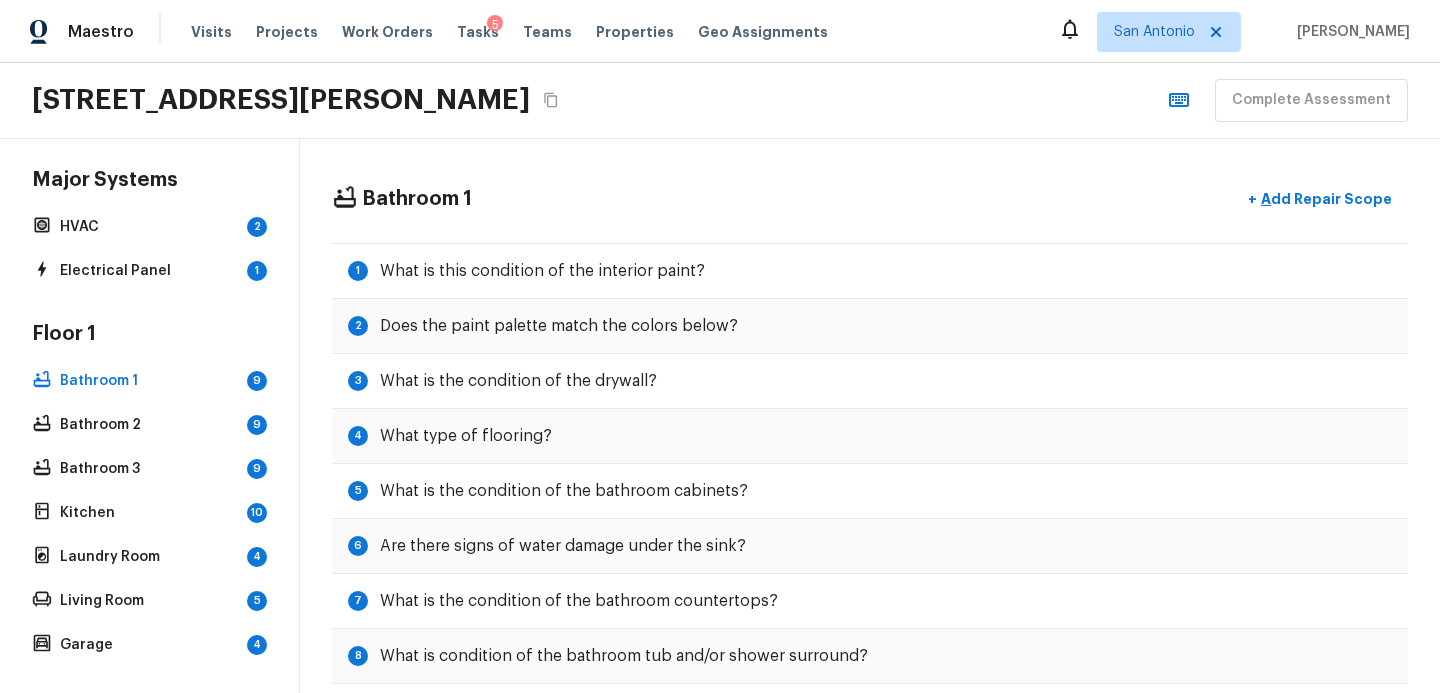 scroll, scrollTop: 0, scrollLeft: 0, axis: both 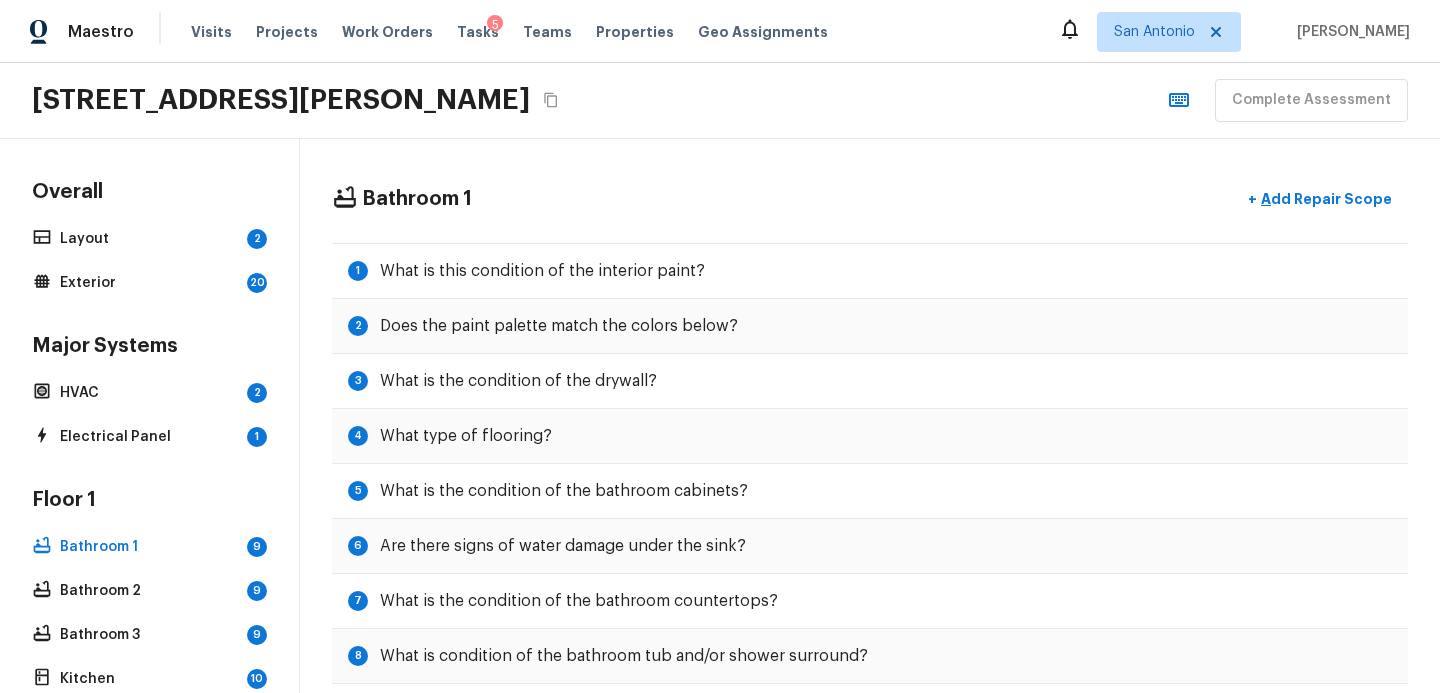 click on "Overall" at bounding box center [149, 194] 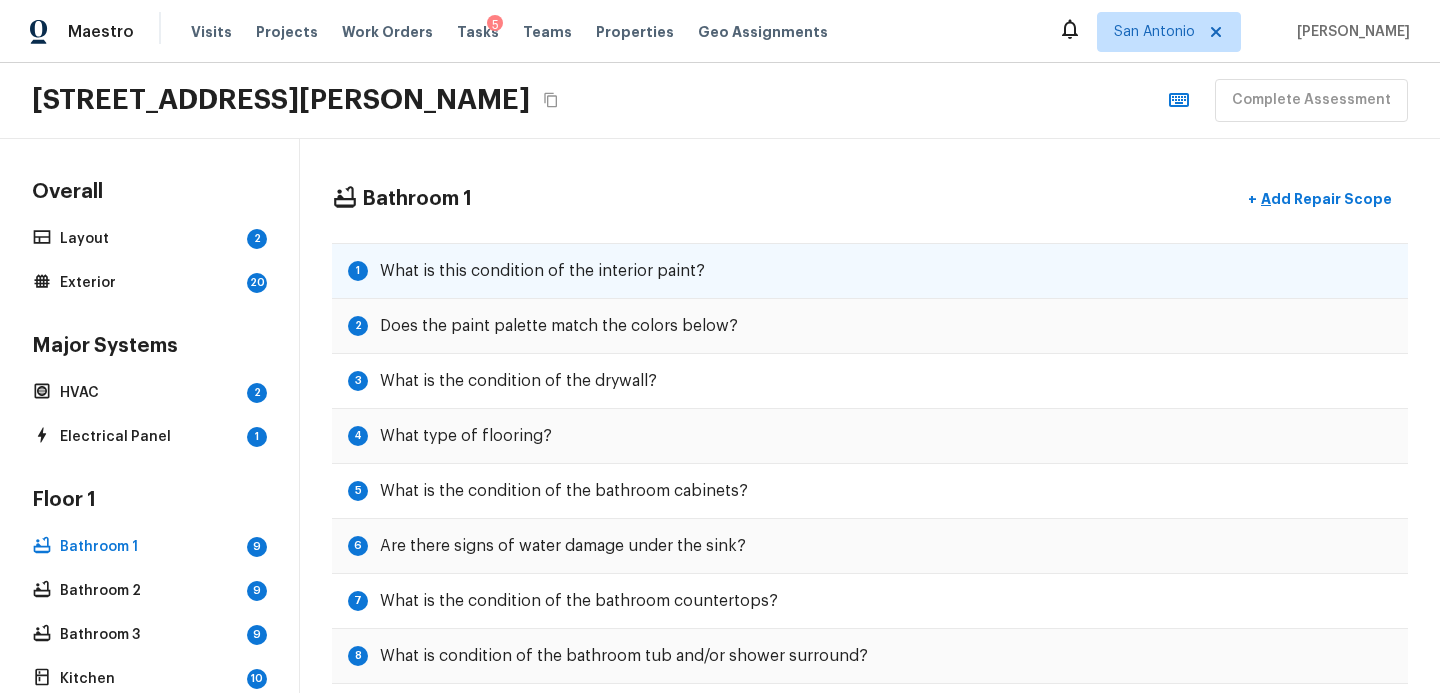 click on "What is this condition of the interior paint?" at bounding box center [542, 271] 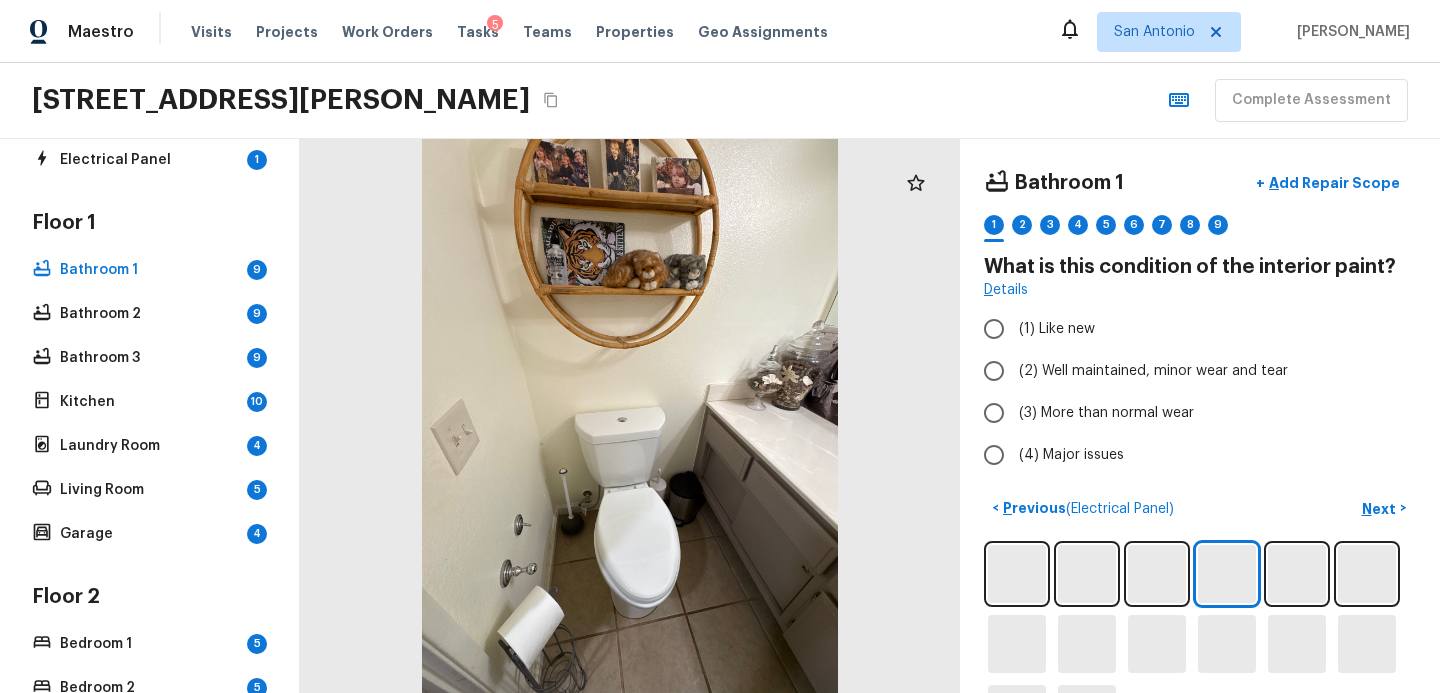 scroll, scrollTop: 175, scrollLeft: 0, axis: vertical 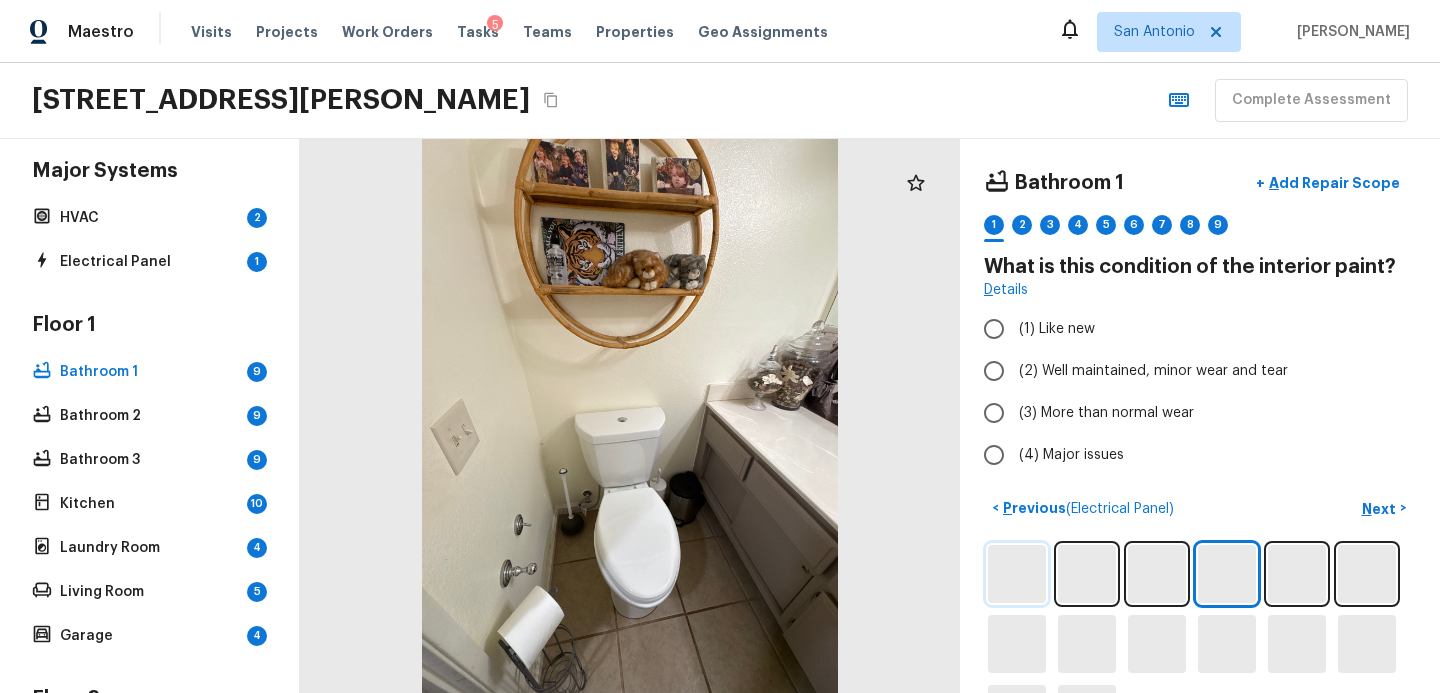 click at bounding box center [1017, 574] 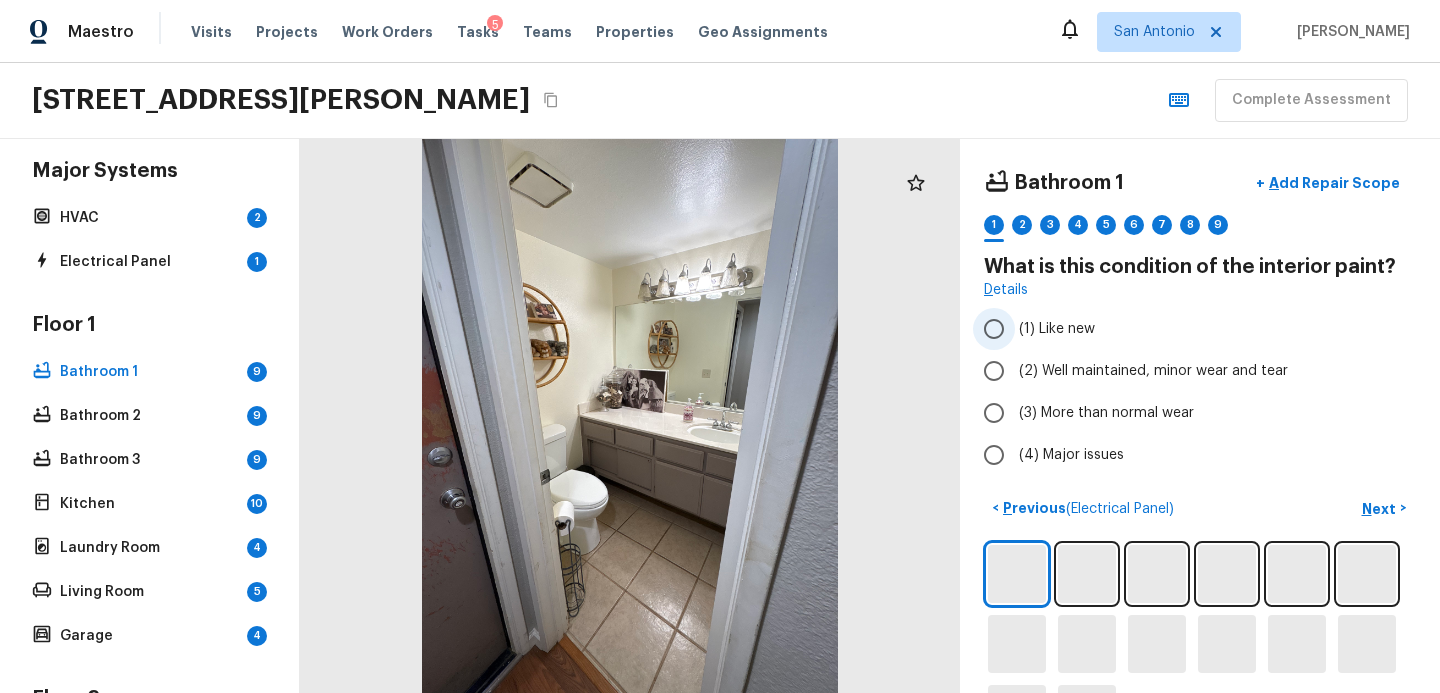 click on "(1) Like new" at bounding box center (1057, 329) 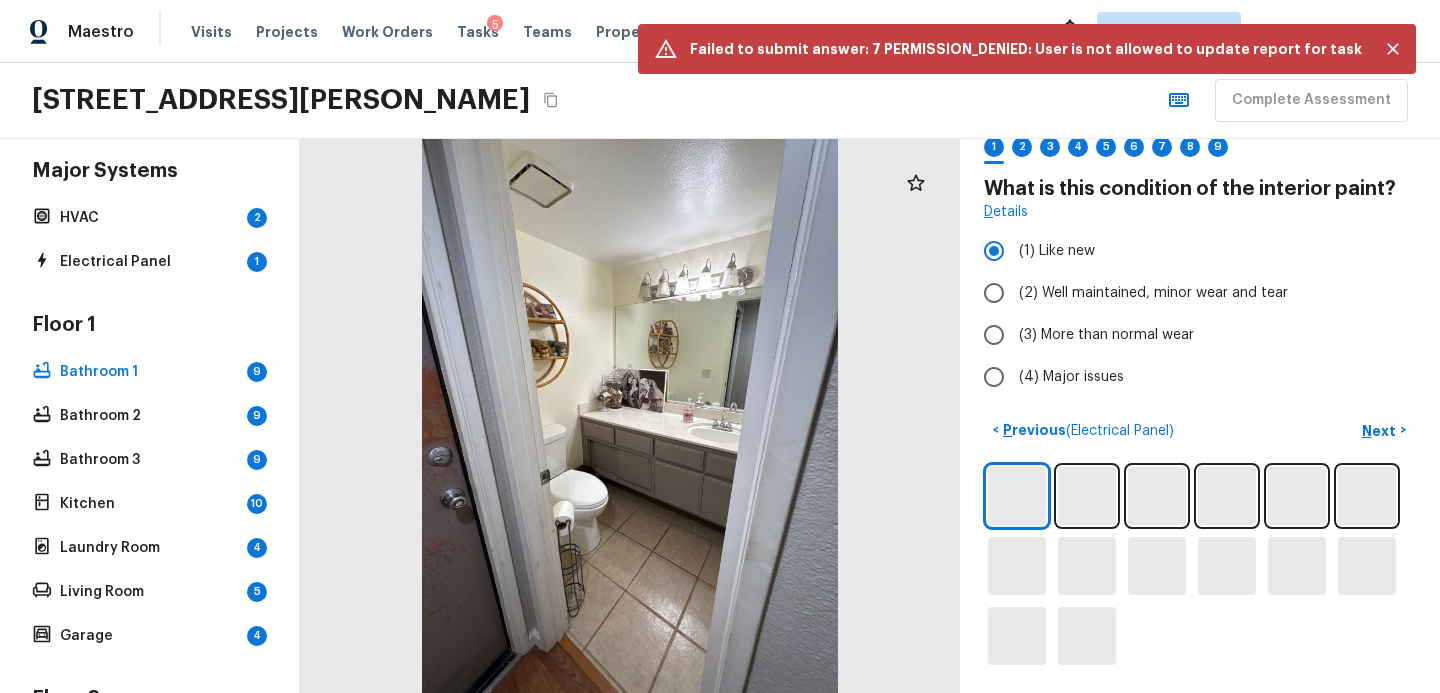 scroll, scrollTop: 0, scrollLeft: 0, axis: both 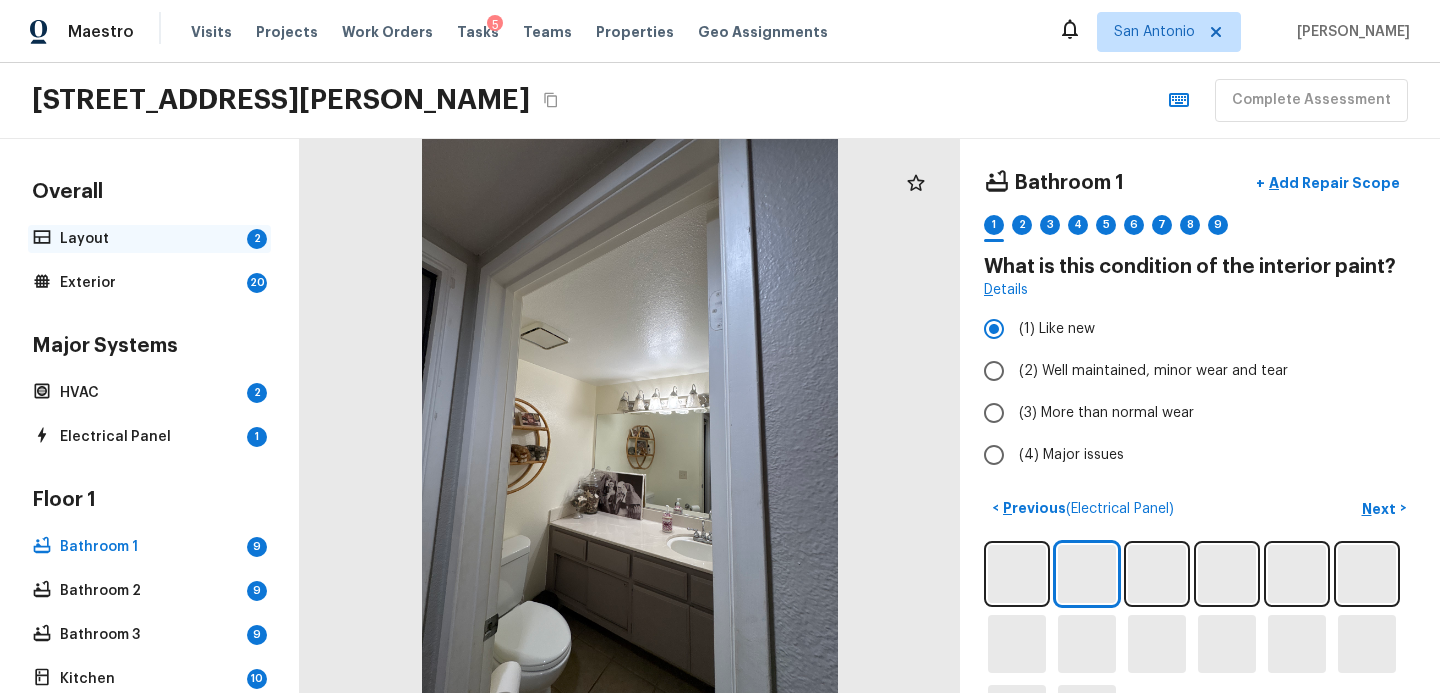 click on "Layout" at bounding box center [149, 239] 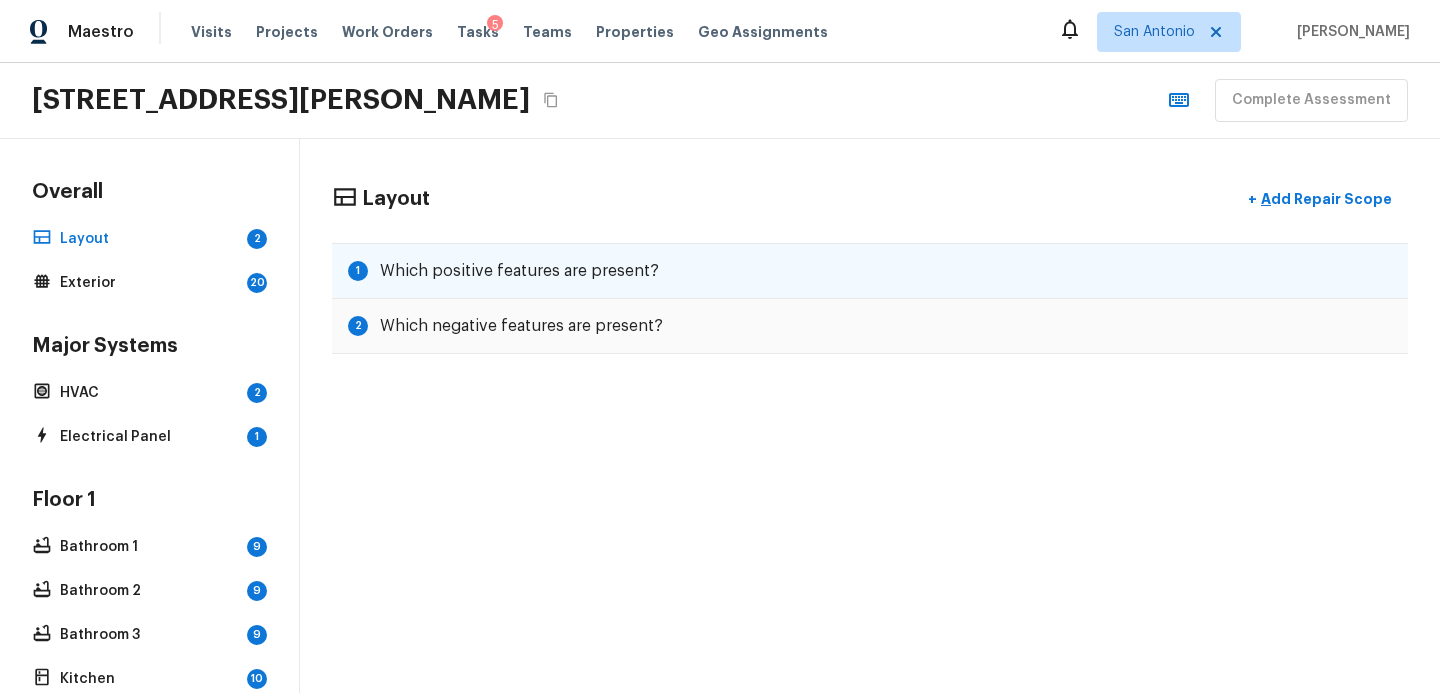 click on "Which positive features are present?" at bounding box center [519, 271] 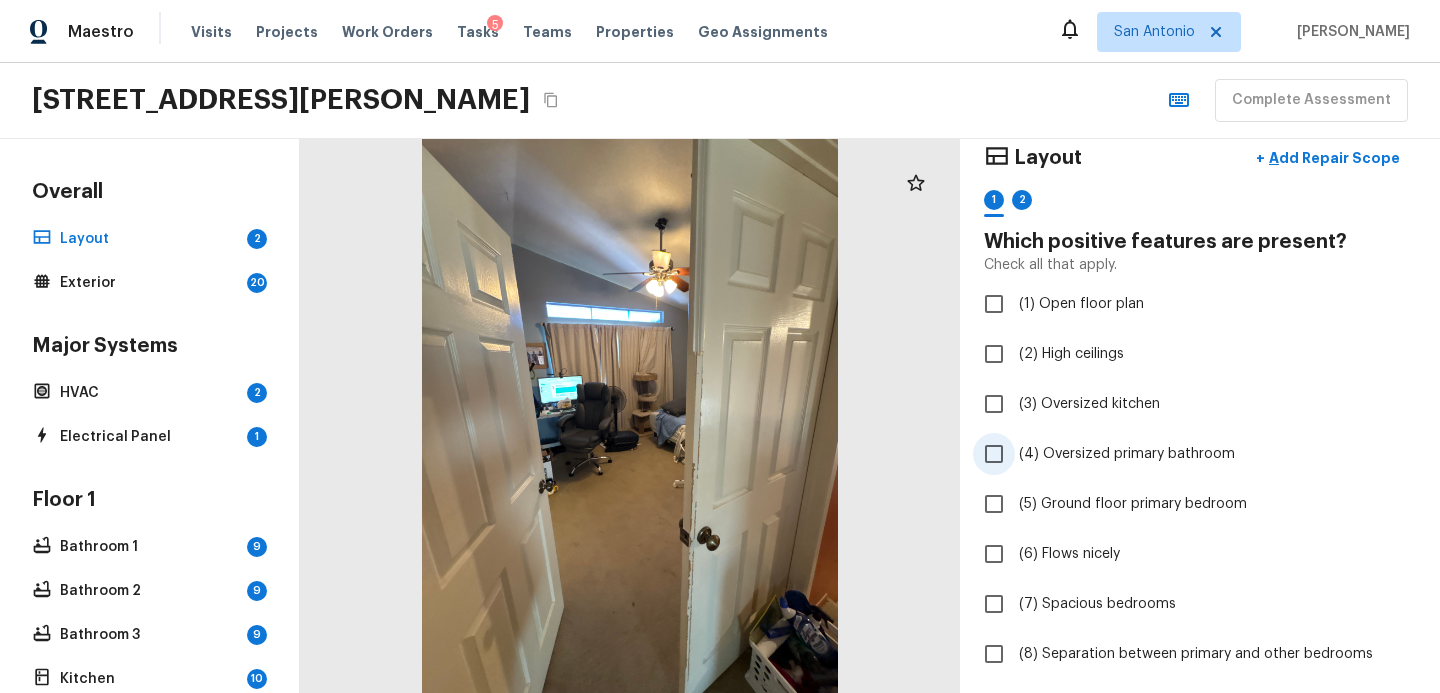 scroll, scrollTop: 85, scrollLeft: 0, axis: vertical 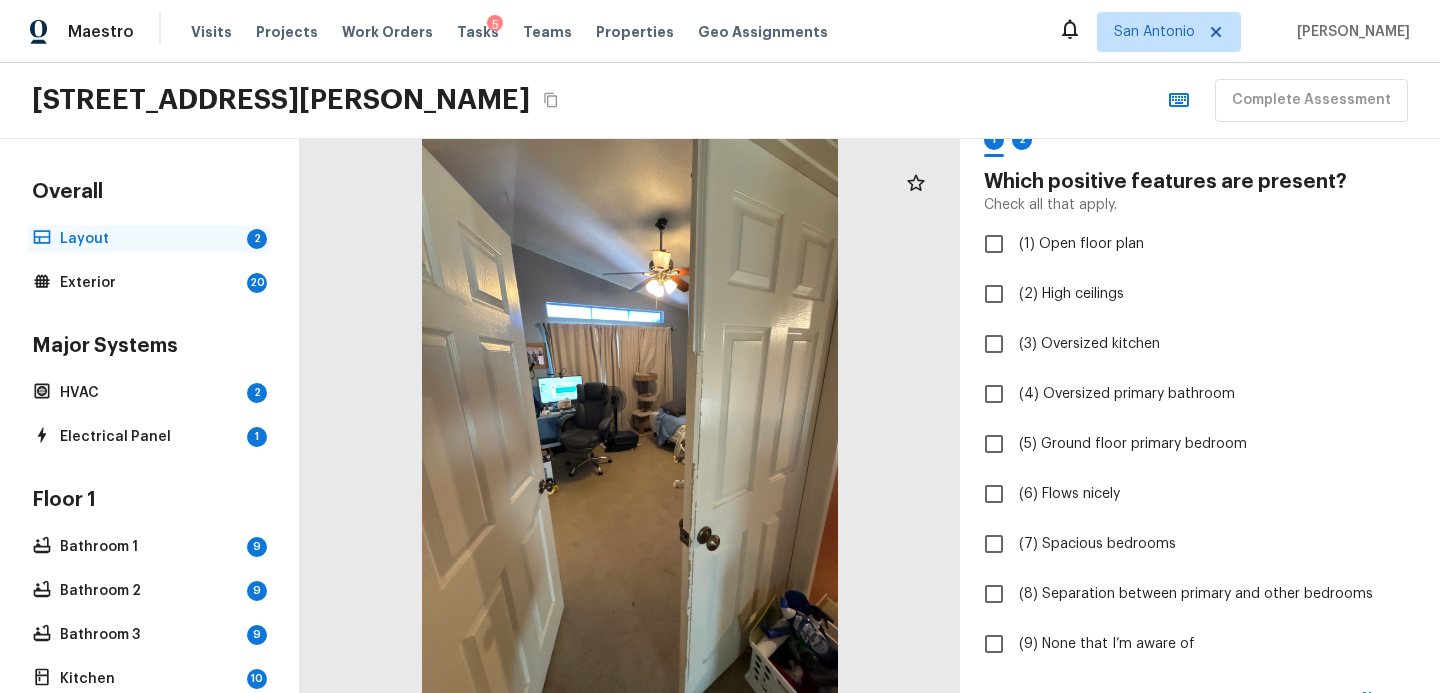 click on "Layout" at bounding box center [149, 239] 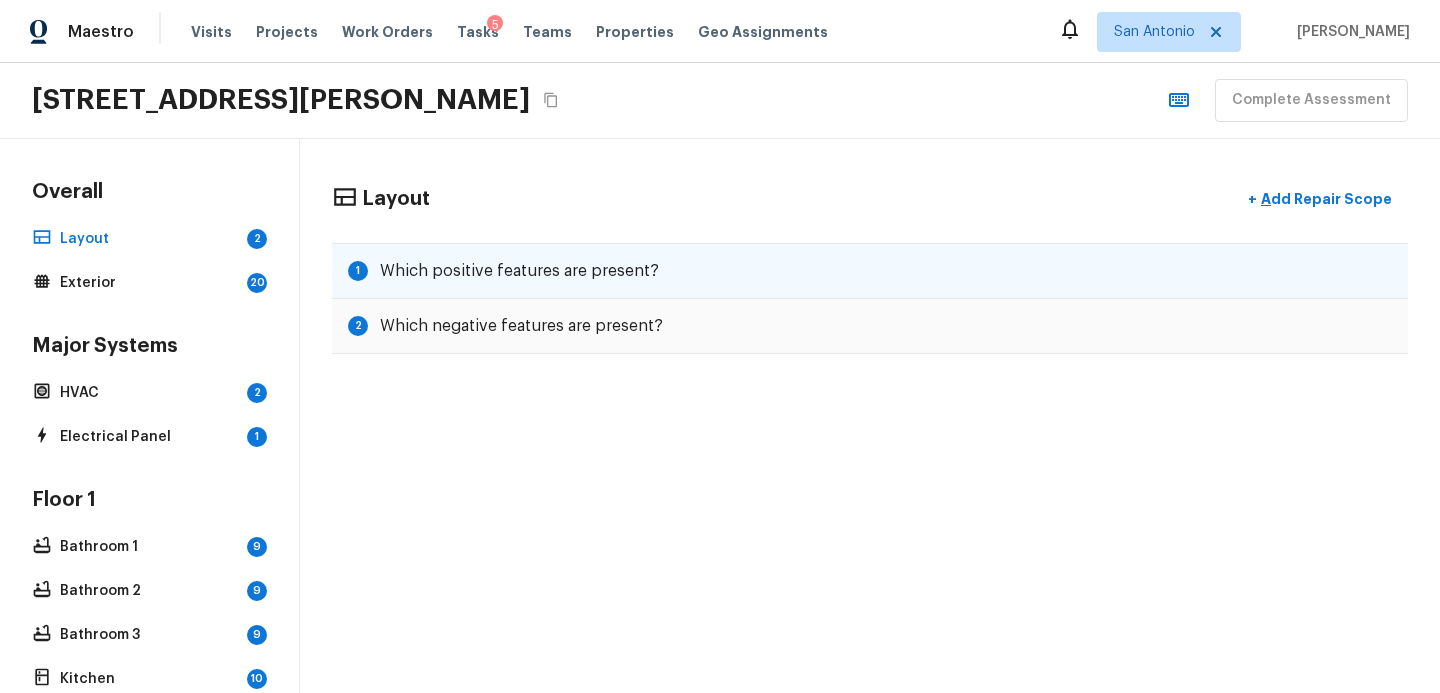 click on "Which positive features are present?" at bounding box center [519, 271] 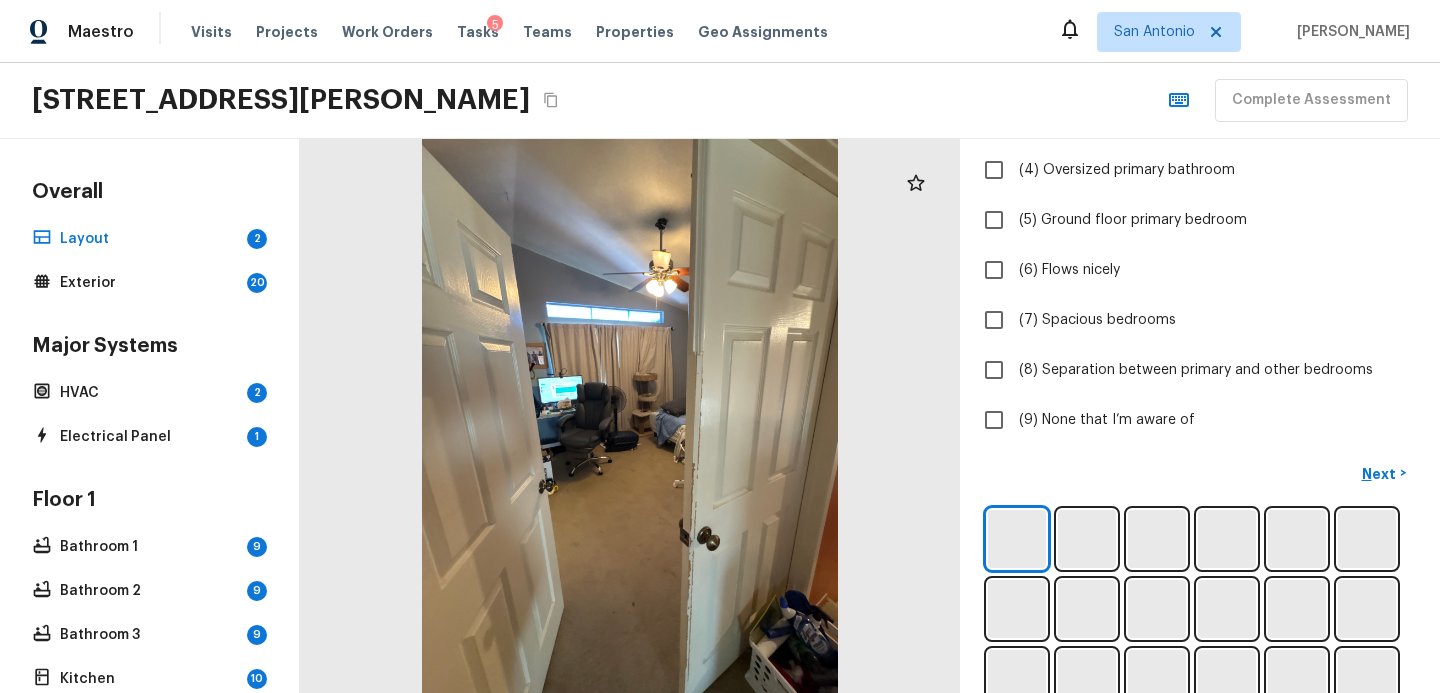 scroll, scrollTop: 357, scrollLeft: 0, axis: vertical 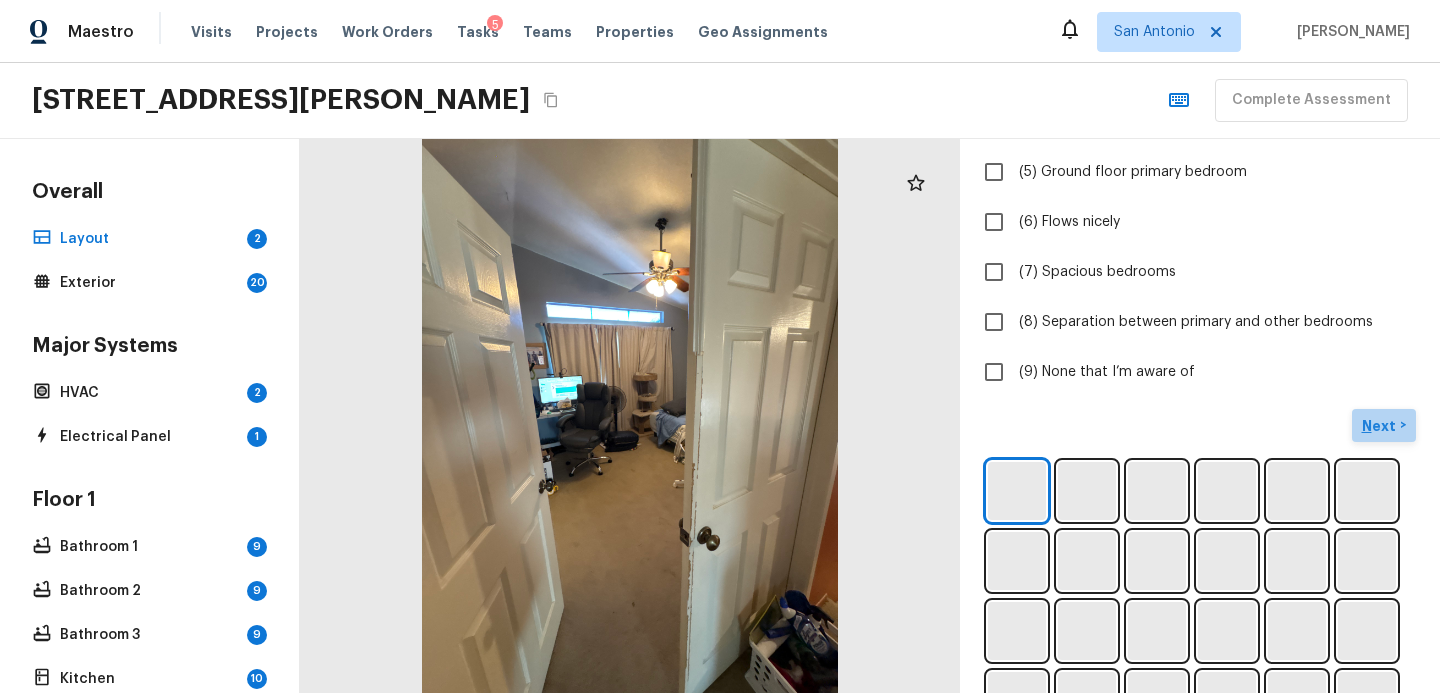 click on "Next" at bounding box center [1381, 426] 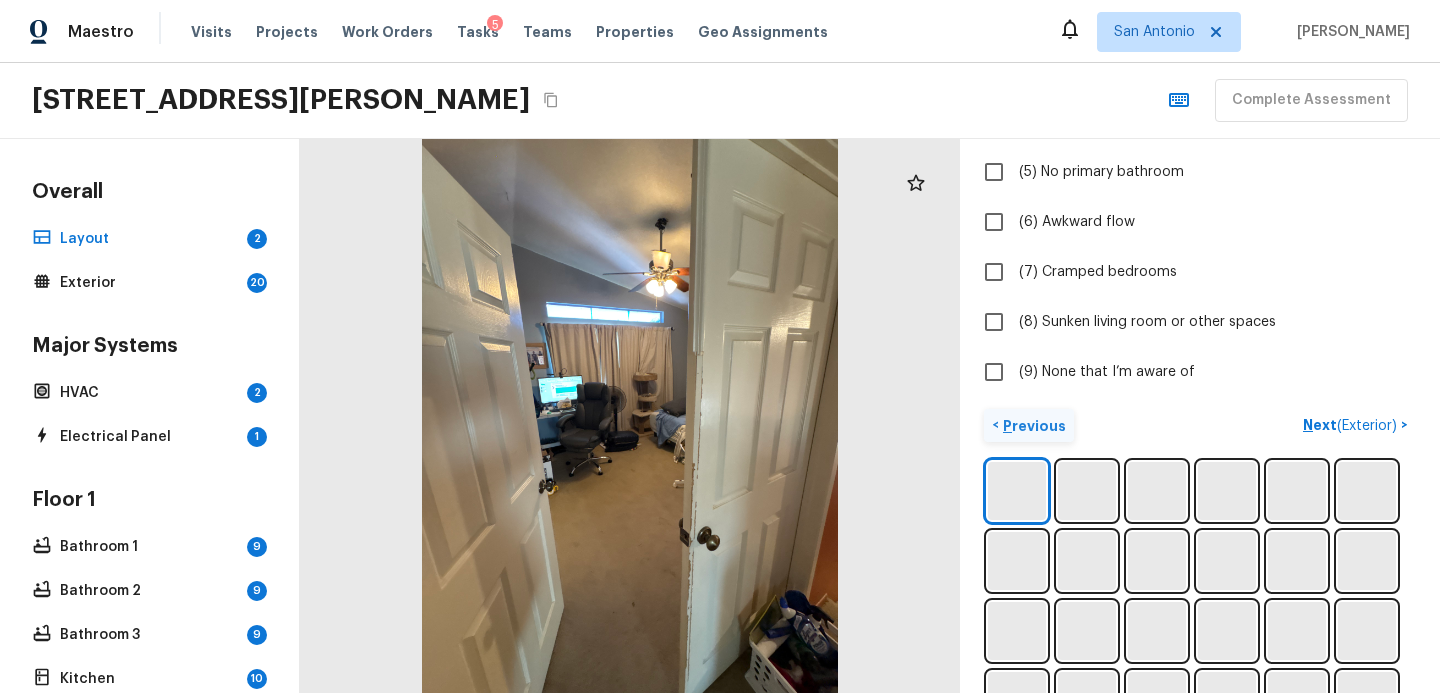 click on "Previous" at bounding box center [1032, 426] 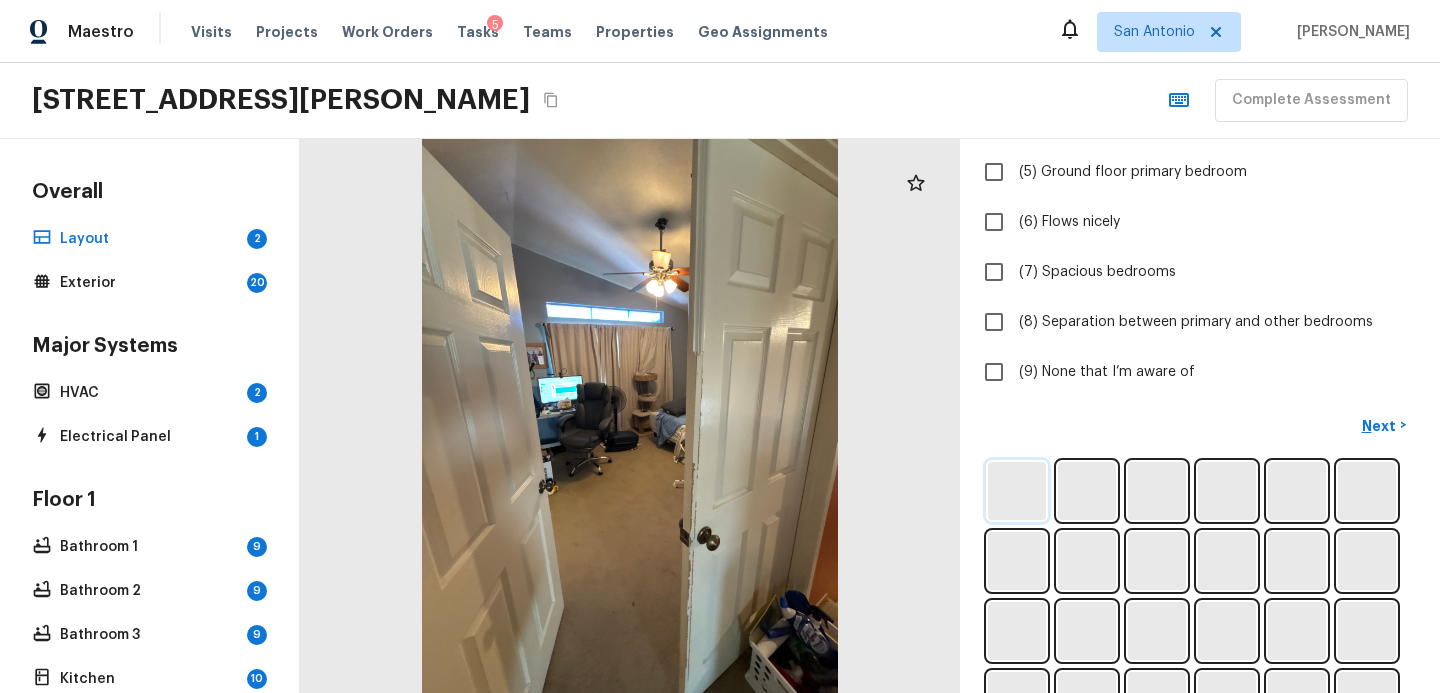 click at bounding box center (1017, 491) 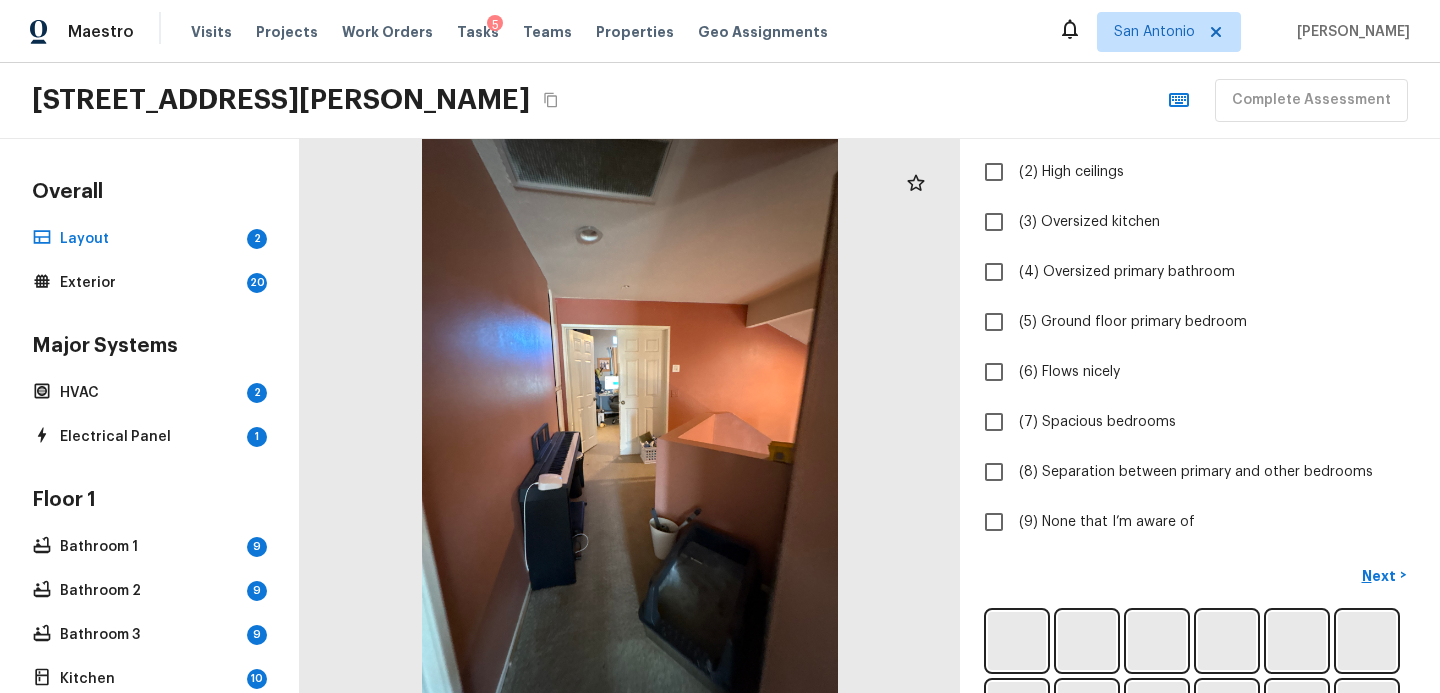 scroll, scrollTop: 192, scrollLeft: 0, axis: vertical 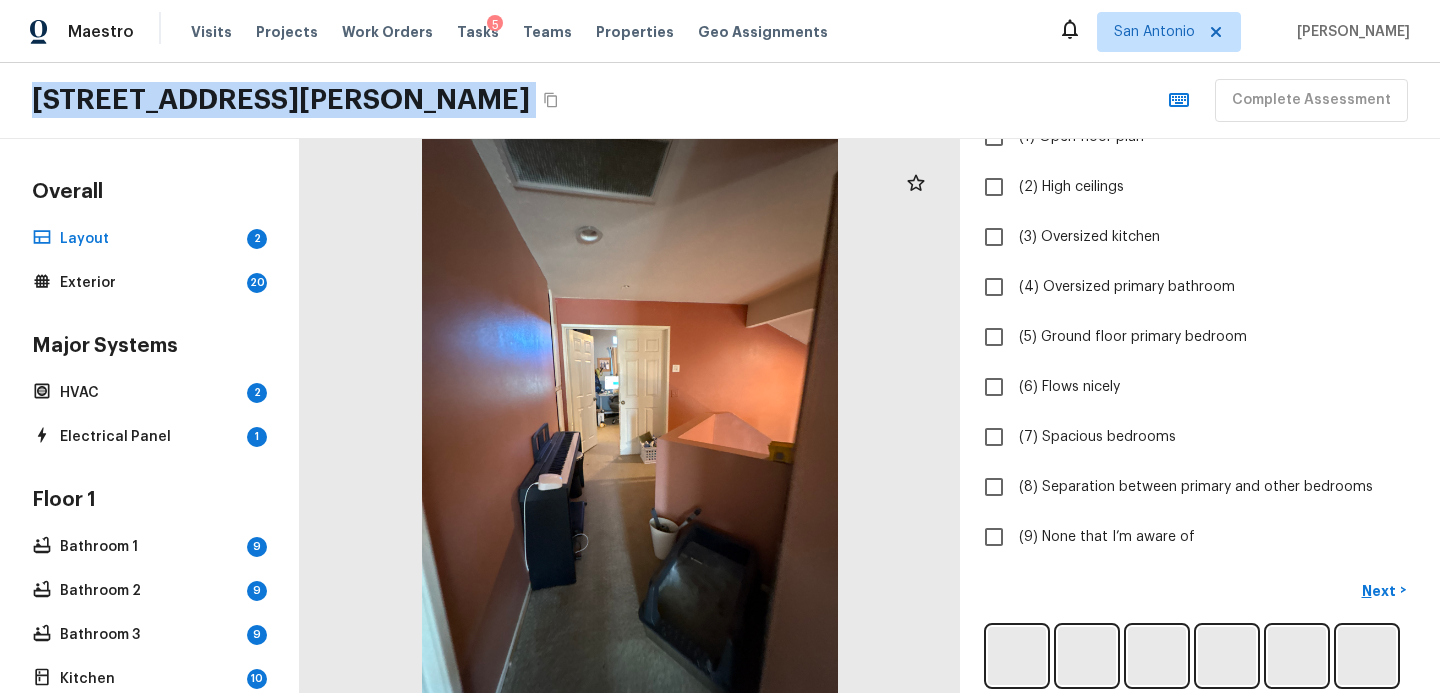 drag, startPoint x: 34, startPoint y: 102, endPoint x: 557, endPoint y: 102, distance: 523 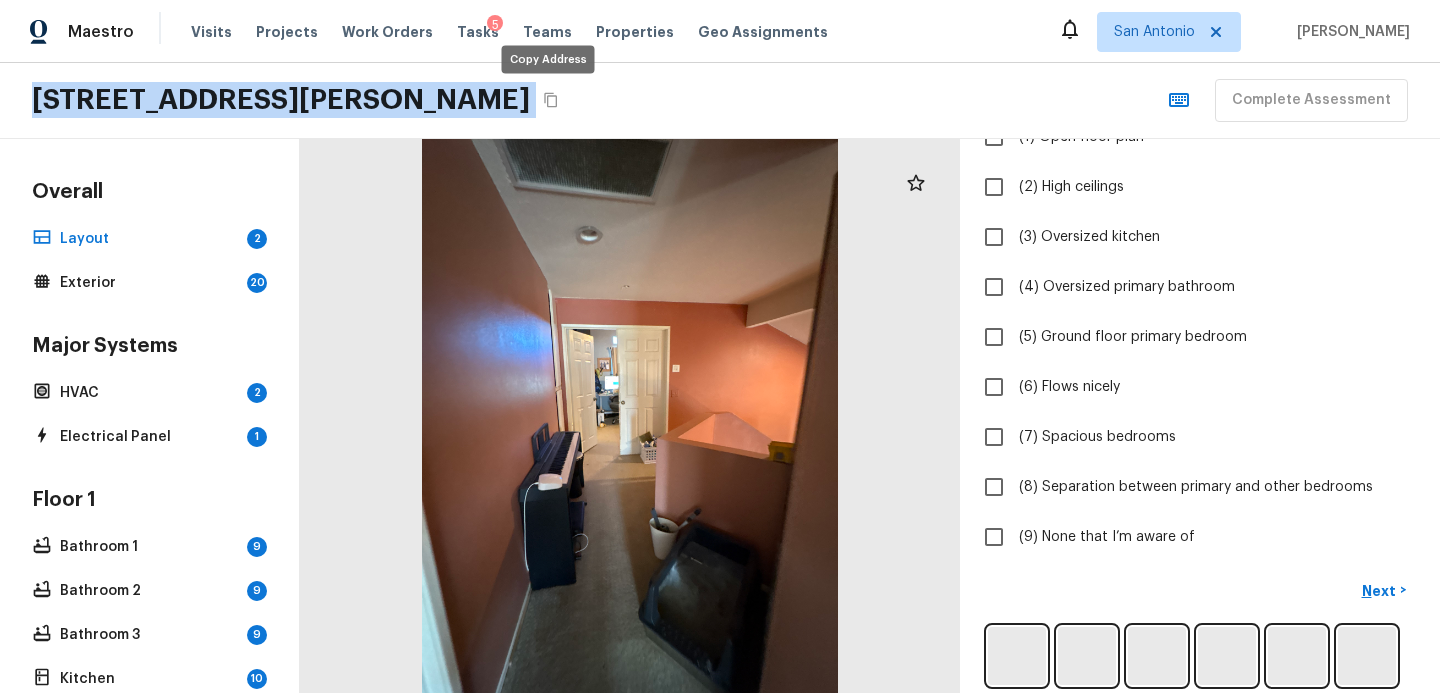 click 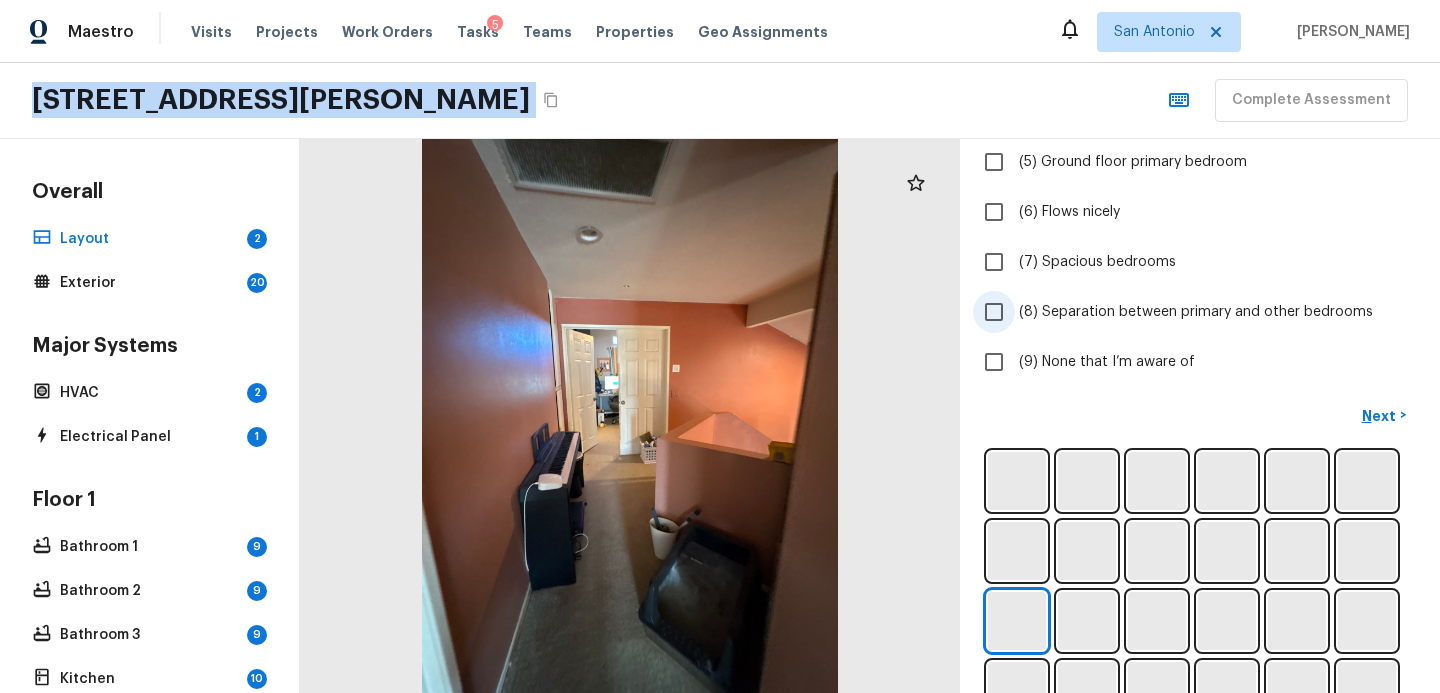 scroll, scrollTop: 515, scrollLeft: 0, axis: vertical 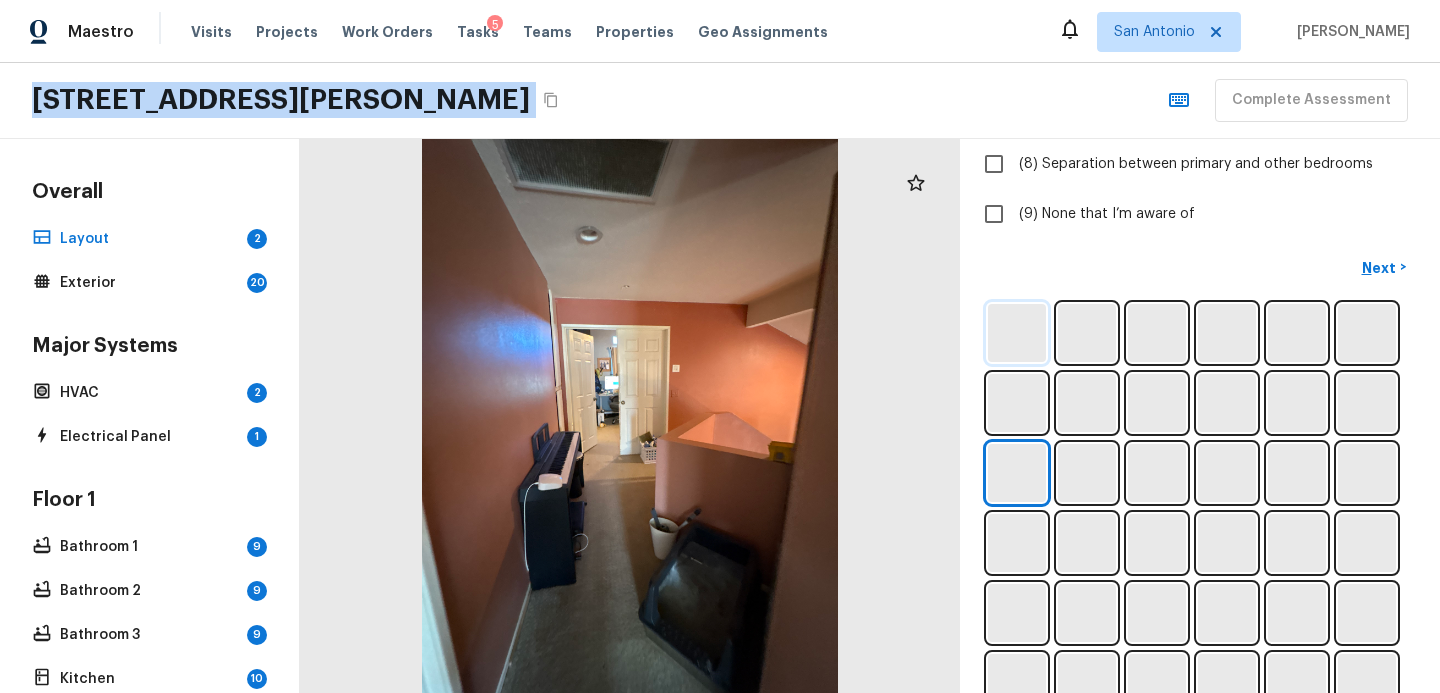 click at bounding box center (1017, 333) 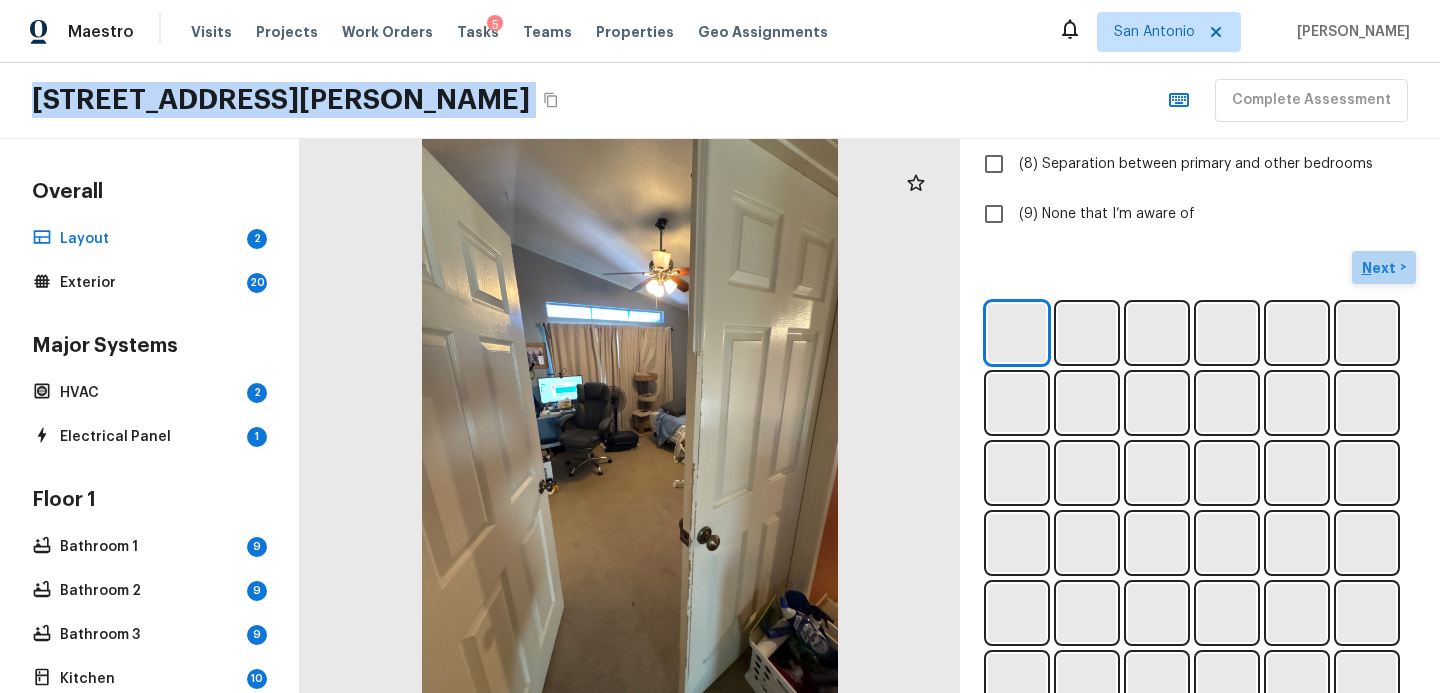 click on "Next" at bounding box center [1381, 268] 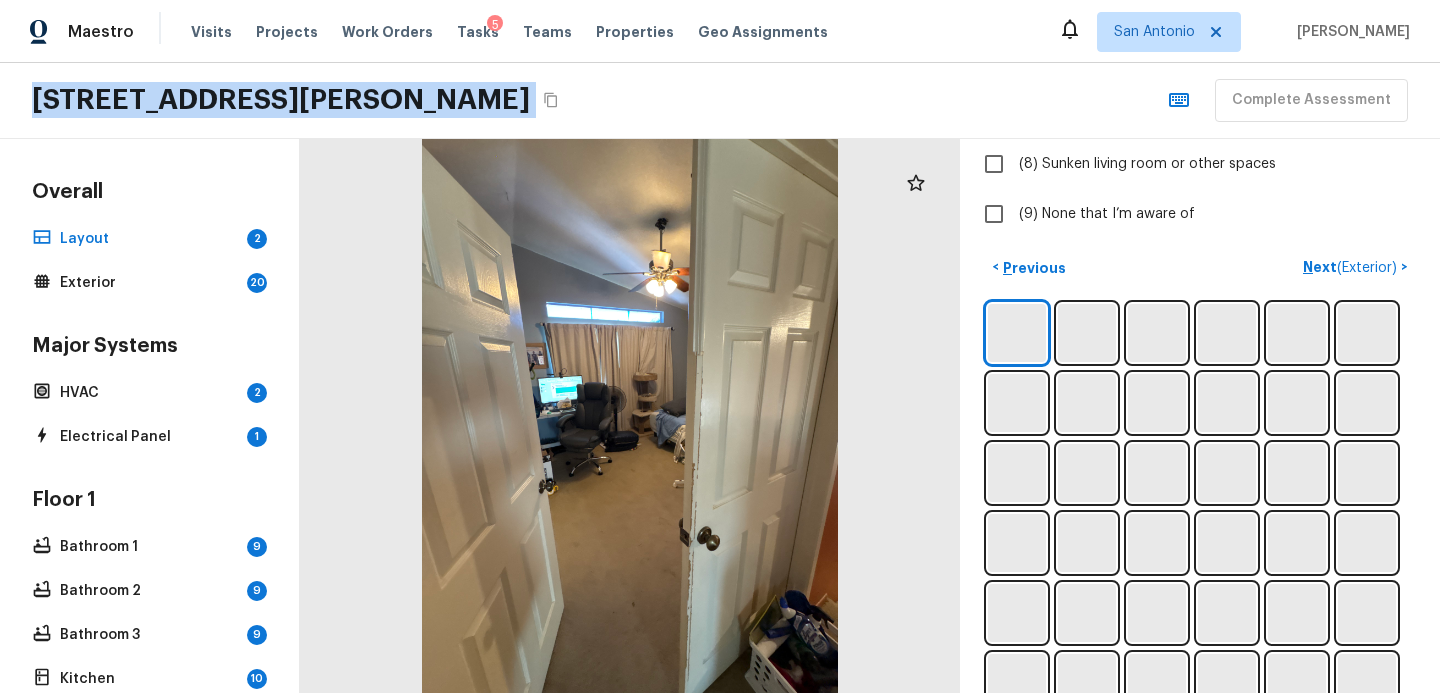 type 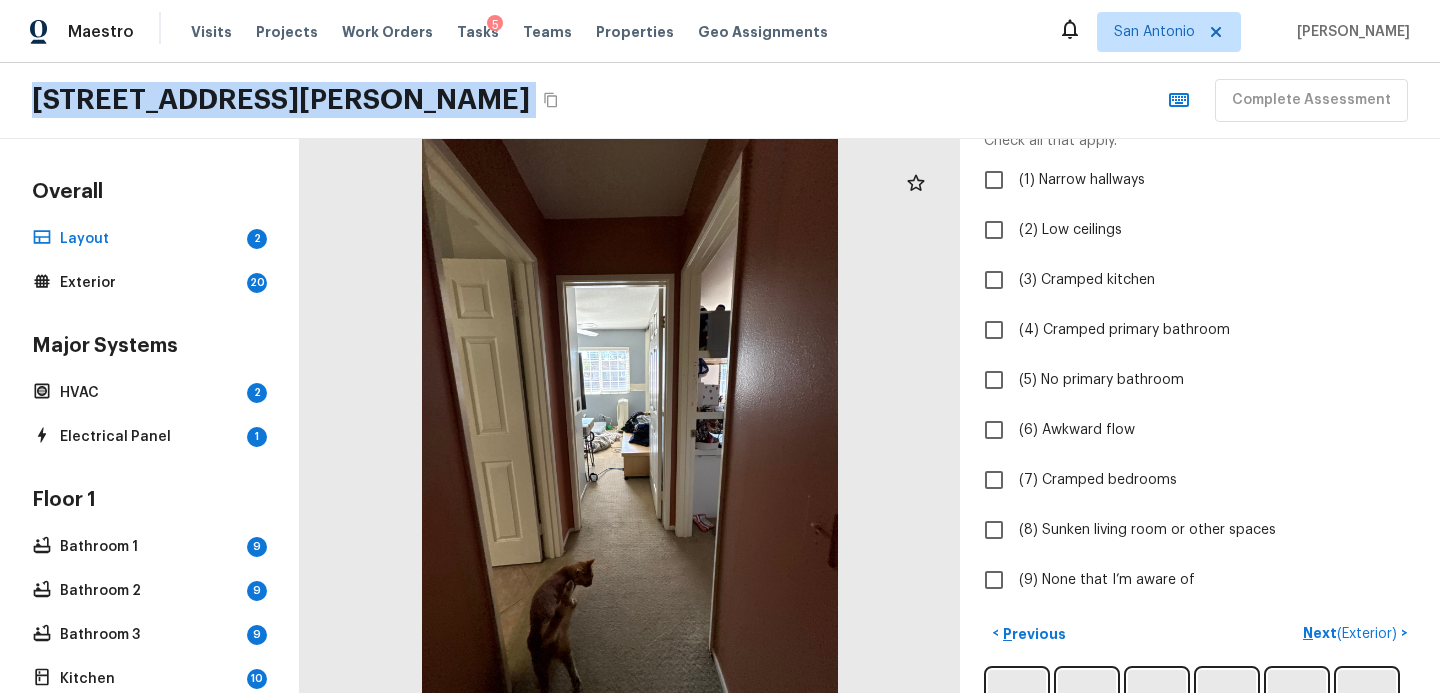 scroll, scrollTop: 385, scrollLeft: 0, axis: vertical 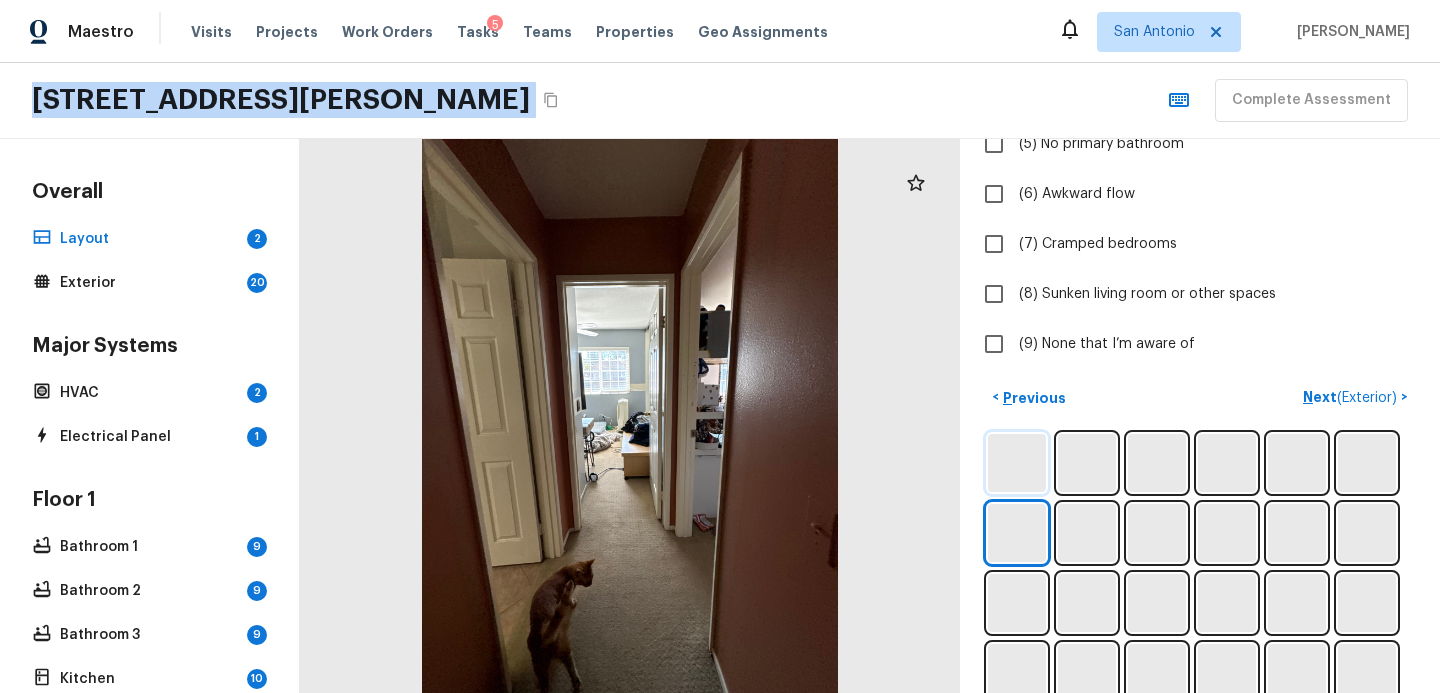 click at bounding box center (1017, 463) 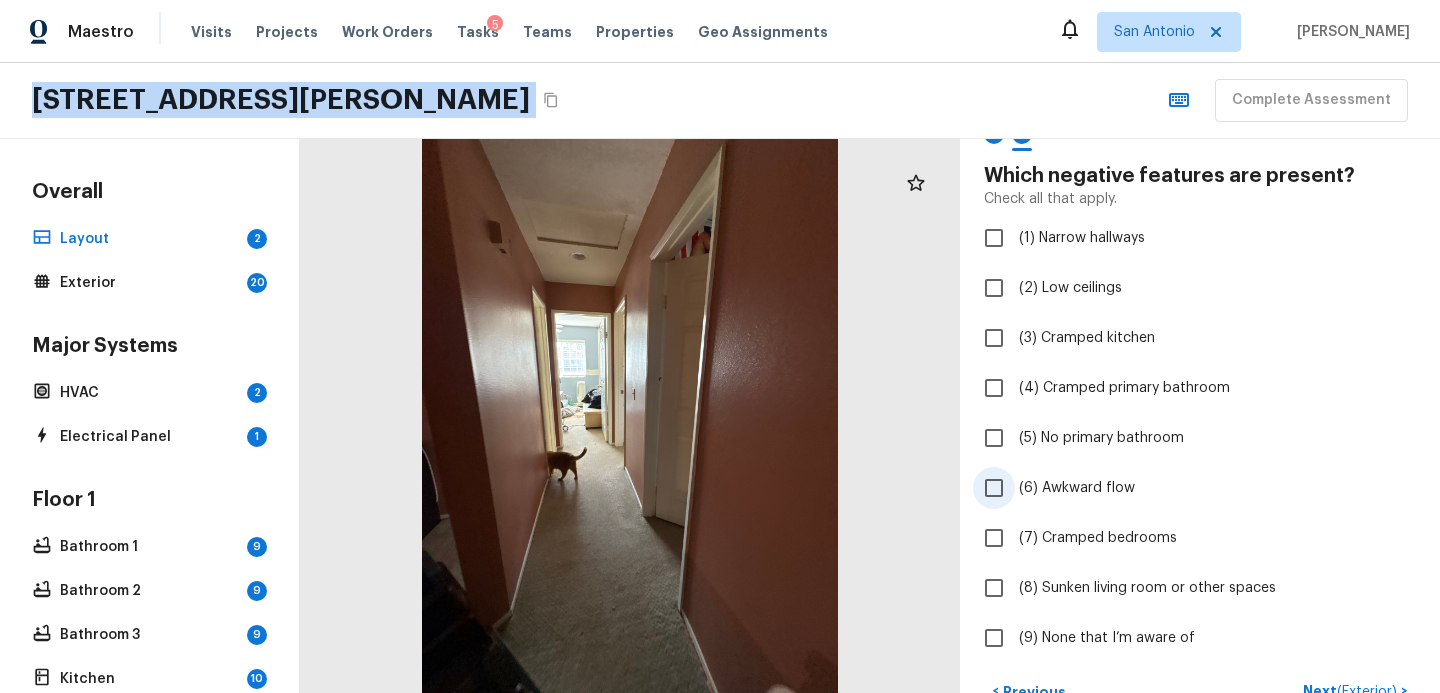 scroll, scrollTop: 50, scrollLeft: 0, axis: vertical 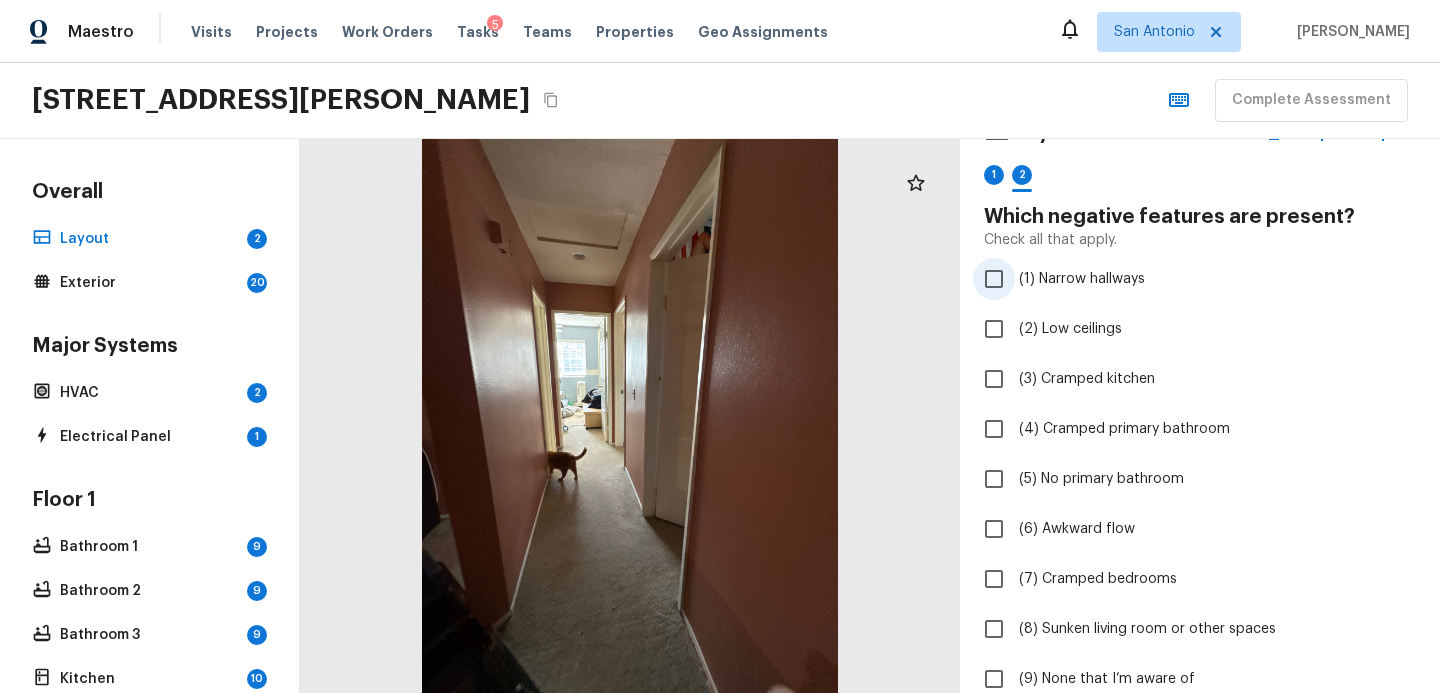 click on "(1) Narrow hallways" at bounding box center [1082, 279] 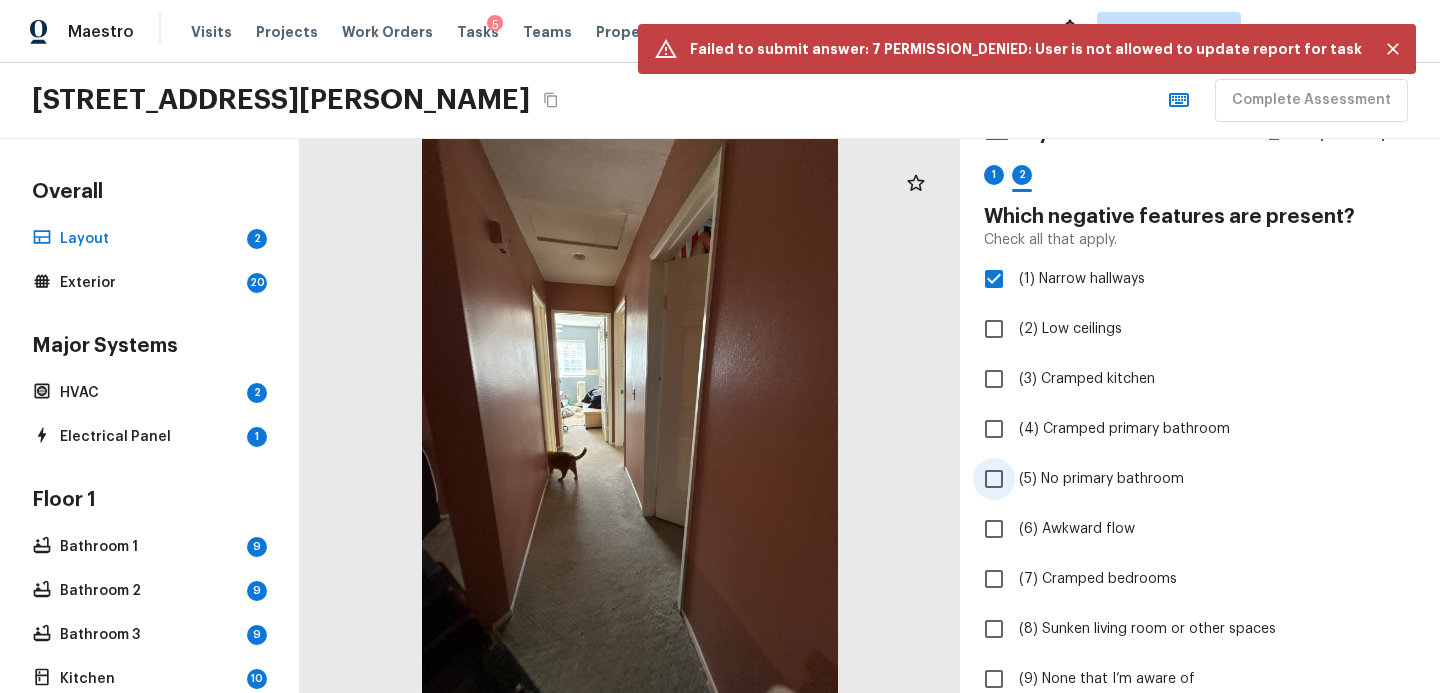 scroll, scrollTop: 56, scrollLeft: 0, axis: vertical 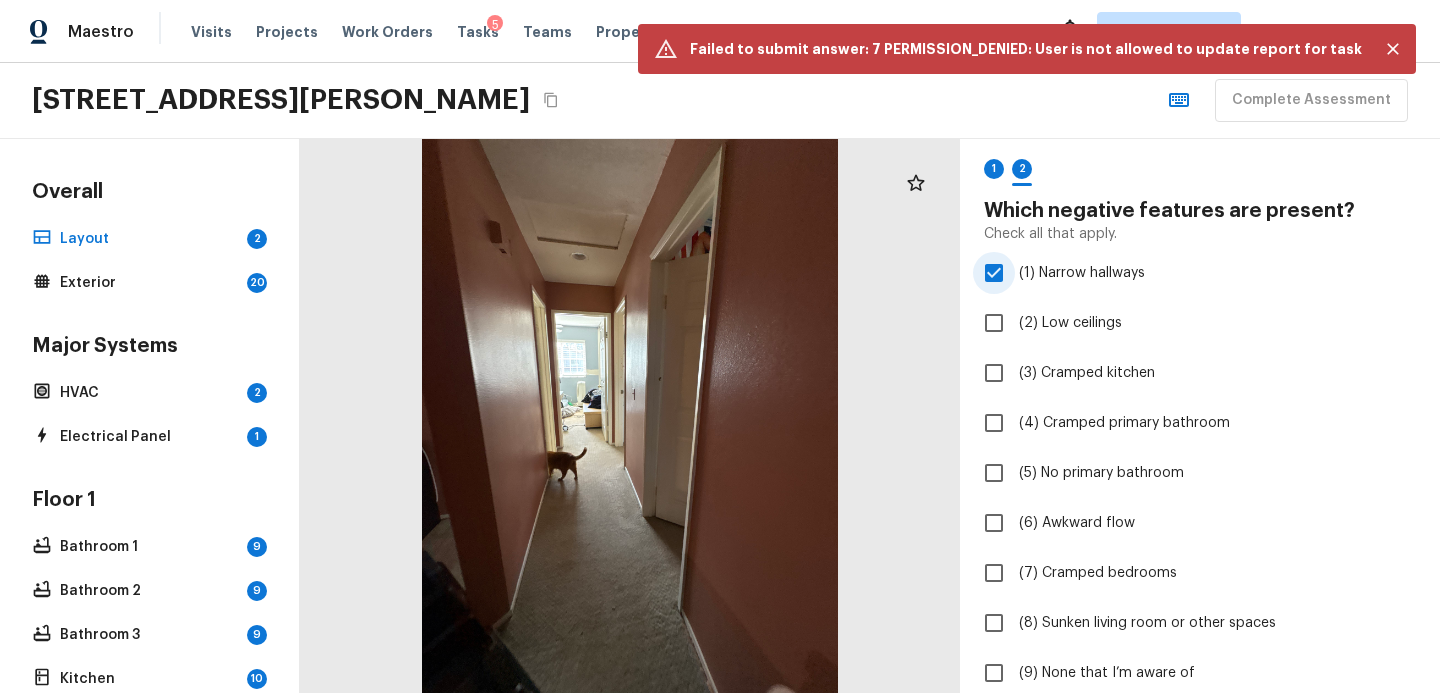 click on "(1) Narrow hallways" at bounding box center (1082, 273) 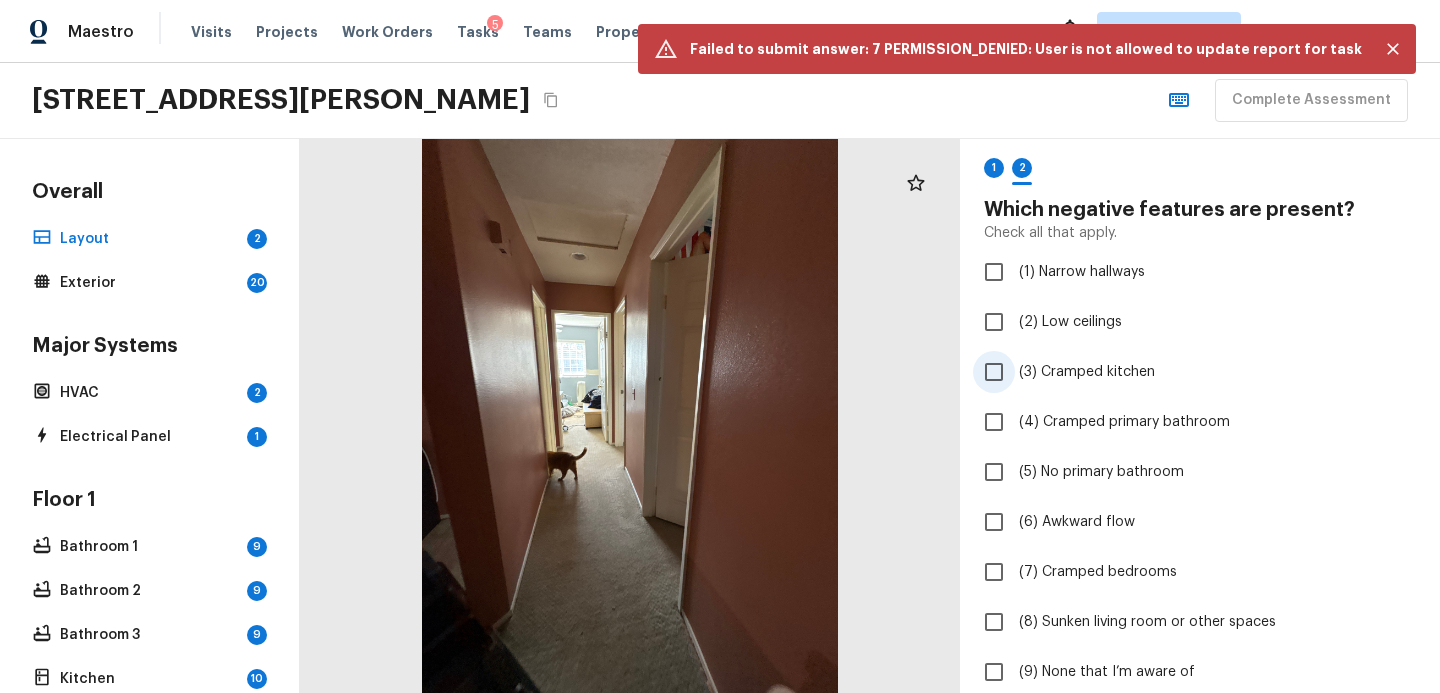 scroll, scrollTop: 120, scrollLeft: 0, axis: vertical 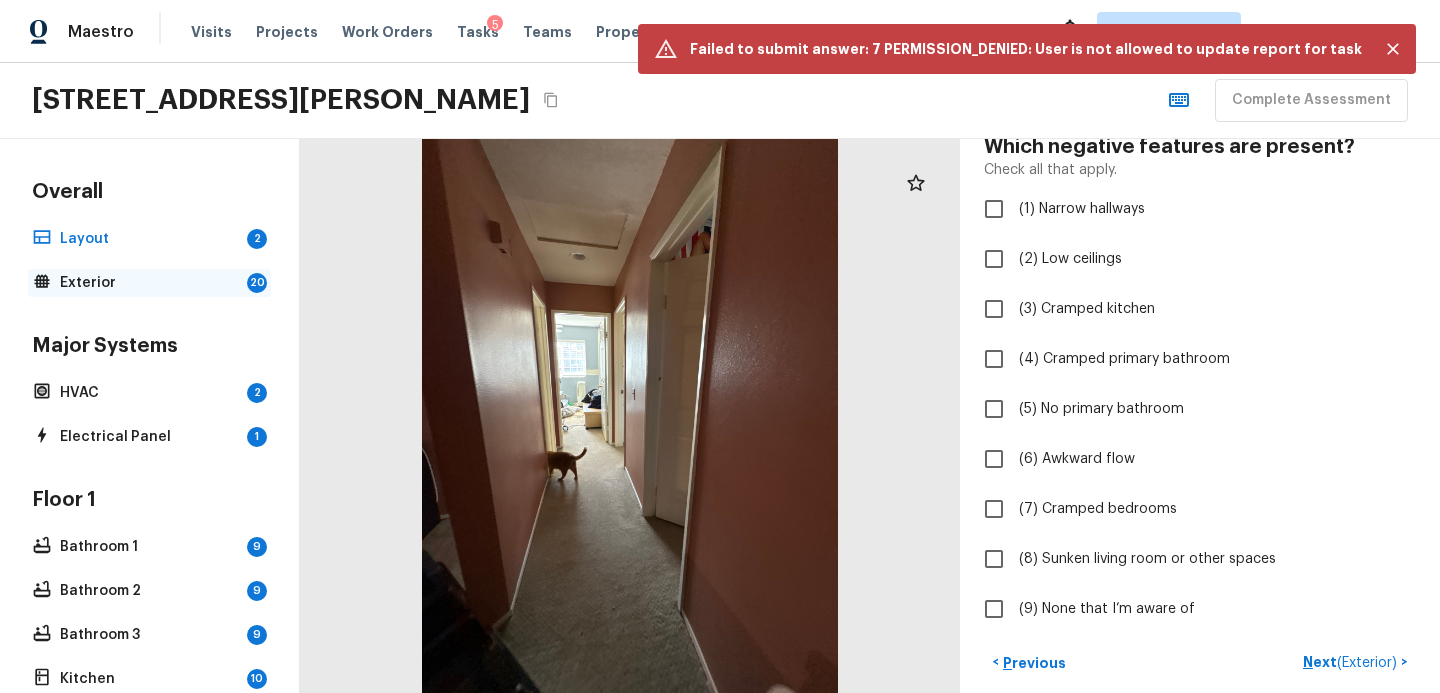click on "Exterior" at bounding box center [149, 283] 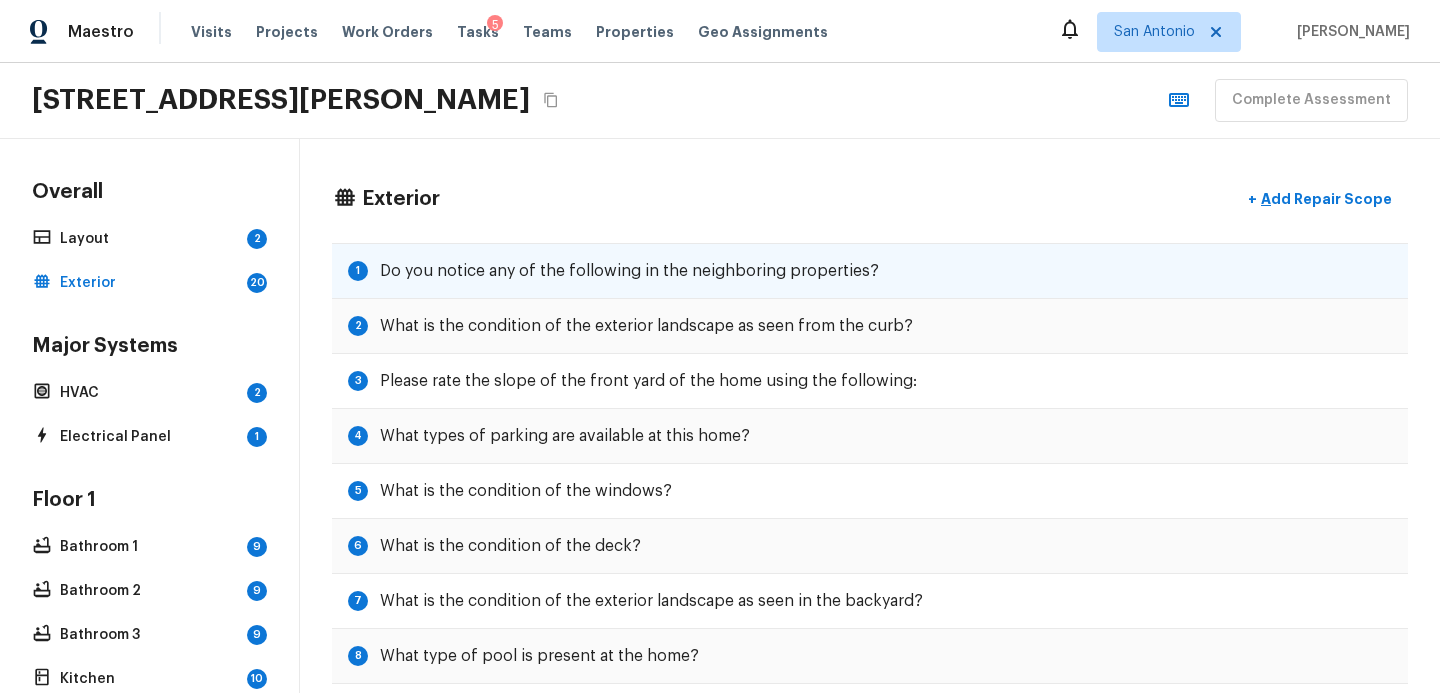 click on "1 Do you notice any of the following in the neighboring properties?" at bounding box center (870, 271) 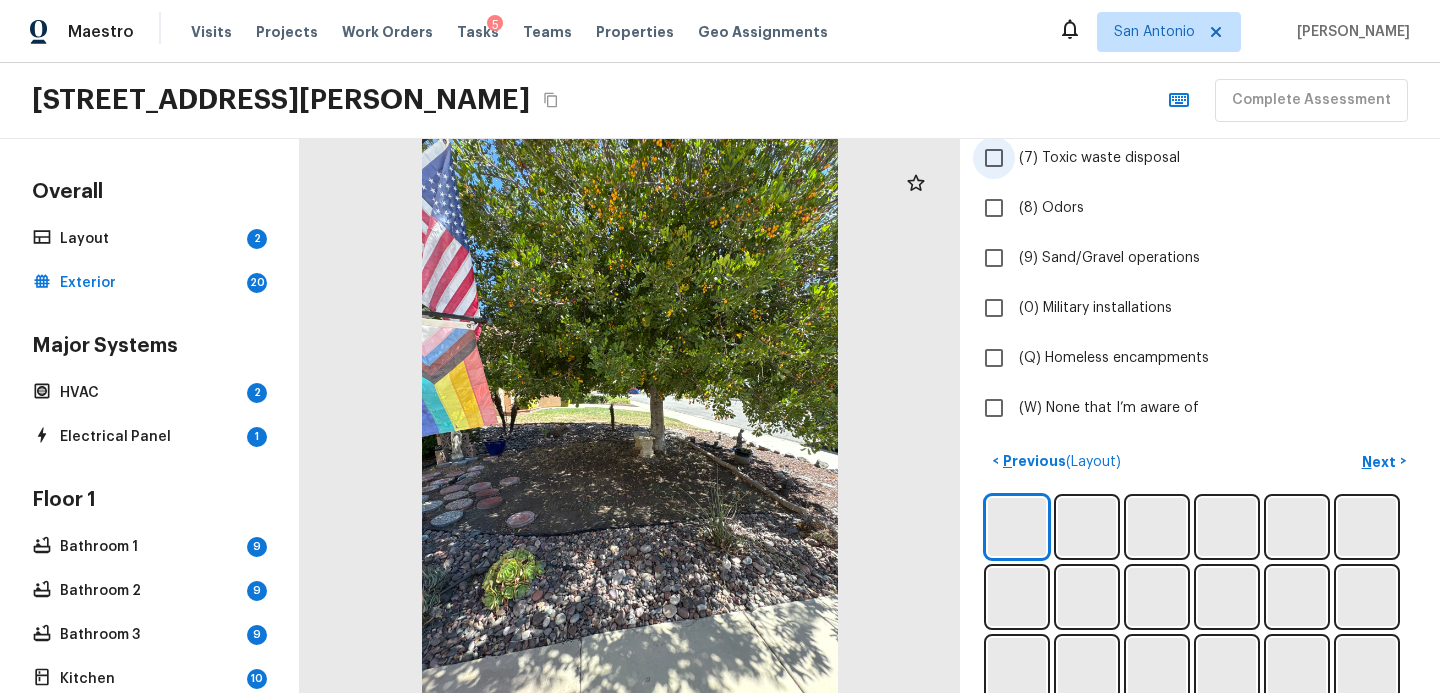 scroll, scrollTop: 681, scrollLeft: 0, axis: vertical 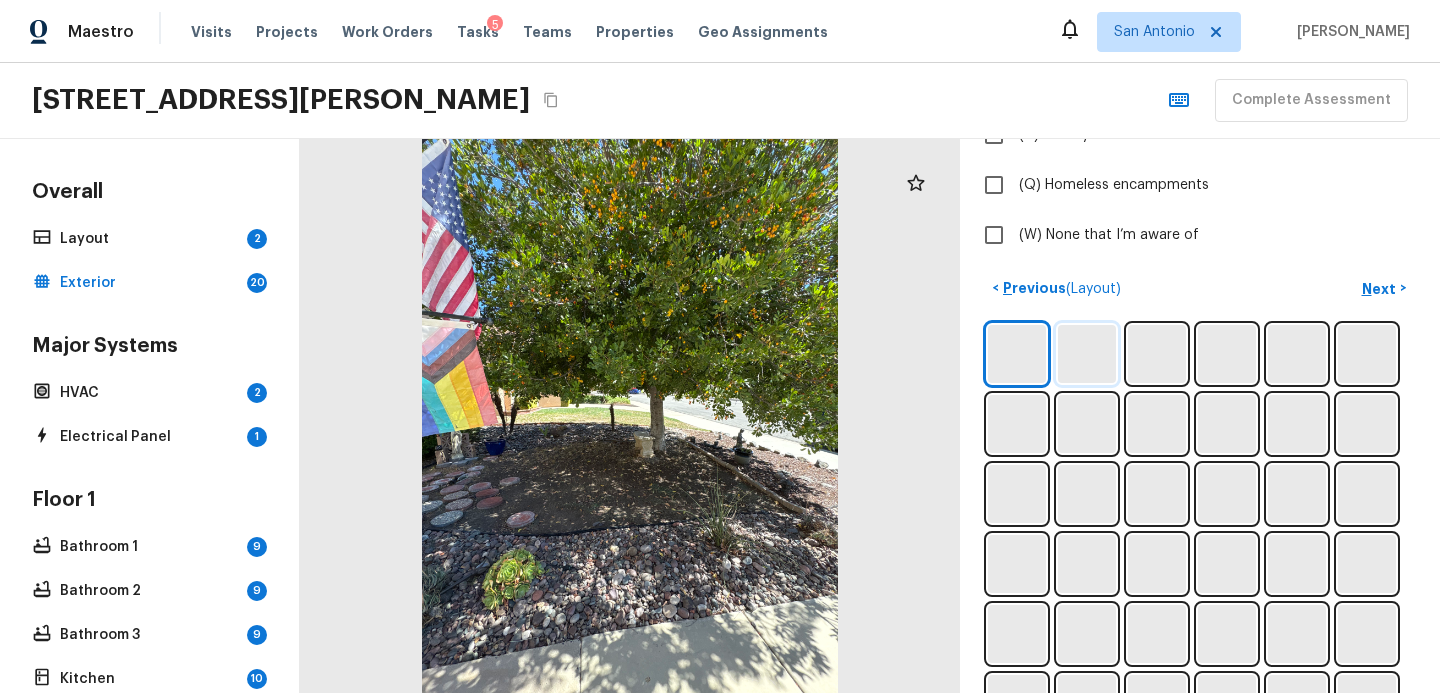 click at bounding box center [1087, 354] 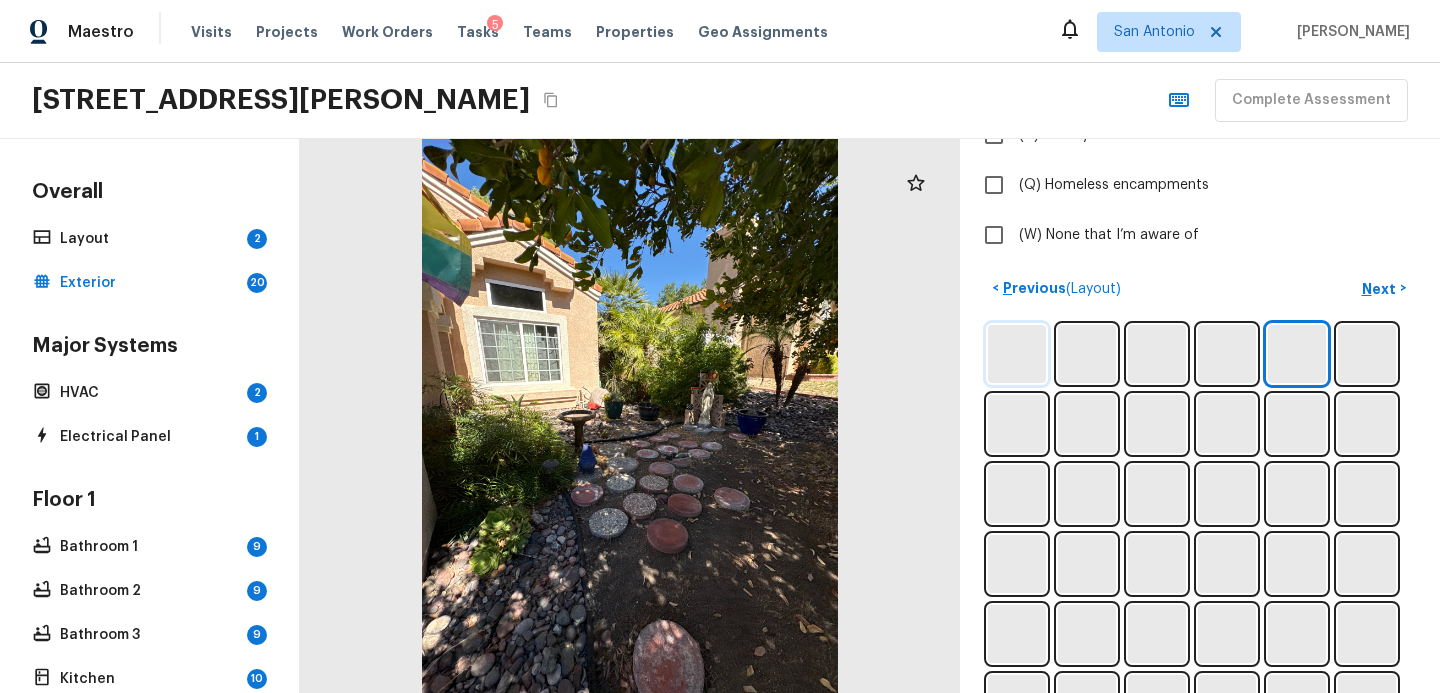 click at bounding box center (1017, 354) 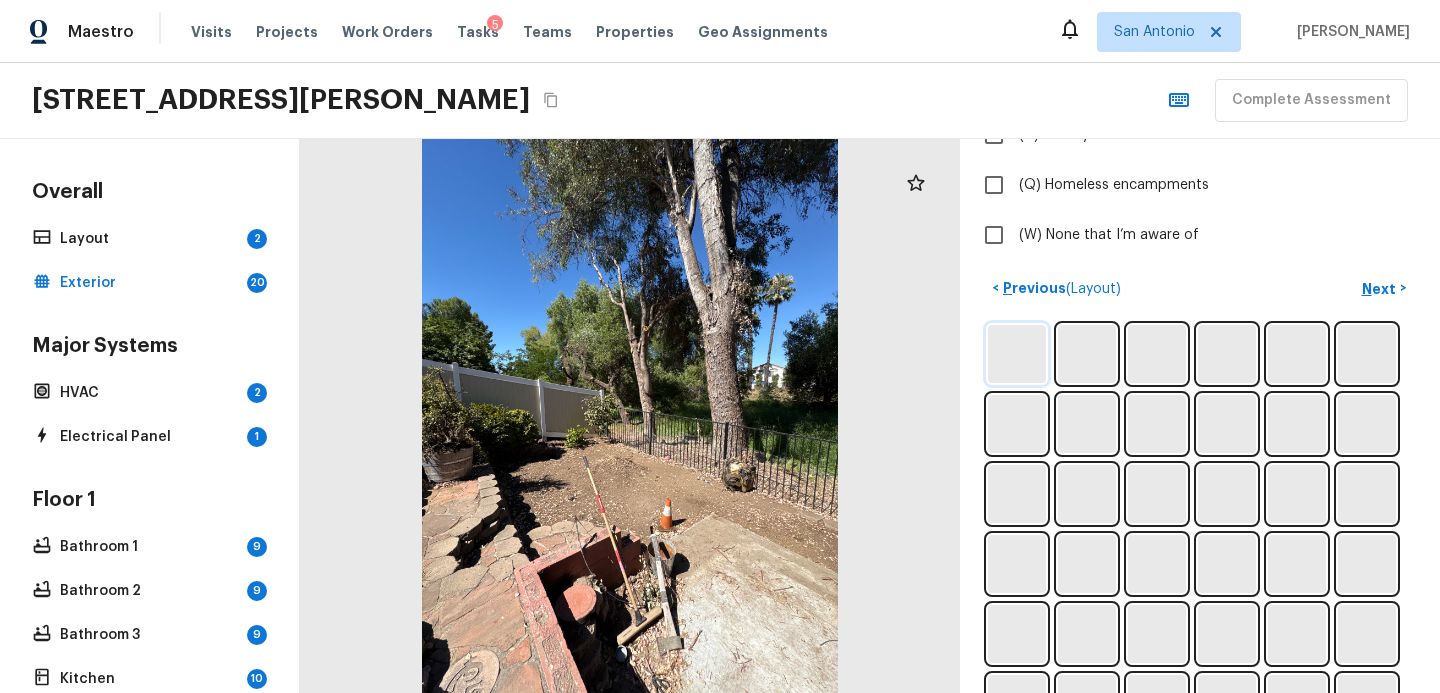 click at bounding box center (1017, 354) 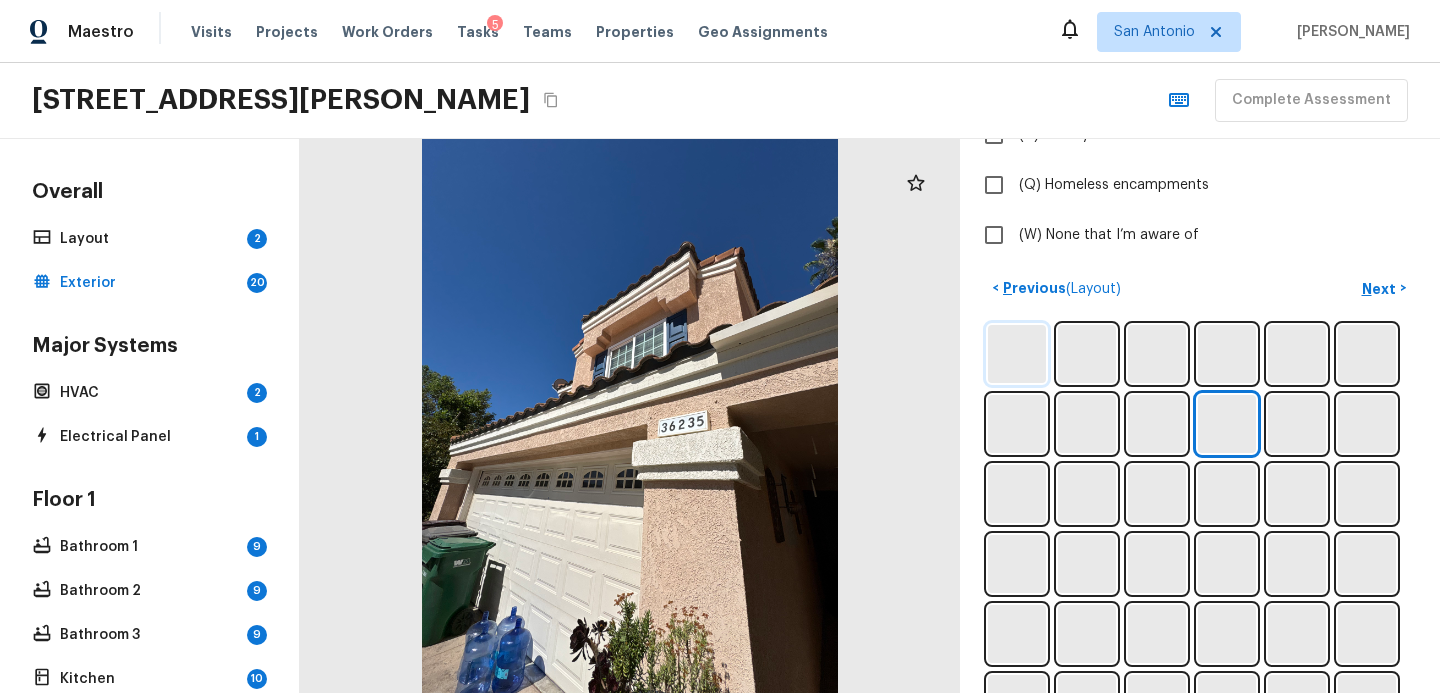 click at bounding box center (1017, 354) 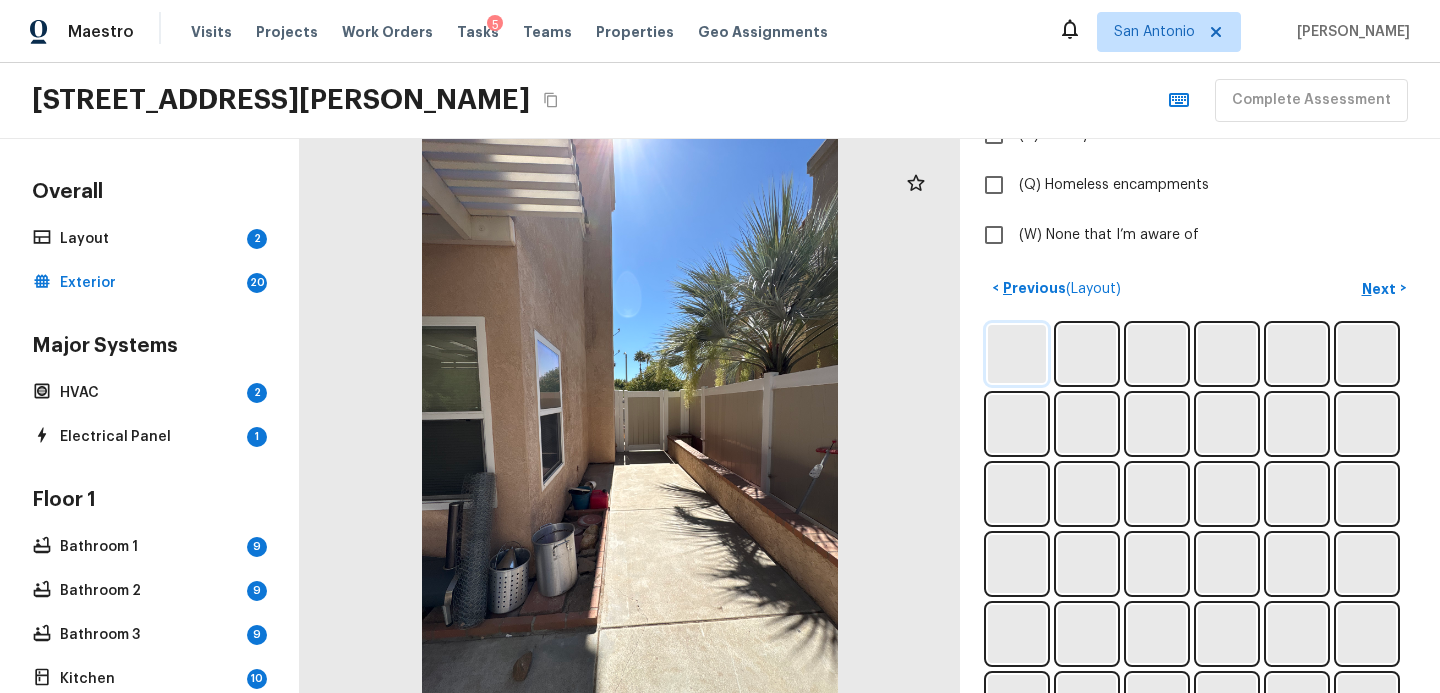 click at bounding box center [1017, 354] 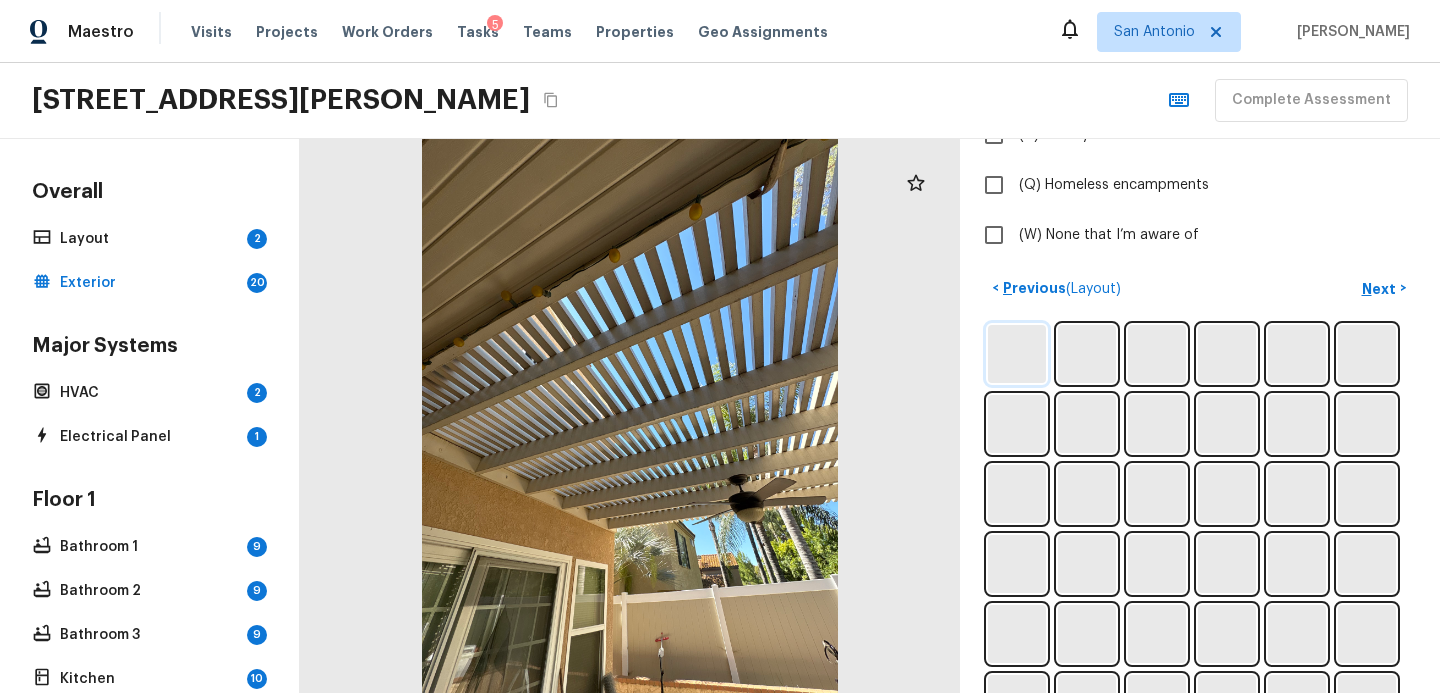 click at bounding box center [1017, 354] 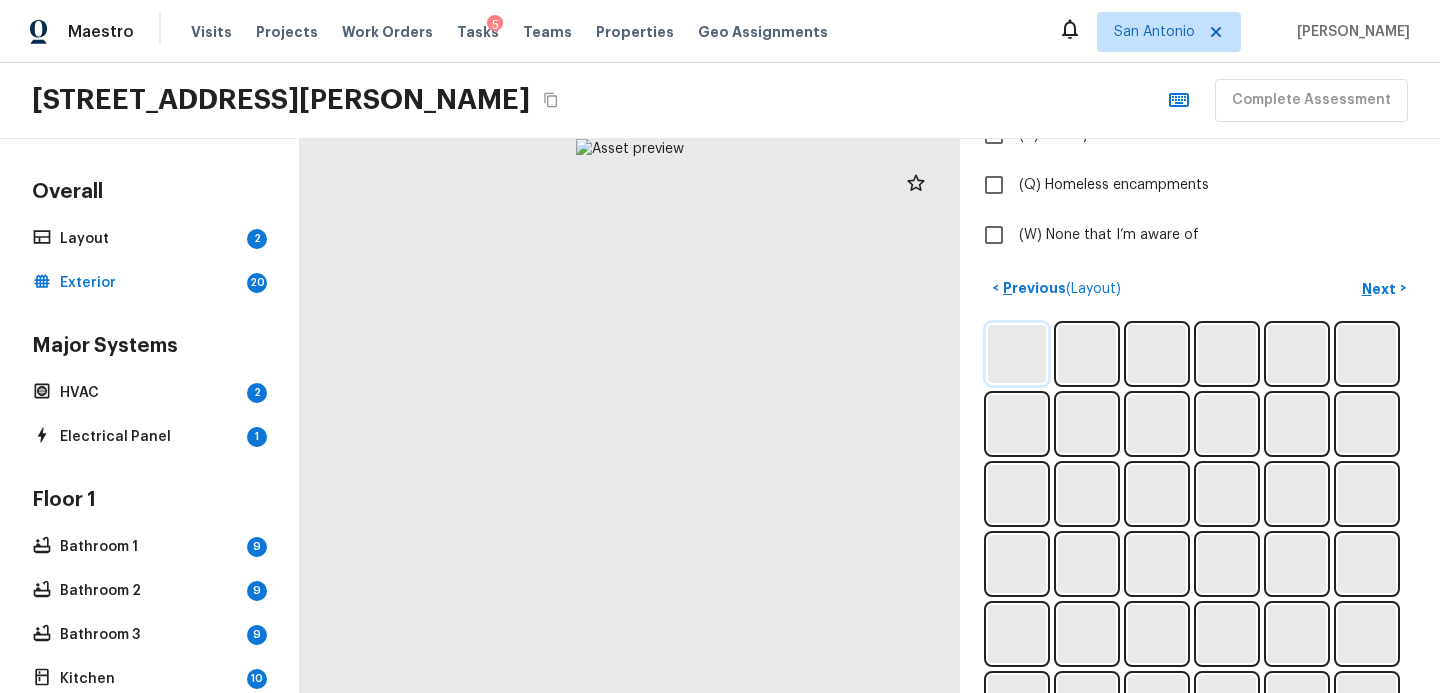 click at bounding box center (1017, 354) 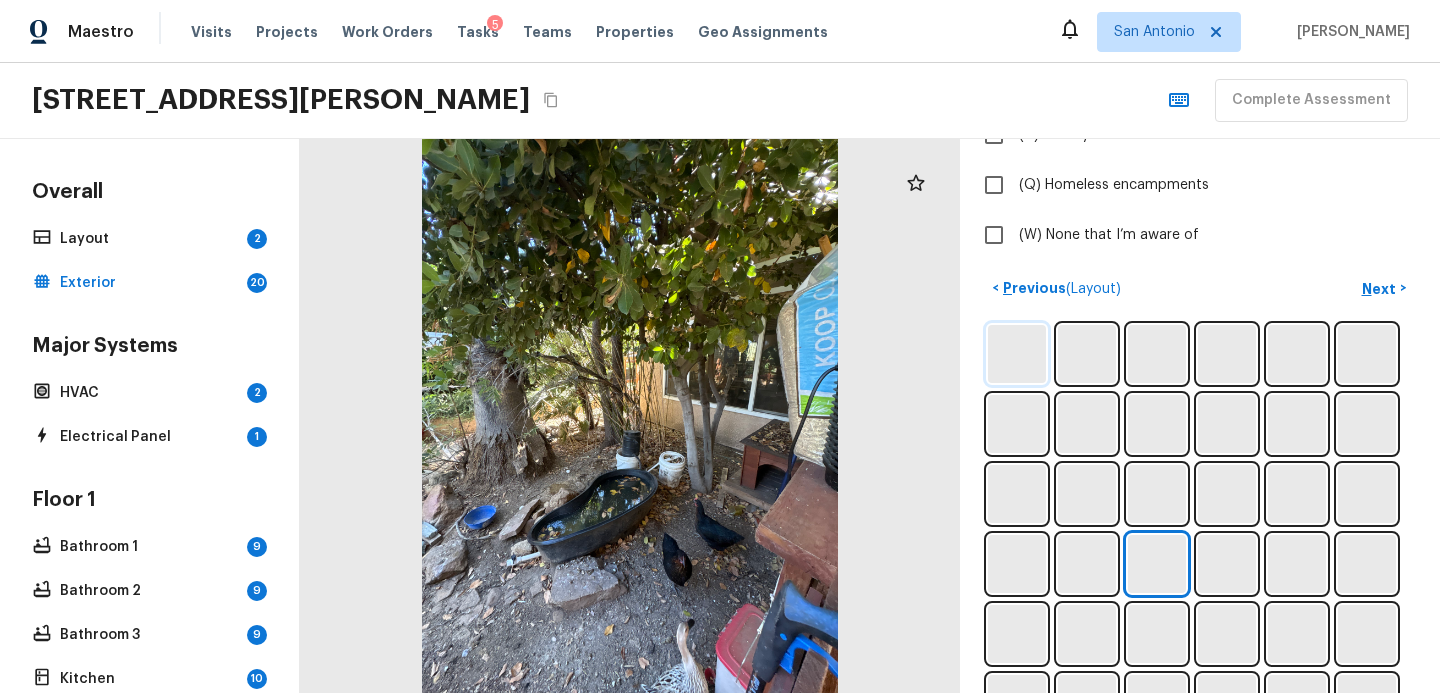 click at bounding box center [1017, 354] 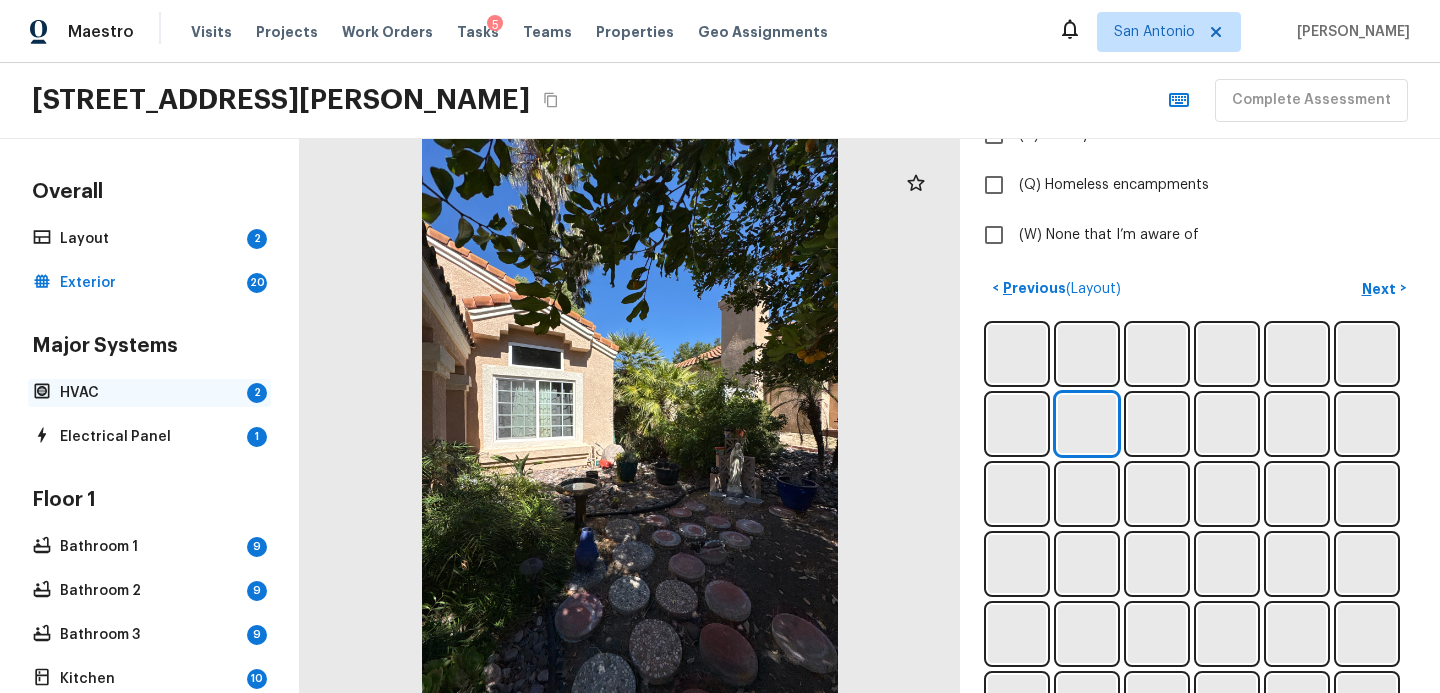 click on "HVAC" at bounding box center (149, 393) 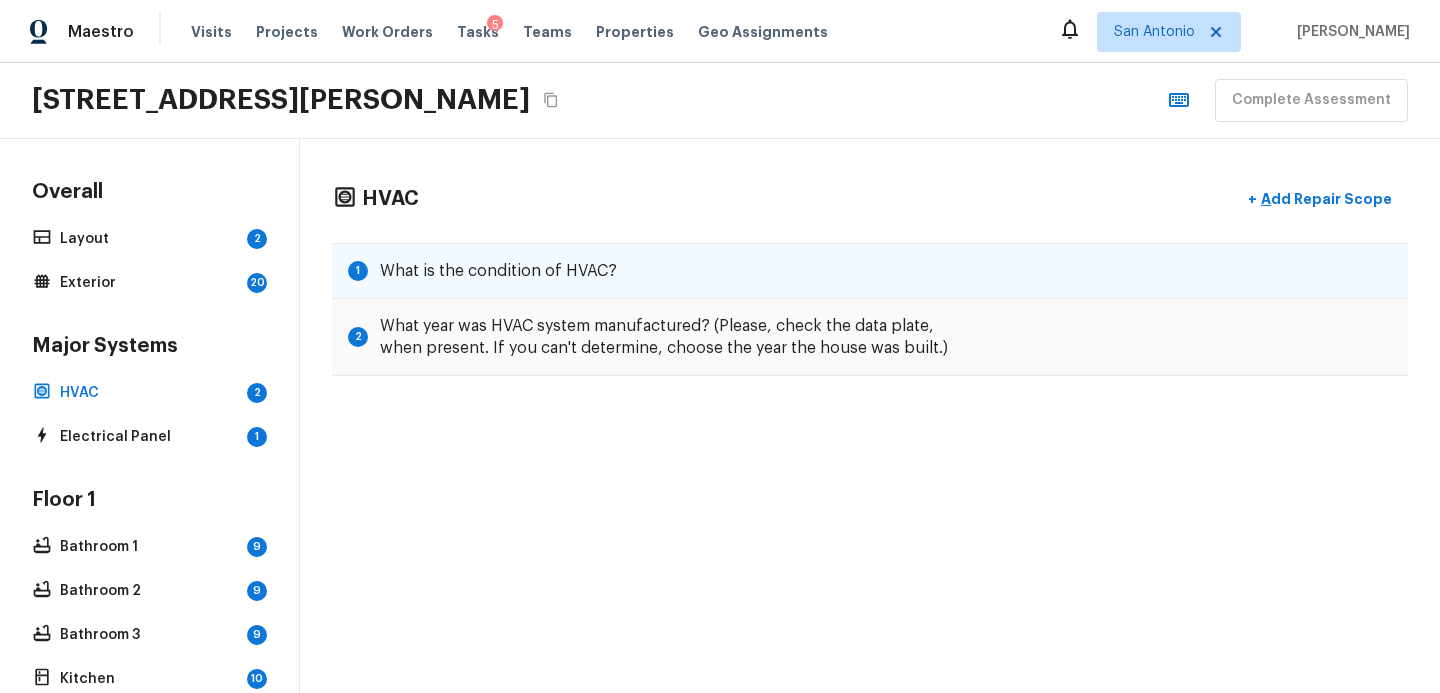click on "What is the condition of HVAC?" at bounding box center [498, 271] 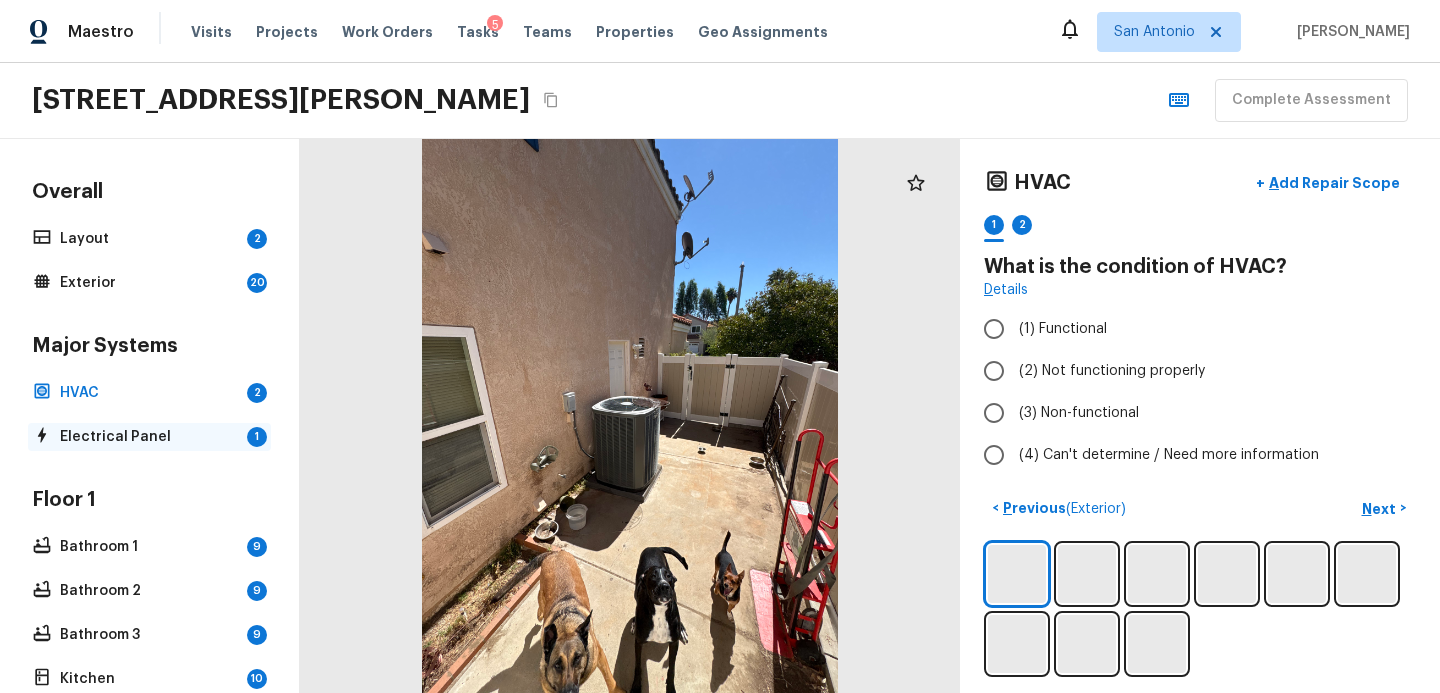 click on "Electrical Panel" at bounding box center (149, 437) 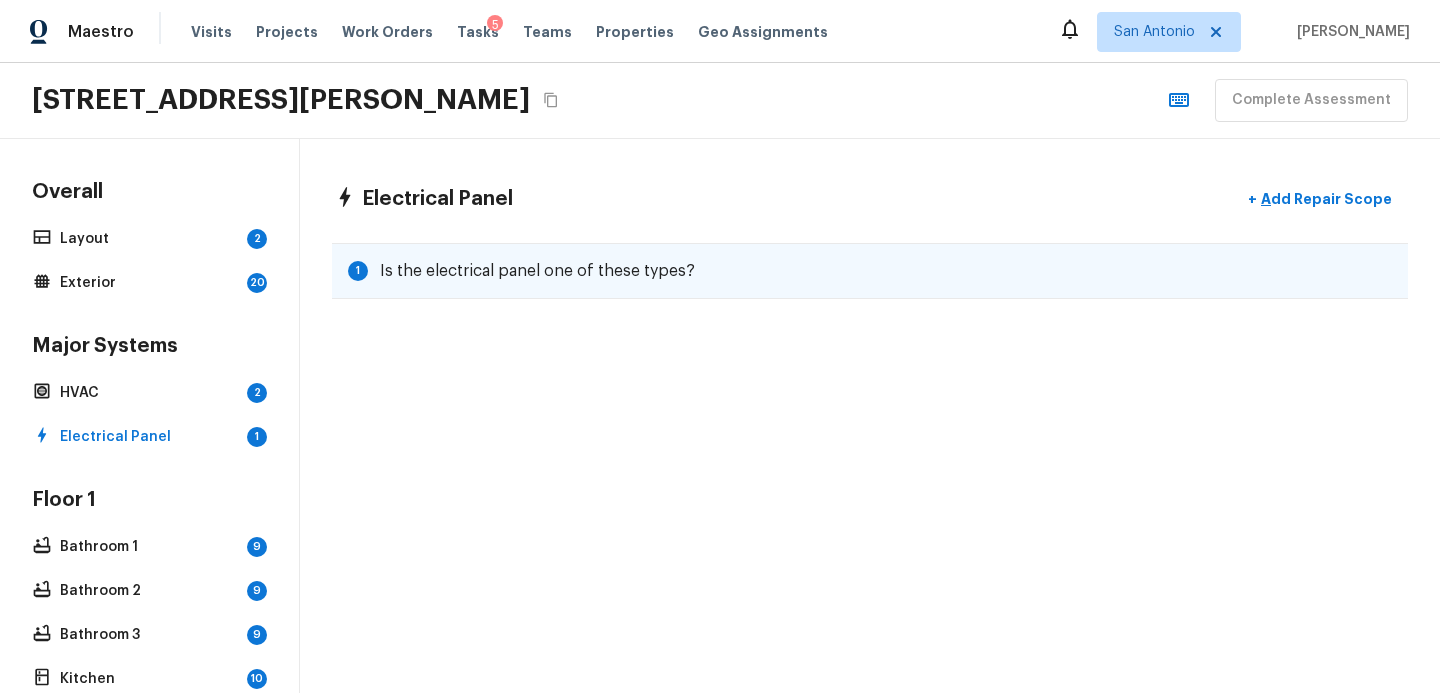 click on "Is the electrical panel one of these types?" at bounding box center [537, 271] 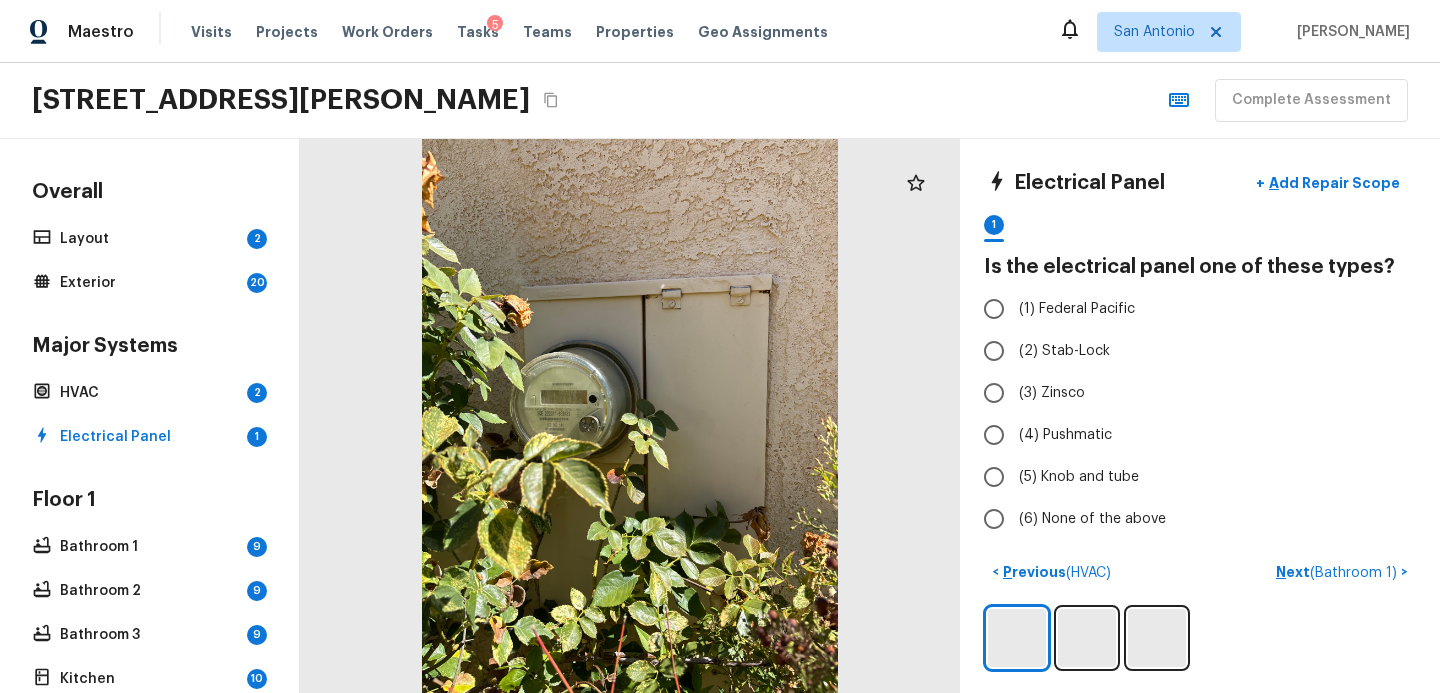 scroll, scrollTop: 148, scrollLeft: 0, axis: vertical 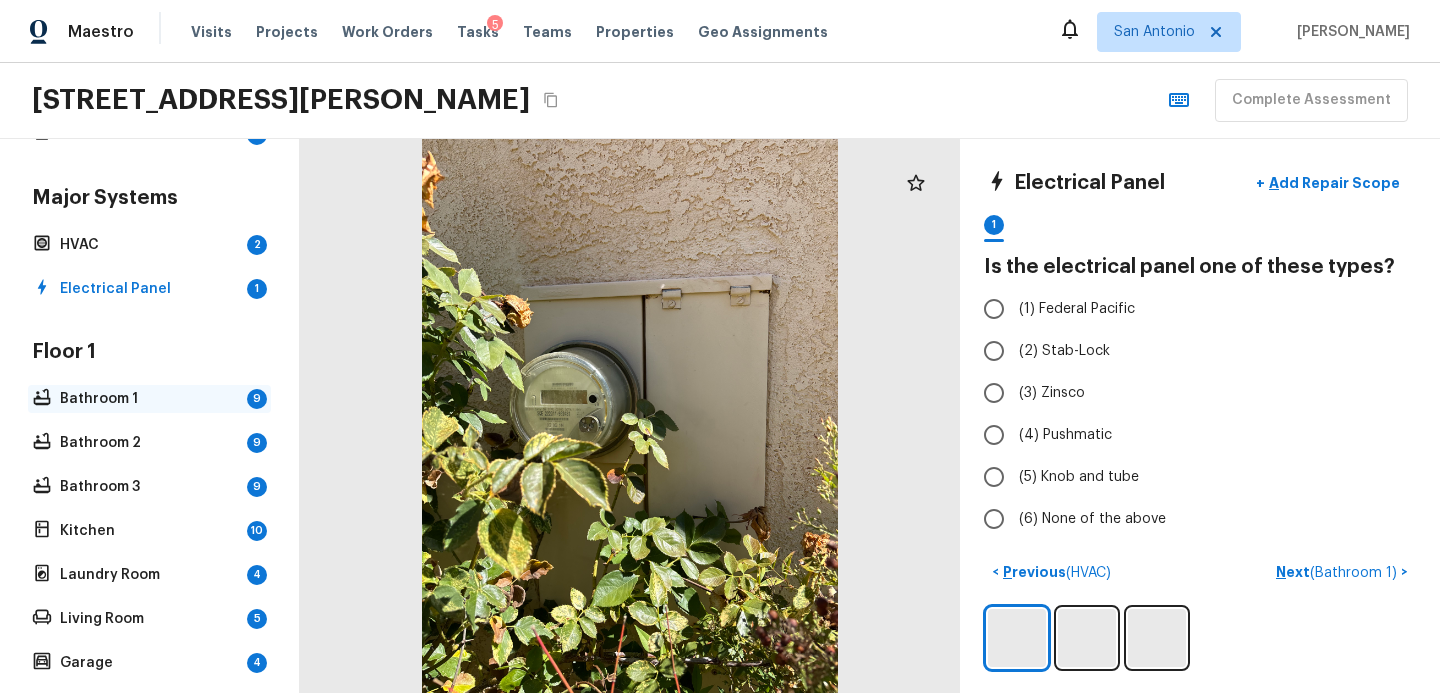 click on "Bathroom 1" at bounding box center (149, 399) 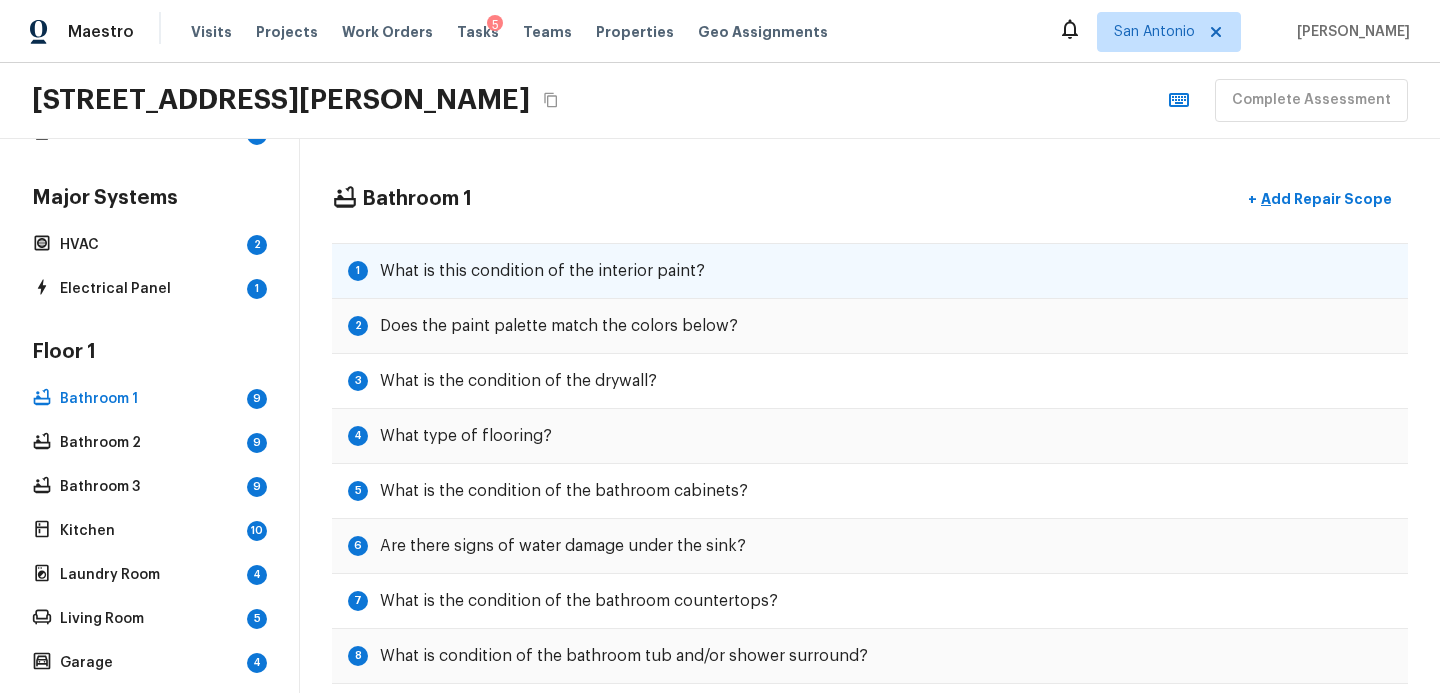 click on "What is this condition of the interior paint?" at bounding box center (542, 271) 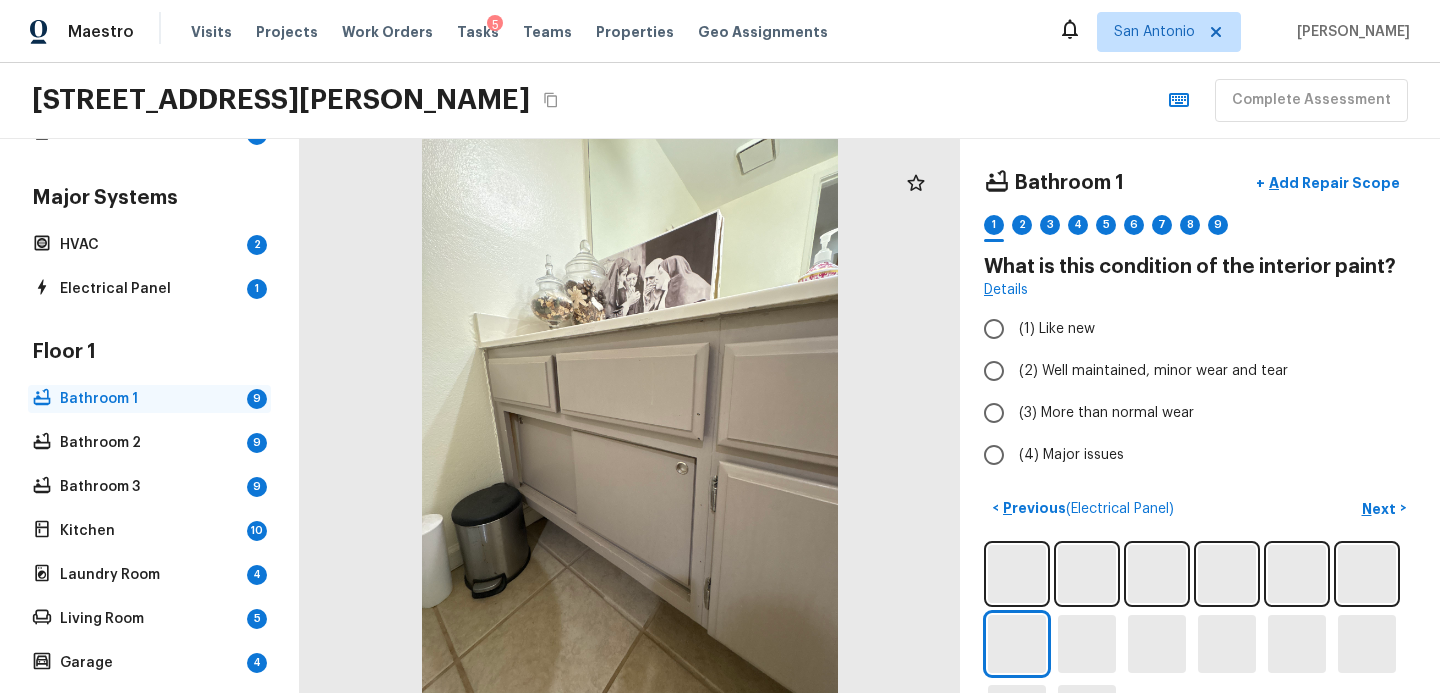 click on "Bathroom 1" at bounding box center [149, 399] 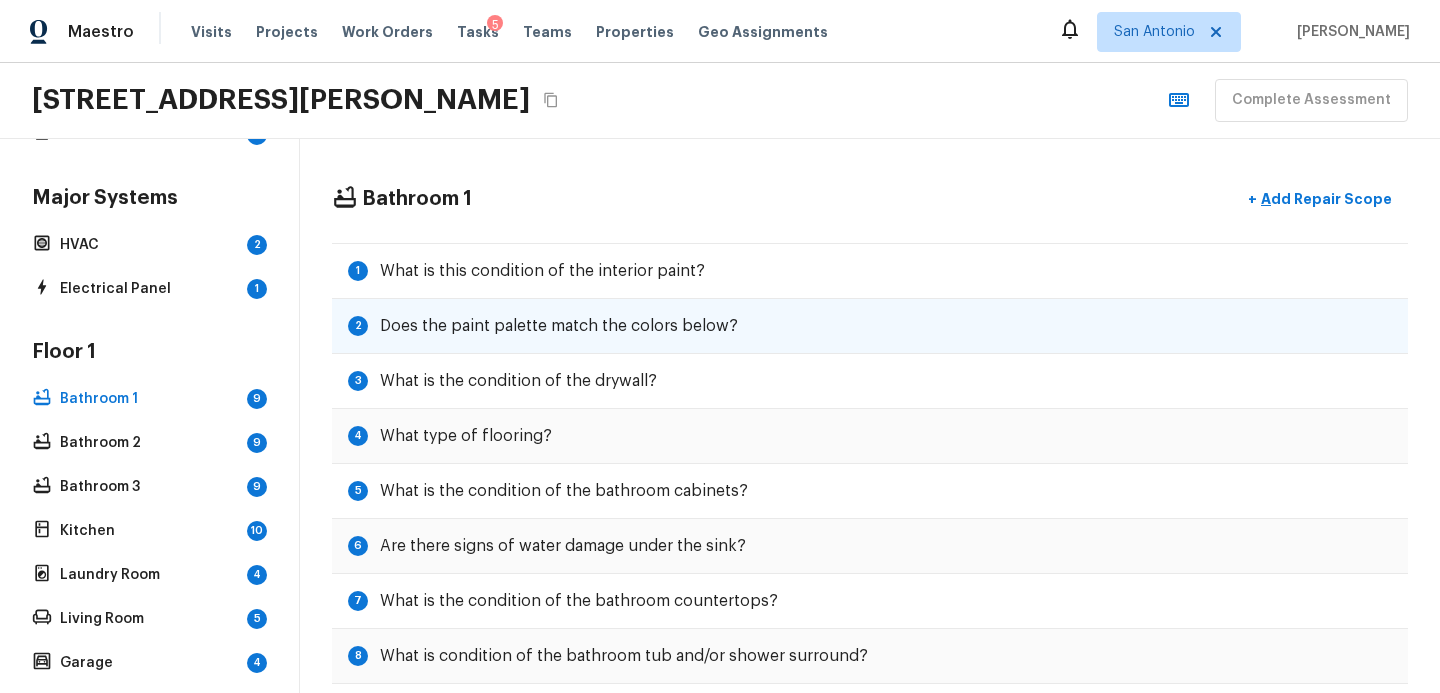 click on "Does the paint palette match the colors below?" at bounding box center [559, 326] 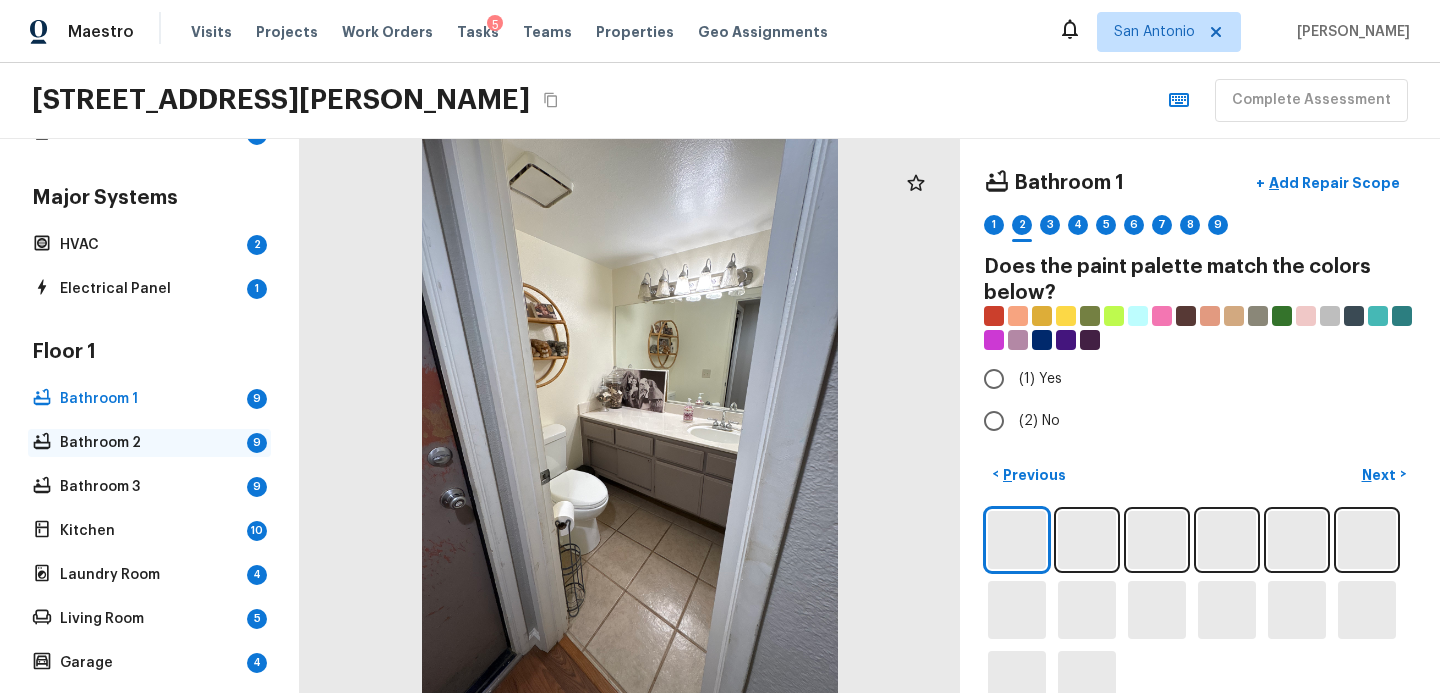 click on "Bathroom 2" at bounding box center (149, 443) 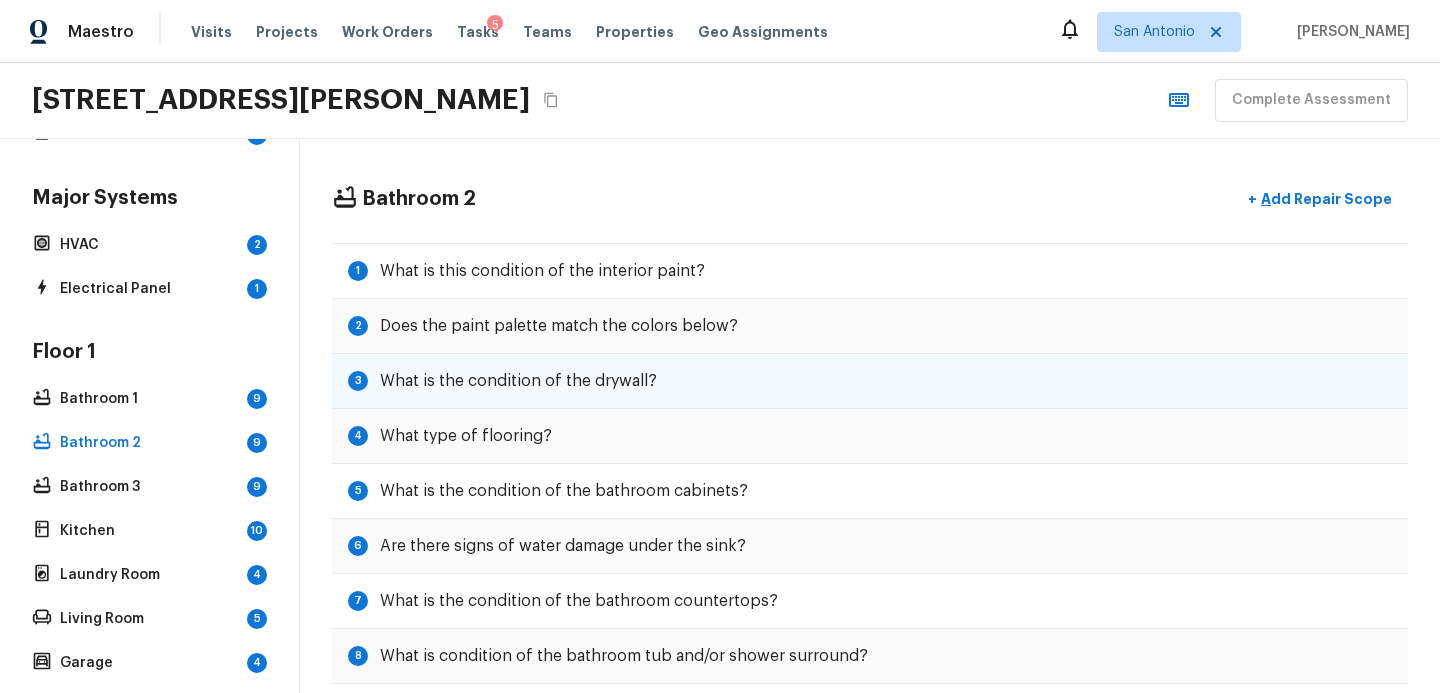 scroll, scrollTop: 57, scrollLeft: 0, axis: vertical 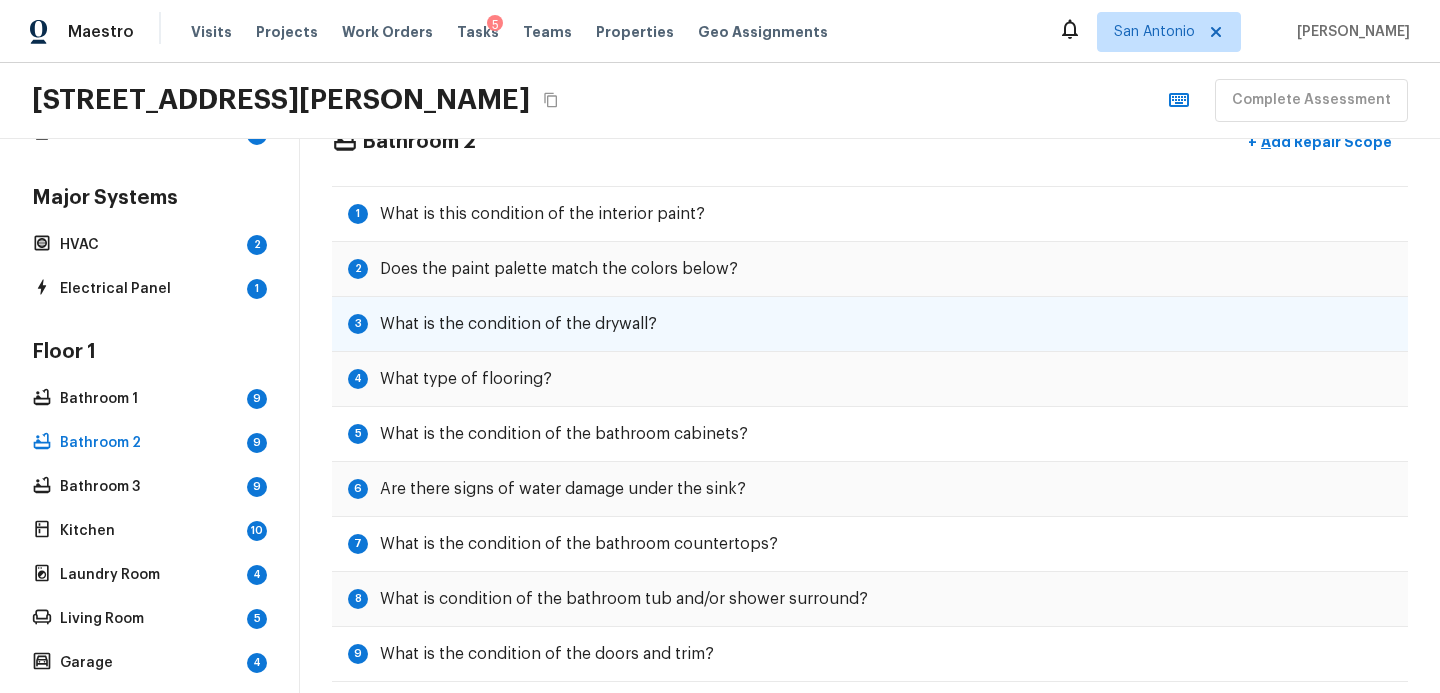 click on "3 What is the condition of the drywall?" at bounding box center [870, 324] 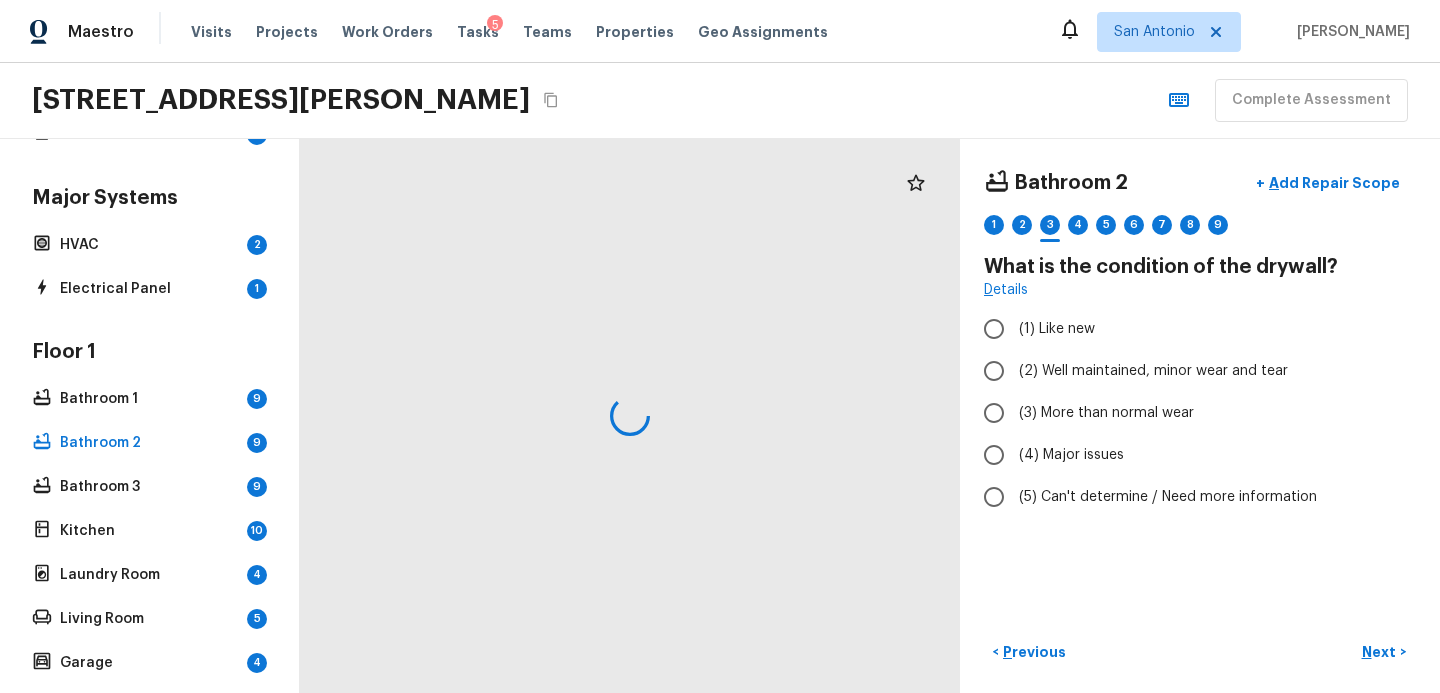 scroll, scrollTop: 0, scrollLeft: 0, axis: both 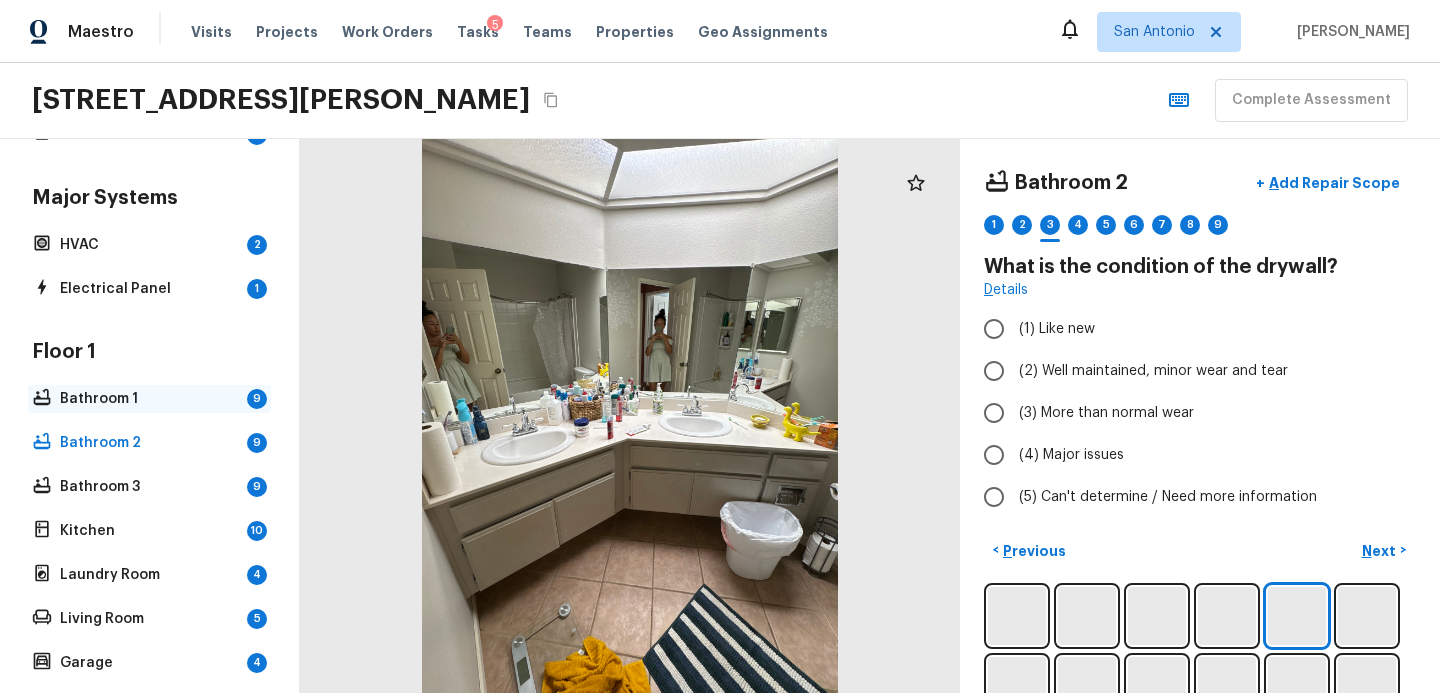 click on "Bathroom 1" at bounding box center [149, 399] 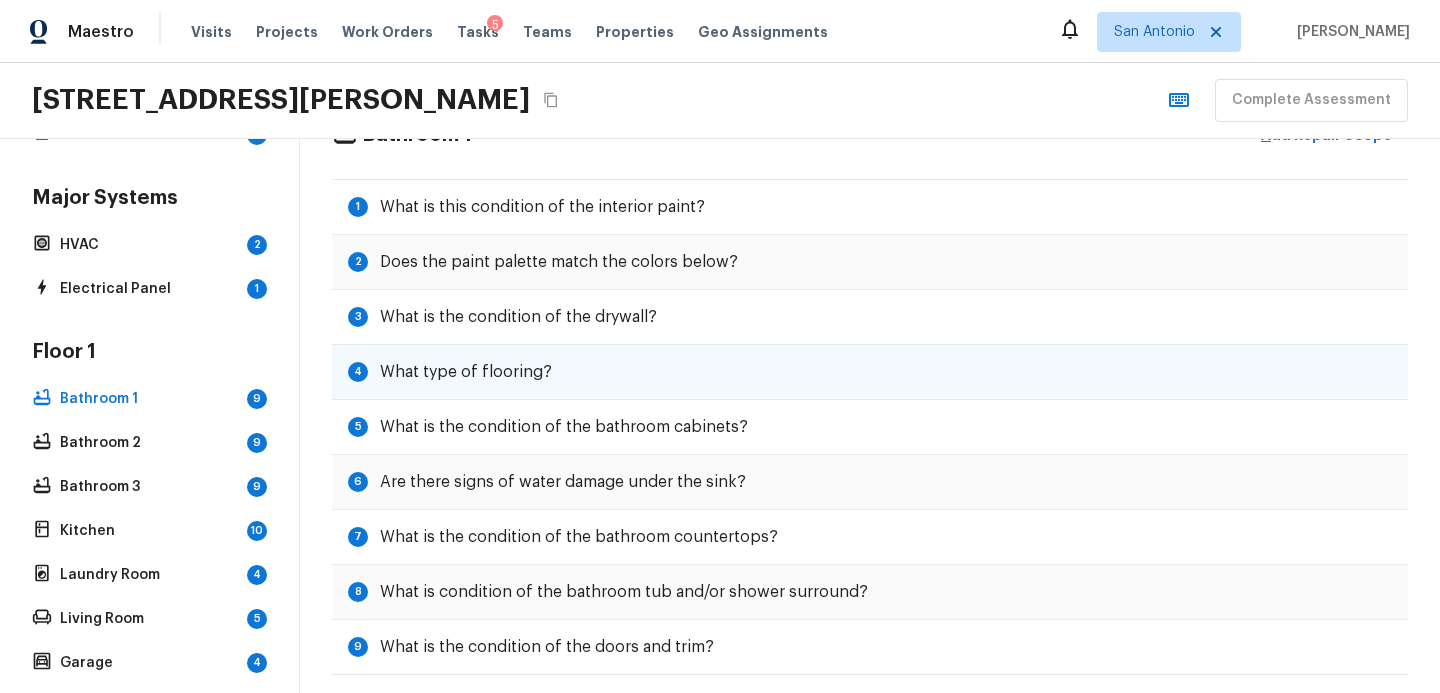 scroll, scrollTop: 86, scrollLeft: 0, axis: vertical 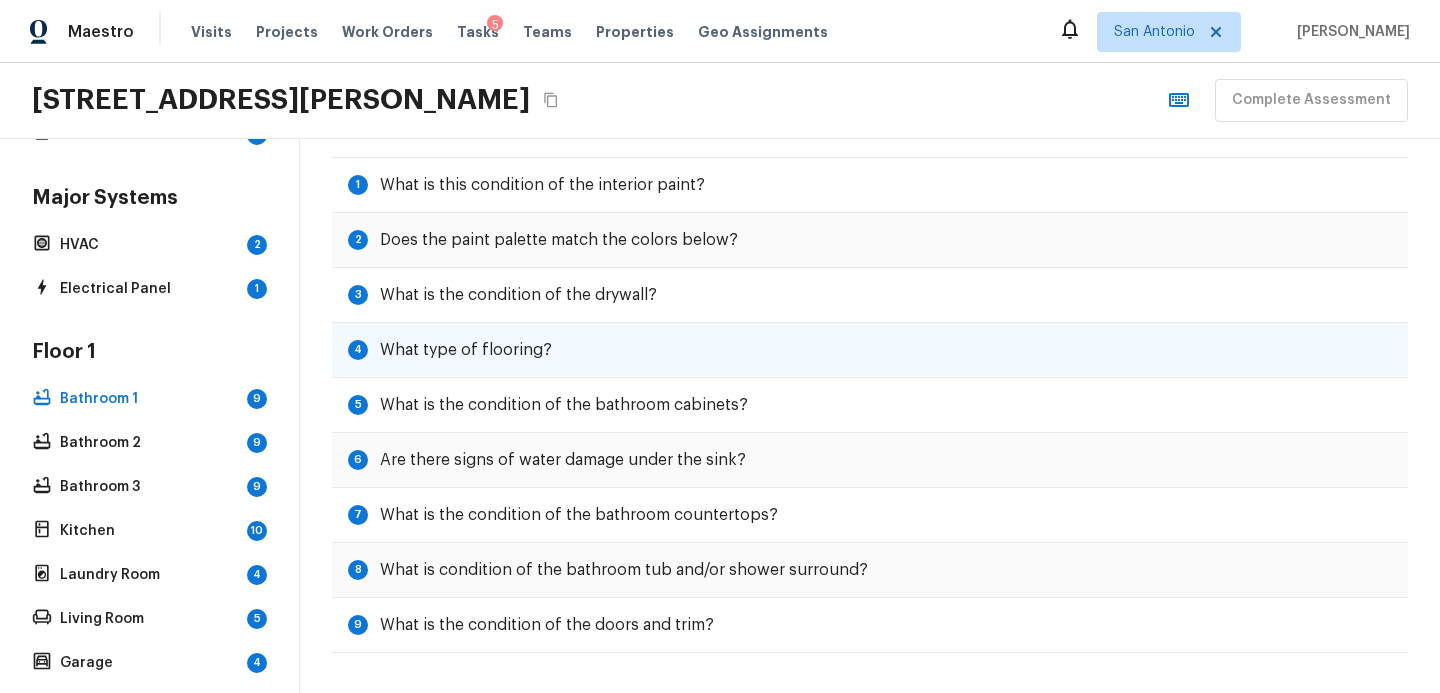 click on "4 What type of flooring?" at bounding box center [870, 350] 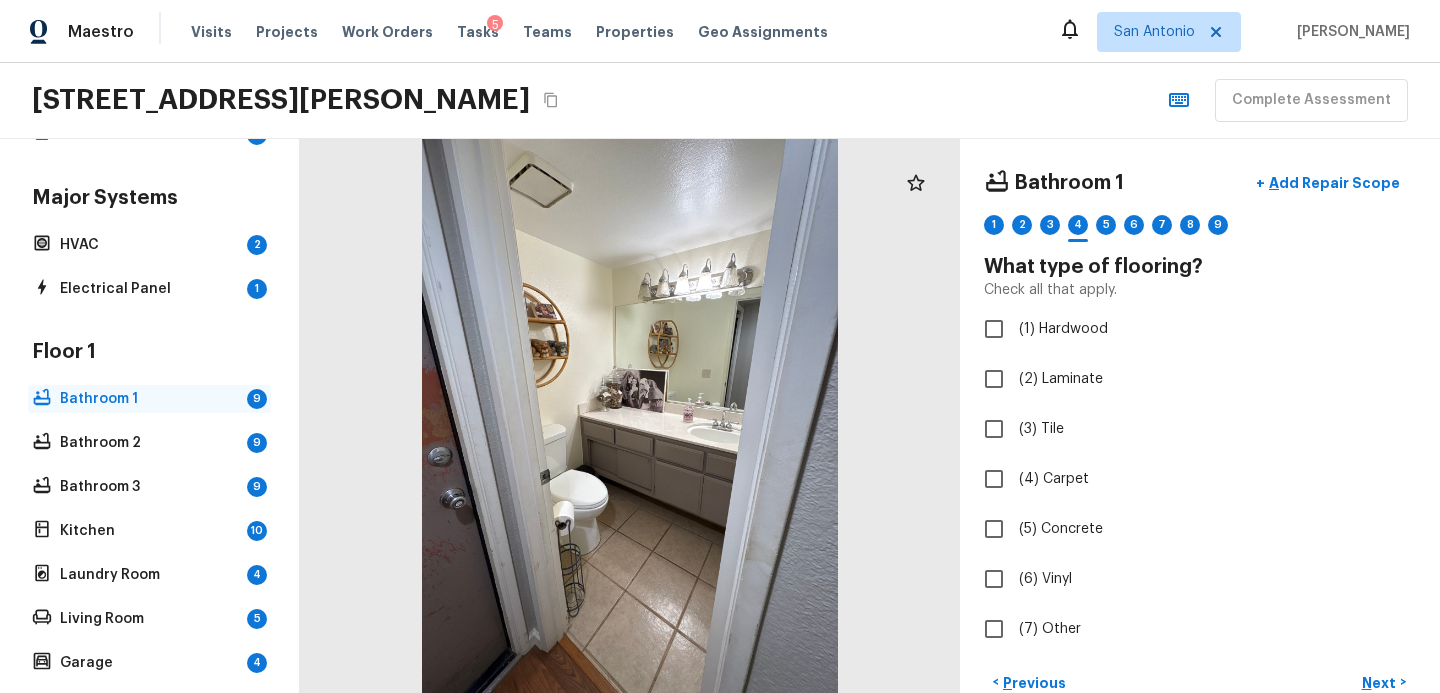 click on "Bathroom 1" at bounding box center [149, 399] 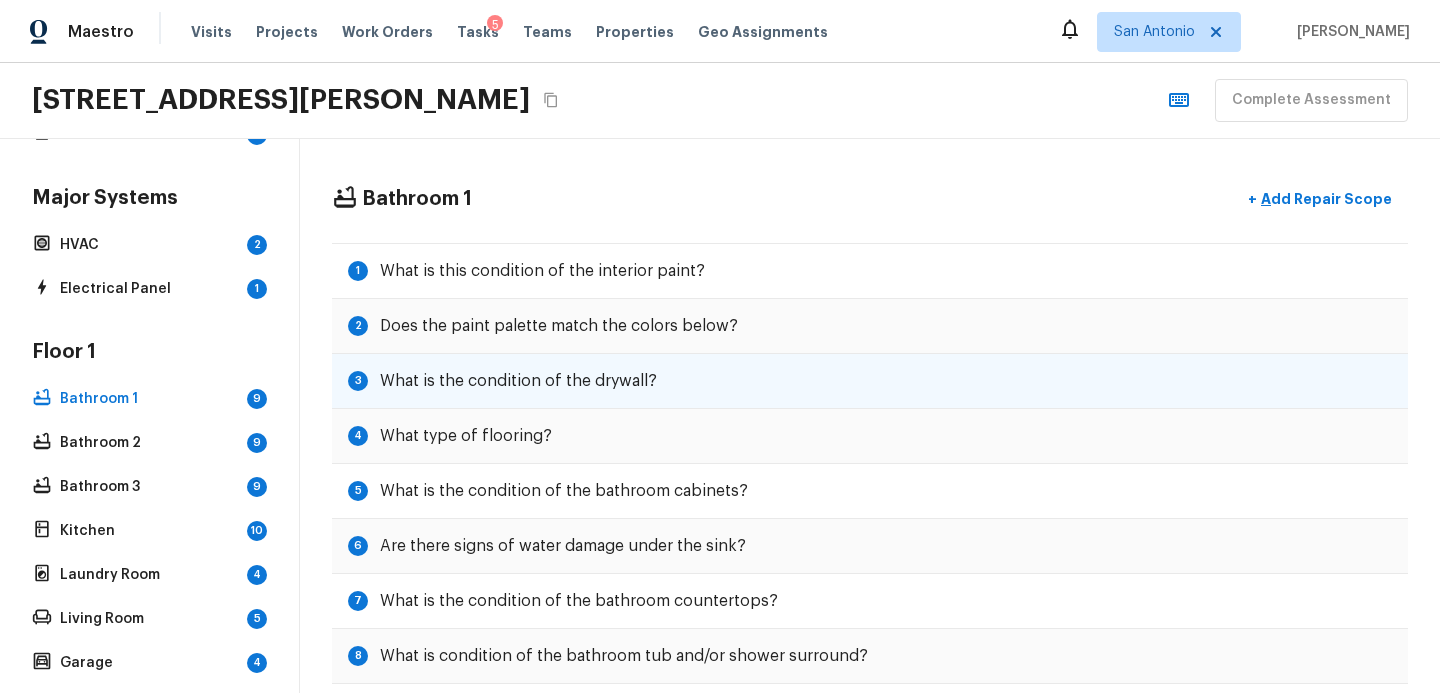 scroll, scrollTop: 86, scrollLeft: 0, axis: vertical 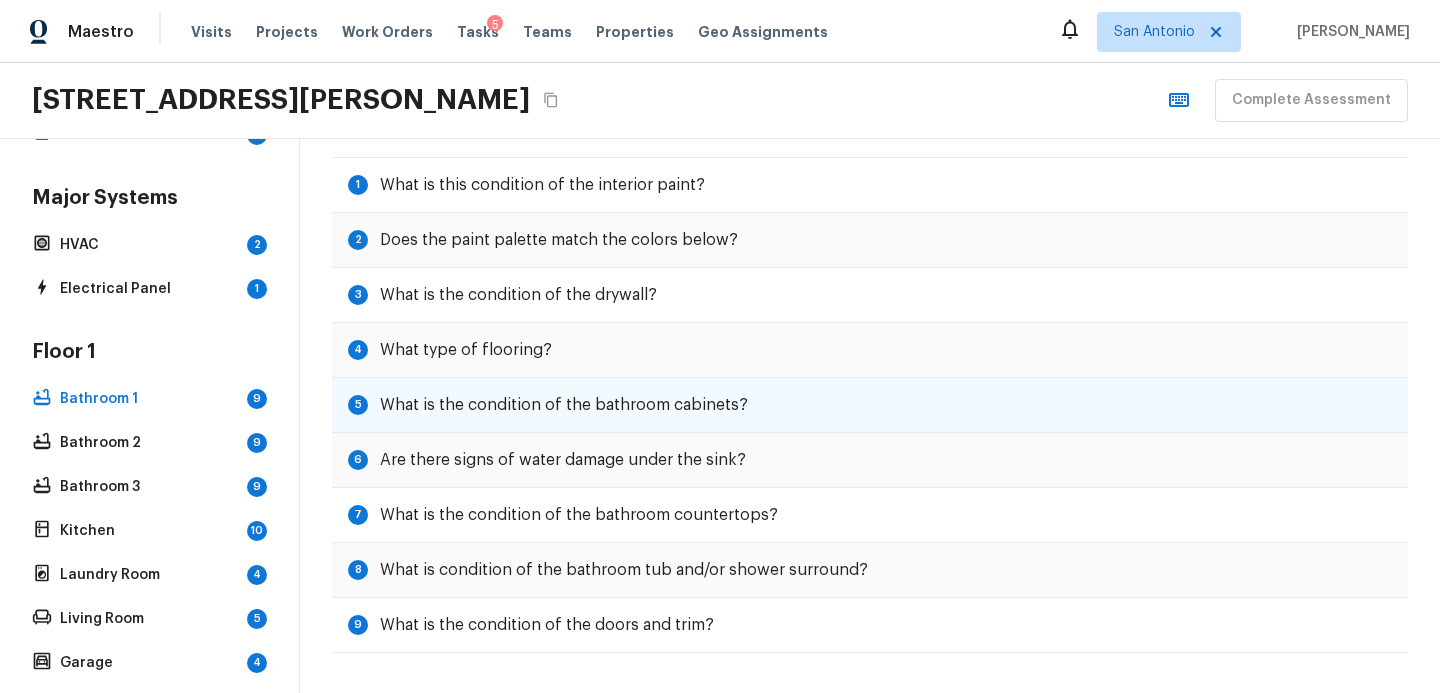click on "What is the condition of the bathroom cabinets?" at bounding box center [564, 405] 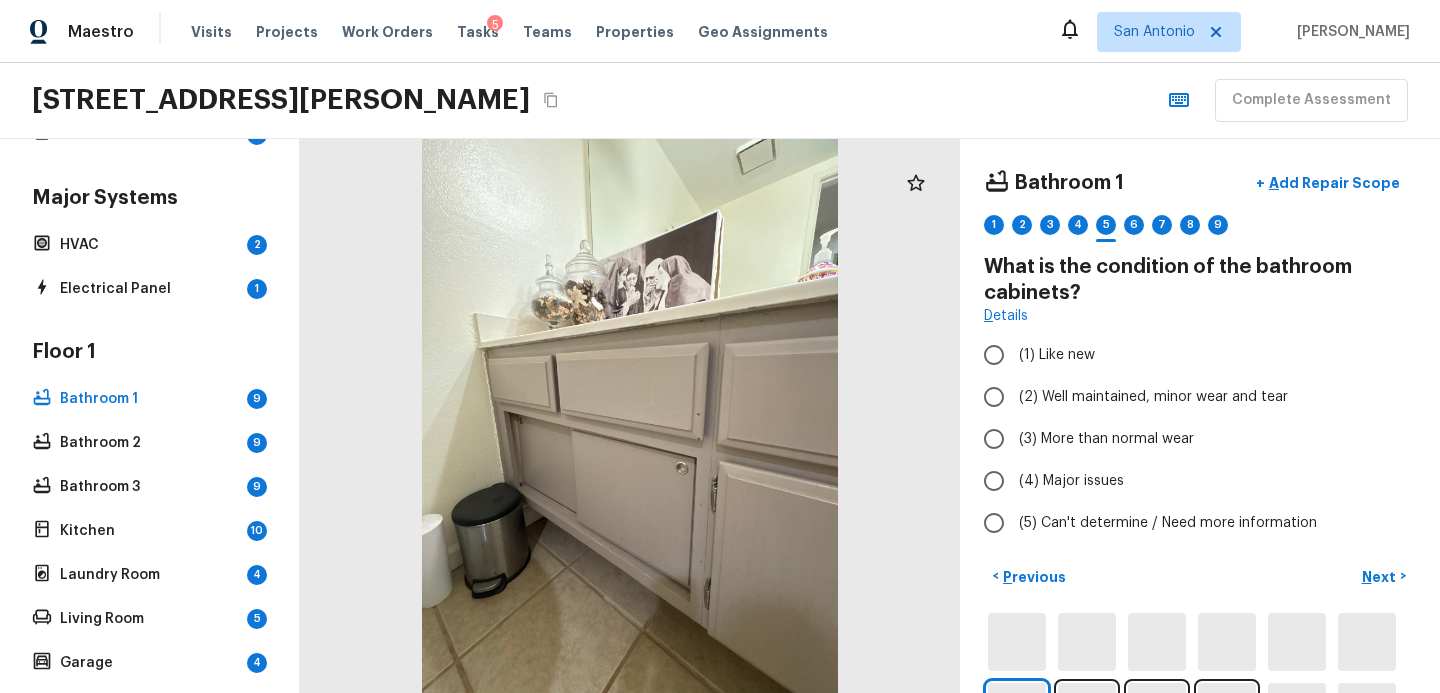 scroll, scrollTop: 0, scrollLeft: 0, axis: both 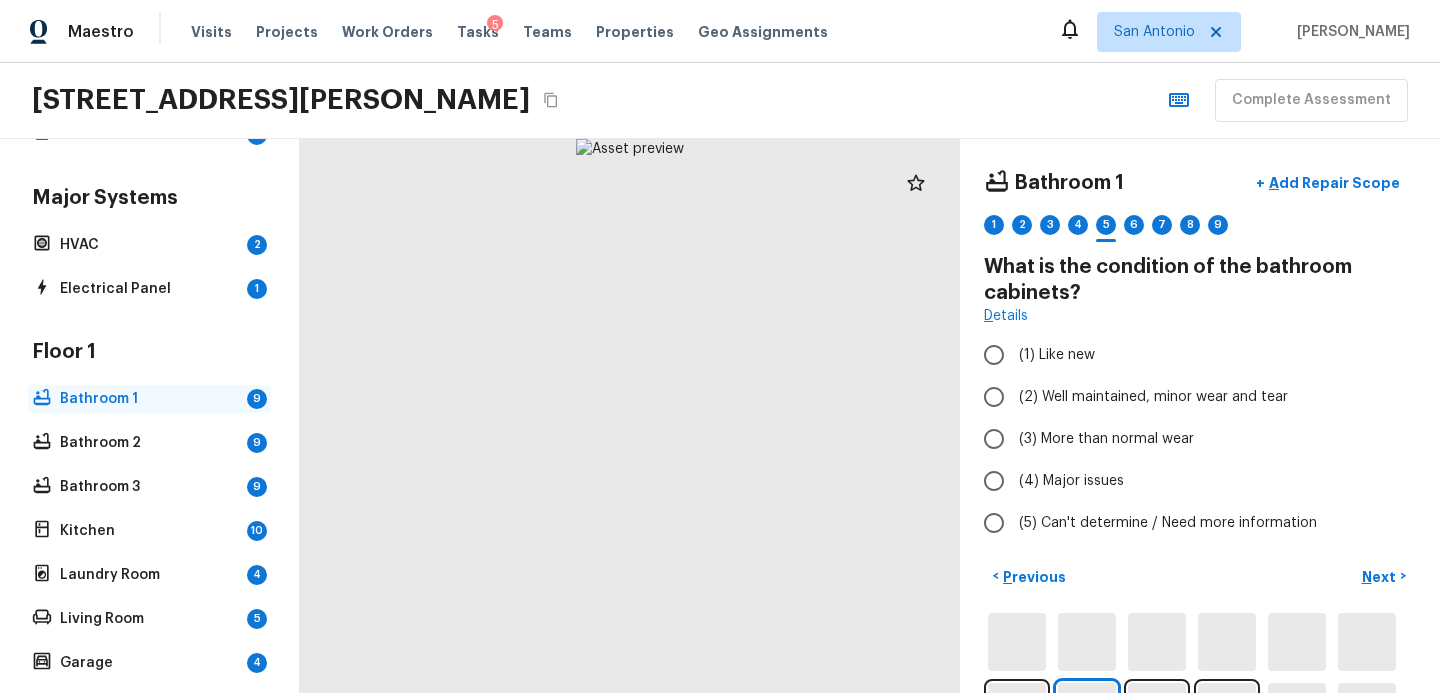 click on "Bathroom 1" at bounding box center (149, 399) 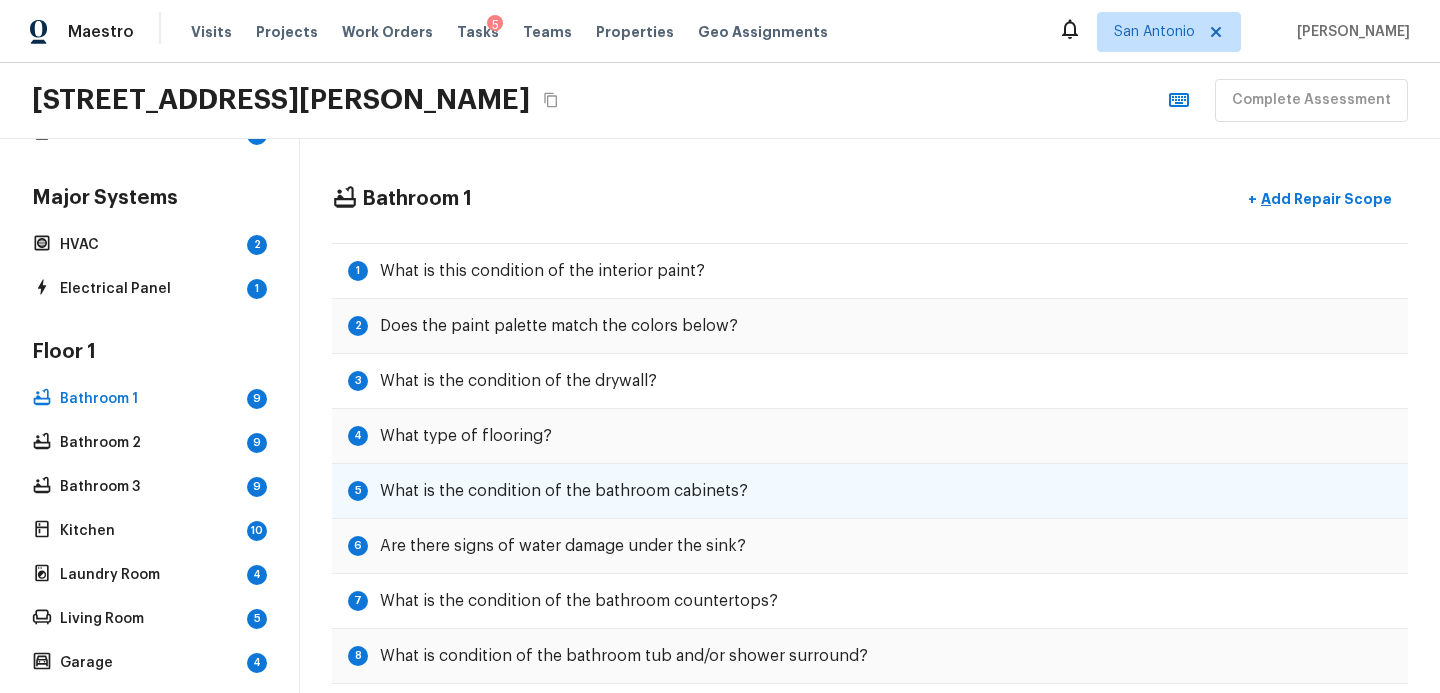 click on "5 What is the condition of the bathroom cabinets?" at bounding box center [870, 491] 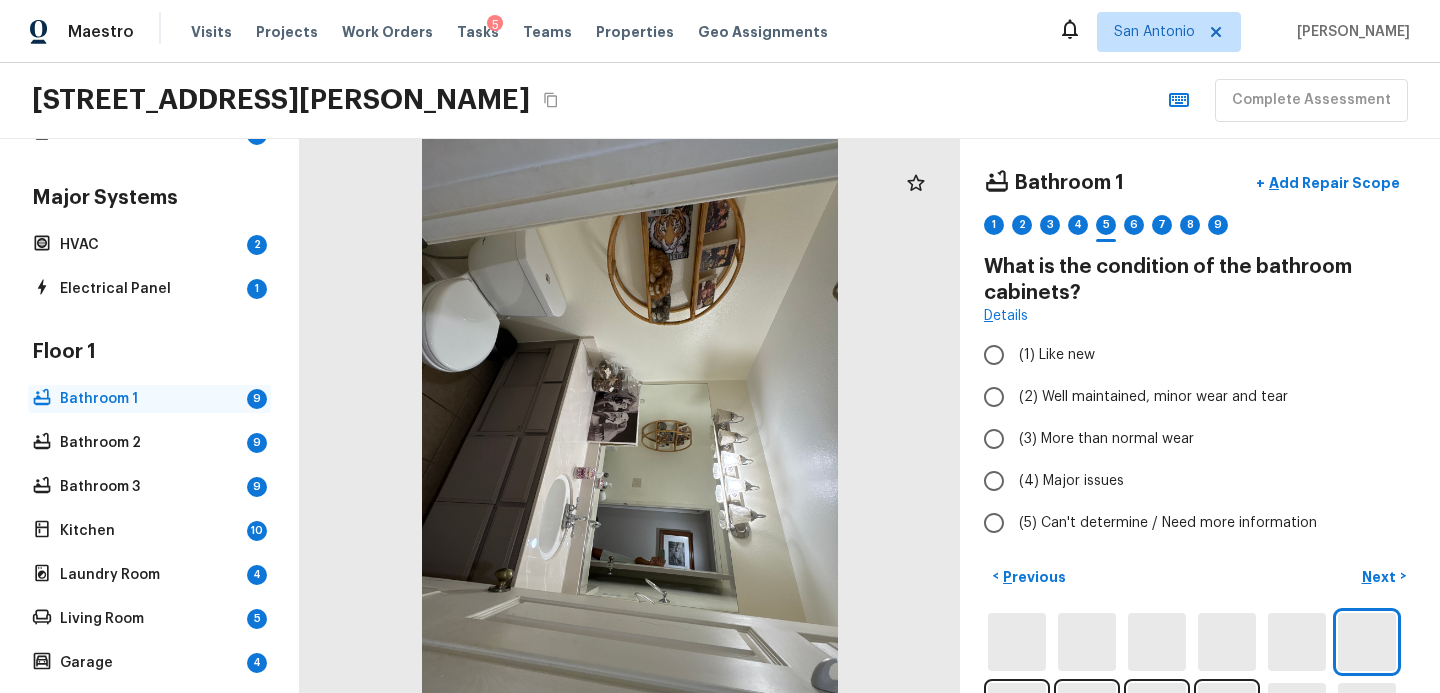 click on "Bathroom 1" at bounding box center (149, 399) 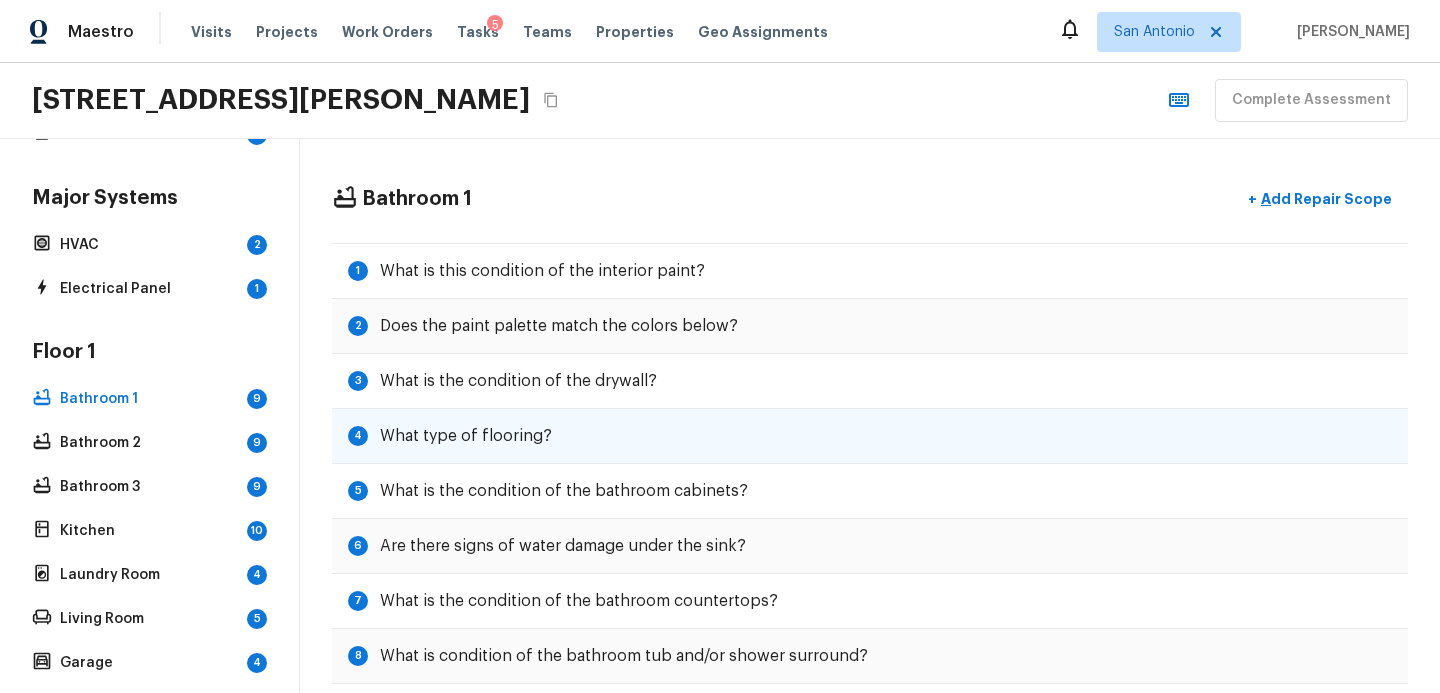 scroll, scrollTop: 86, scrollLeft: 0, axis: vertical 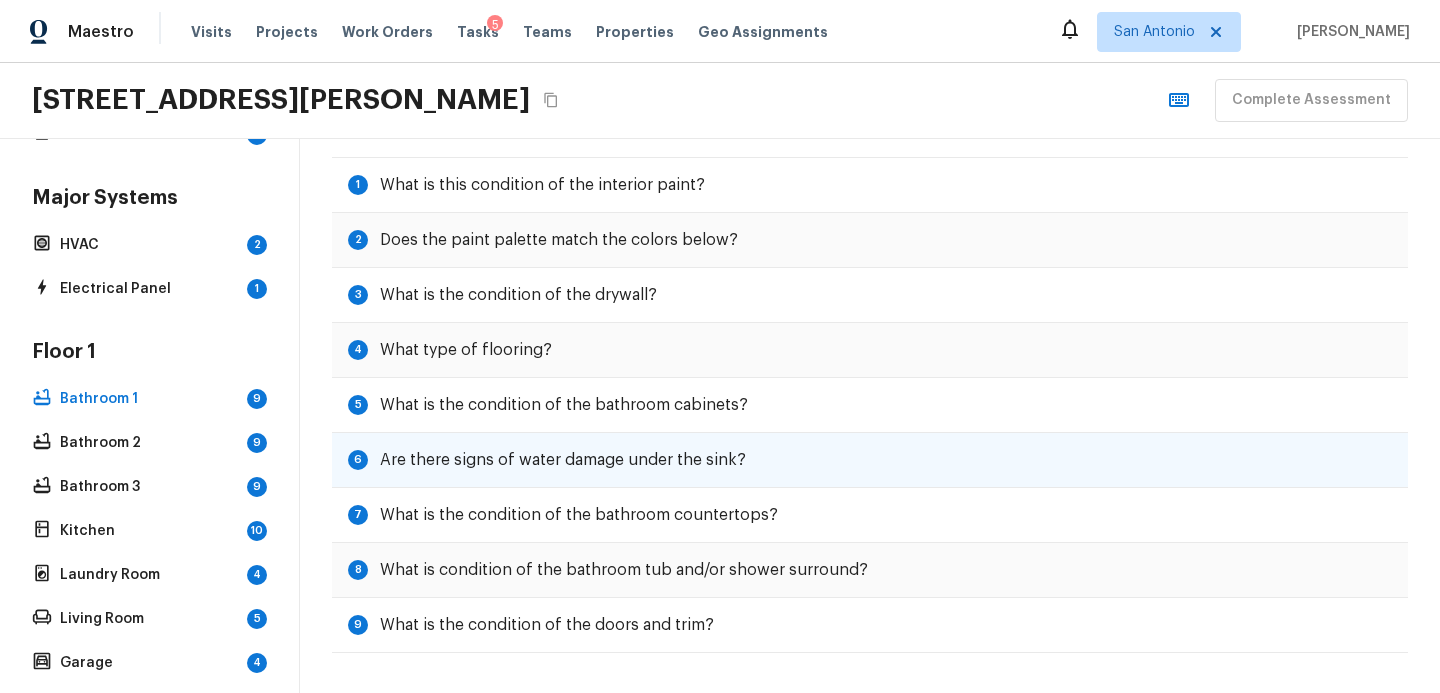 click on "Are there signs of water damage under the sink?" at bounding box center (563, 460) 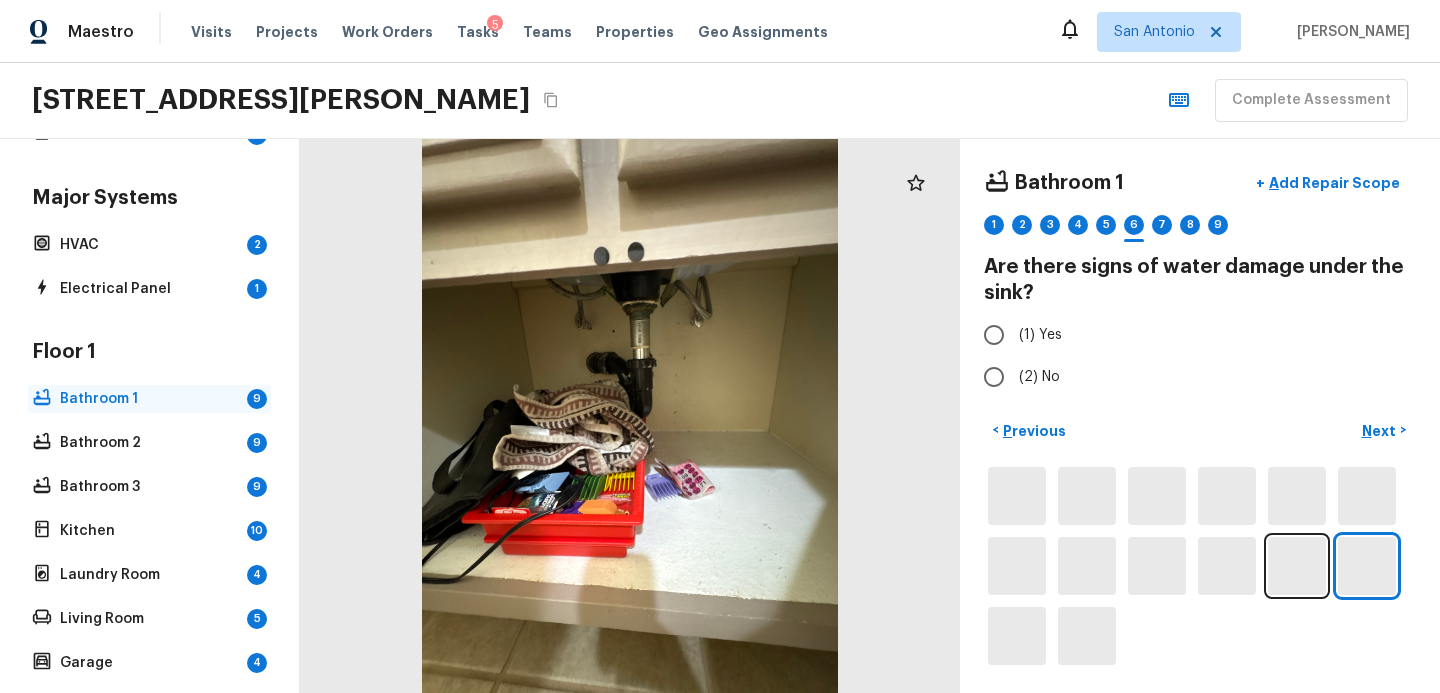 click on "Bathroom 1 9" at bounding box center [149, 399] 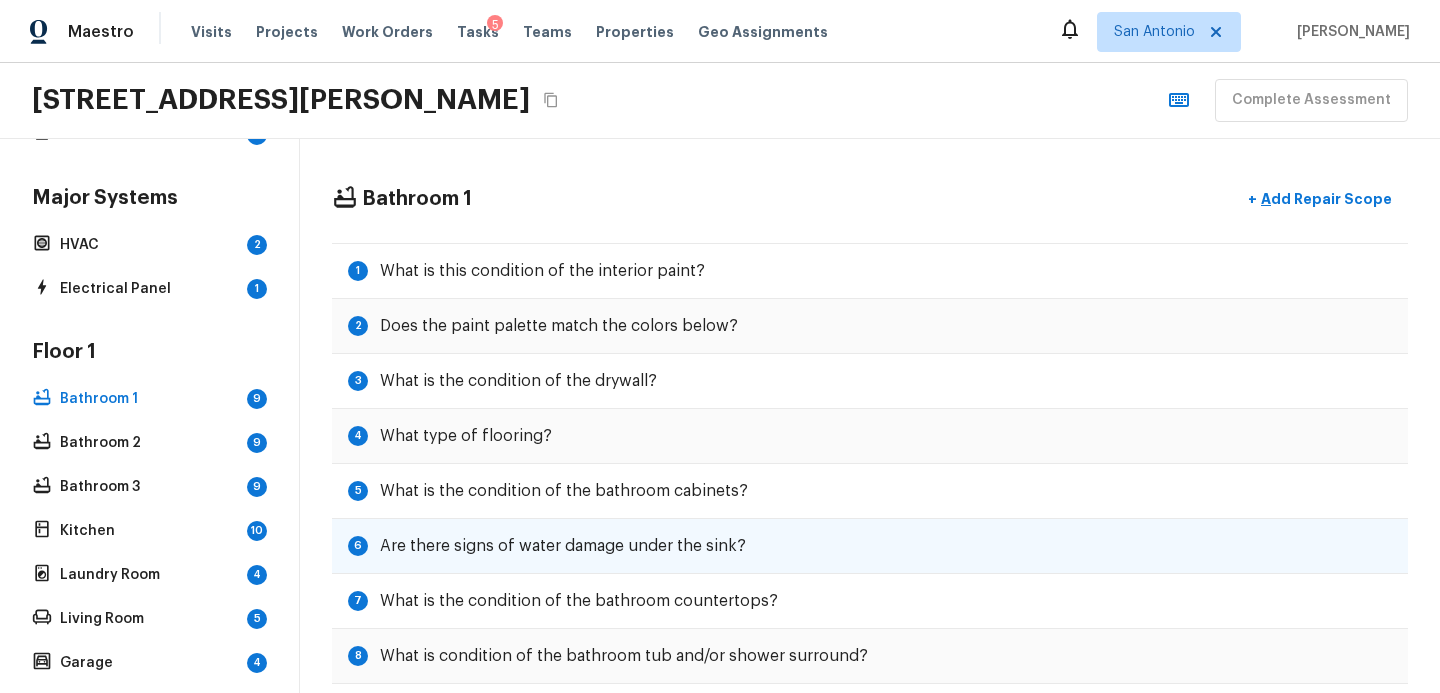click on "Are there signs of water damage under the sink?" at bounding box center [563, 546] 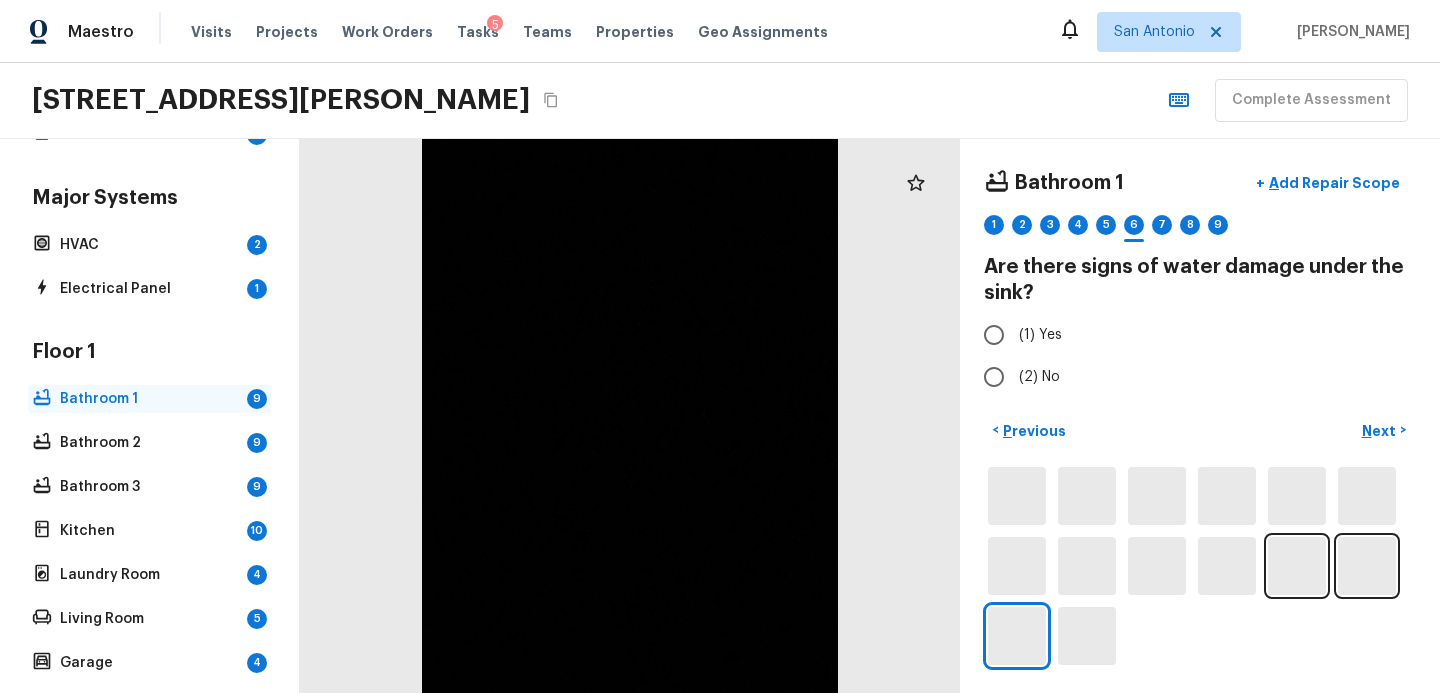 click on "Bathroom 1" at bounding box center (149, 399) 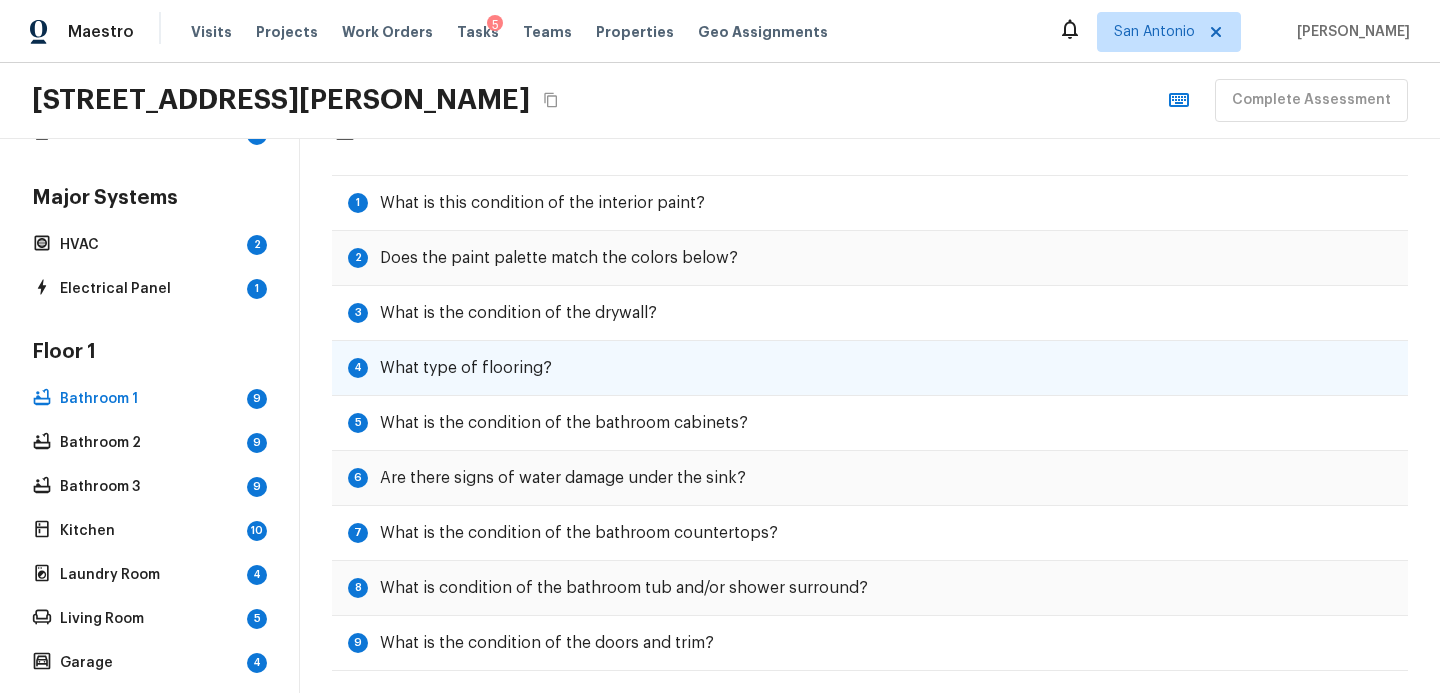 scroll, scrollTop: 86, scrollLeft: 0, axis: vertical 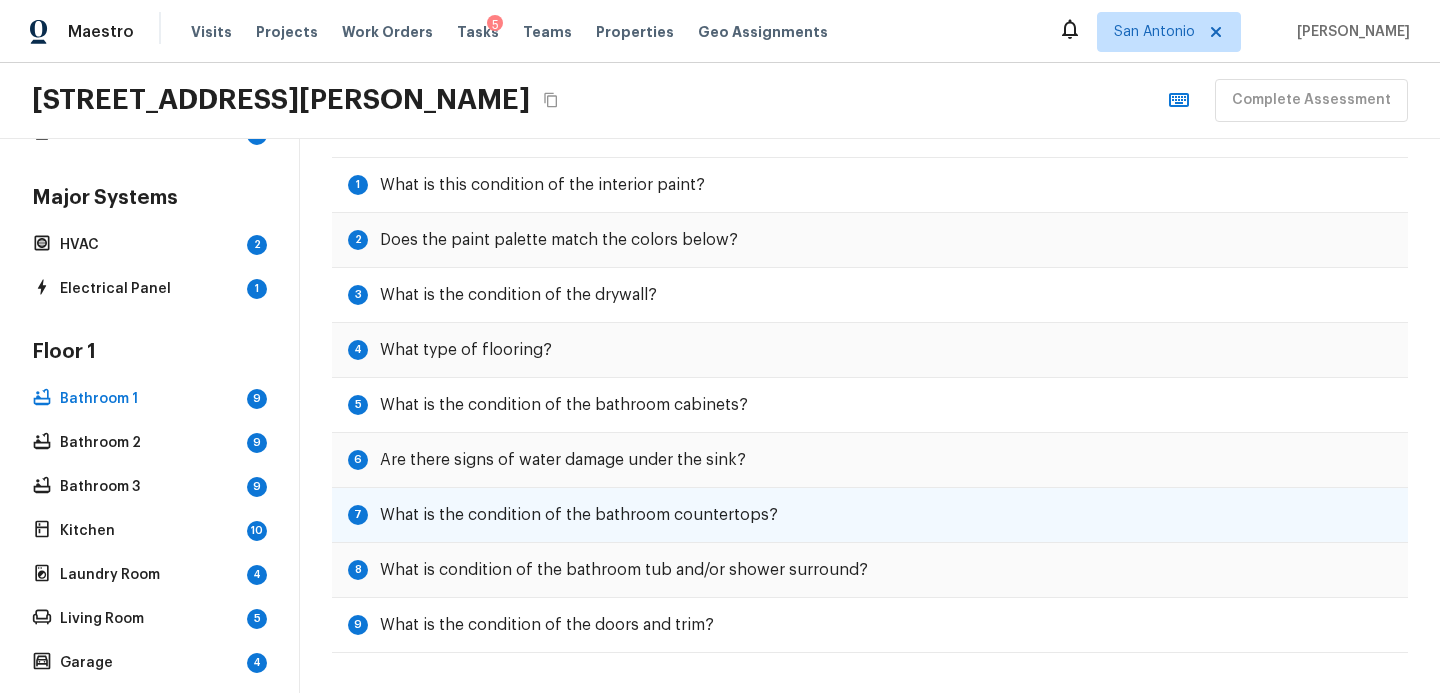 click on "What is the condition of the bathroom countertops?" at bounding box center (579, 515) 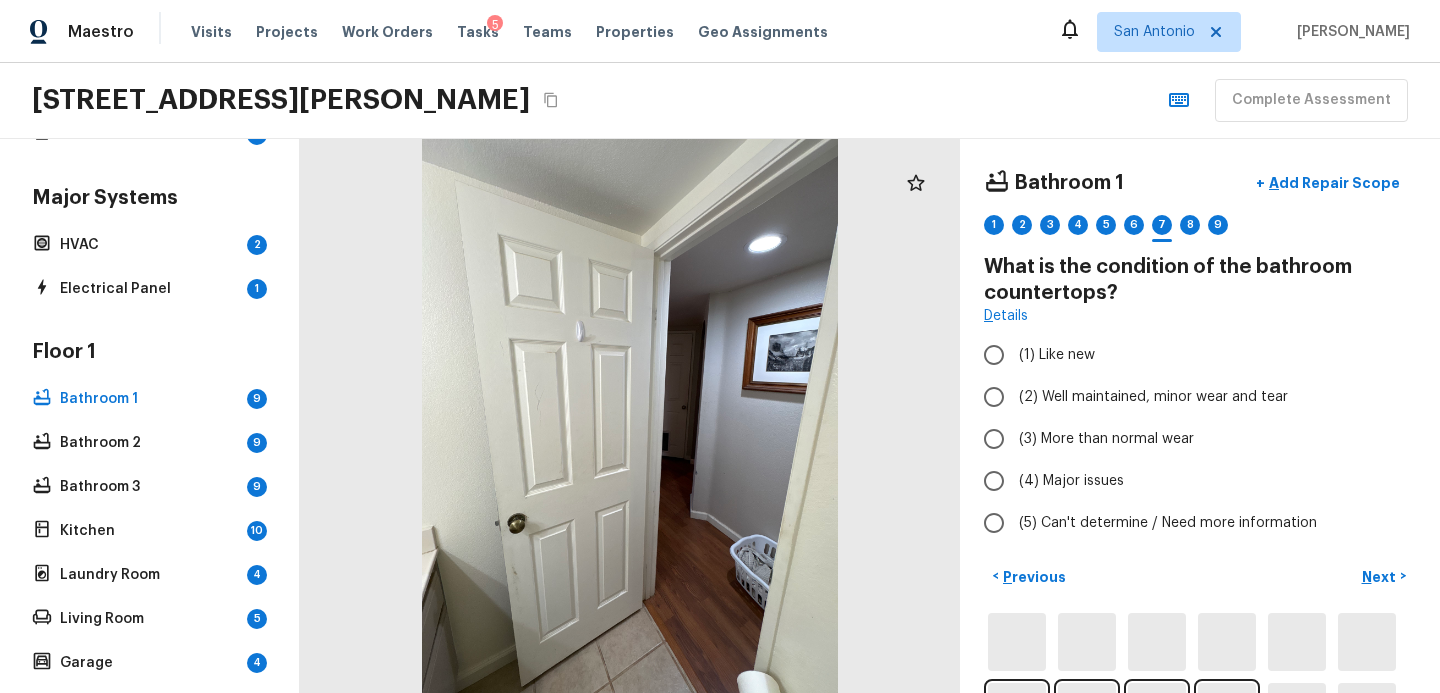 click on "Floor 1 Bathroom 1 9 Bathroom 2 9 Bathroom 3 9 Kitchen 10 Laundry Room 4 Living Room 5 Garage 4" at bounding box center [149, 508] 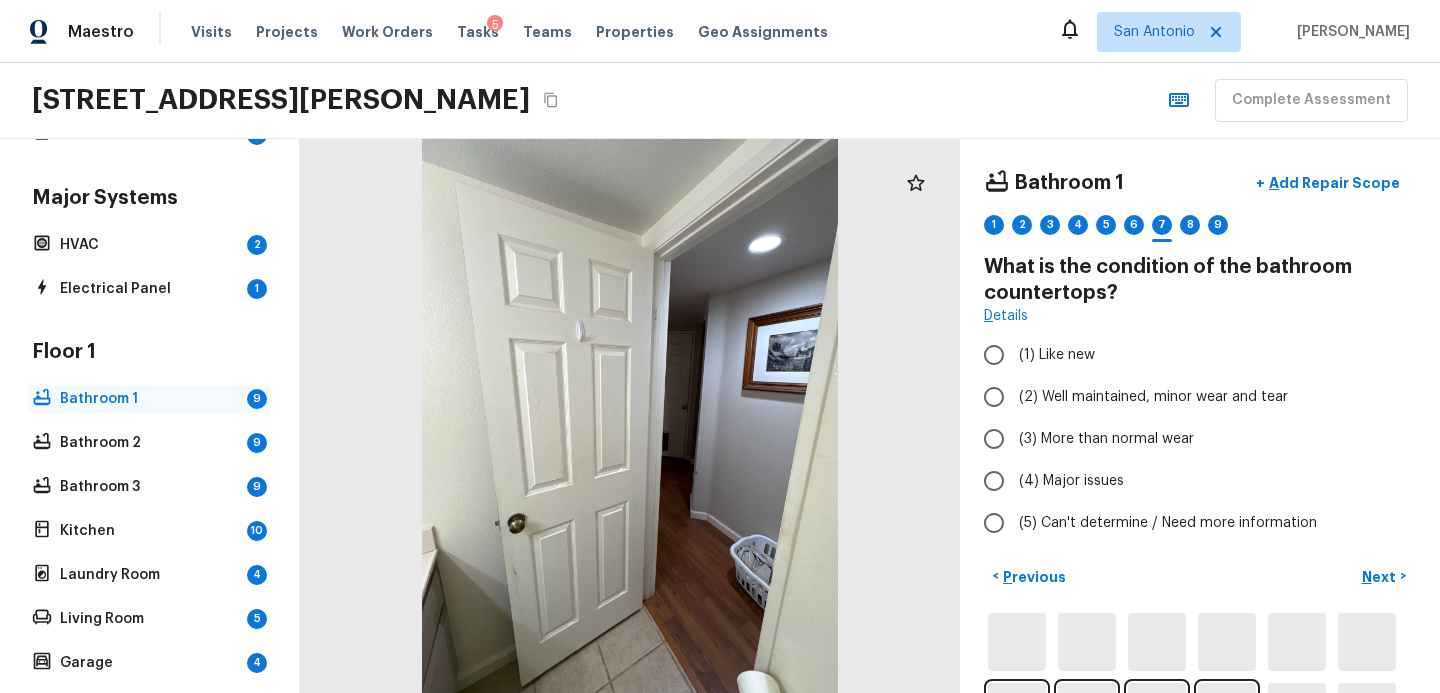 click on "Bathroom 1" at bounding box center (149, 399) 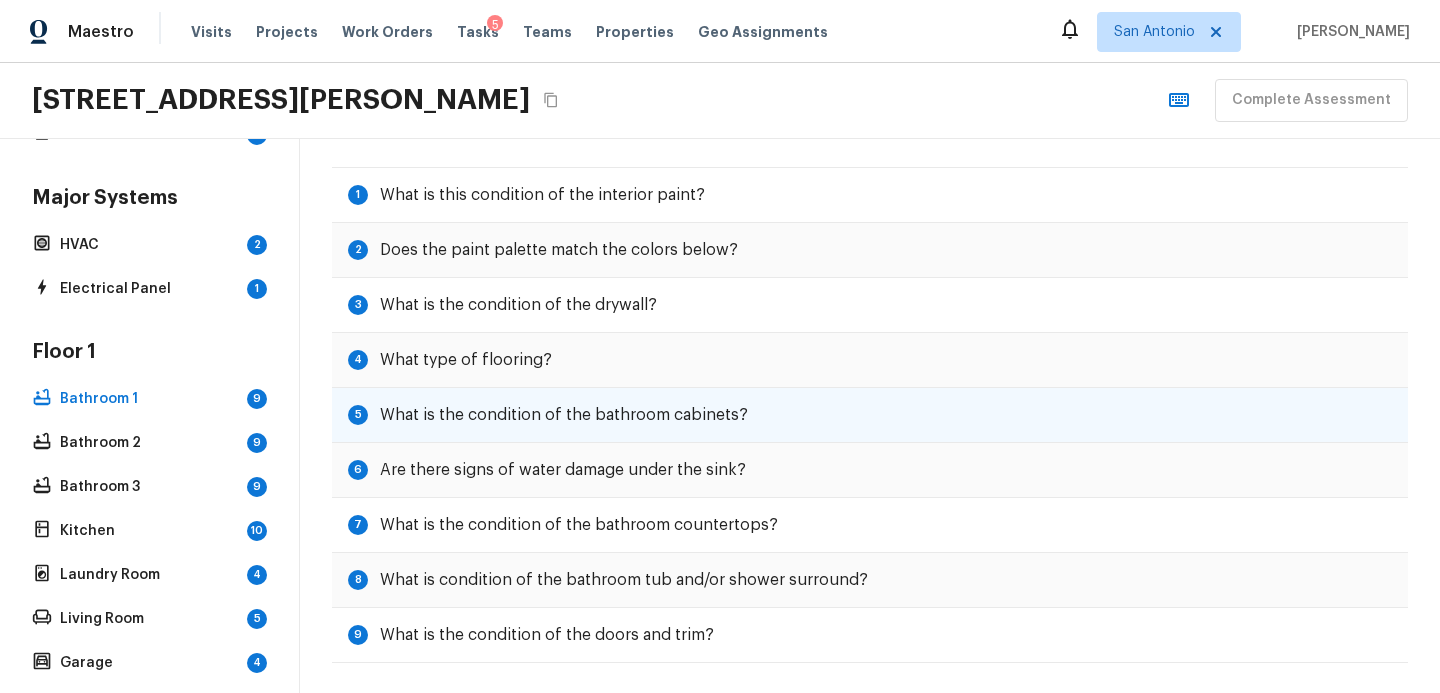 scroll, scrollTop: 86, scrollLeft: 0, axis: vertical 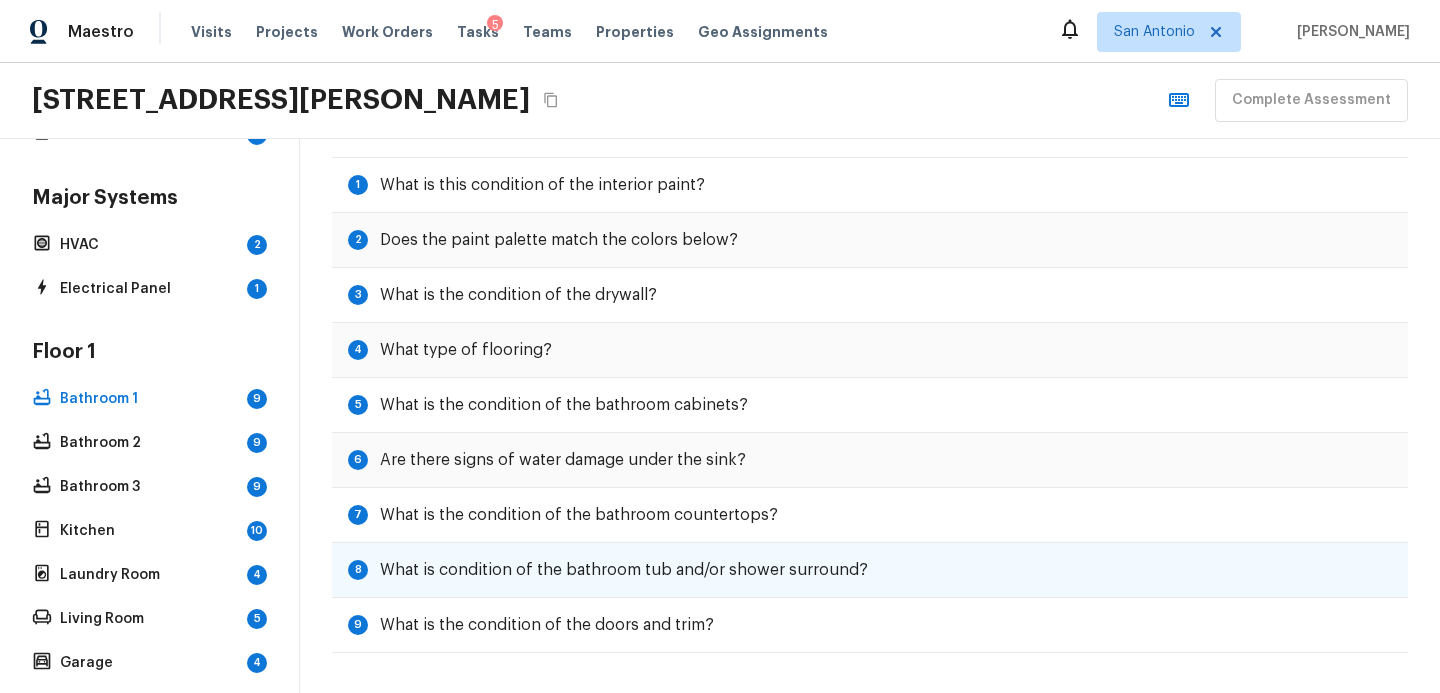 click on "What is condition of the bathroom tub and/or shower surround?" at bounding box center (624, 570) 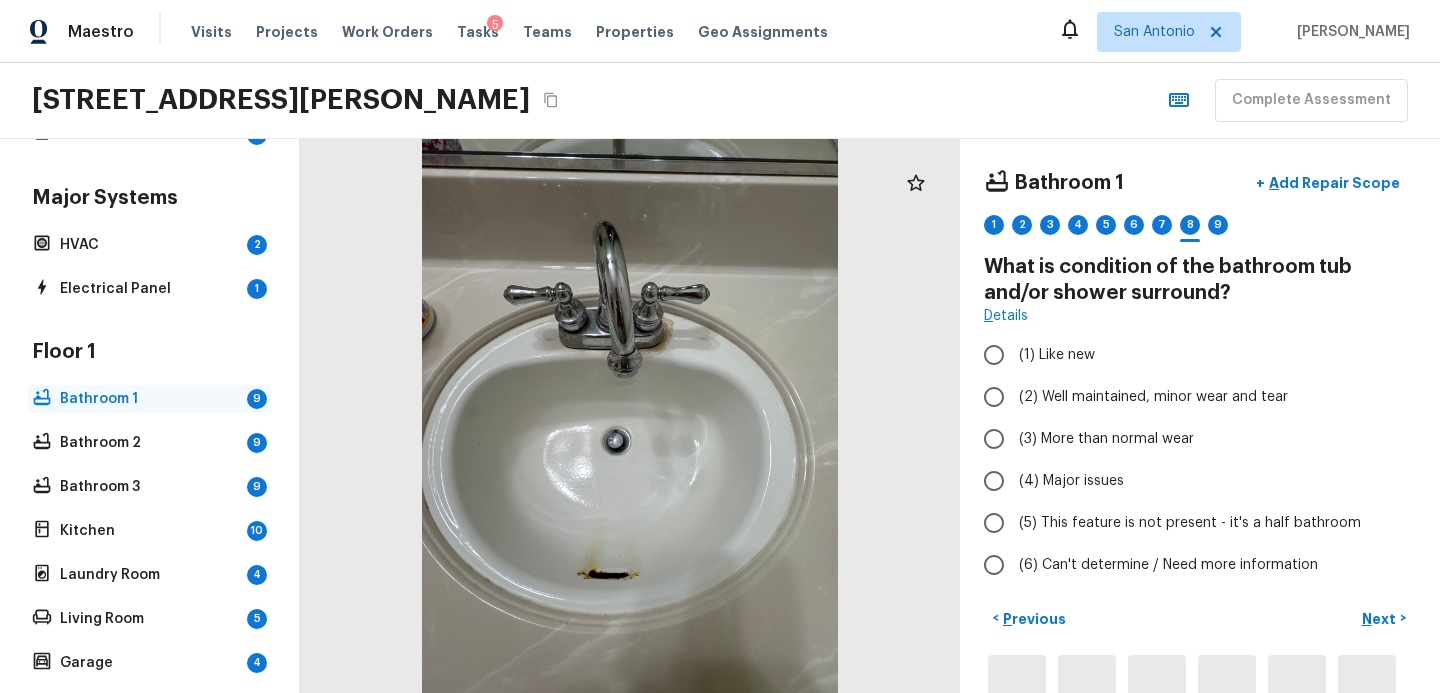 click on "Bathroom 1" at bounding box center (149, 399) 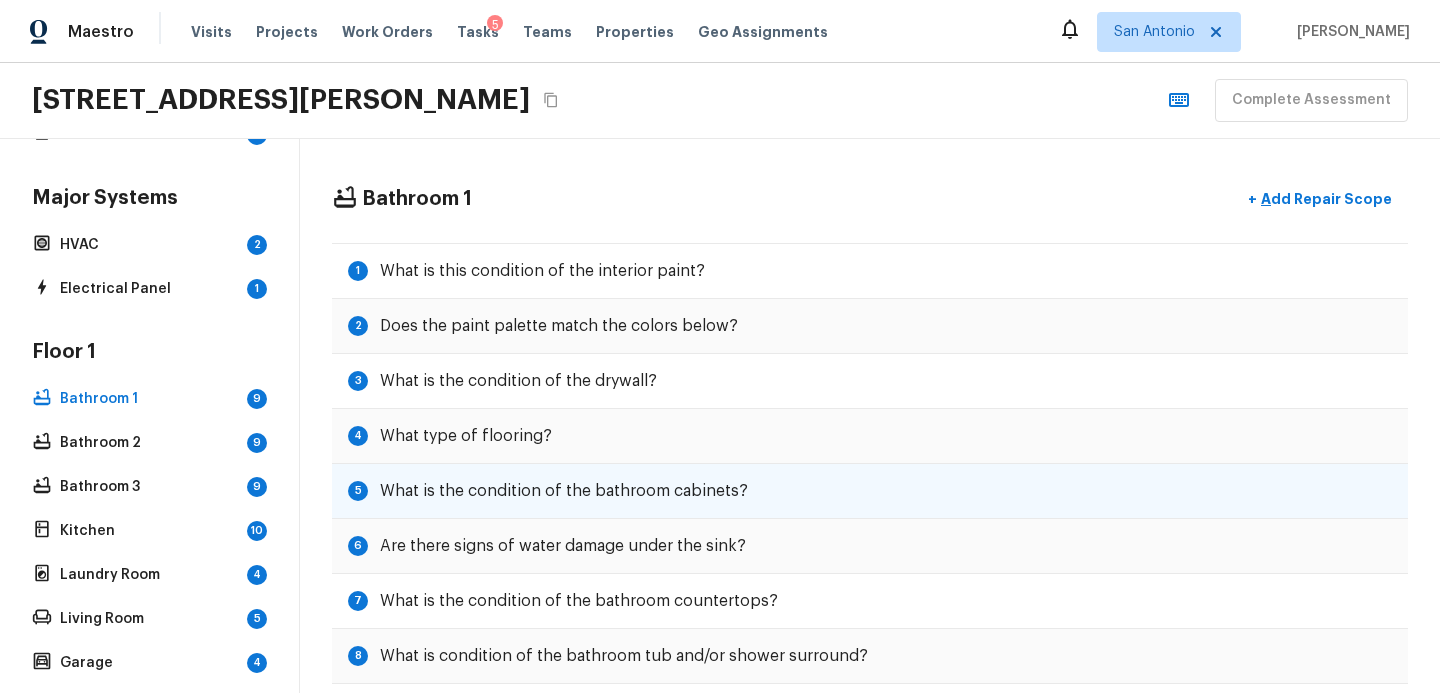 scroll, scrollTop: 86, scrollLeft: 0, axis: vertical 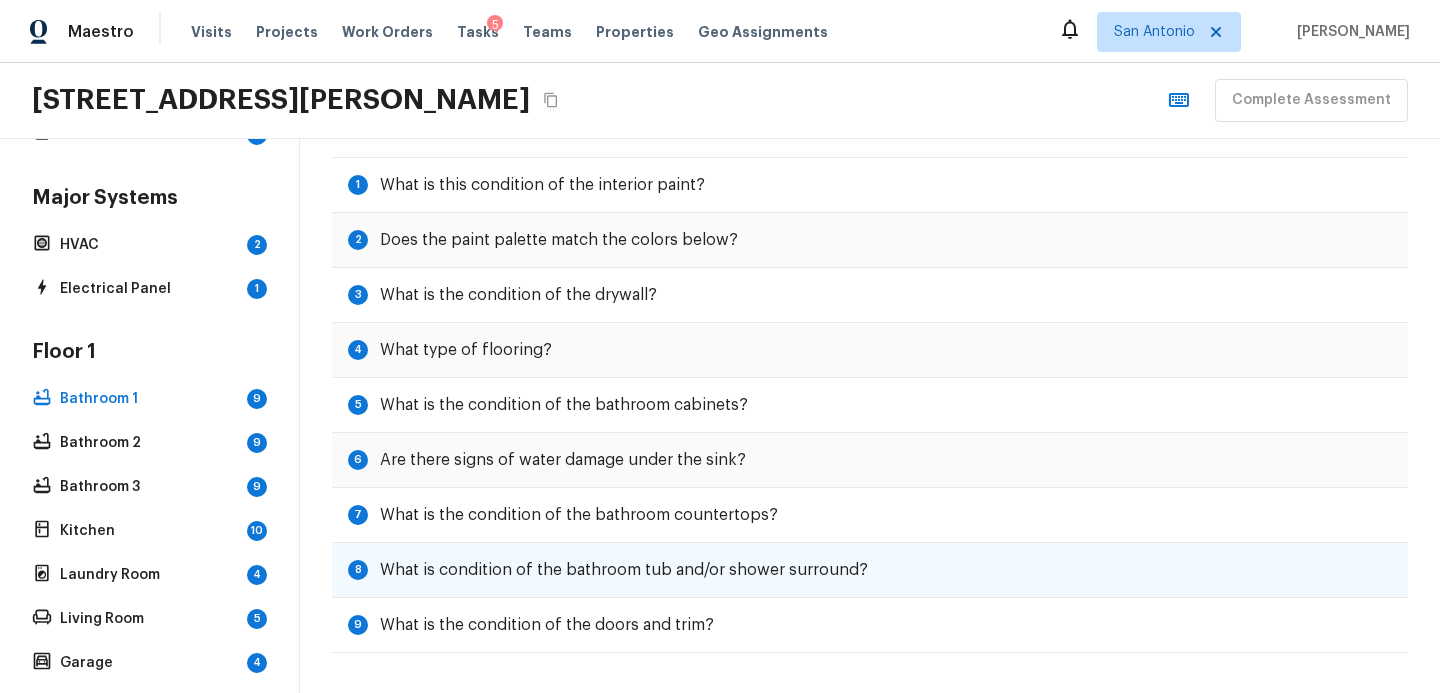 click on "What is condition of the bathroom tub and/or shower surround?" at bounding box center (624, 570) 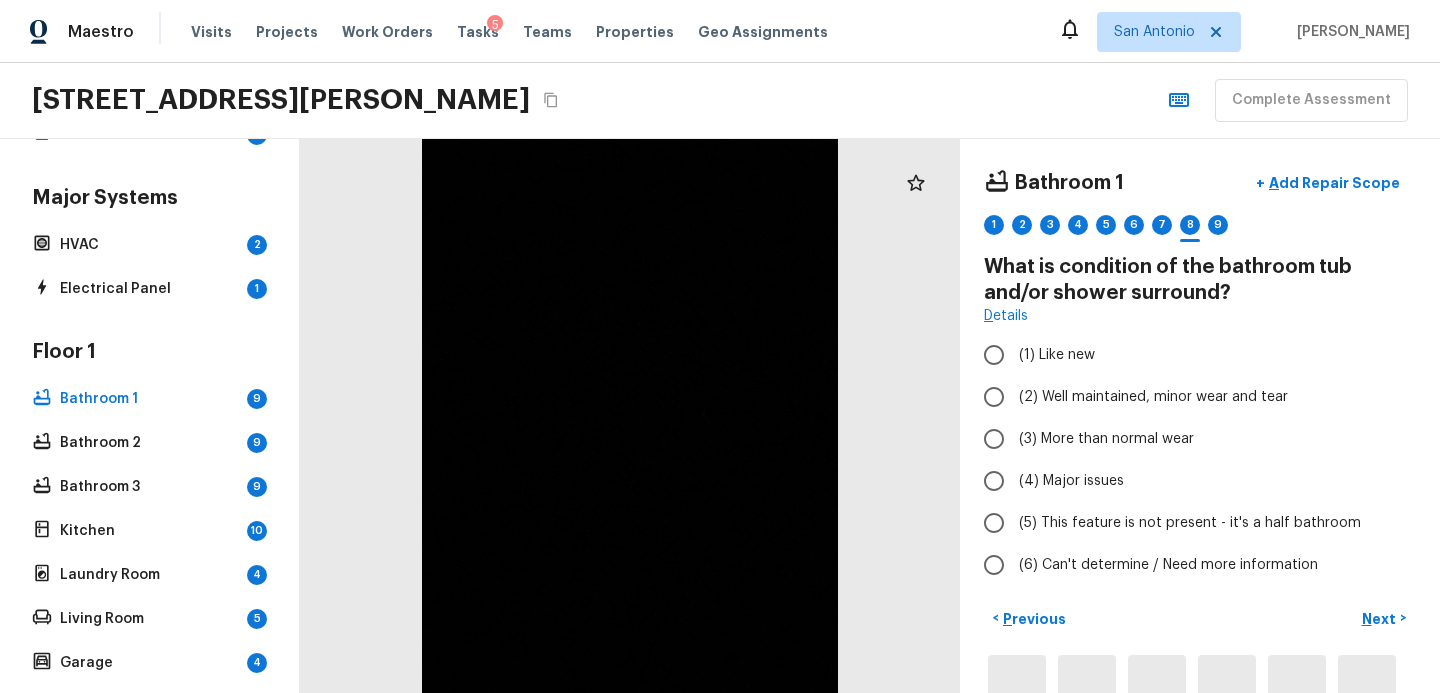 scroll, scrollTop: 0, scrollLeft: 0, axis: both 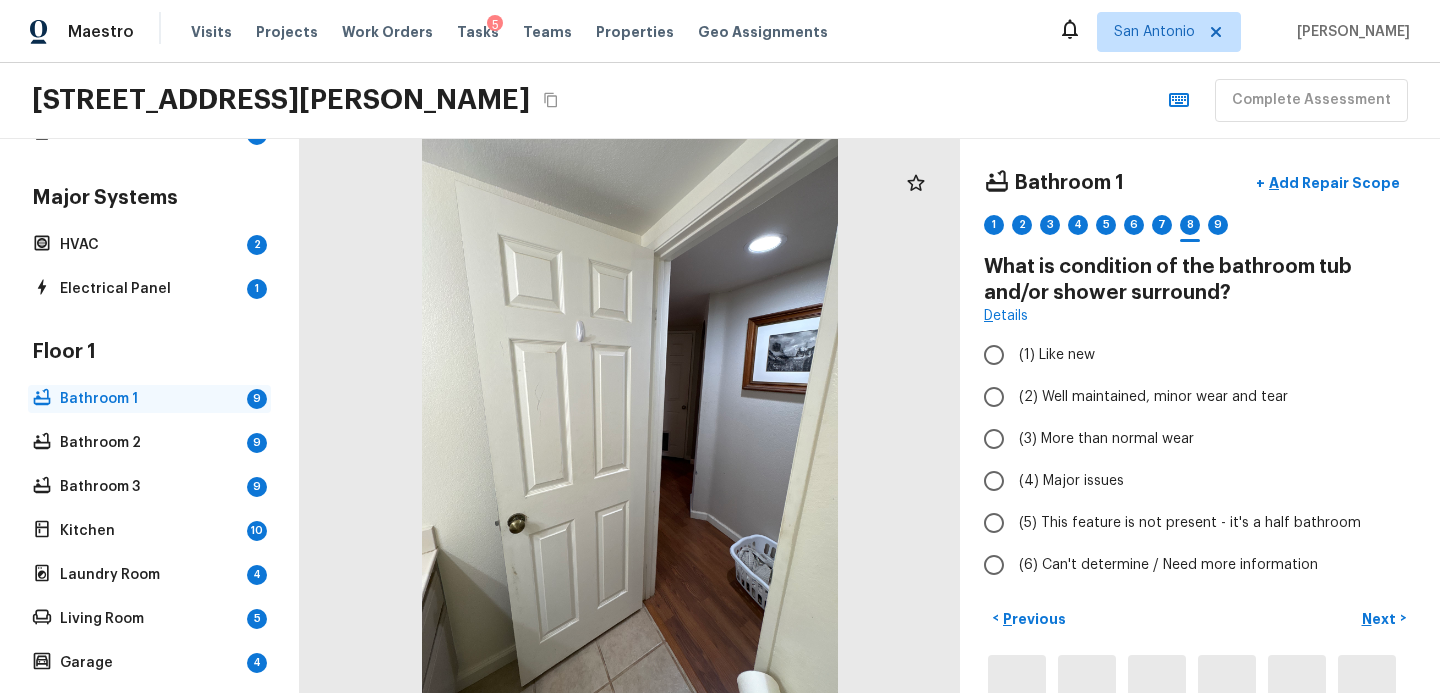 click on "Bathroom 1" at bounding box center [149, 399] 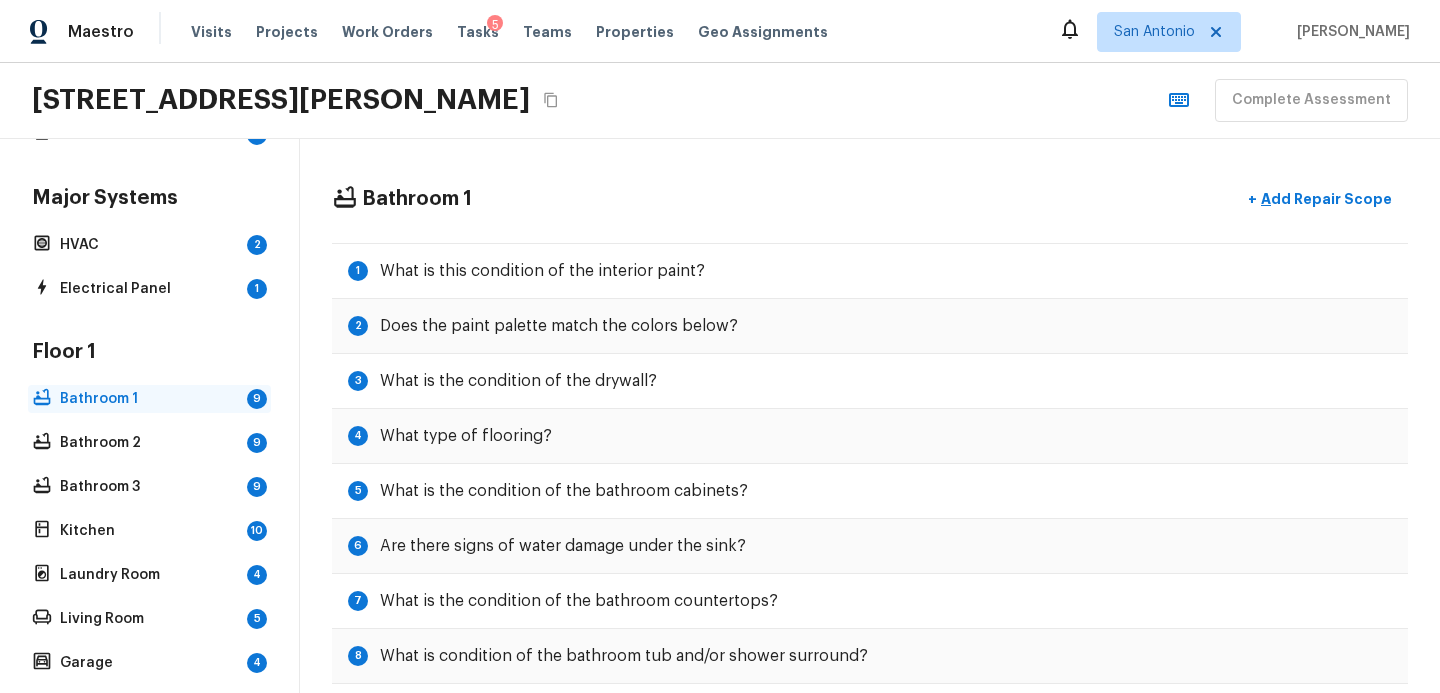scroll, scrollTop: 86, scrollLeft: 0, axis: vertical 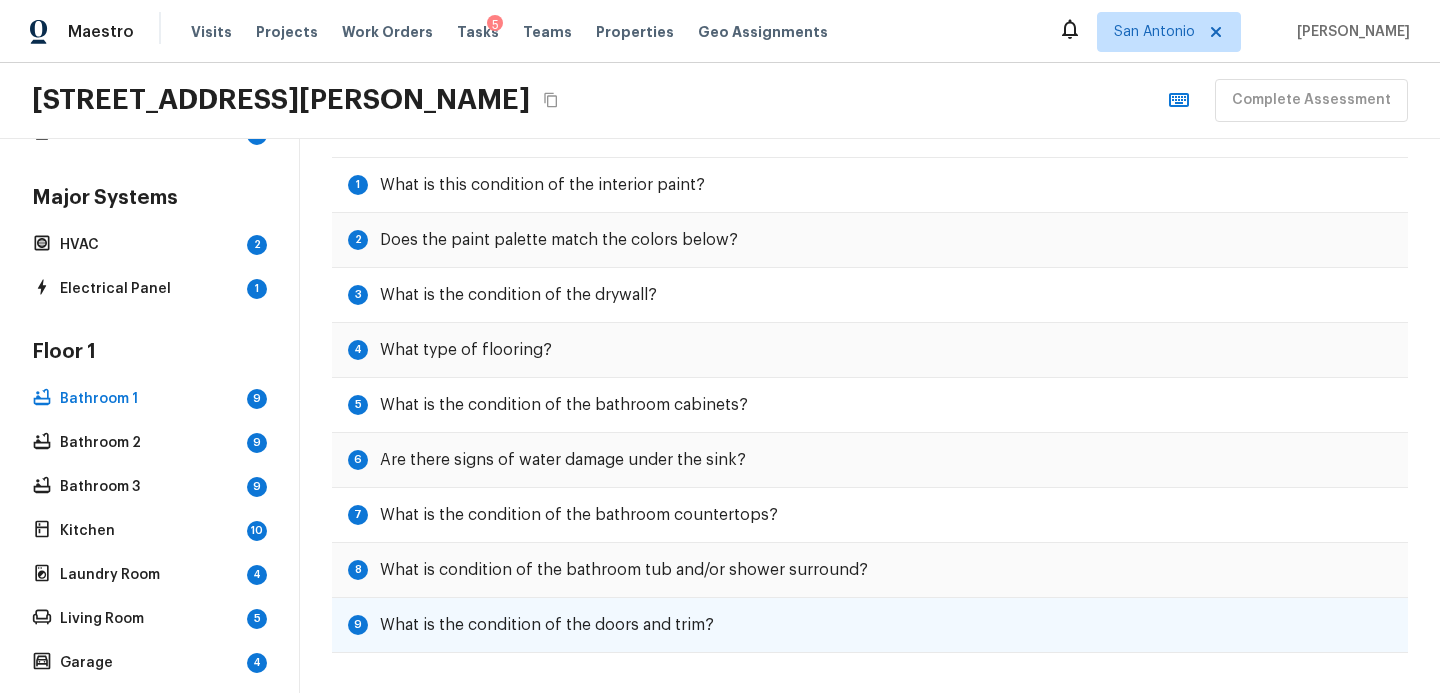 click on "What is the condition of the doors and trim?" at bounding box center [547, 625] 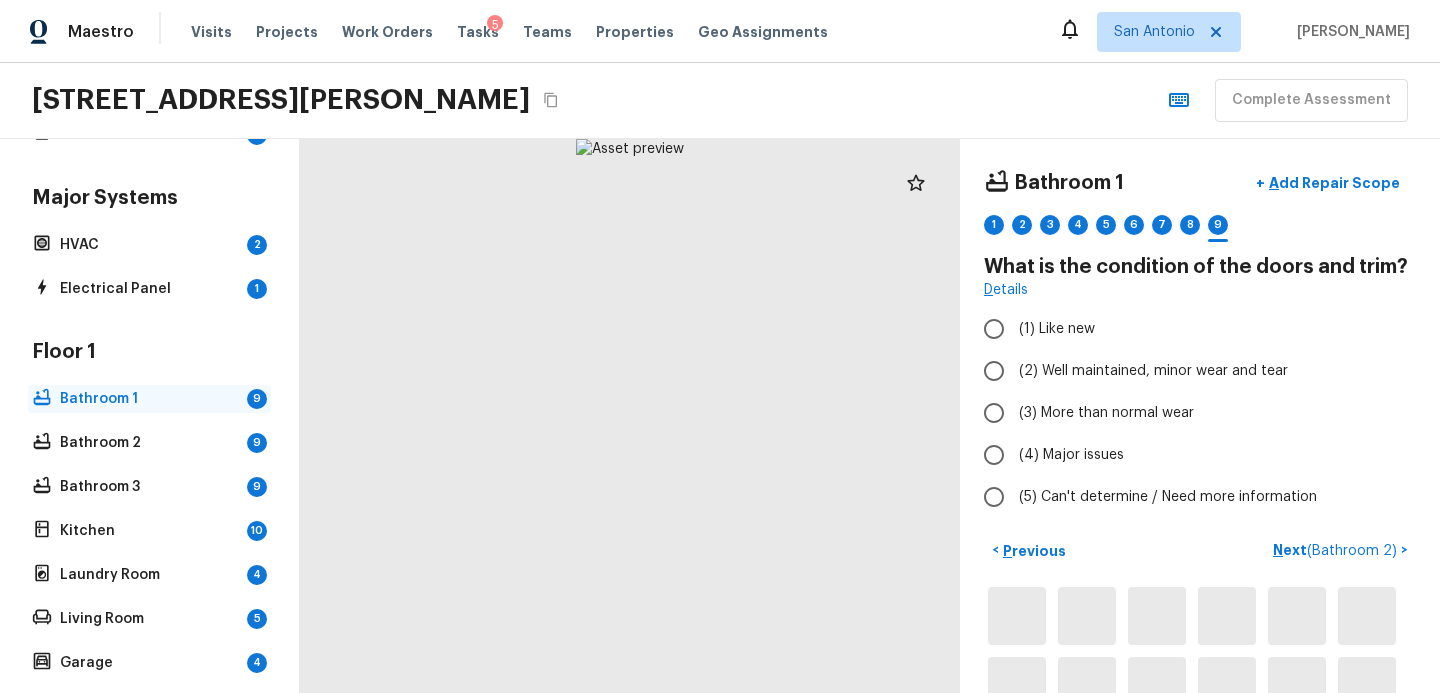 click on "Bathroom 1" at bounding box center (149, 399) 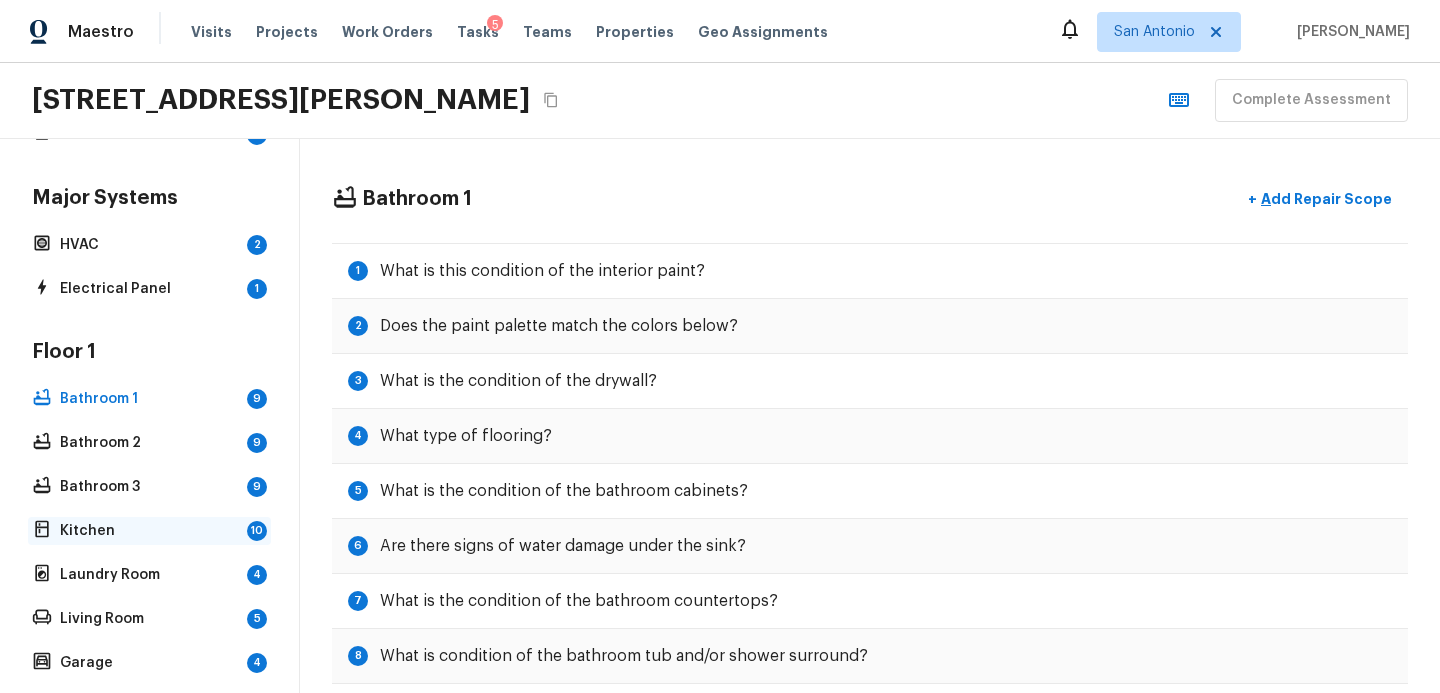 click on "Kitchen" at bounding box center [149, 531] 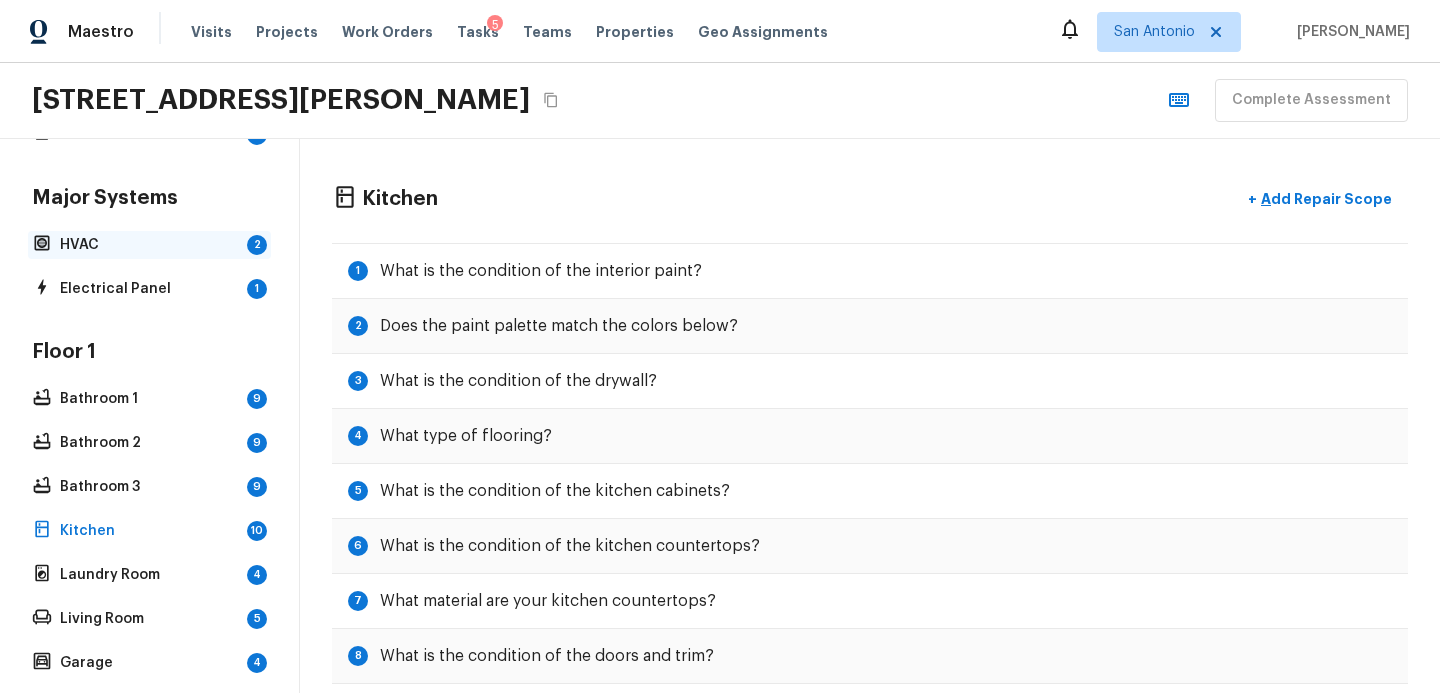 click on "HVAC" at bounding box center [149, 245] 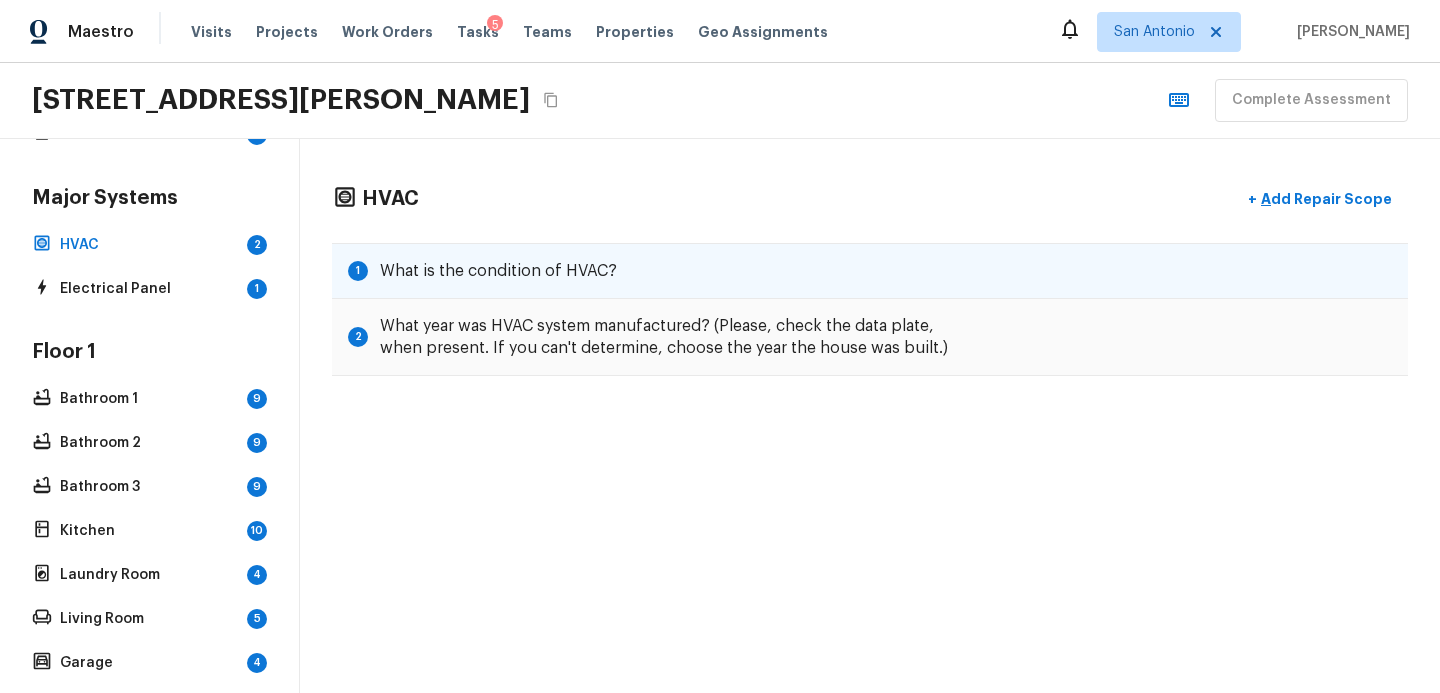 click on "1 What is the condition of HVAC?" at bounding box center (870, 271) 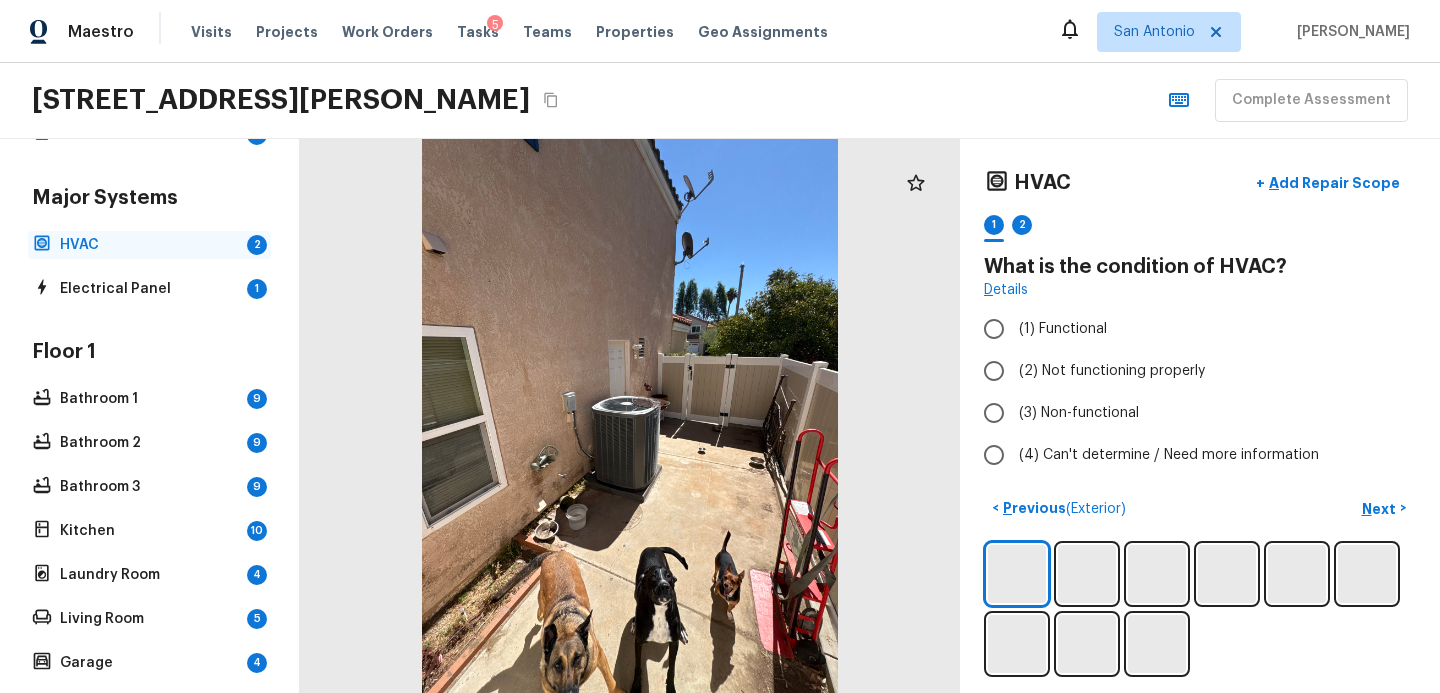 click on "HVAC" at bounding box center (149, 245) 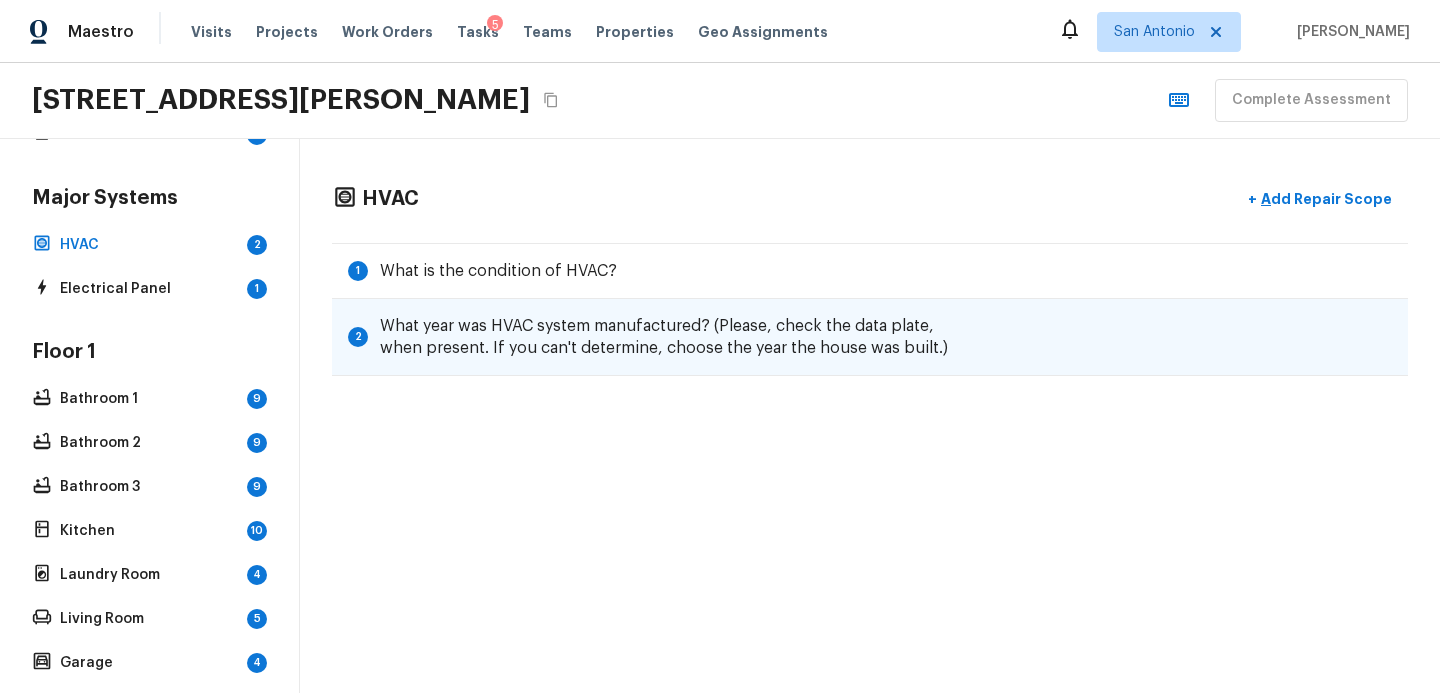 click on "What year was HVAC system manufactured? (Please, check the data plate, when present. If you can't determine, choose the year the house was built.)" at bounding box center (677, 337) 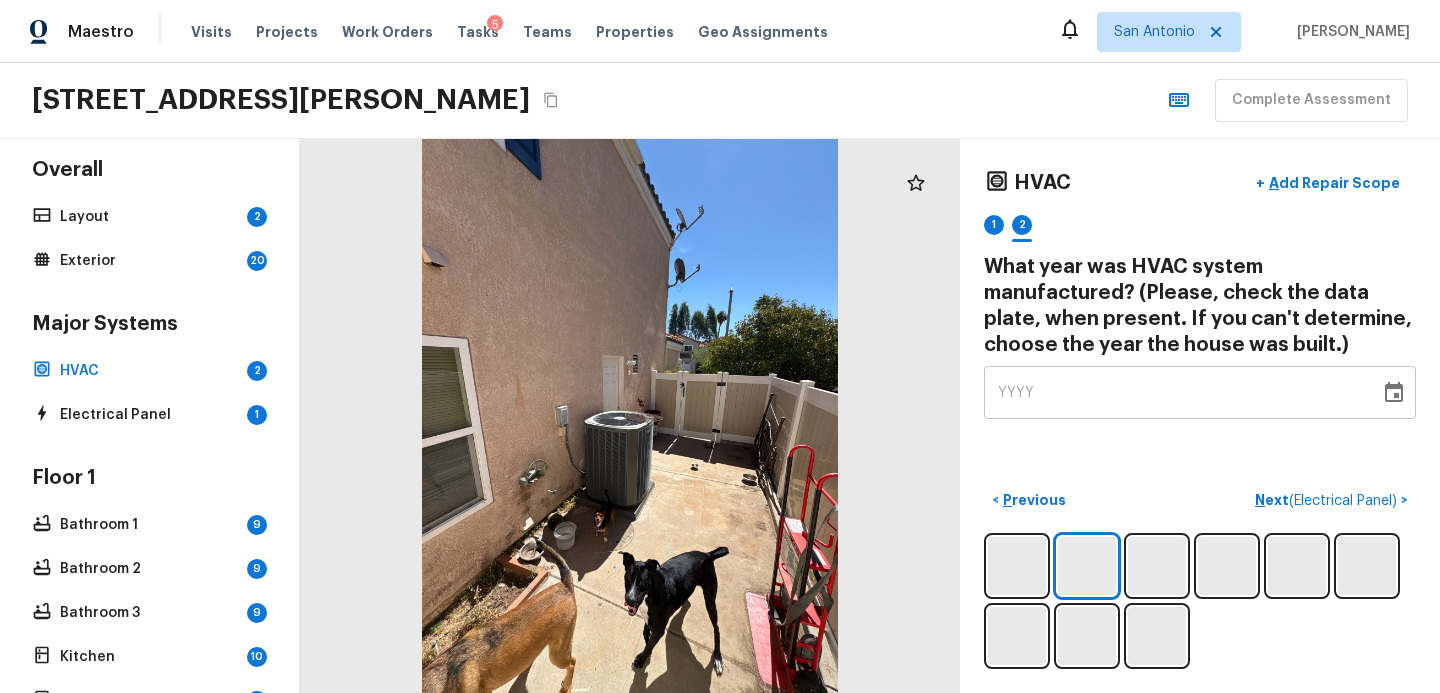 scroll, scrollTop: 0, scrollLeft: 0, axis: both 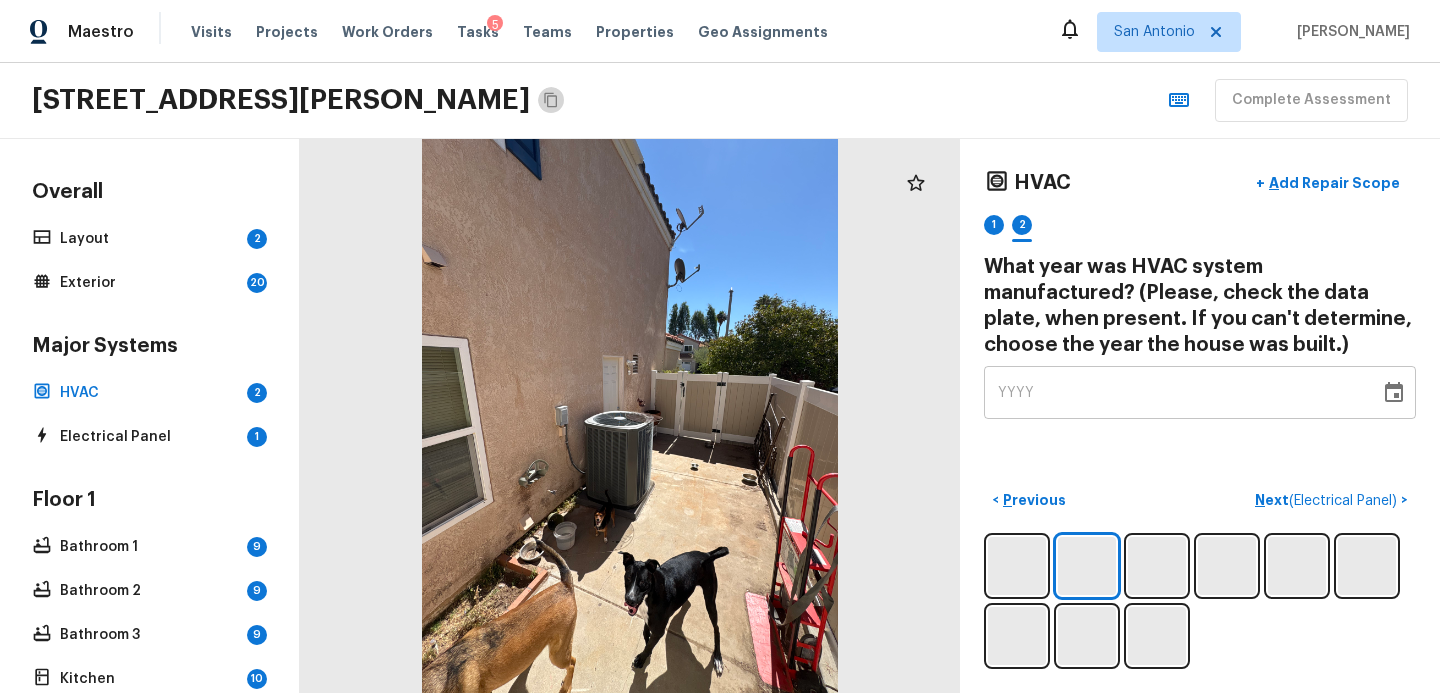 click 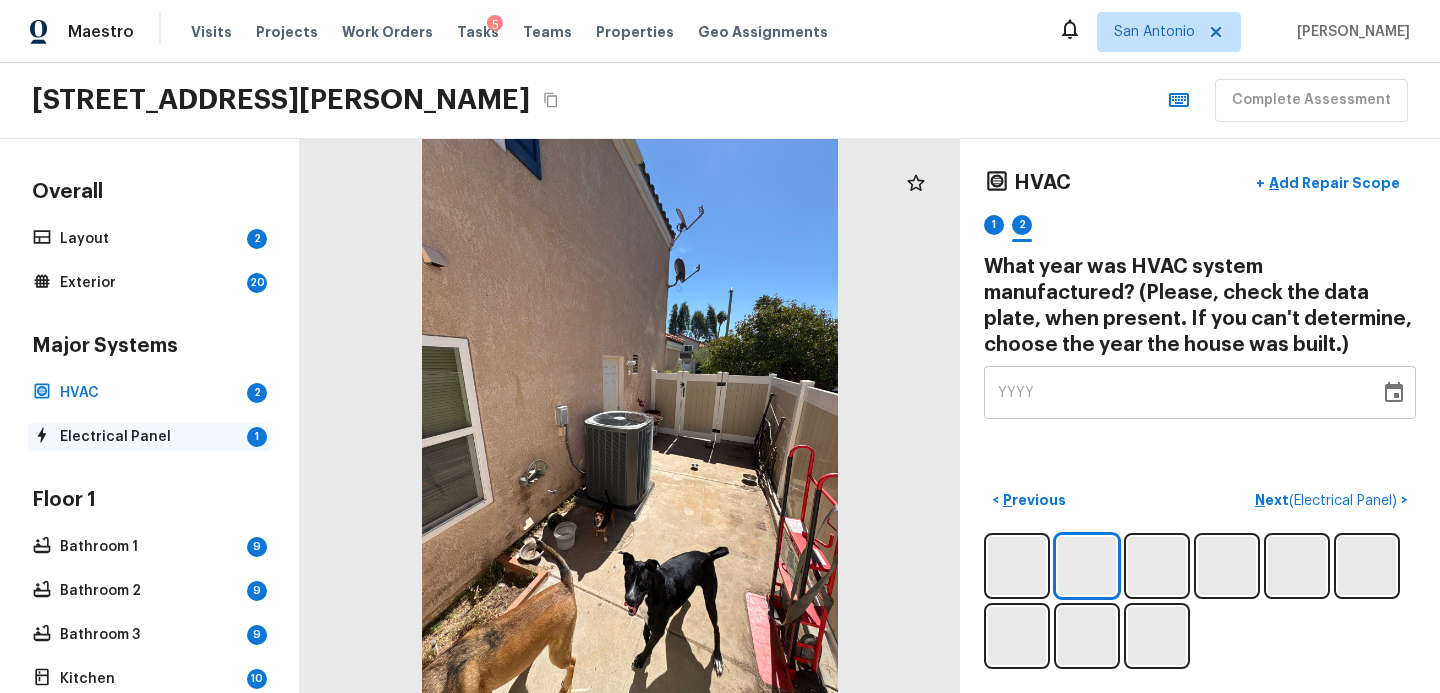 click on "Electrical Panel" at bounding box center [149, 437] 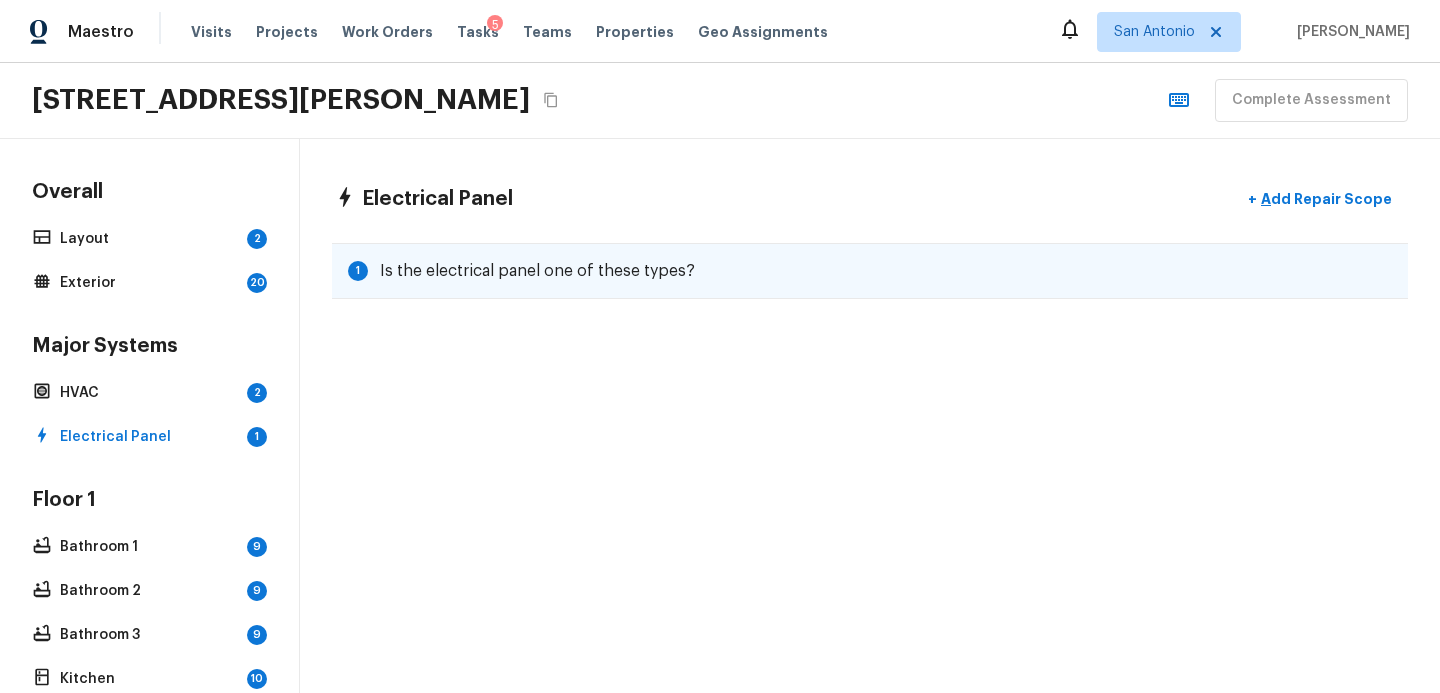 click on "1 Is the electrical panel one of these types?" at bounding box center [870, 271] 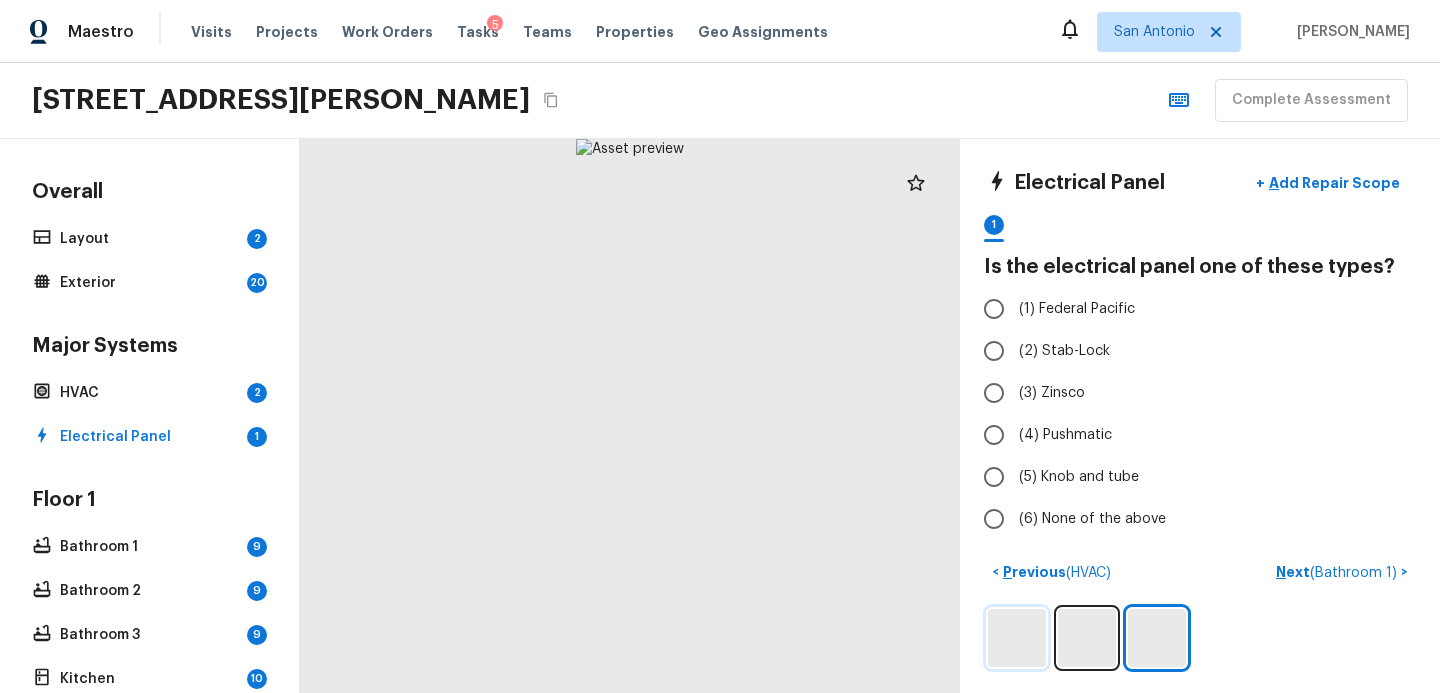 click at bounding box center (1017, 638) 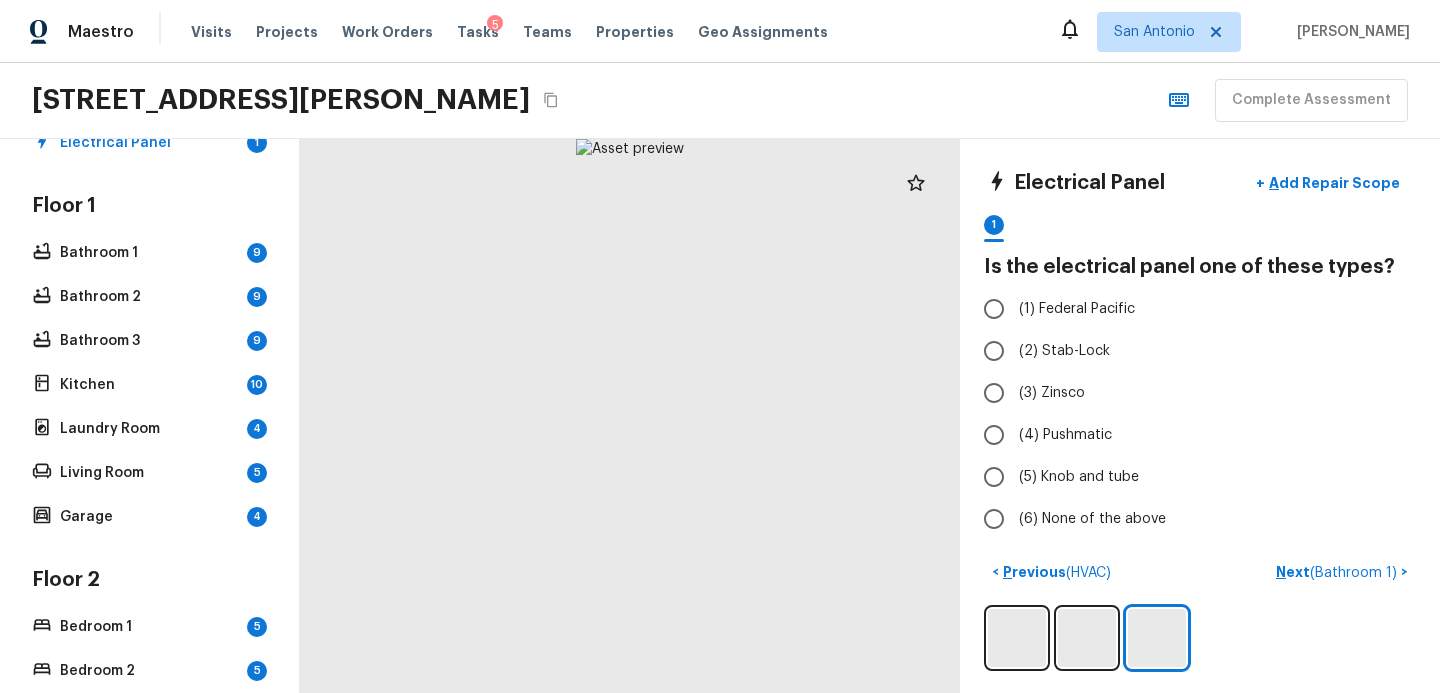 scroll, scrollTop: 460, scrollLeft: 0, axis: vertical 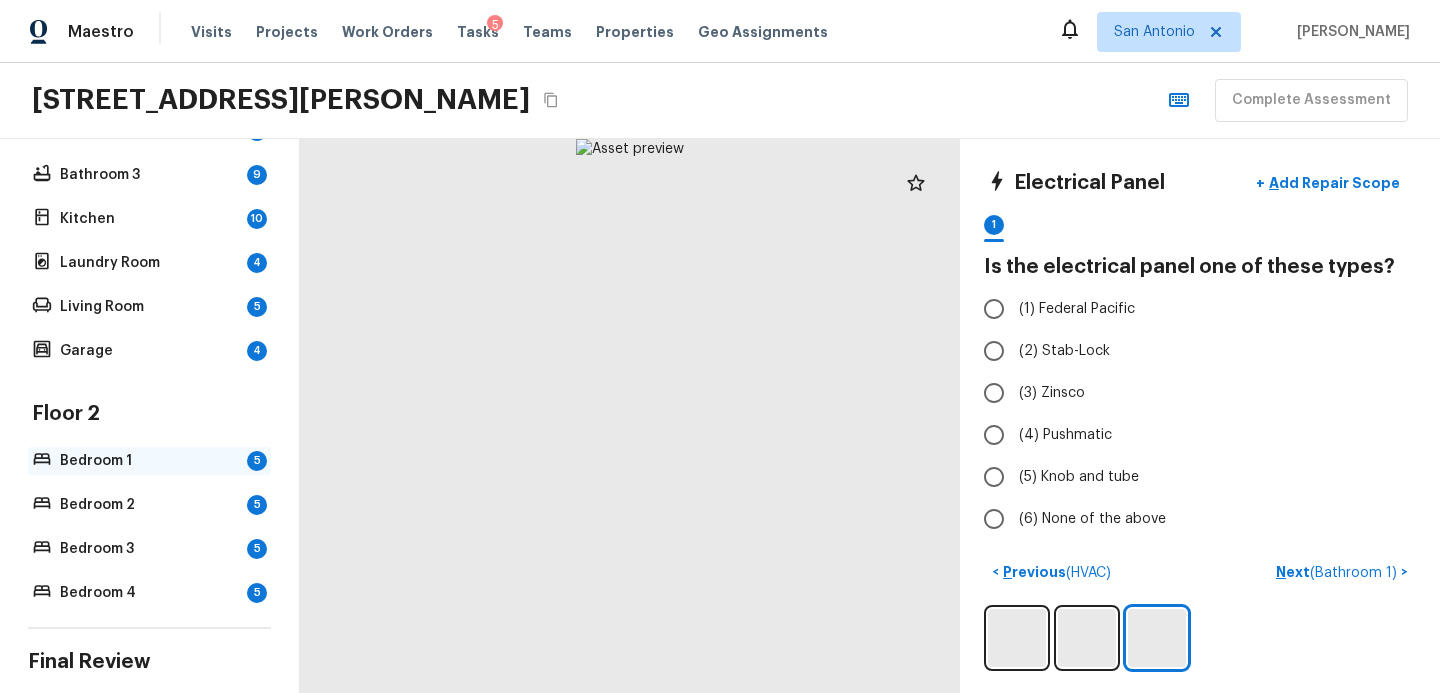 click on "Bedroom 1" at bounding box center (149, 461) 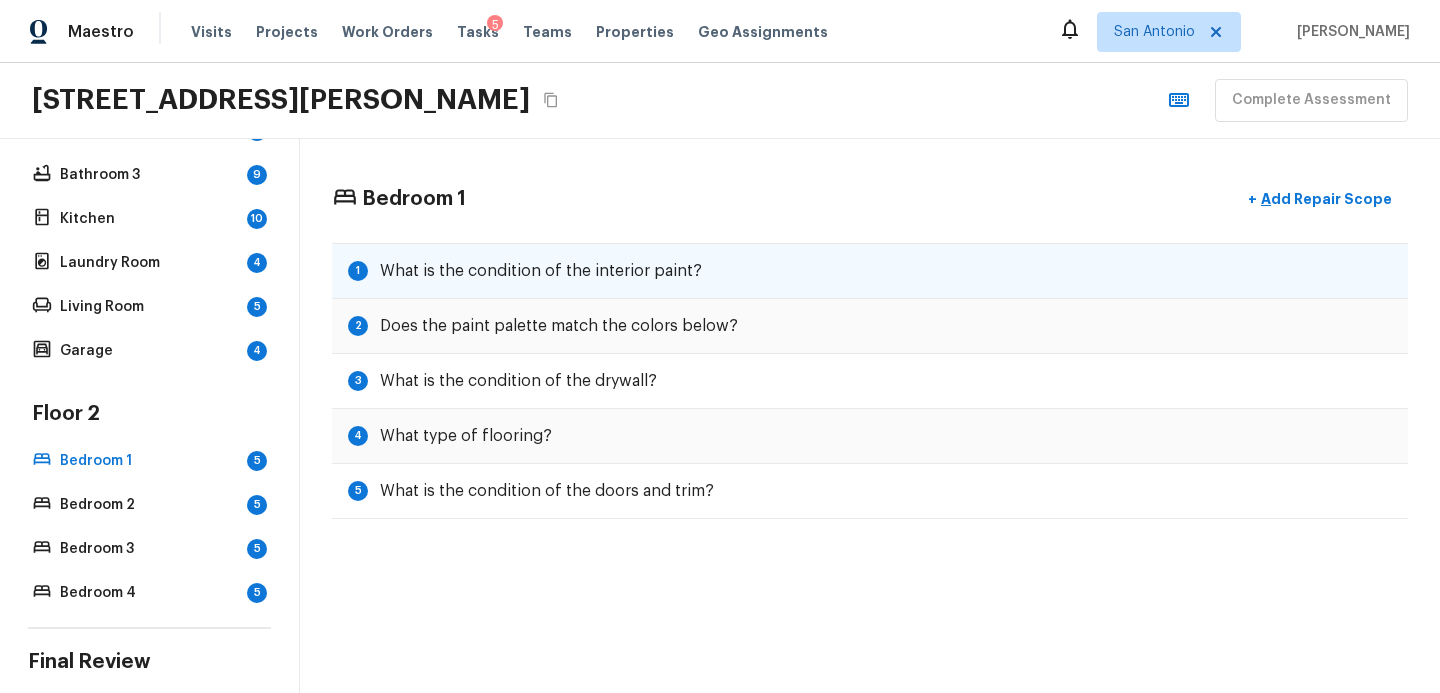 click on "1 What is the condition of the interior paint?" at bounding box center [870, 271] 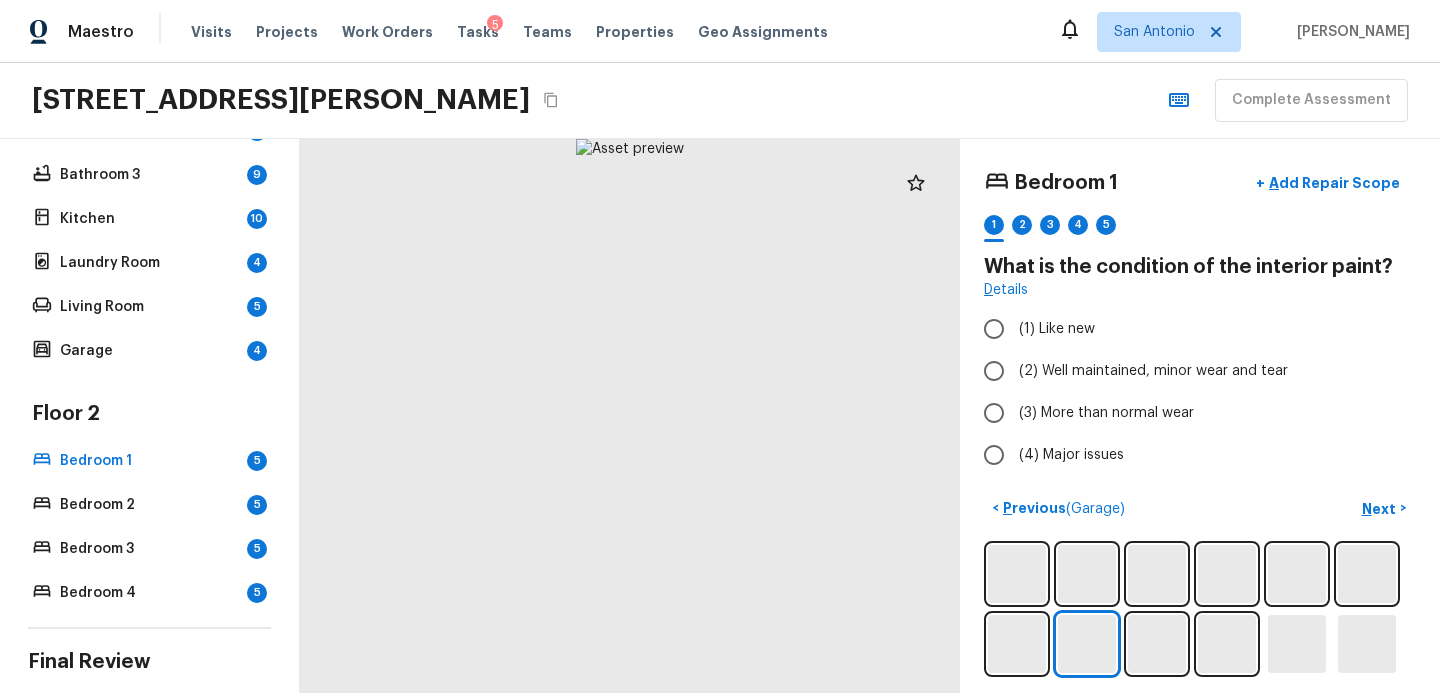 scroll, scrollTop: 594, scrollLeft: 0, axis: vertical 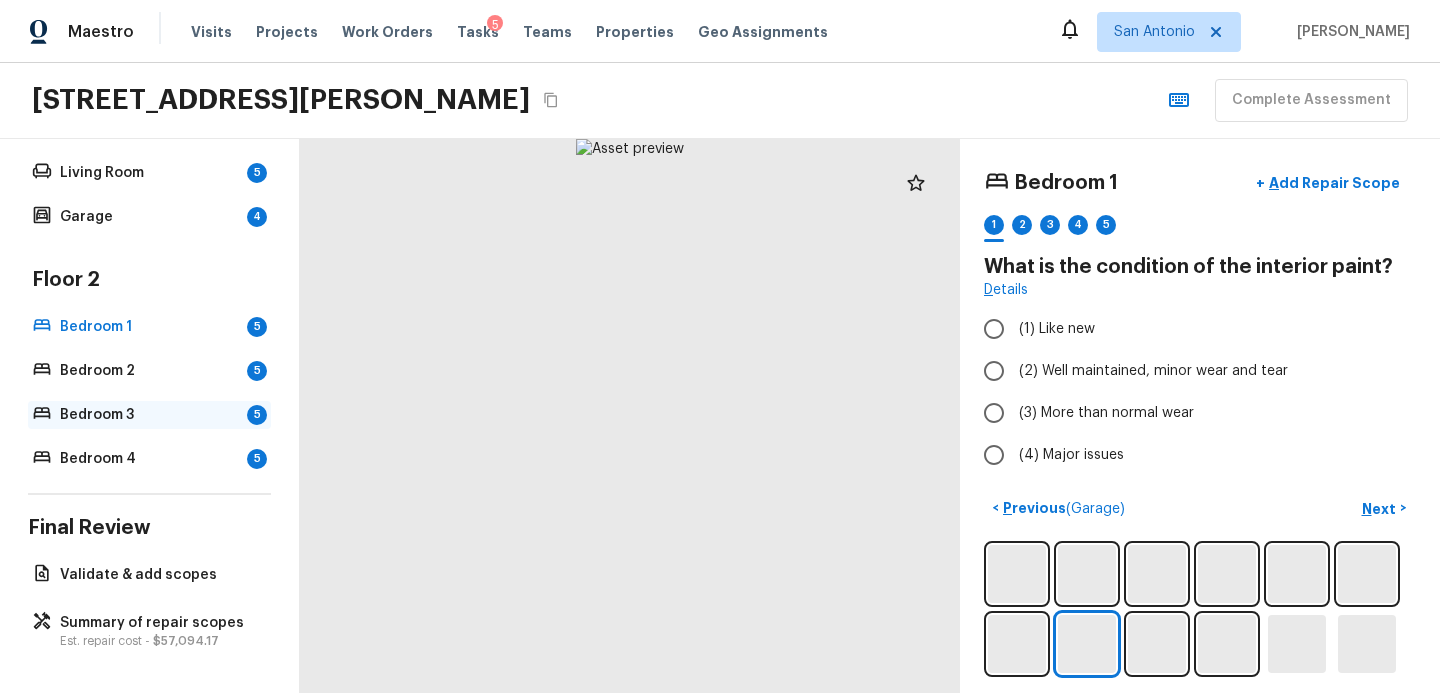 click on "Bedroom 3" at bounding box center (149, 415) 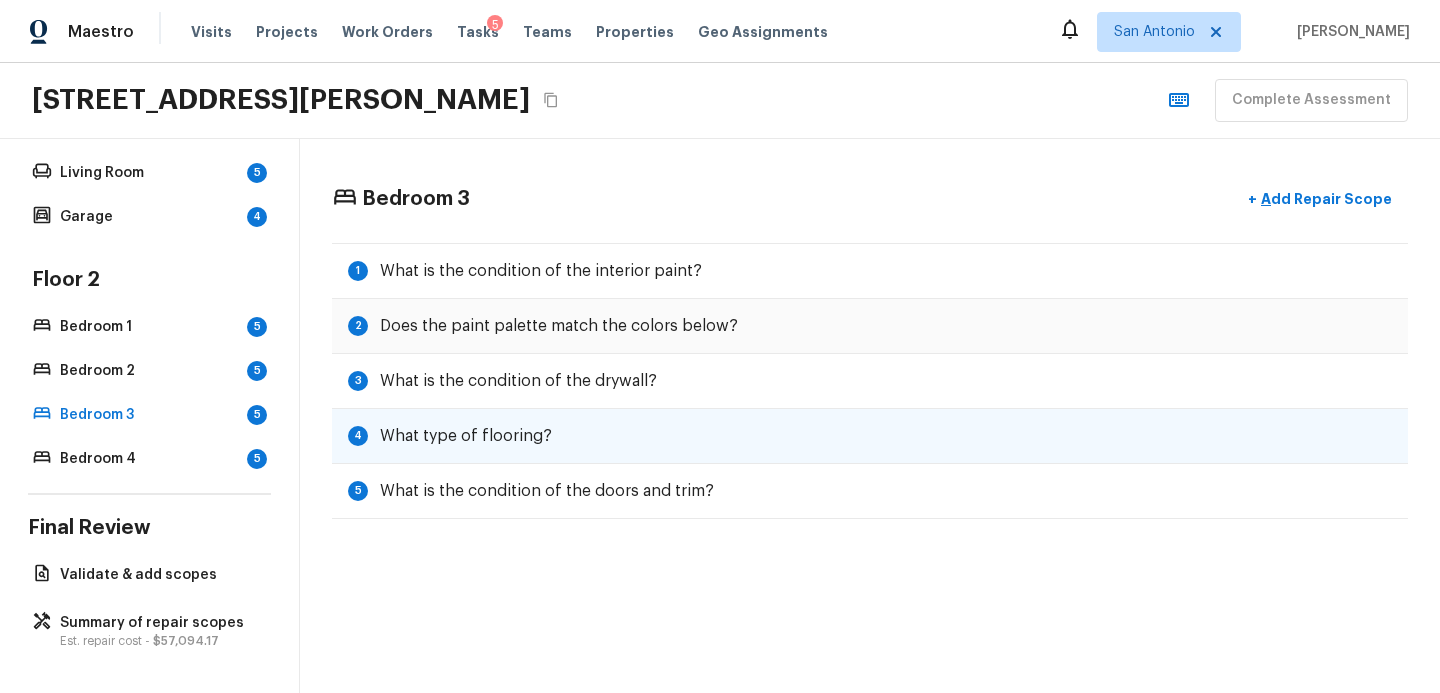 click on "What type of flooring?" at bounding box center (466, 436) 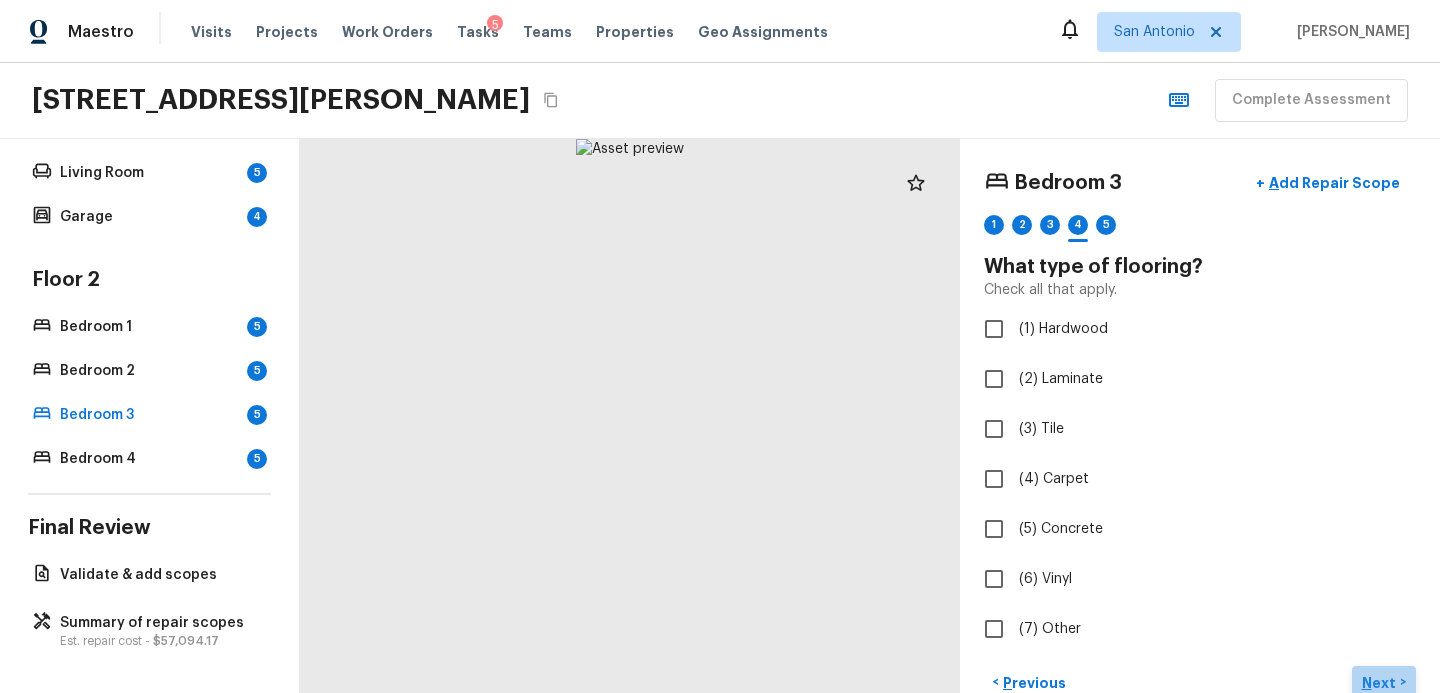 click on "Next" at bounding box center (1381, 683) 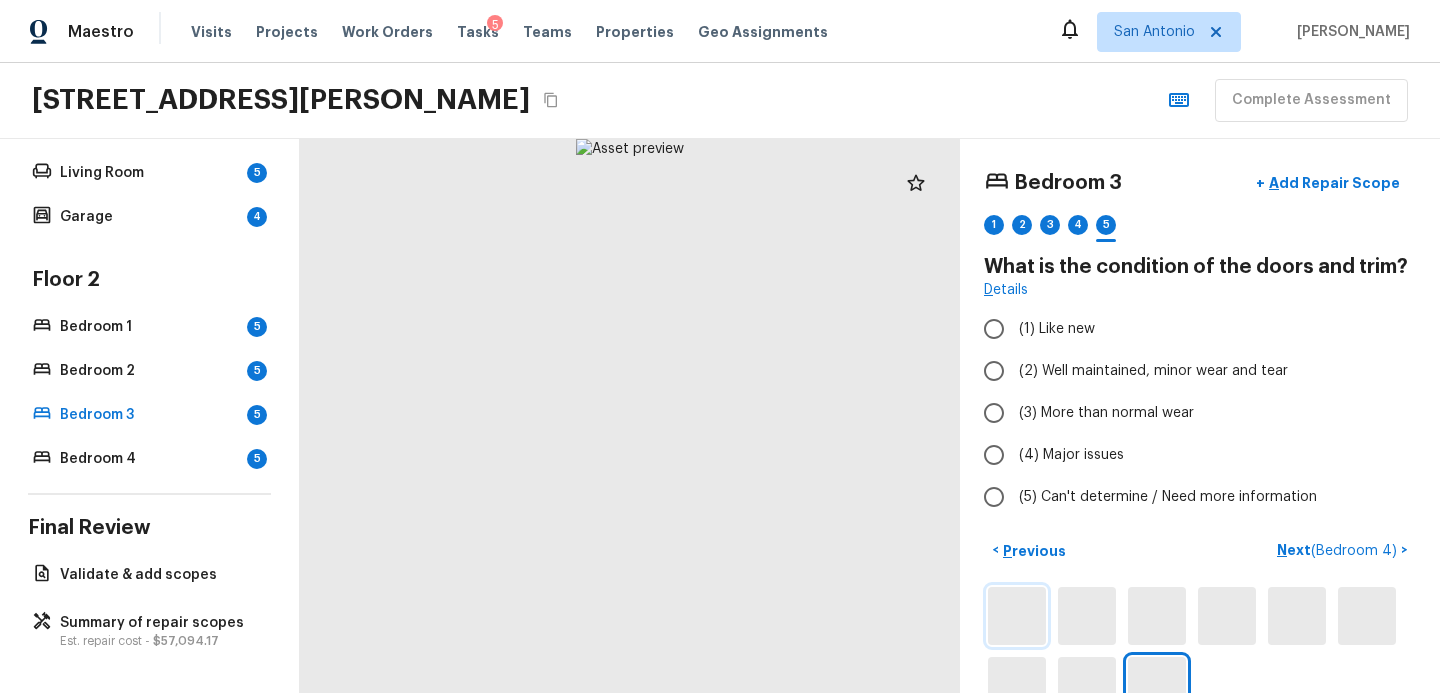 click at bounding box center [1017, 616] 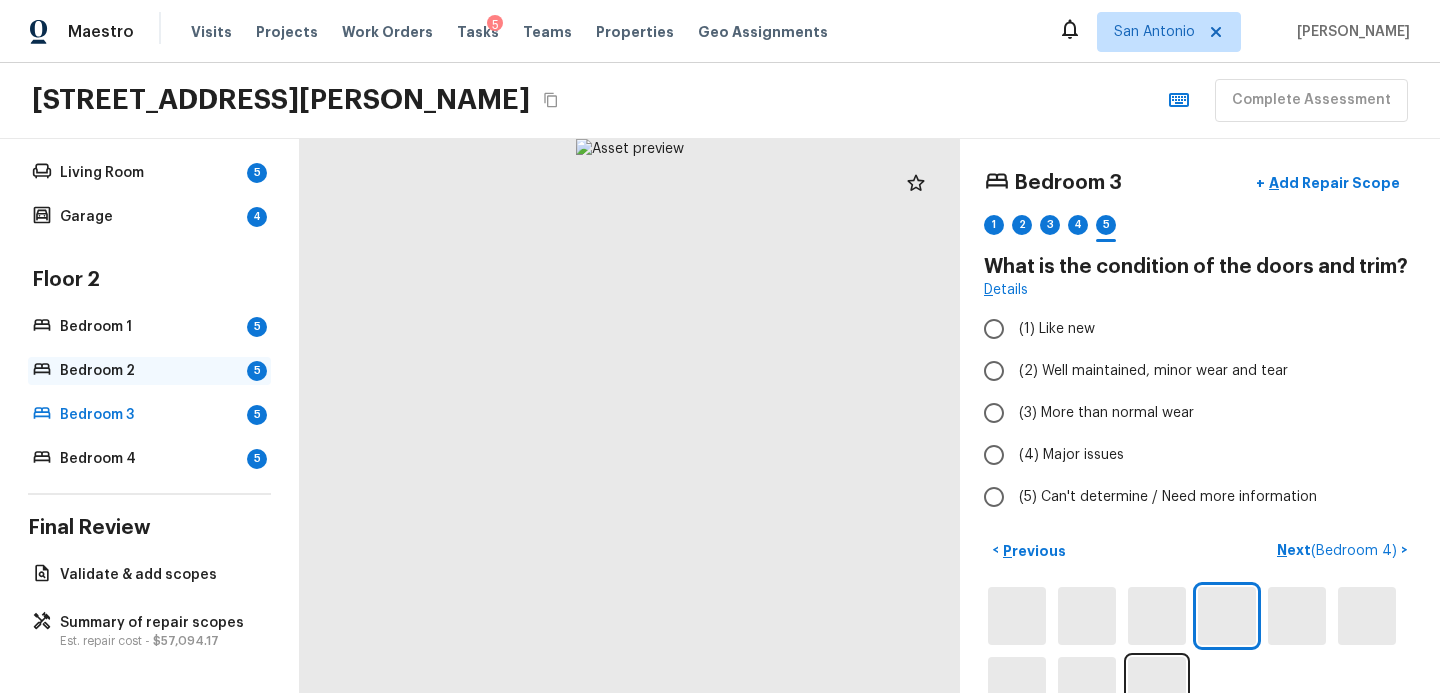 click on "Bedroom 2" at bounding box center [149, 371] 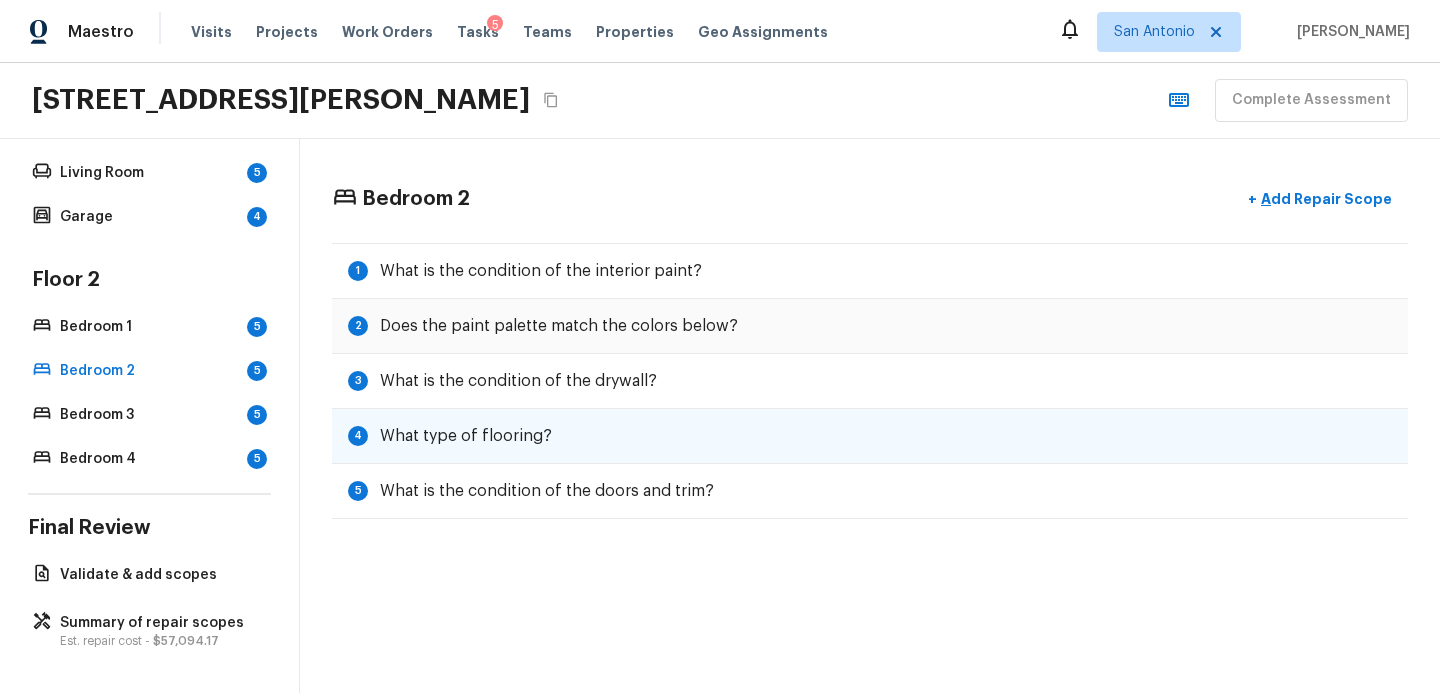 click on "What type of flooring?" at bounding box center (466, 436) 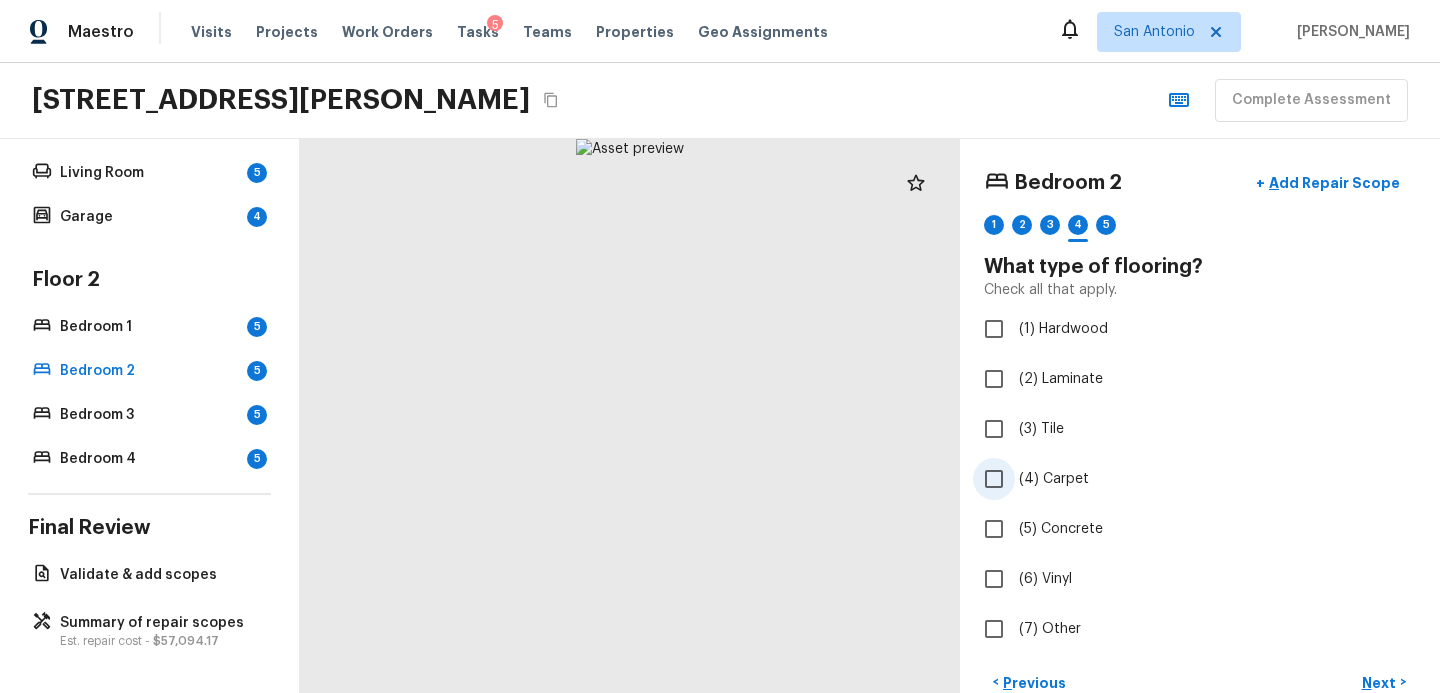 scroll, scrollTop: 182, scrollLeft: 0, axis: vertical 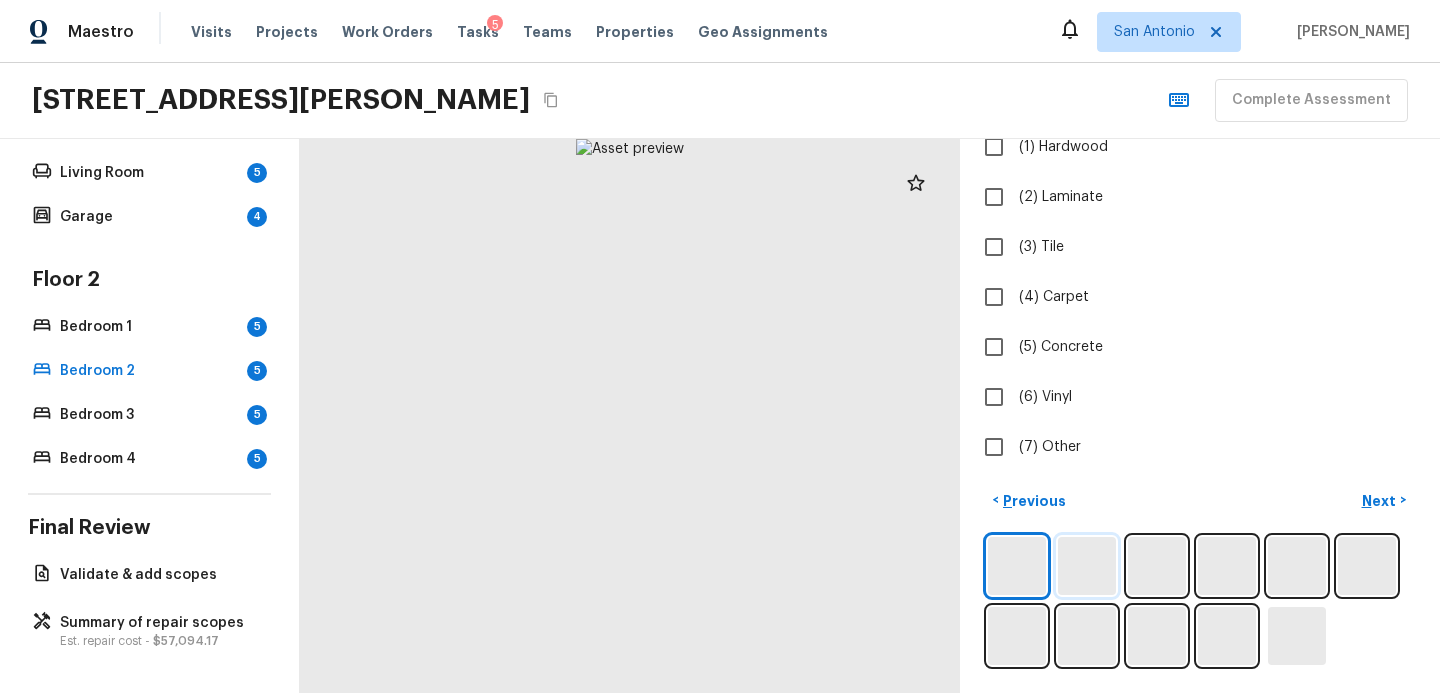 click at bounding box center [1087, 566] 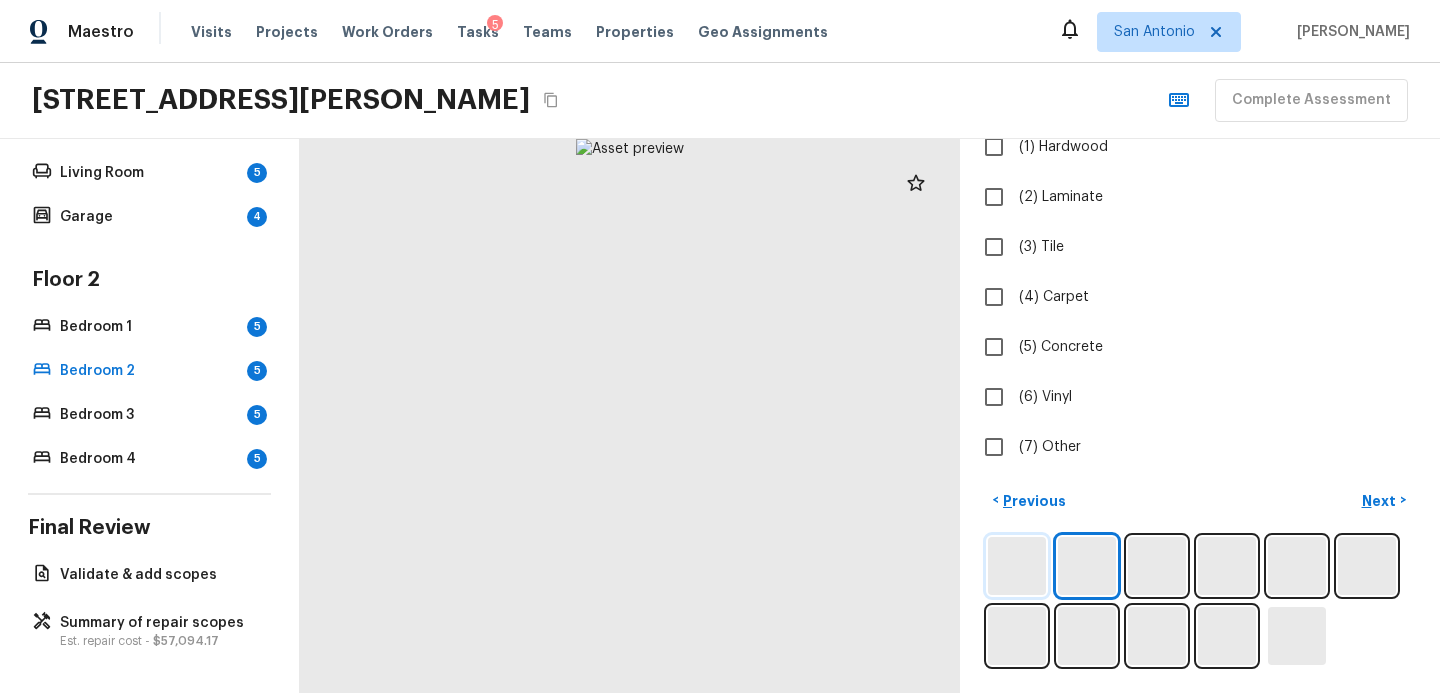click at bounding box center (1017, 566) 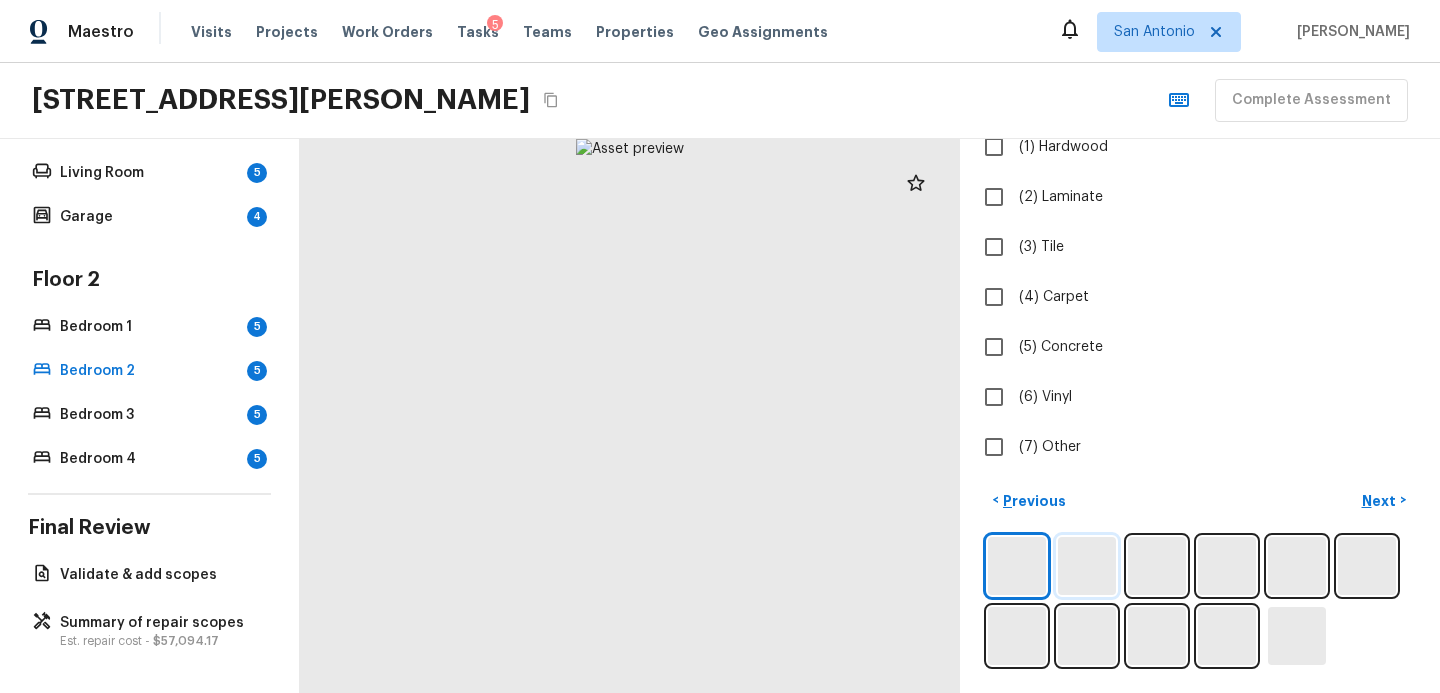 click at bounding box center [1087, 566] 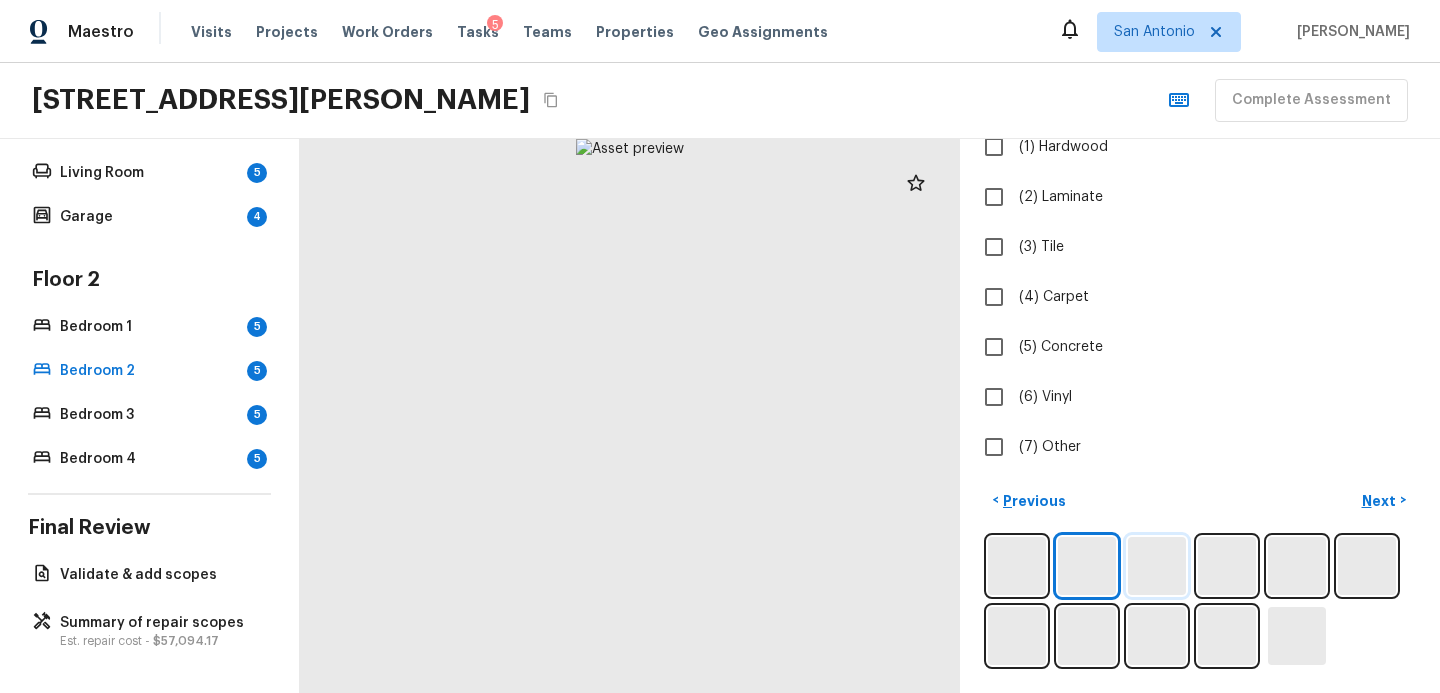 click at bounding box center [1157, 566] 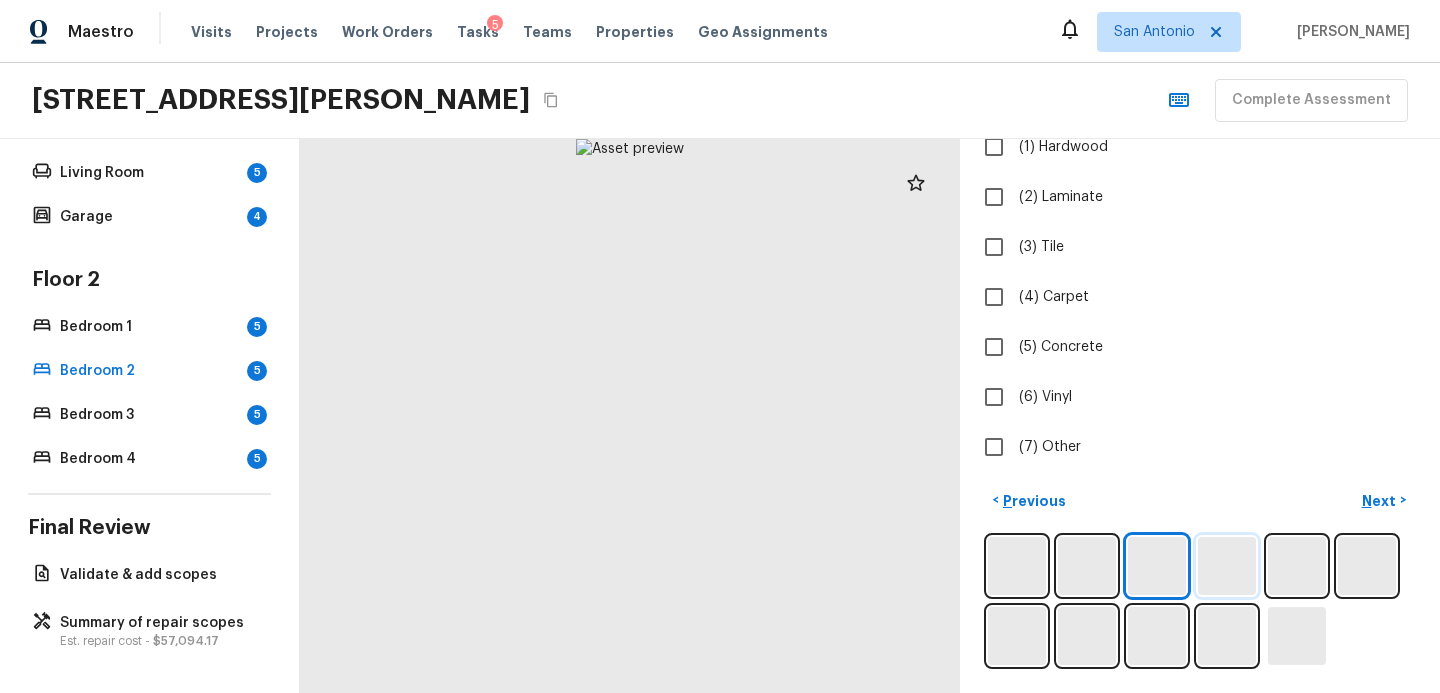 click at bounding box center (1227, 566) 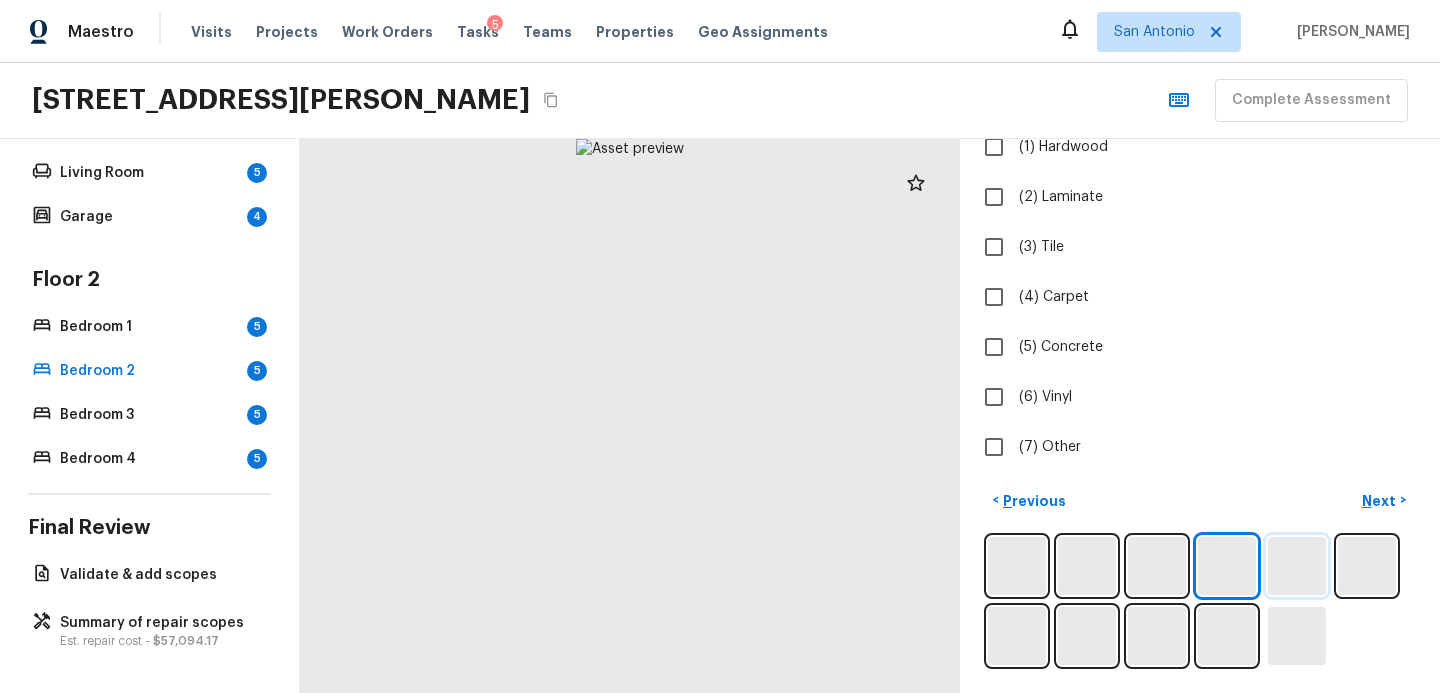 click at bounding box center (1297, 566) 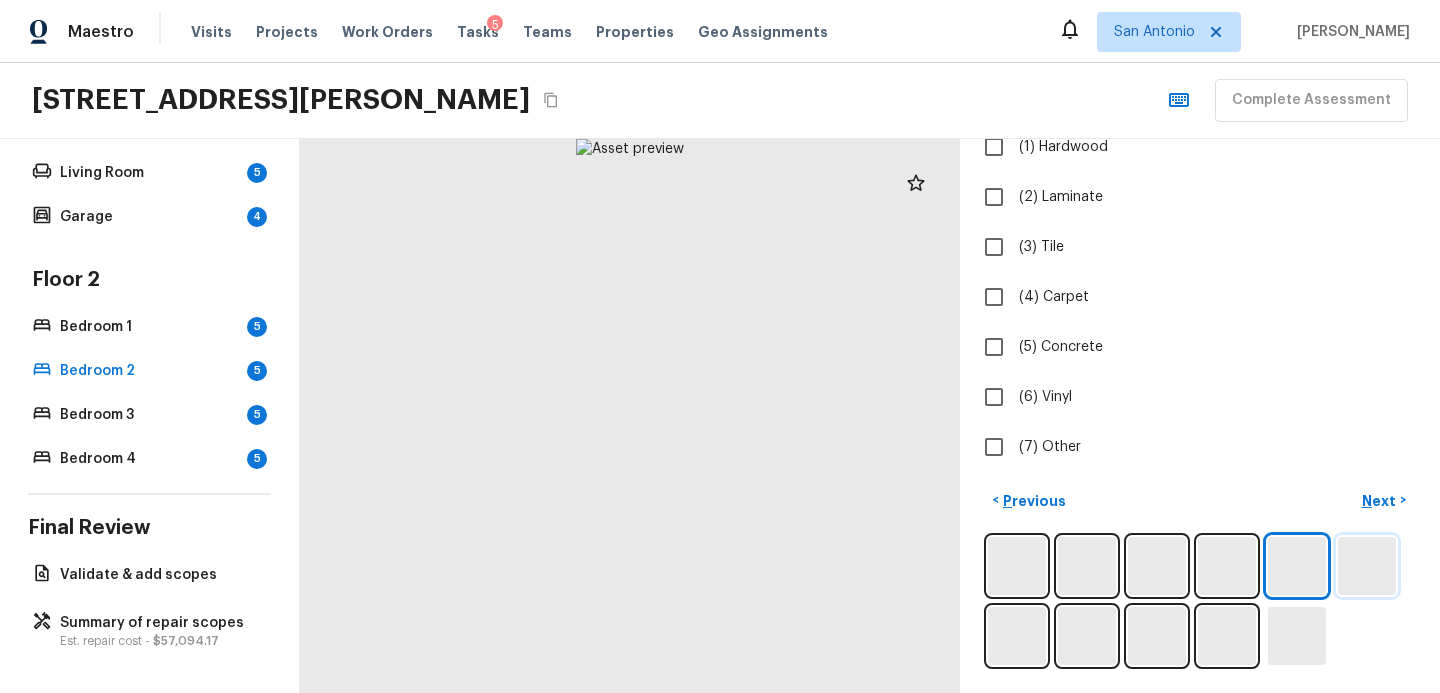 click at bounding box center (1367, 566) 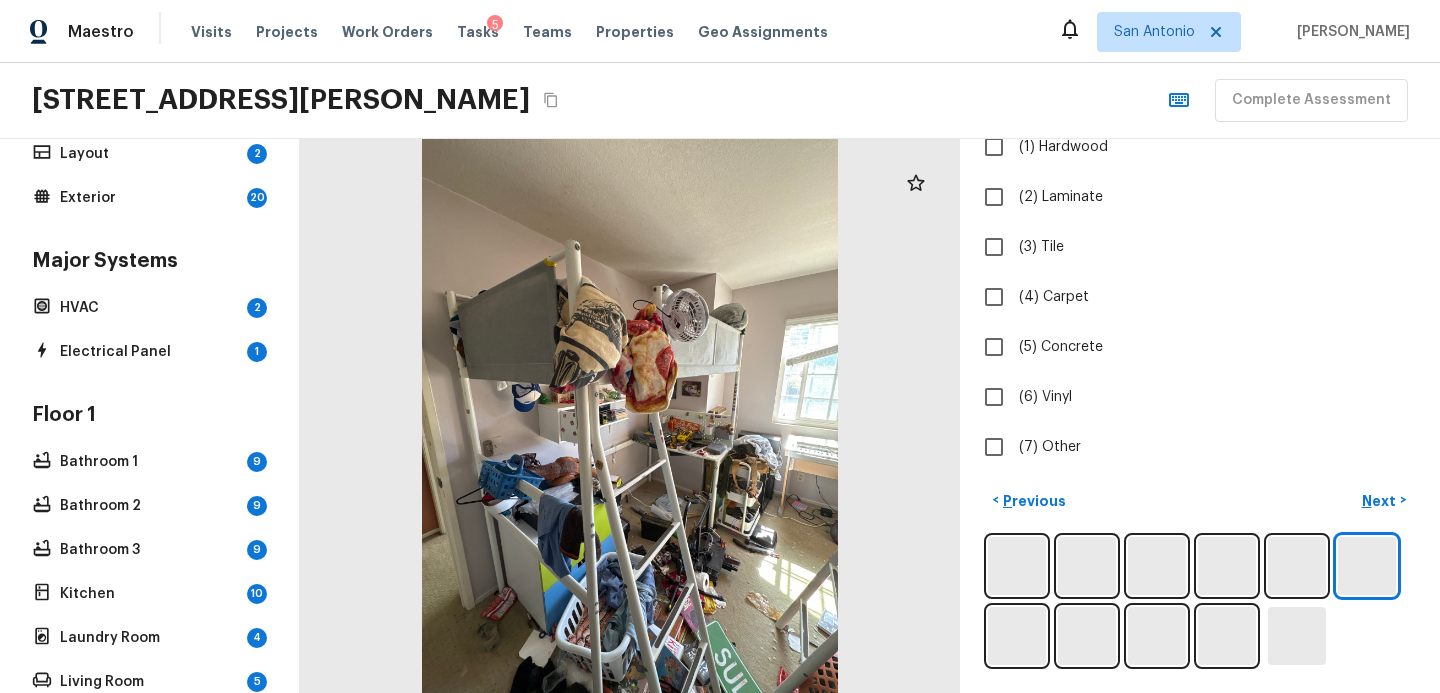 scroll, scrollTop: 0, scrollLeft: 0, axis: both 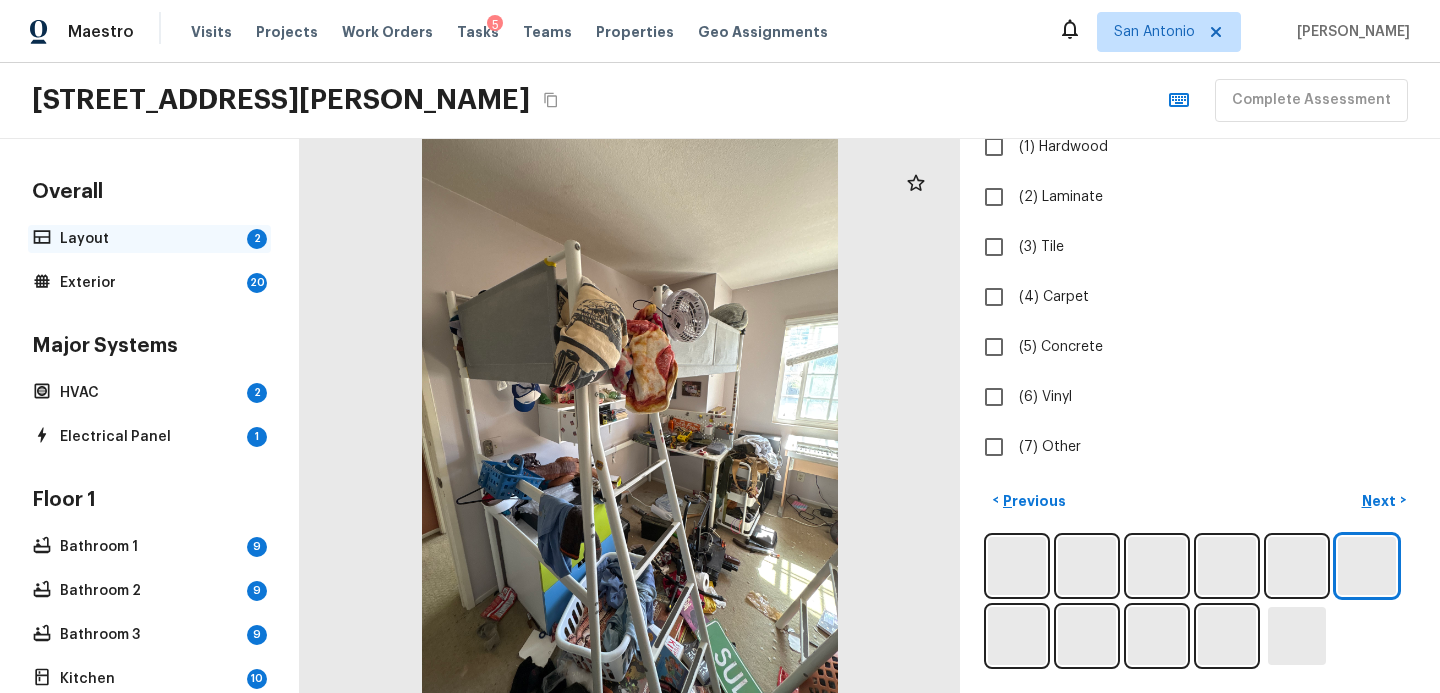 click on "Layout 2" at bounding box center (149, 239) 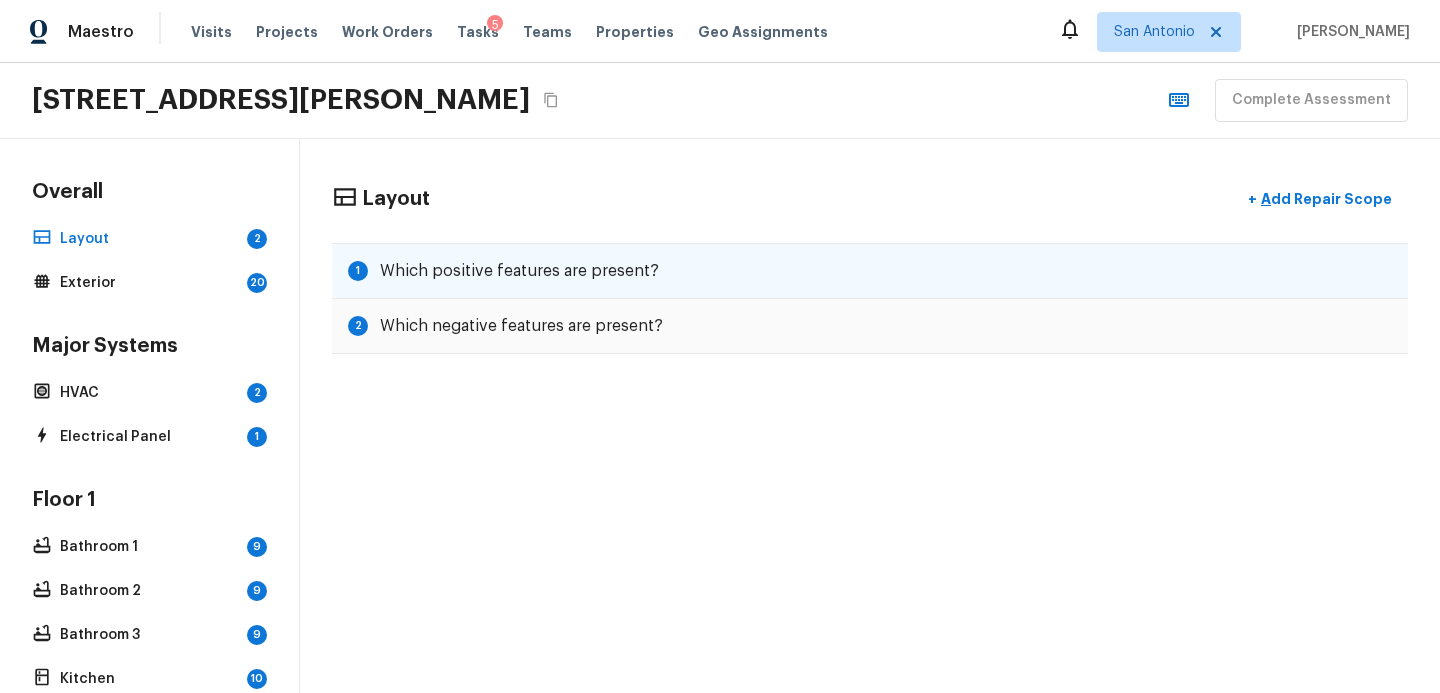 click on "Which positive features are present?" at bounding box center (519, 271) 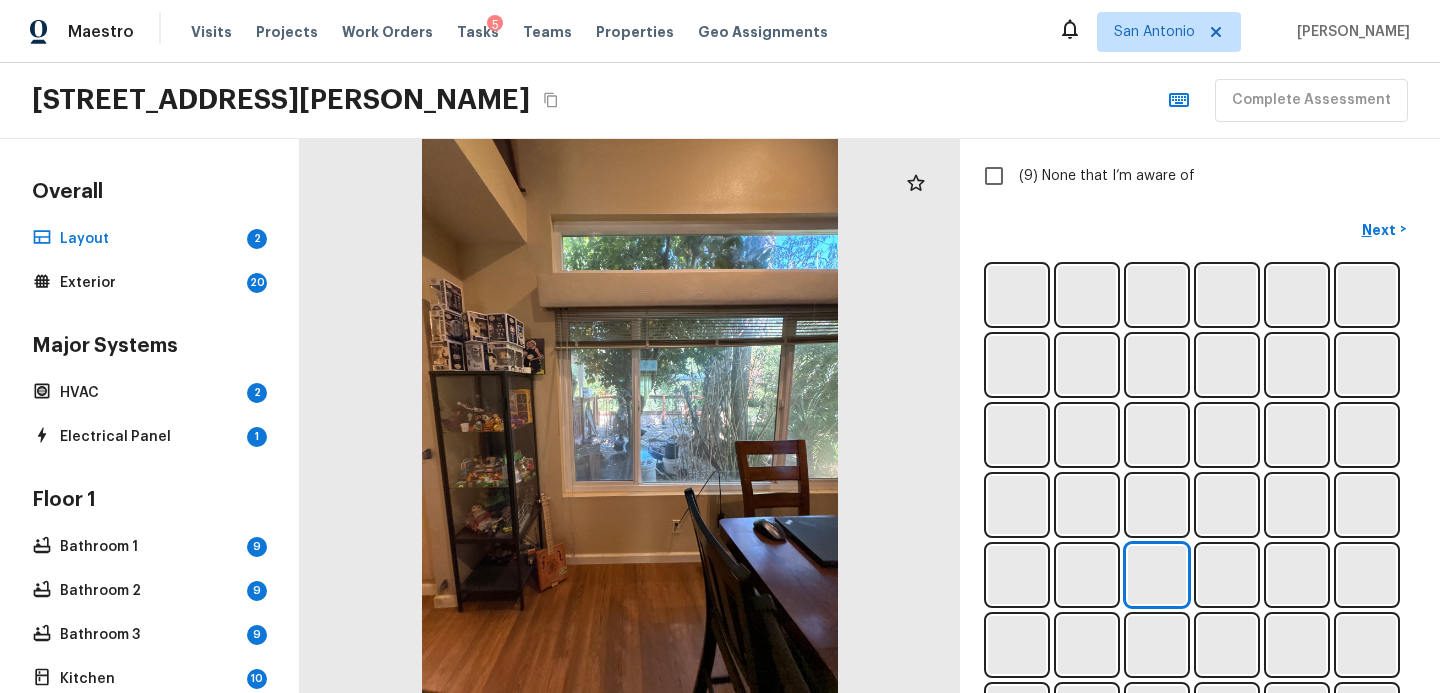 scroll, scrollTop: 702, scrollLeft: 0, axis: vertical 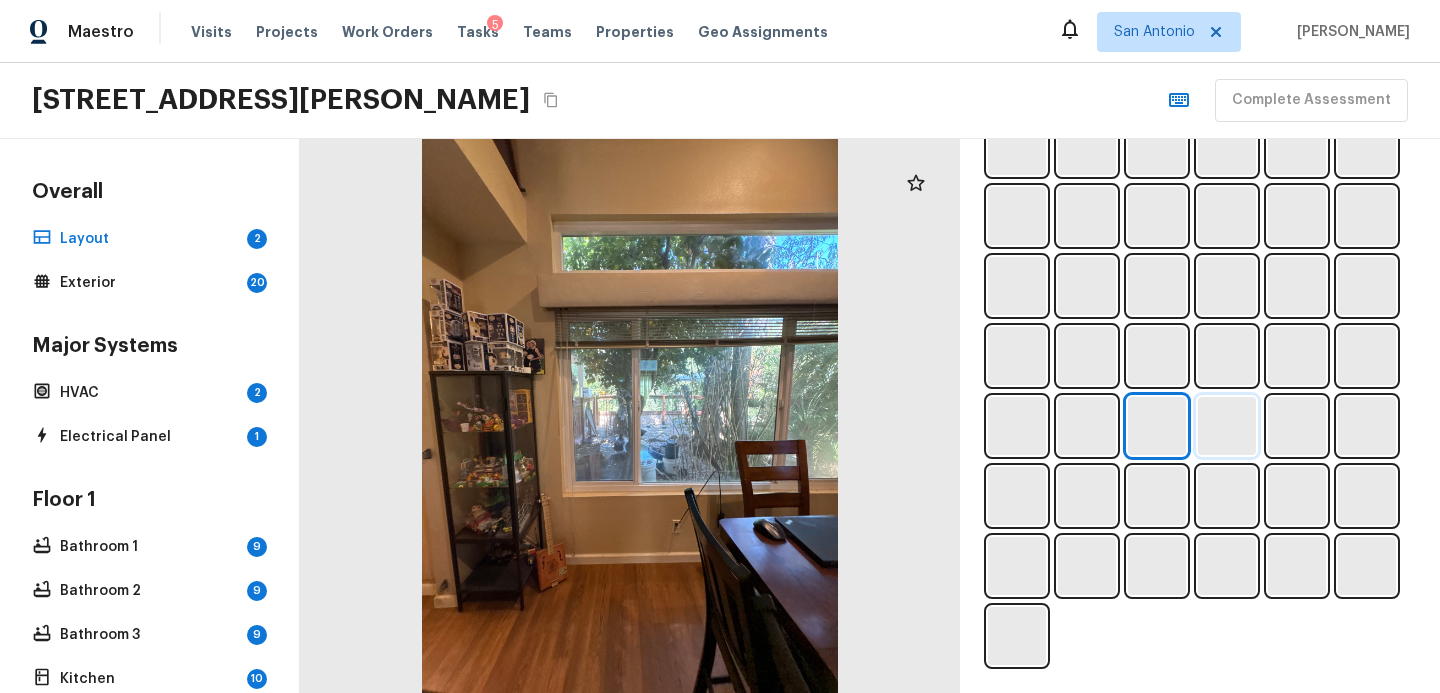 click at bounding box center [1227, 426] 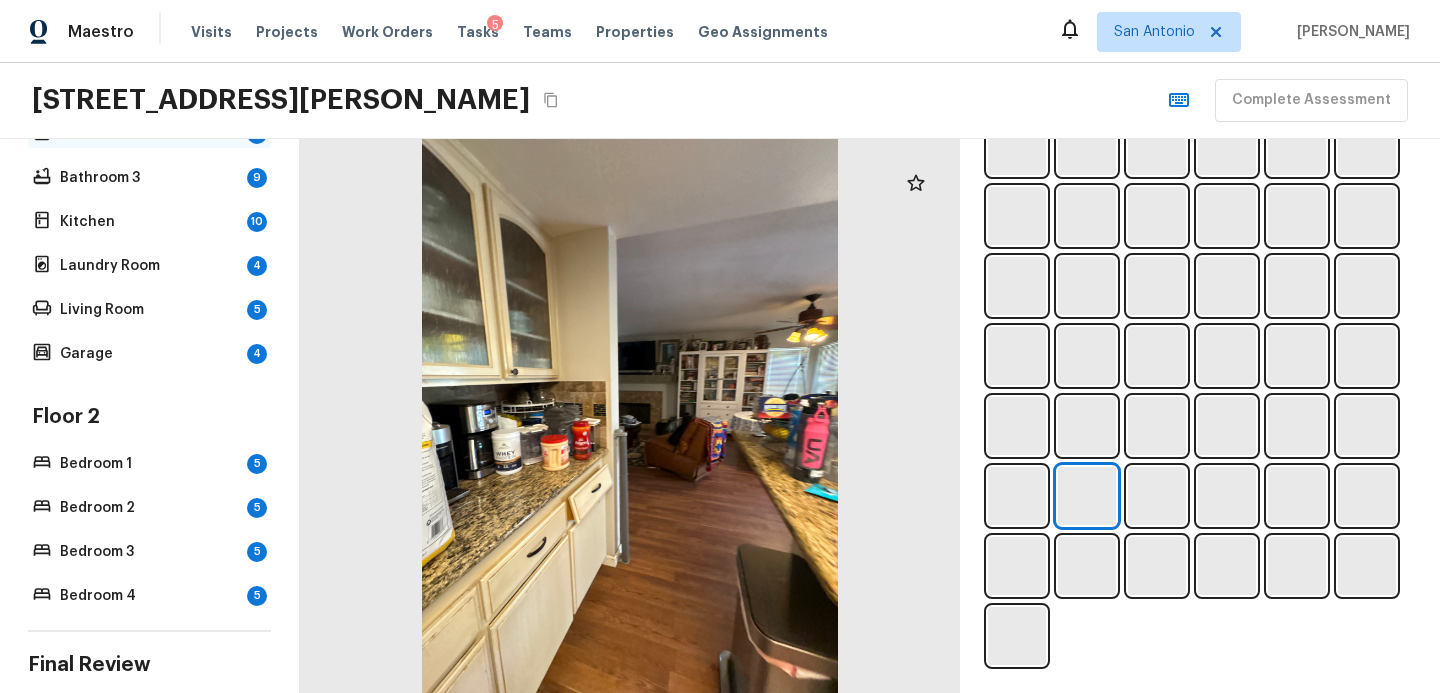 scroll, scrollTop: 462, scrollLeft: 0, axis: vertical 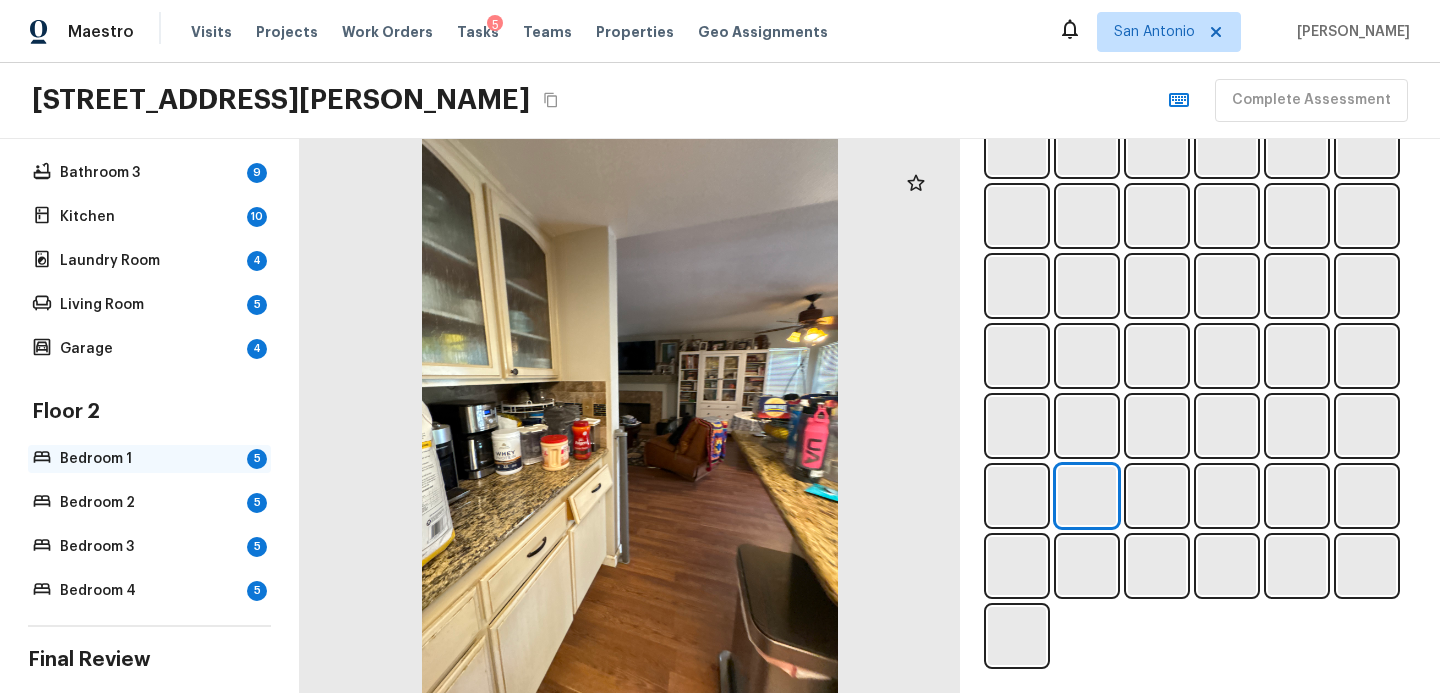 click on "Bedroom 1" at bounding box center (149, 459) 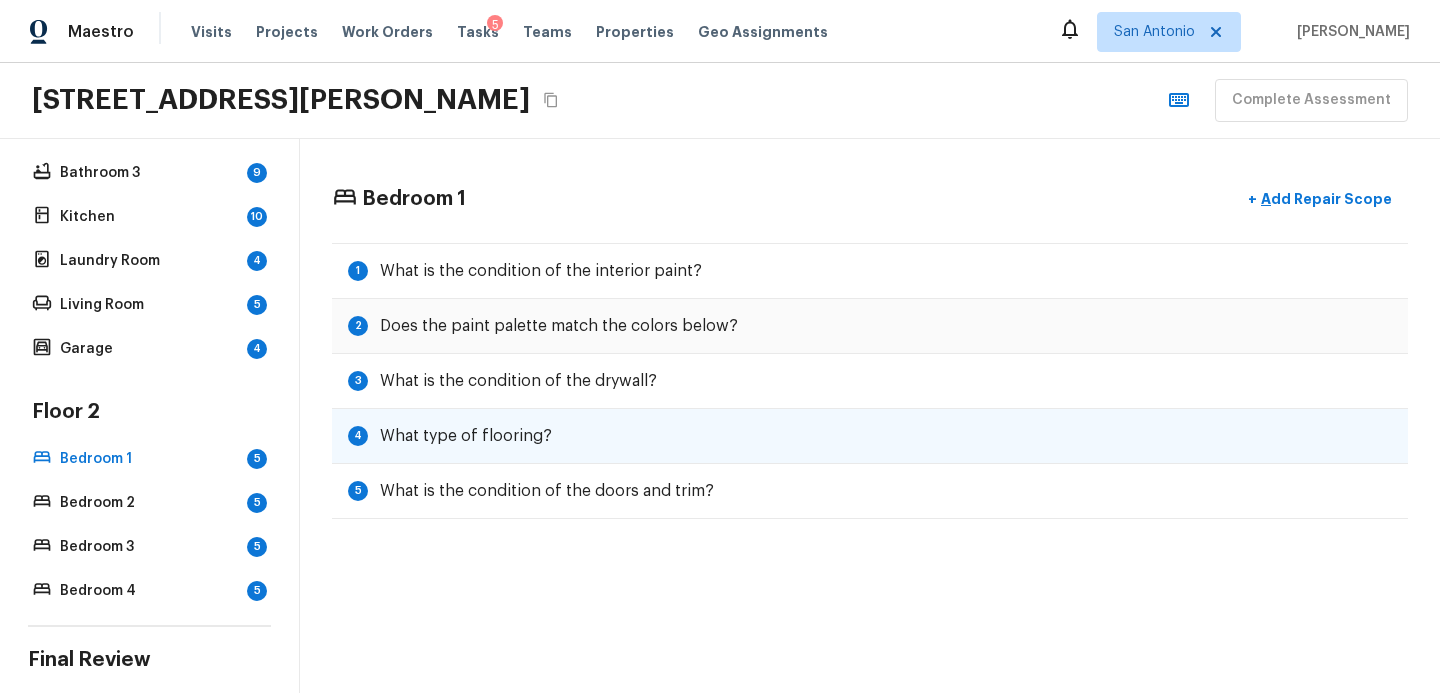 click on "4 What type of flooring?" at bounding box center [870, 436] 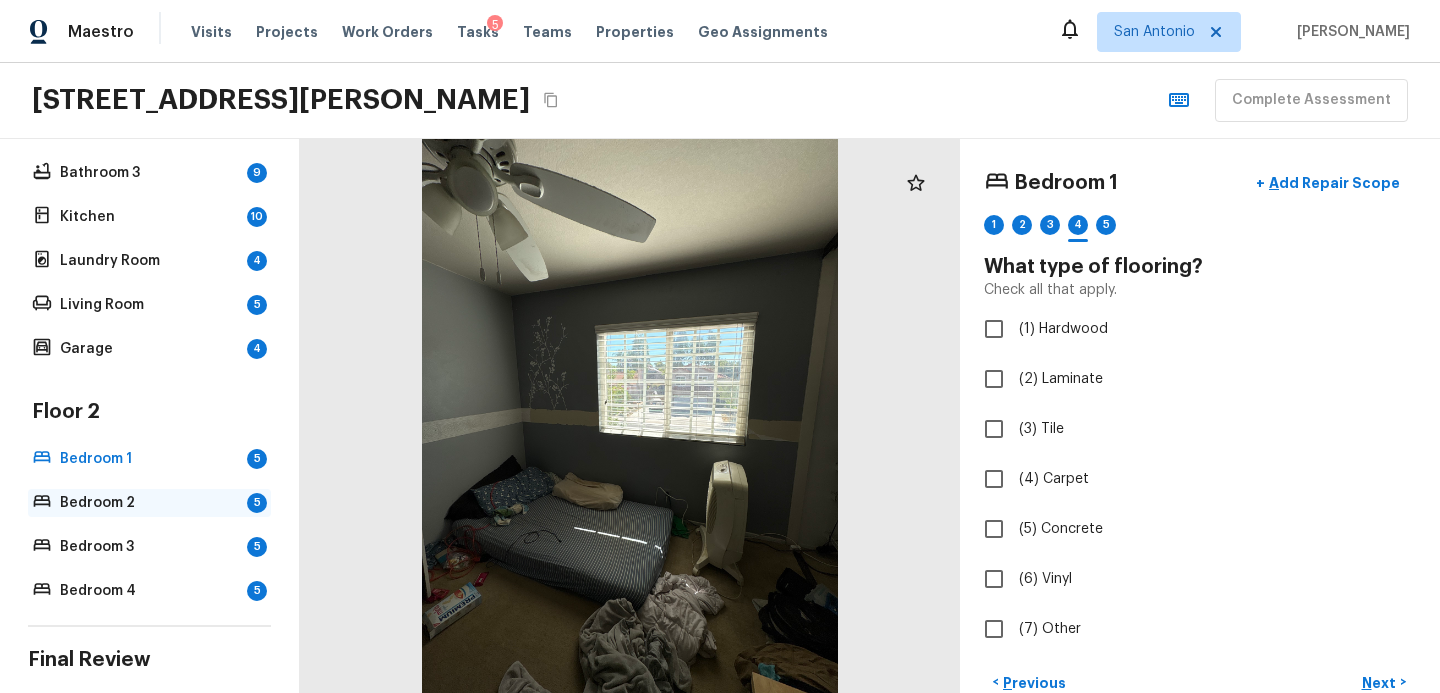 click on "Bedroom 2" at bounding box center [149, 503] 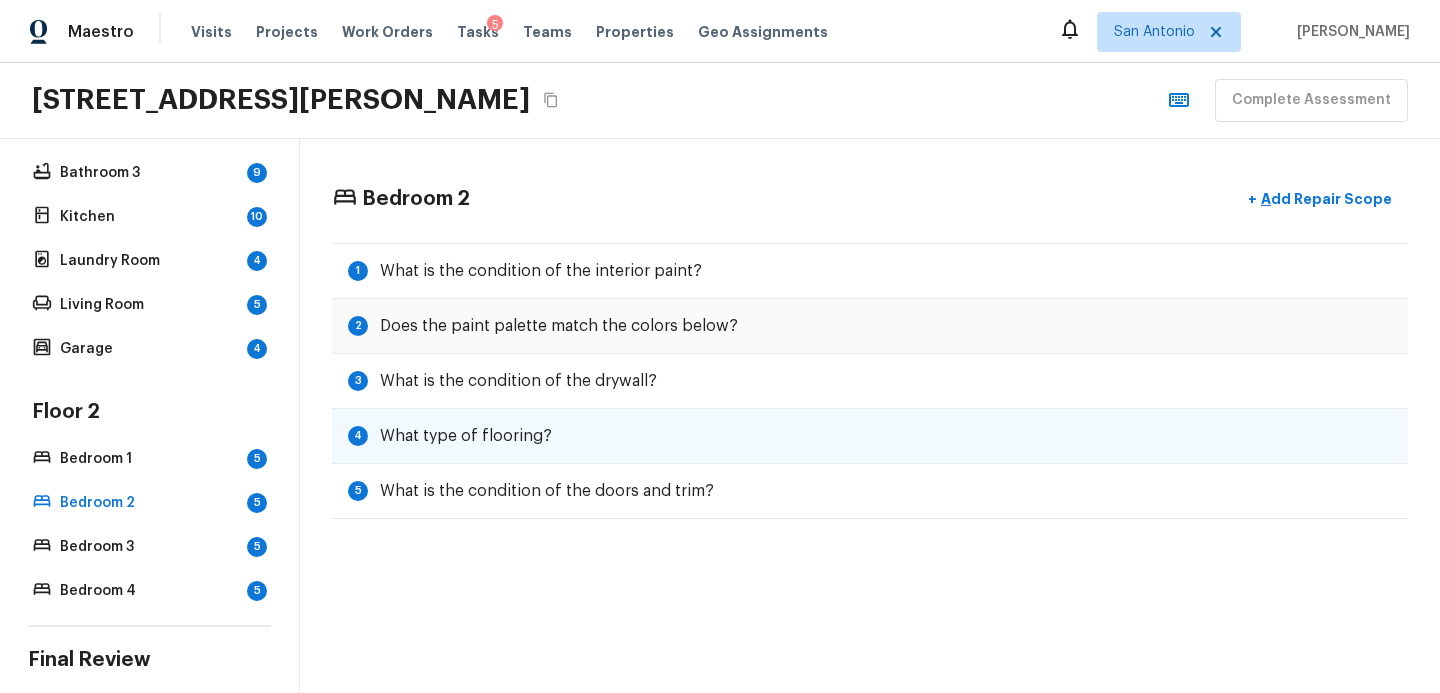 click on "4 What type of flooring?" at bounding box center (870, 436) 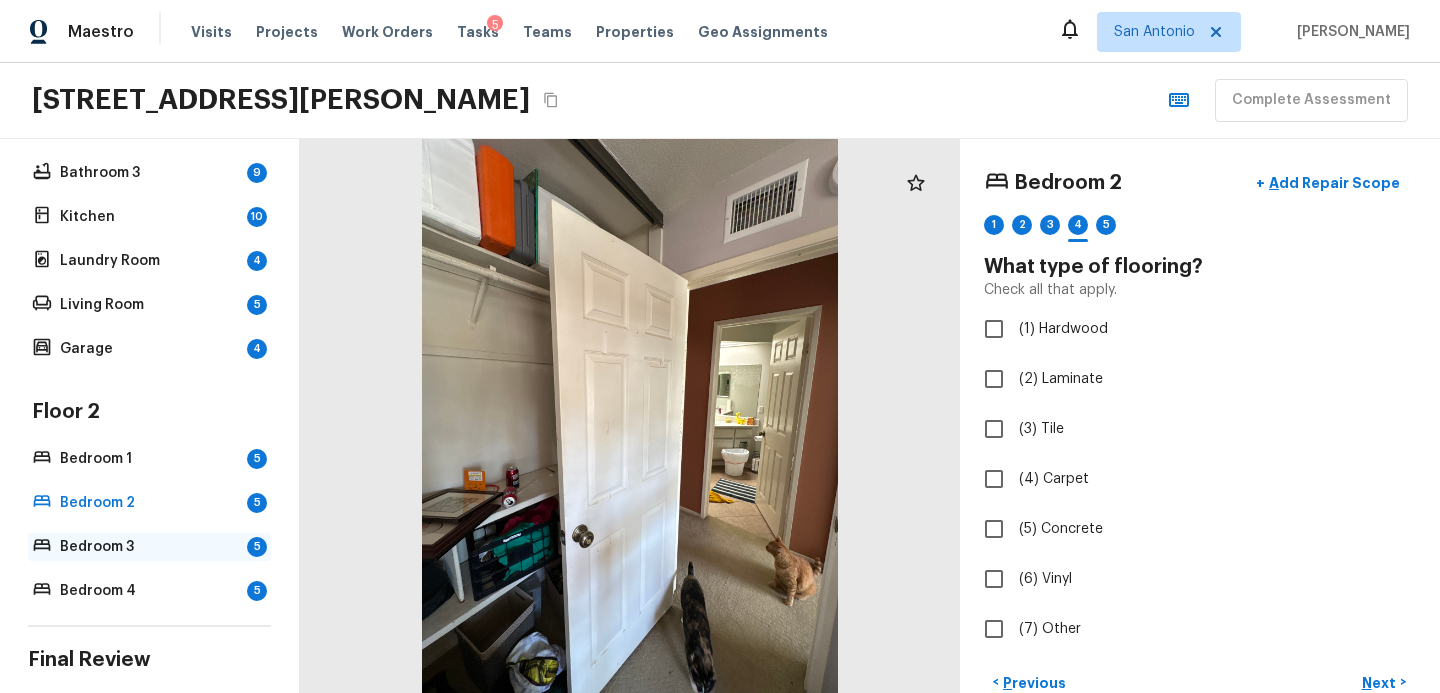 click on "Bedroom 3 5" at bounding box center [149, 547] 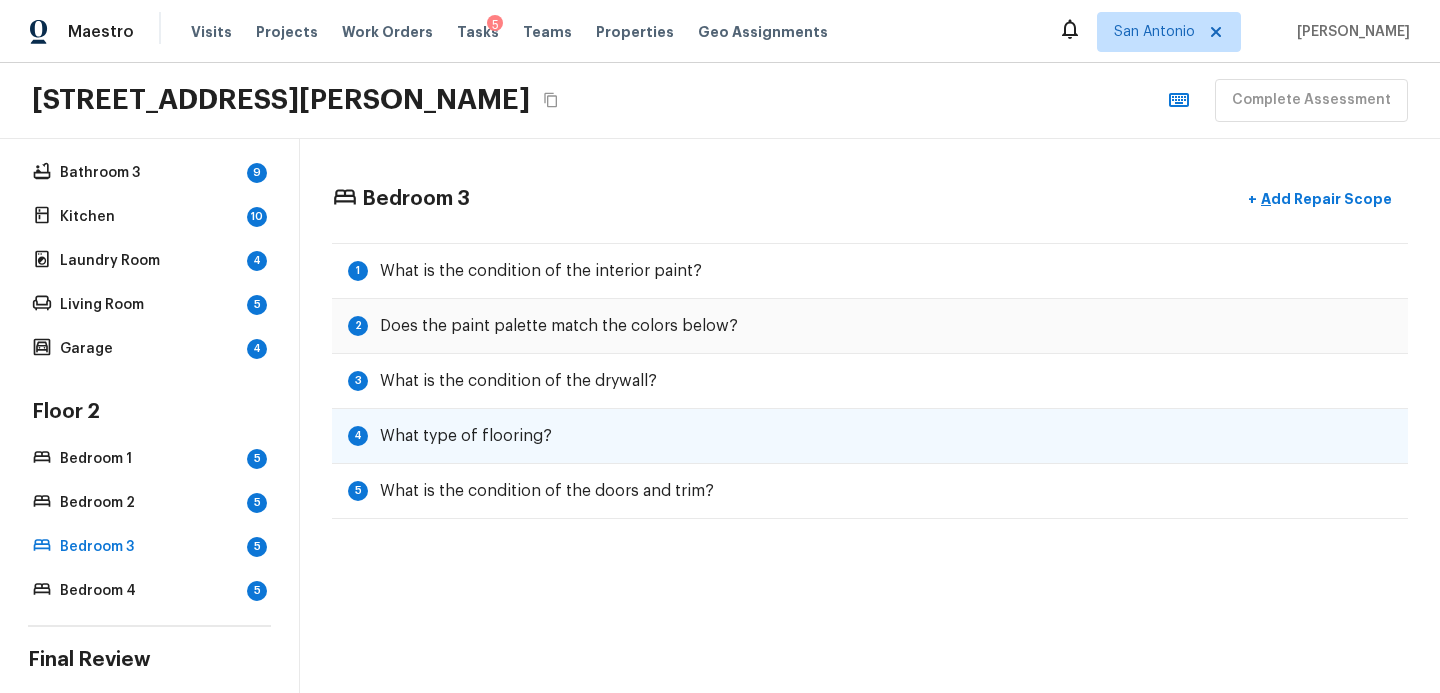 click on "4 What type of flooring?" at bounding box center (870, 436) 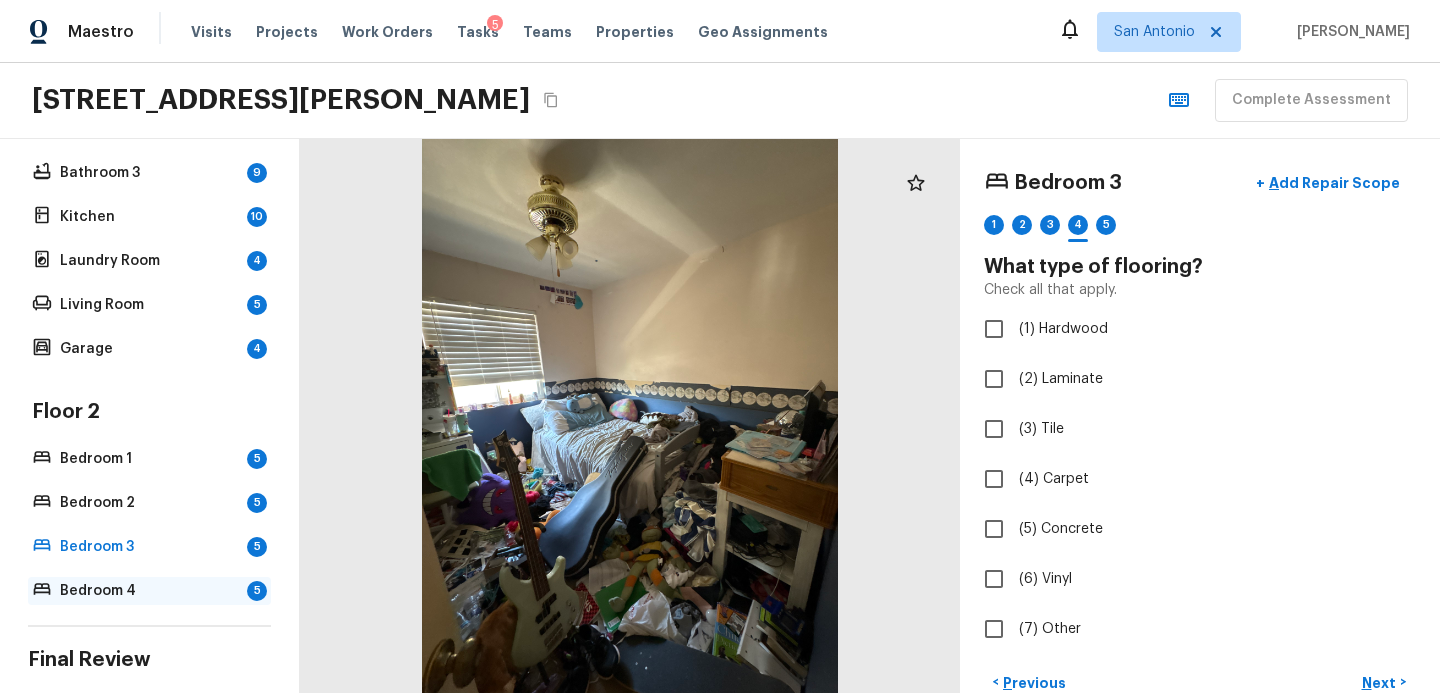 click on "Bedroom 4 5" at bounding box center [149, 591] 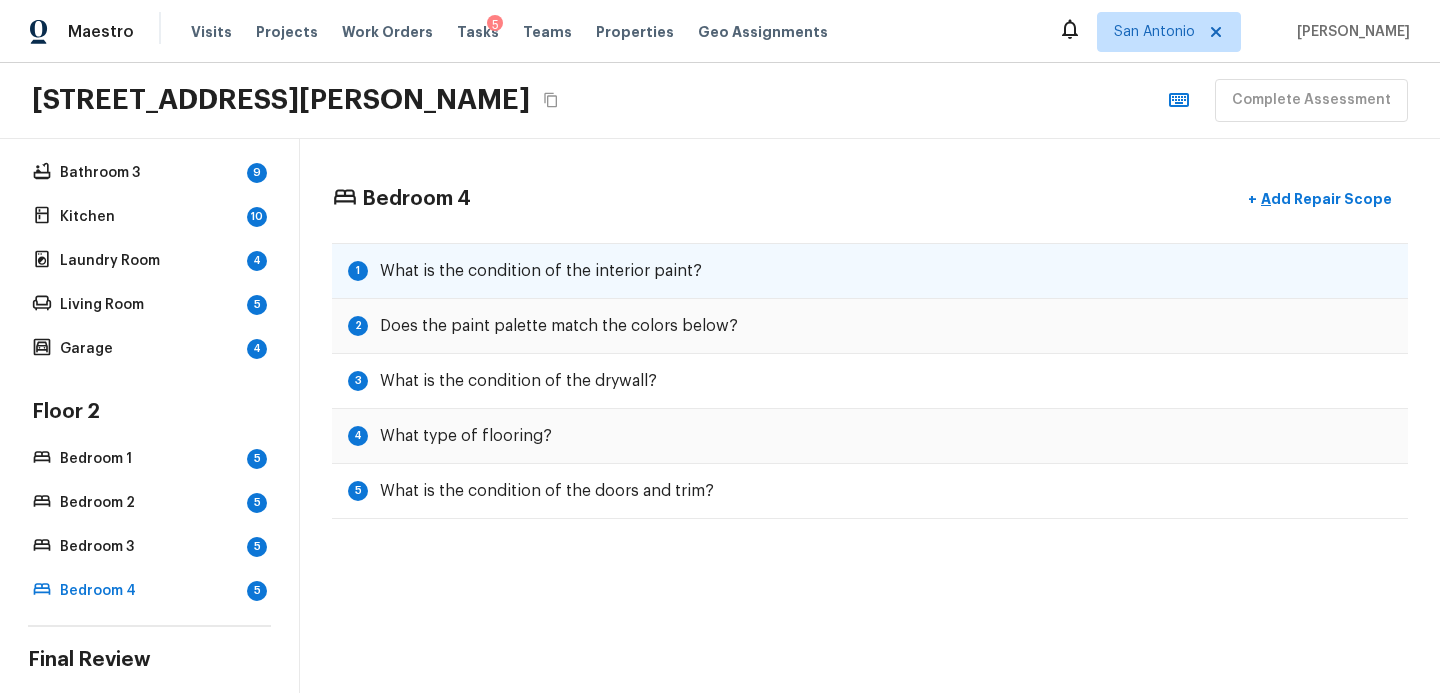 click on "What is the condition of the interior paint?" at bounding box center [541, 271] 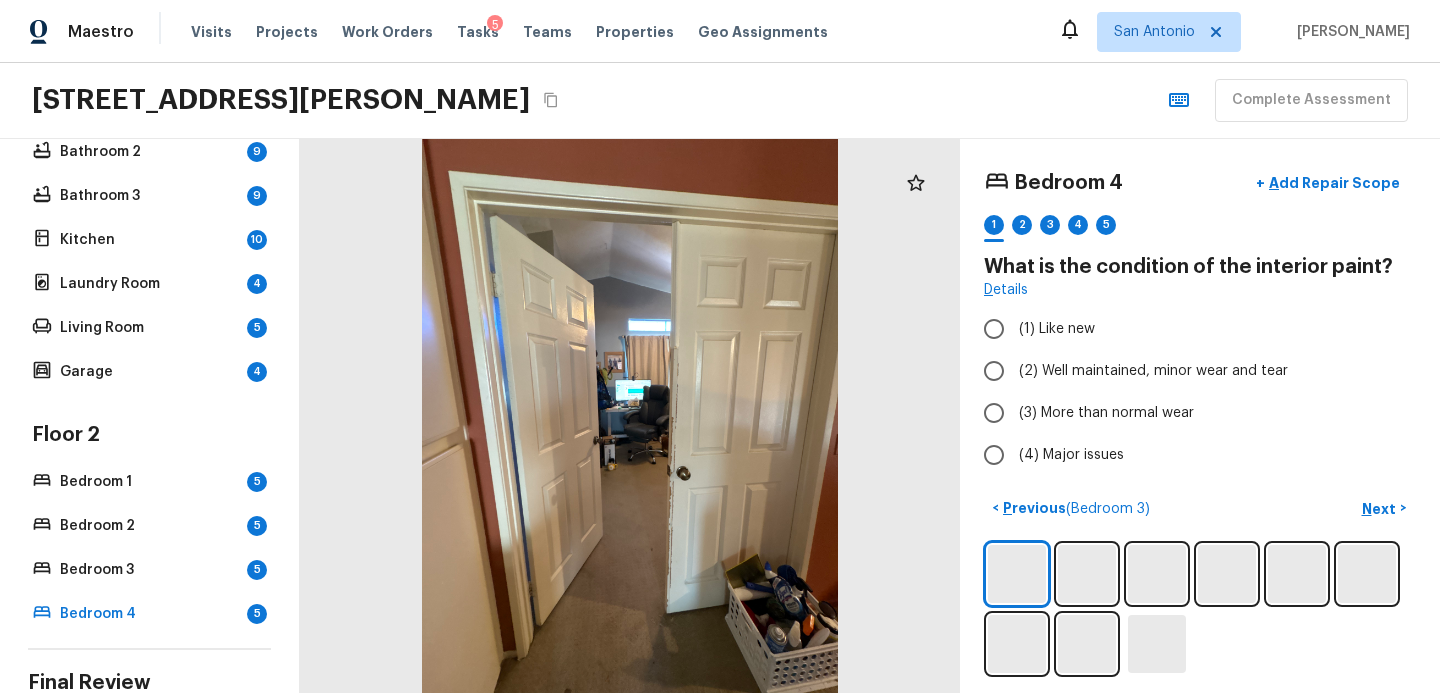 scroll, scrollTop: 370, scrollLeft: 0, axis: vertical 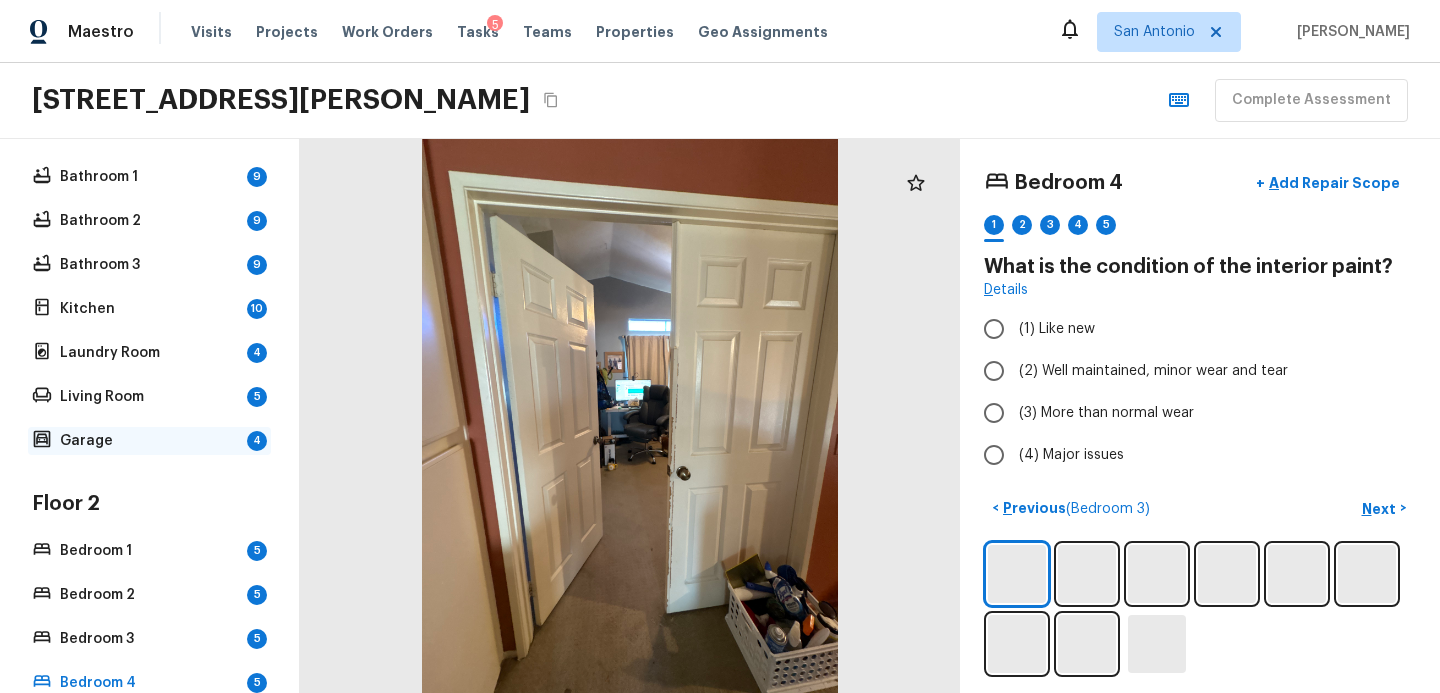 click on "Garage" at bounding box center (149, 441) 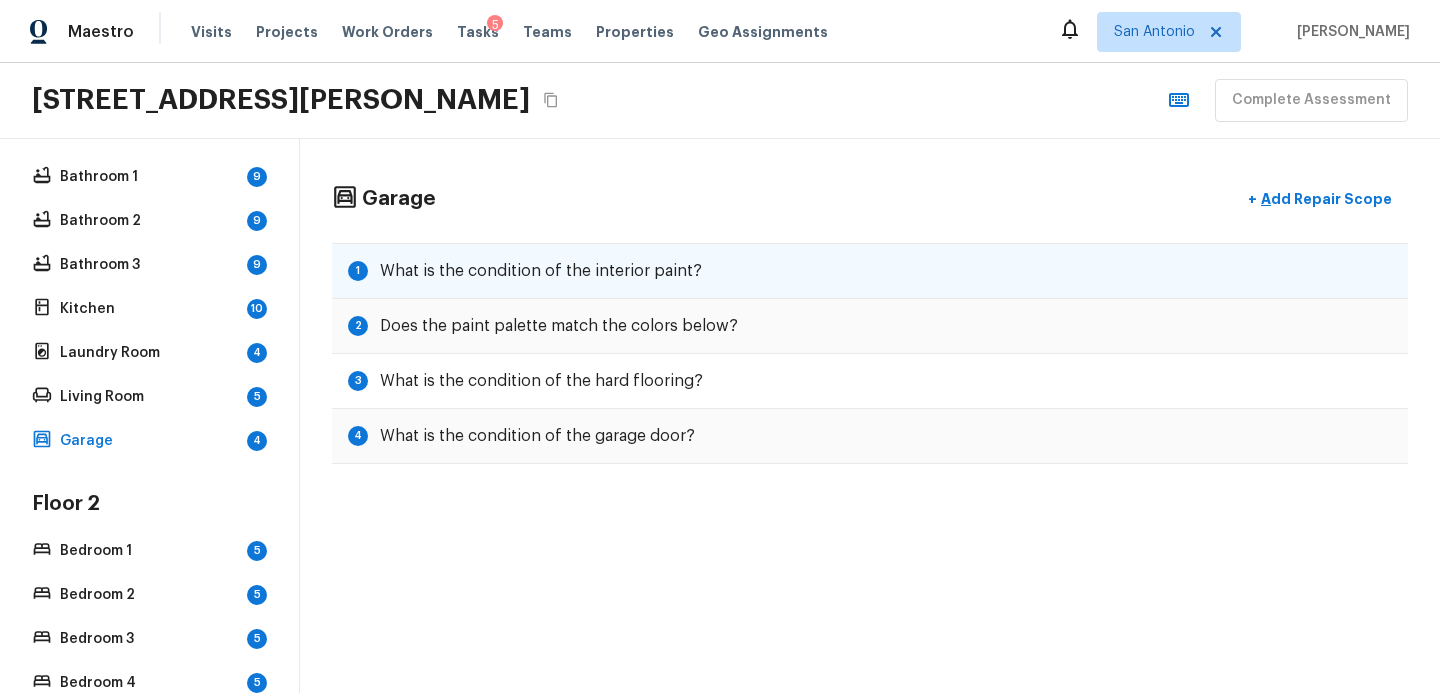 click on "What is the condition of the interior paint?" at bounding box center [541, 271] 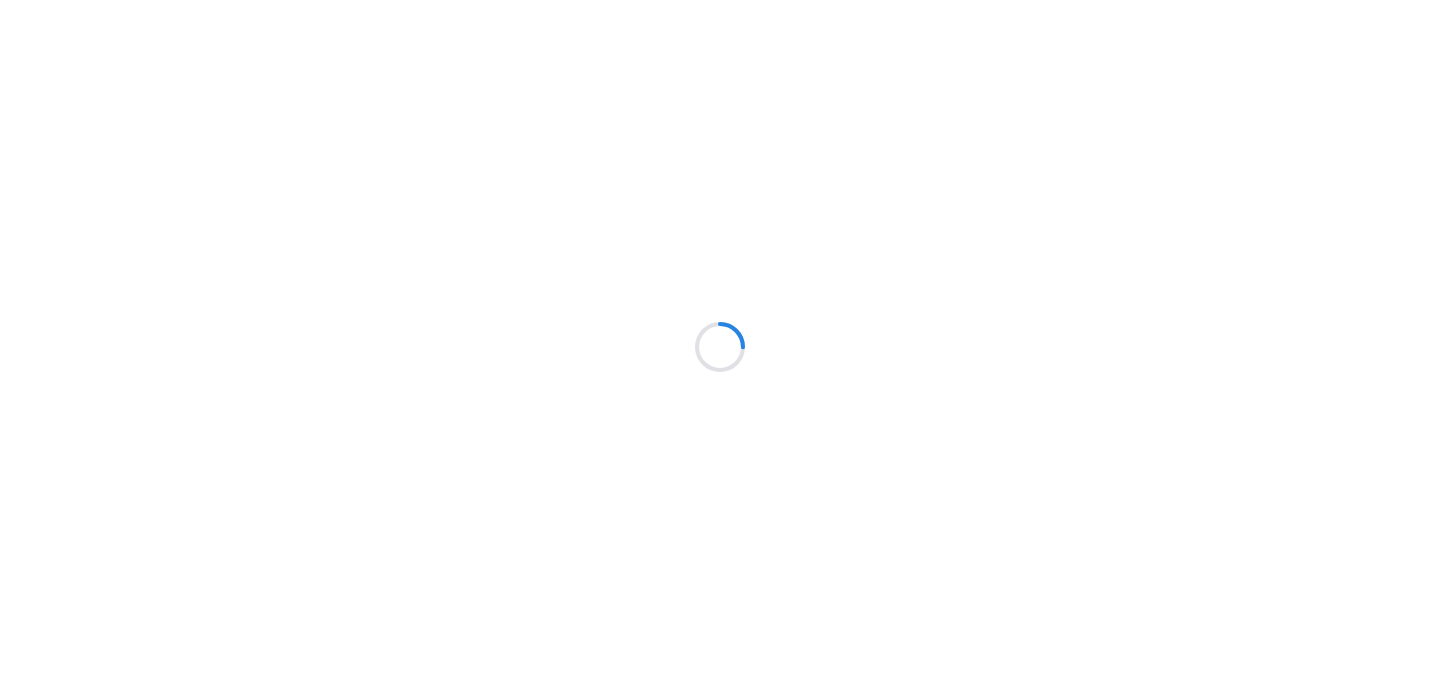 scroll, scrollTop: 0, scrollLeft: 0, axis: both 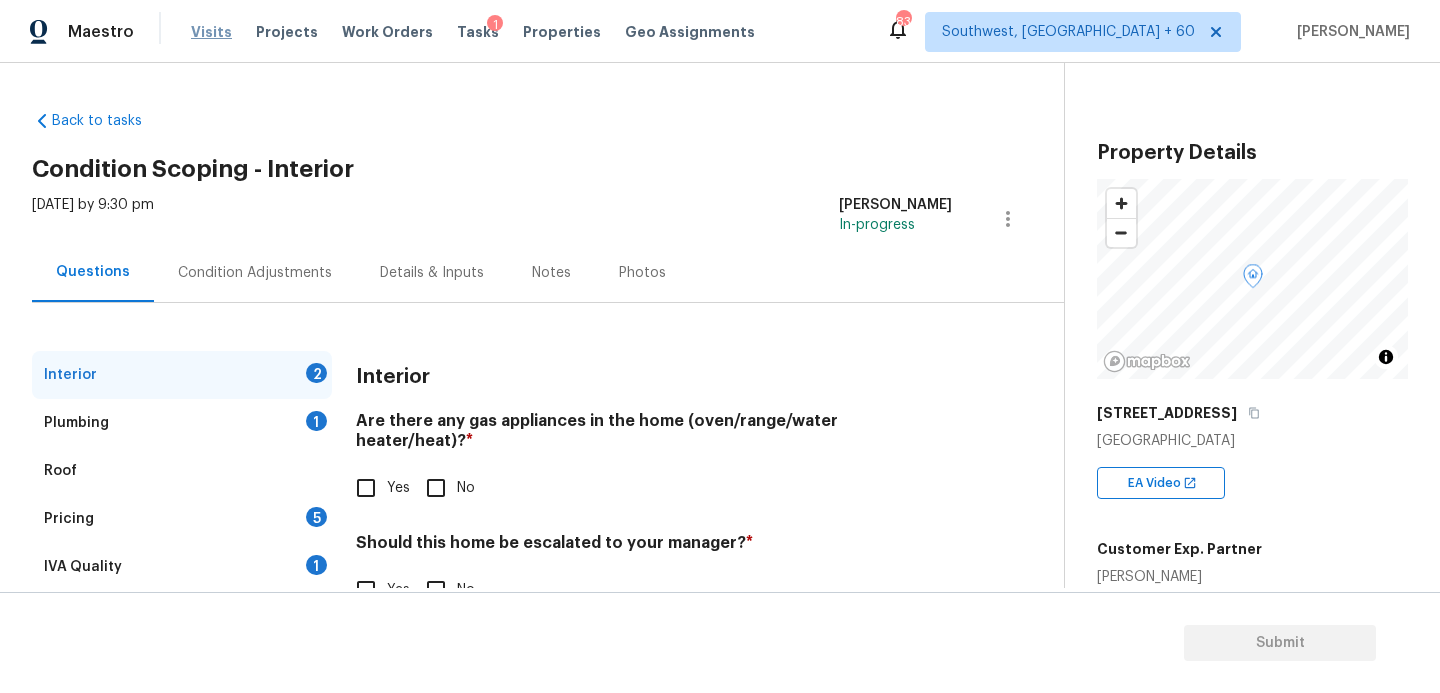 click on "Visits" at bounding box center [211, 32] 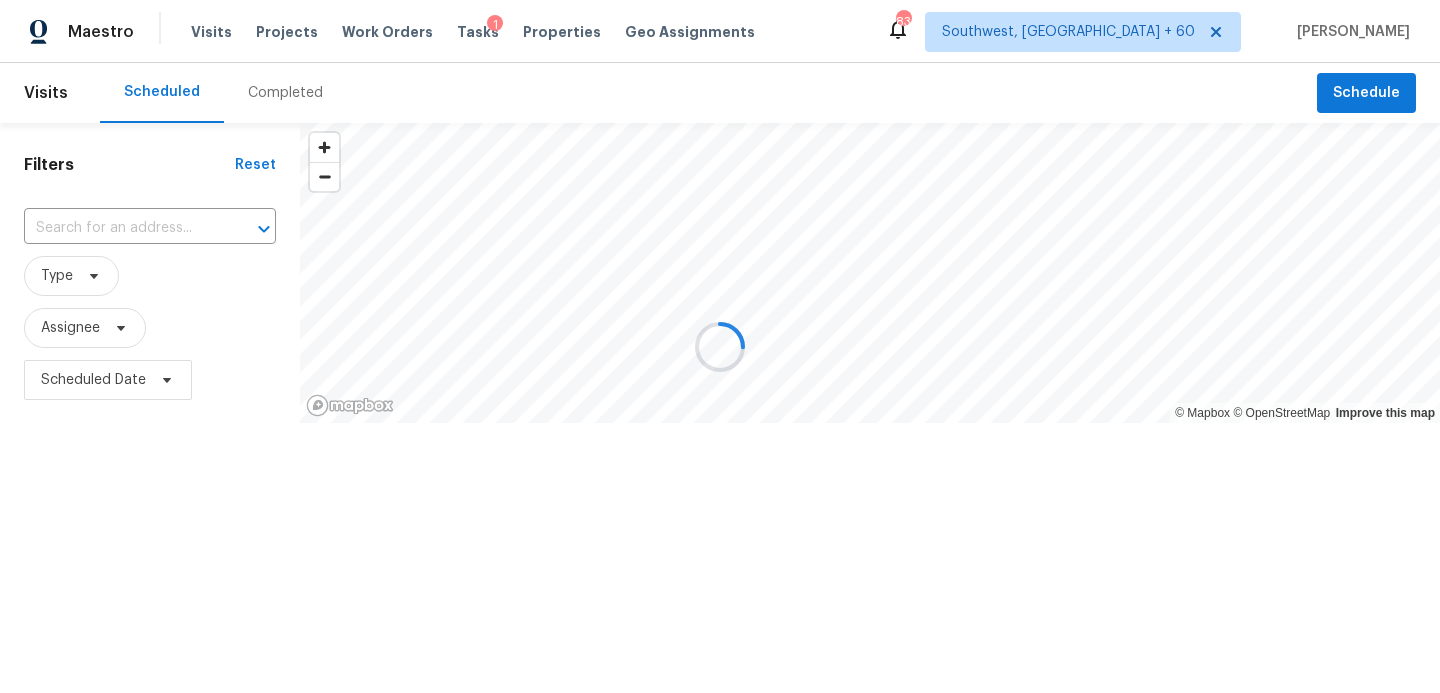 click at bounding box center (720, 346) 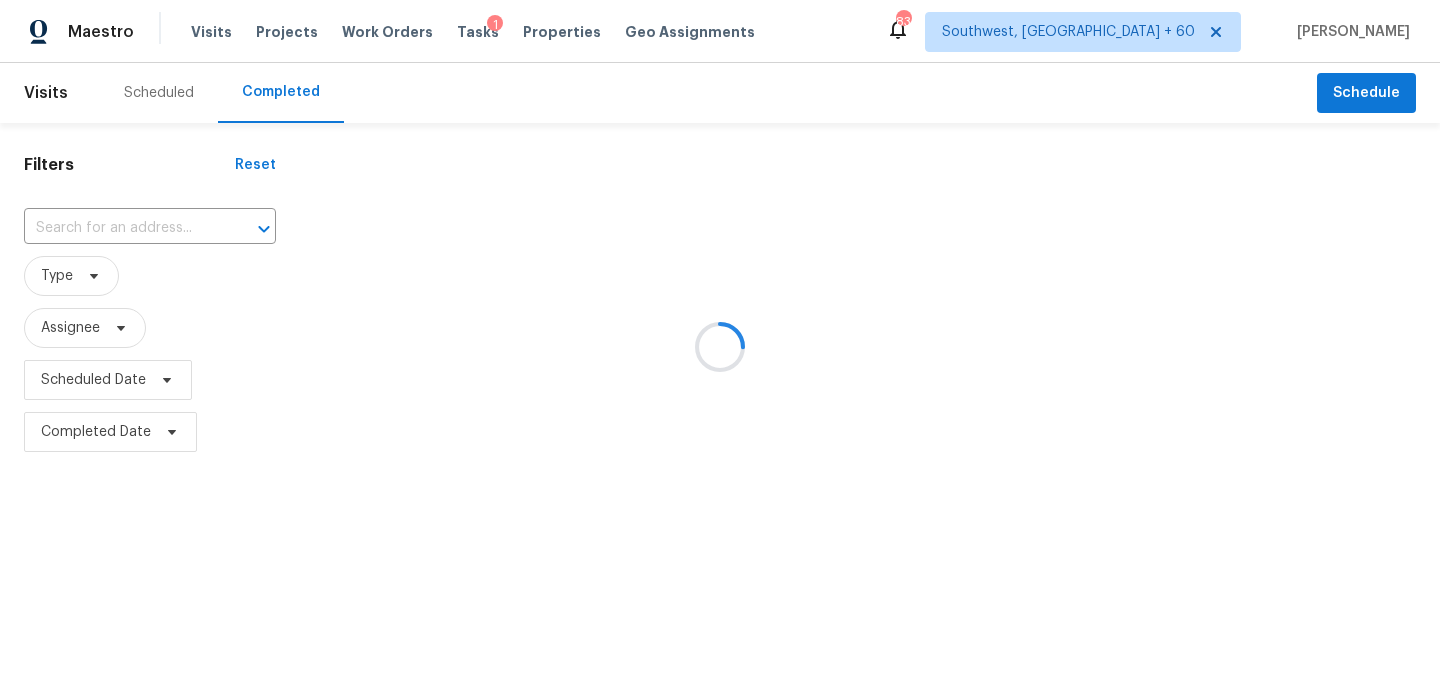 click at bounding box center [720, 346] 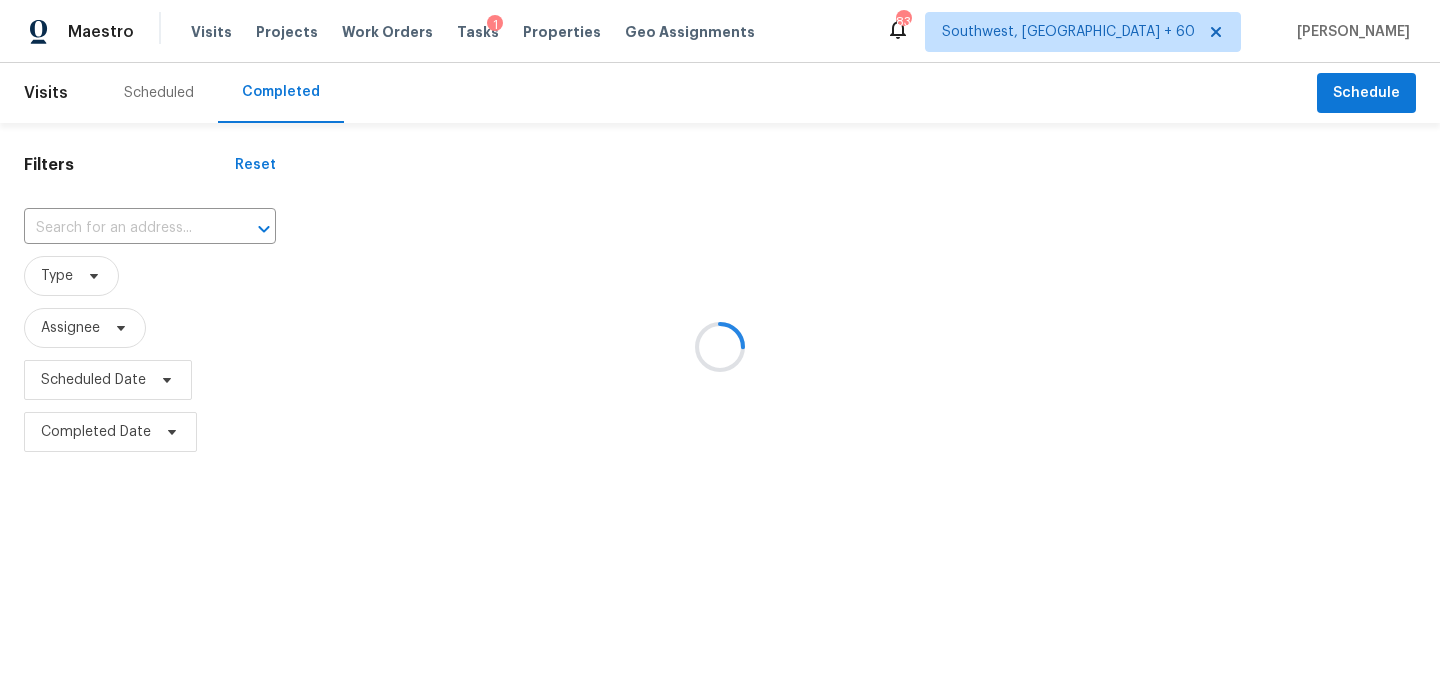 click at bounding box center [720, 346] 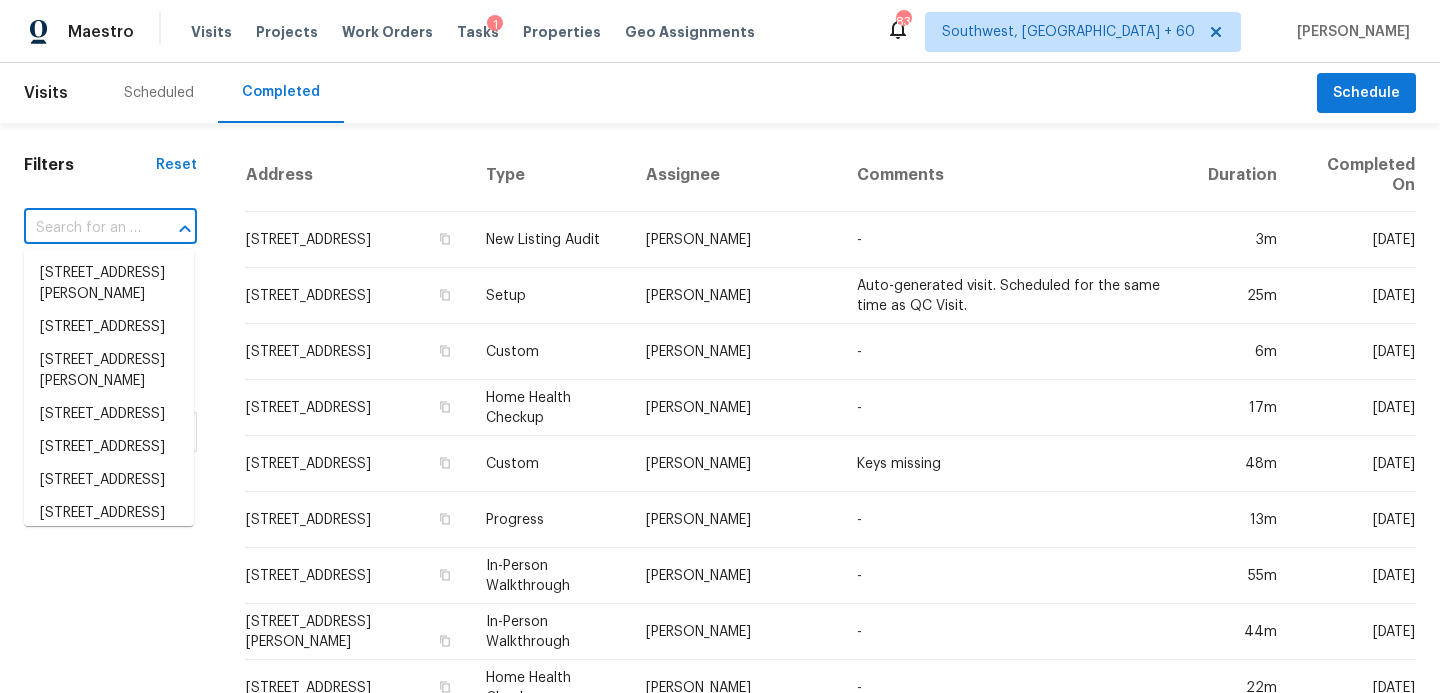 click at bounding box center [82, 228] 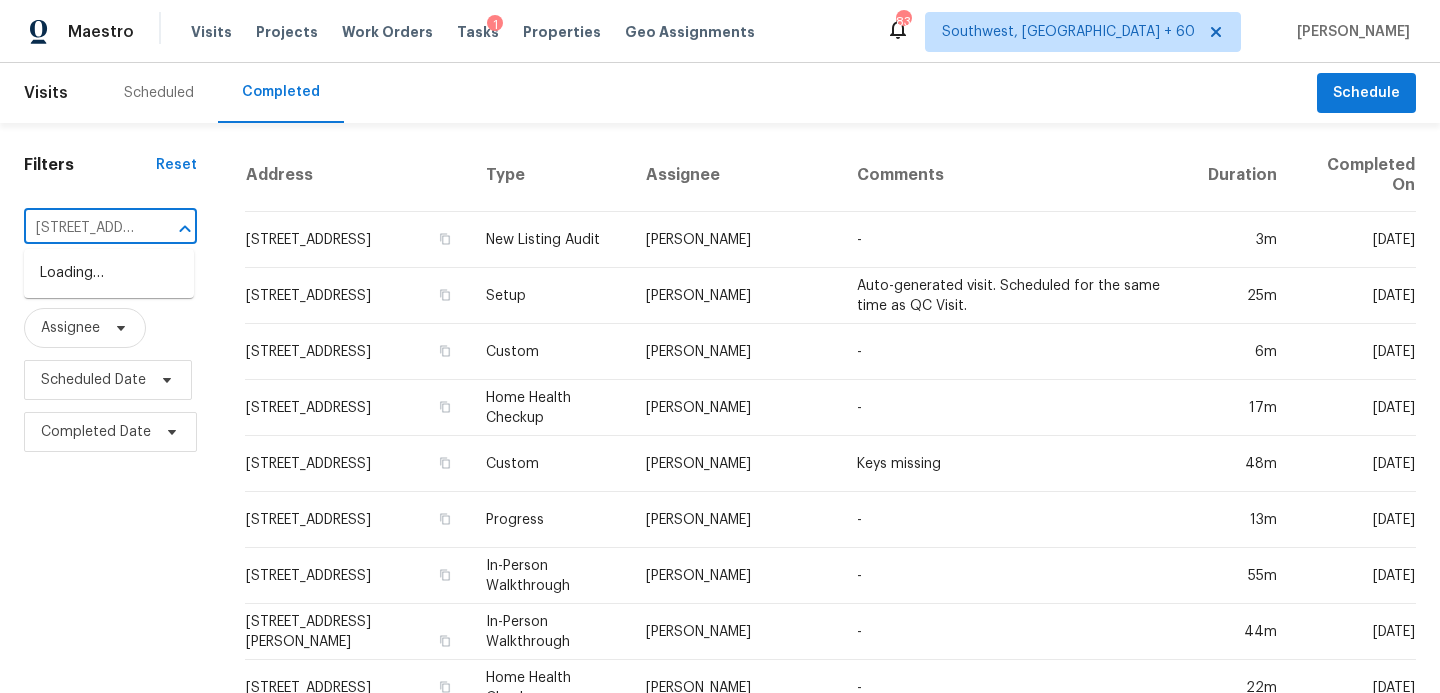 scroll, scrollTop: 0, scrollLeft: 143, axis: horizontal 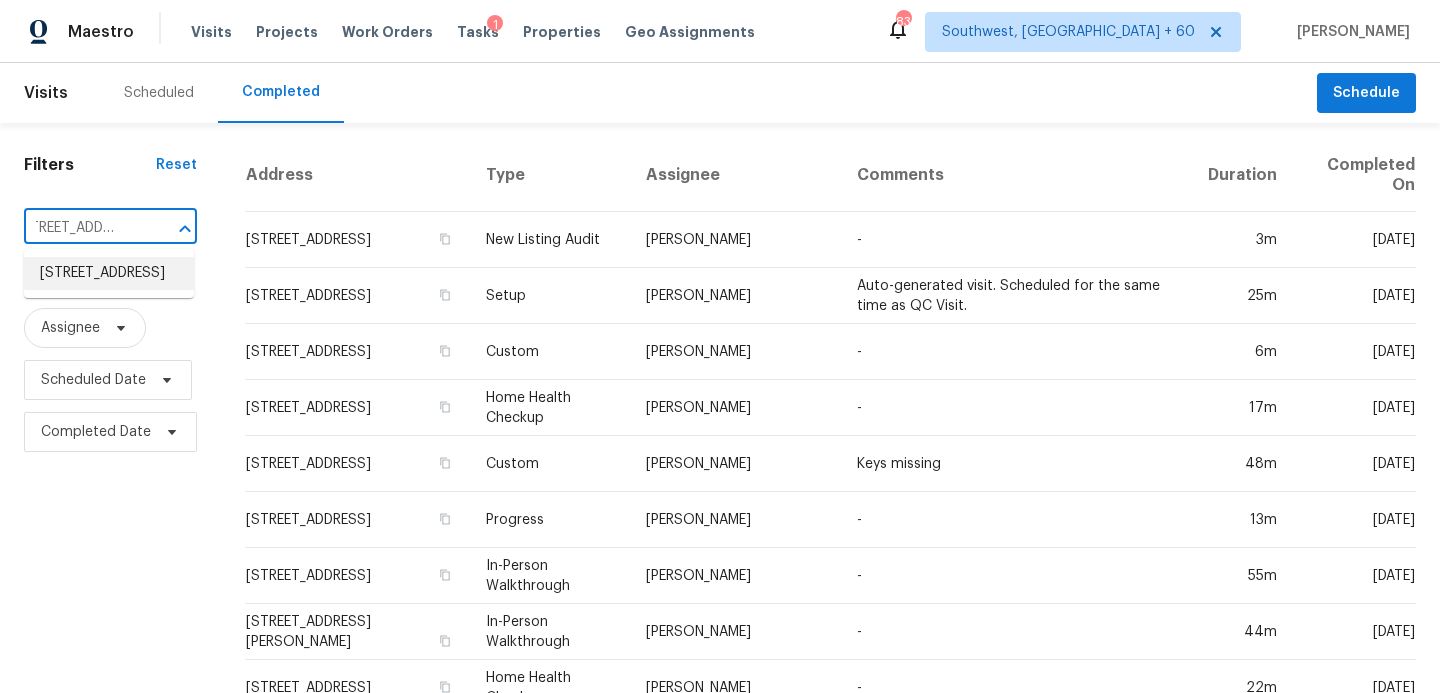 click on "[STREET_ADDRESS]" at bounding box center [109, 273] 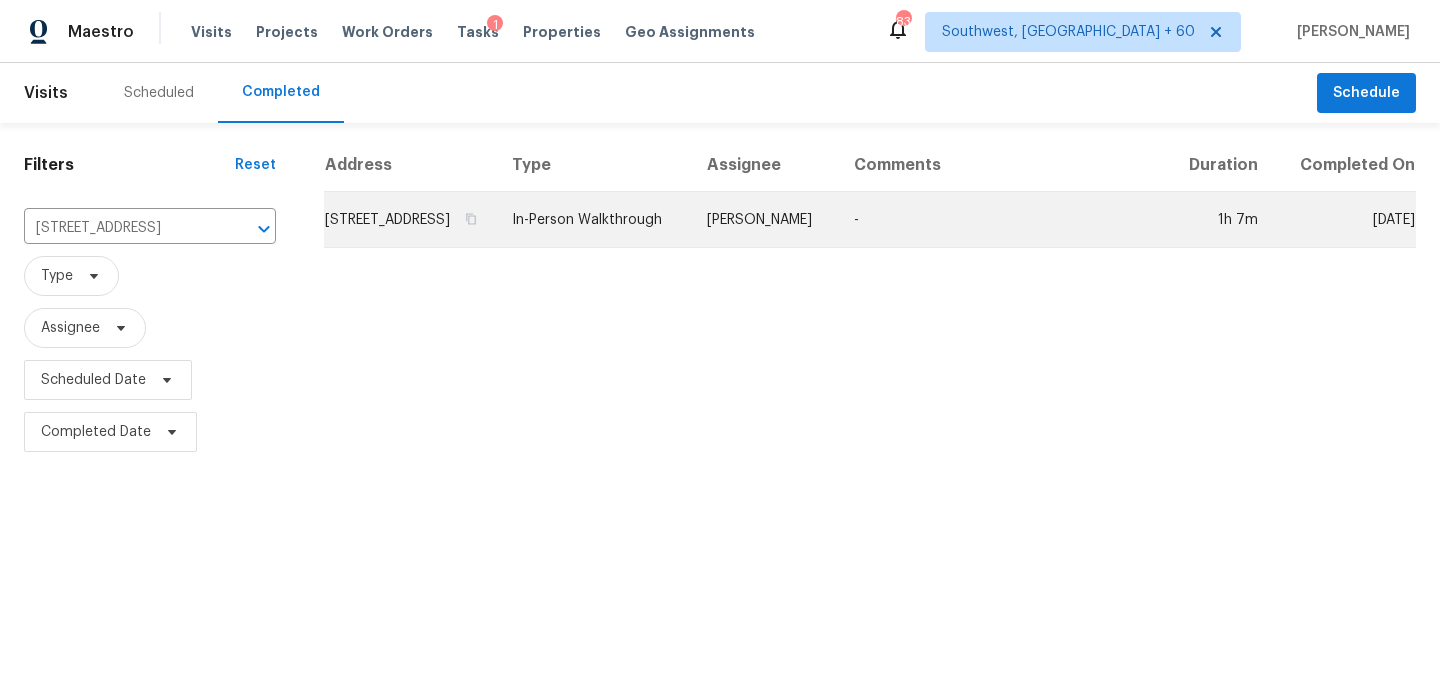 click on "[PERSON_NAME]" at bounding box center (764, 220) 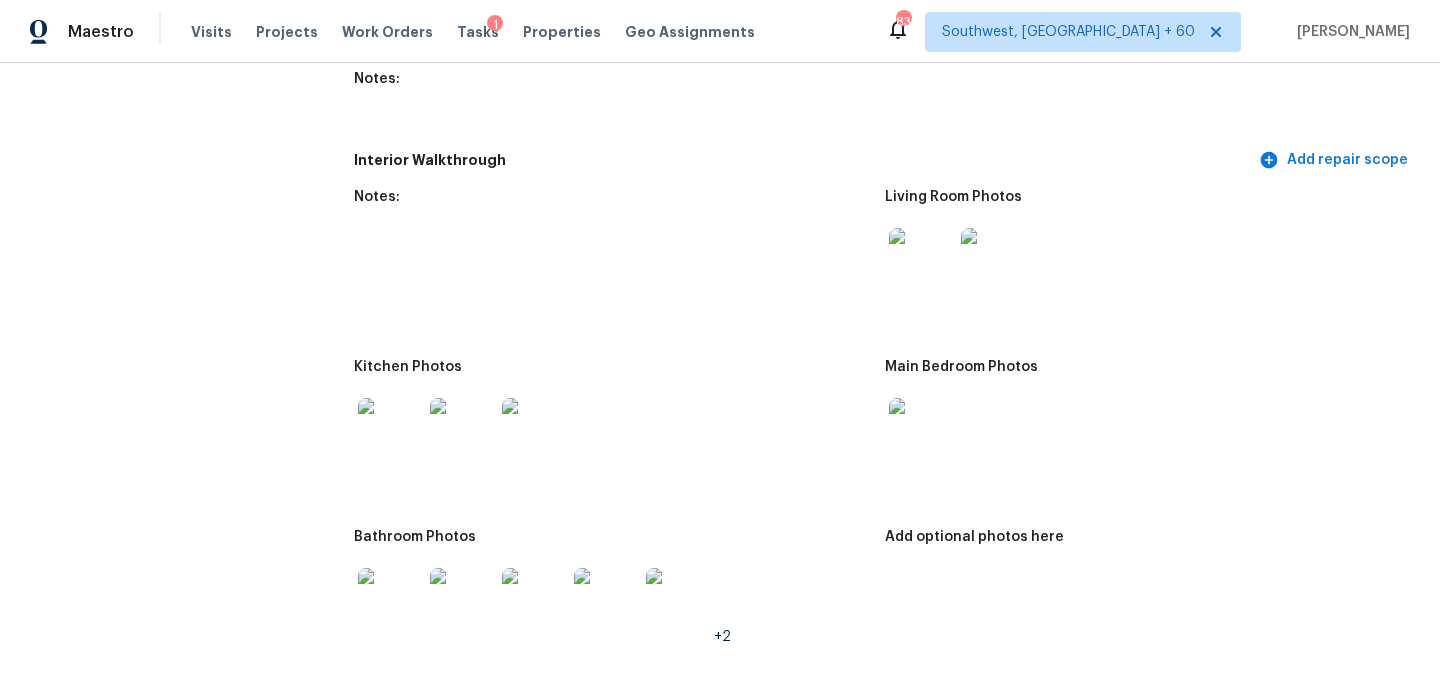 scroll, scrollTop: 2249, scrollLeft: 0, axis: vertical 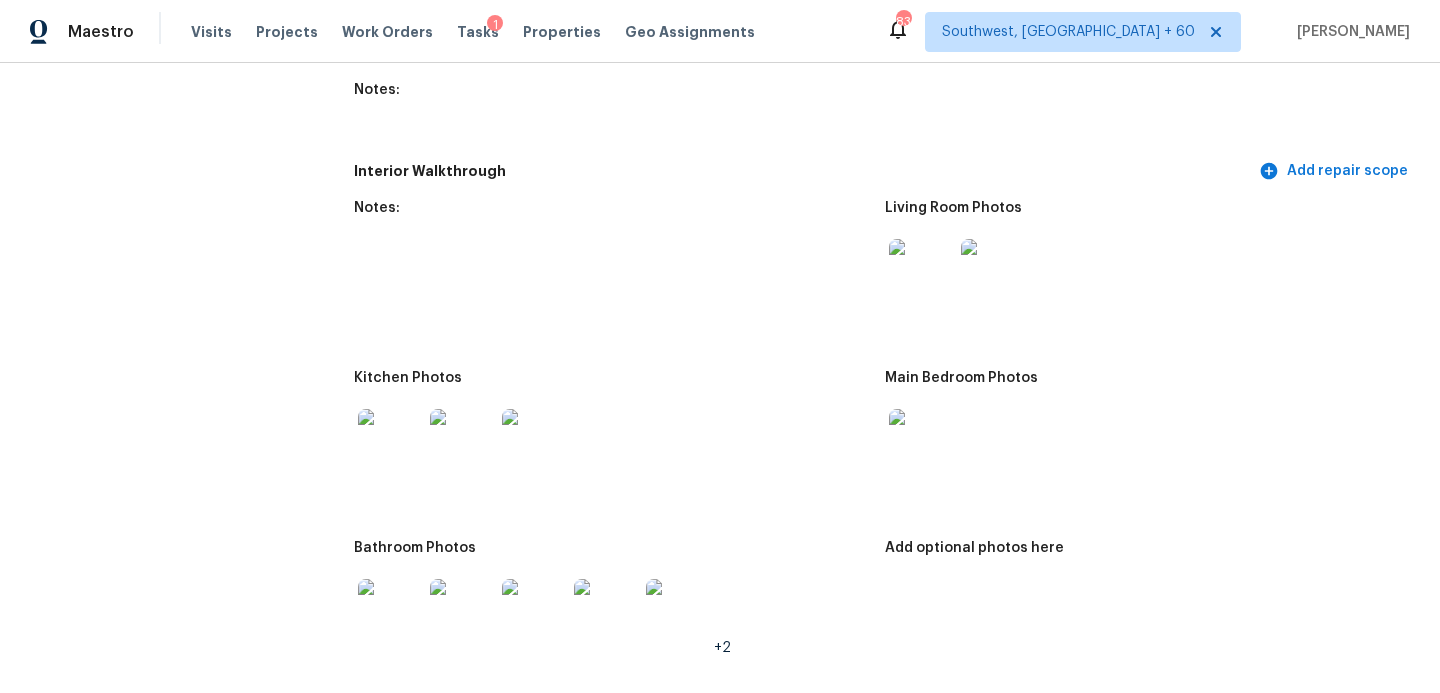 click at bounding box center [921, 271] 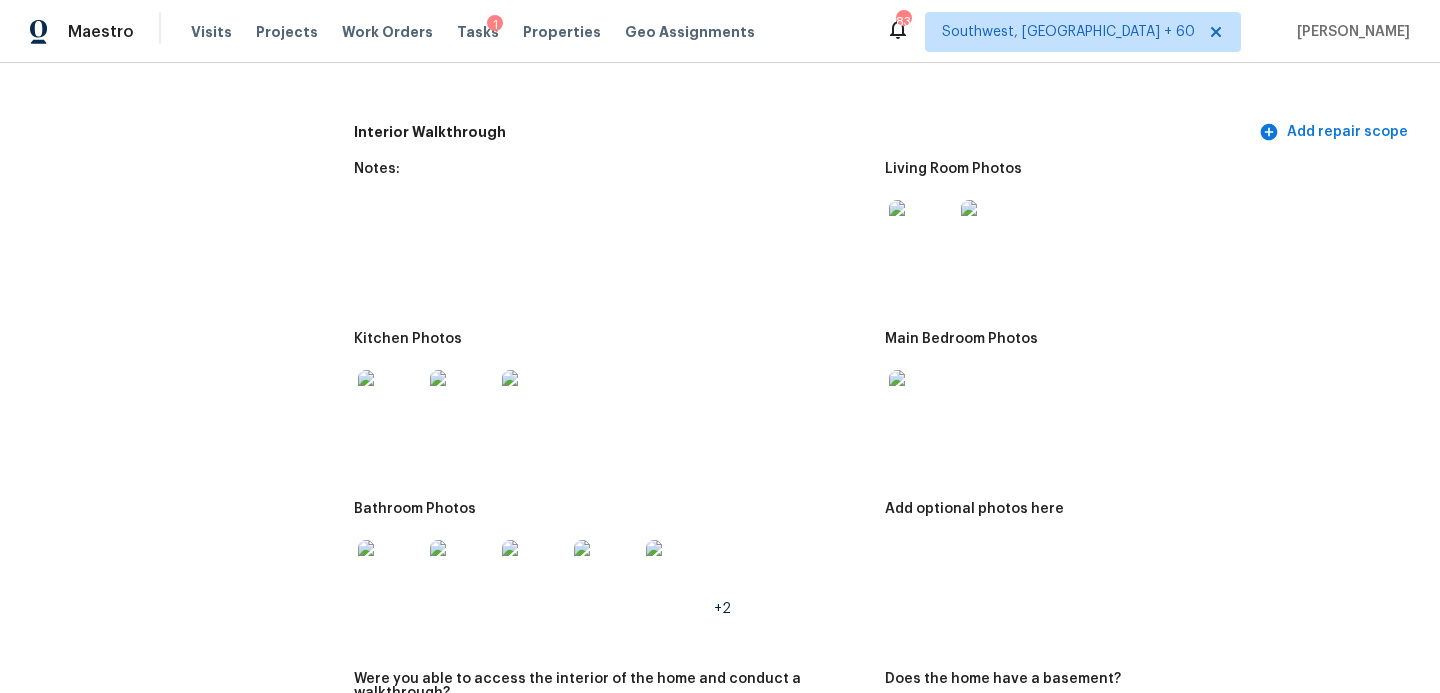 scroll, scrollTop: 2354, scrollLeft: 0, axis: vertical 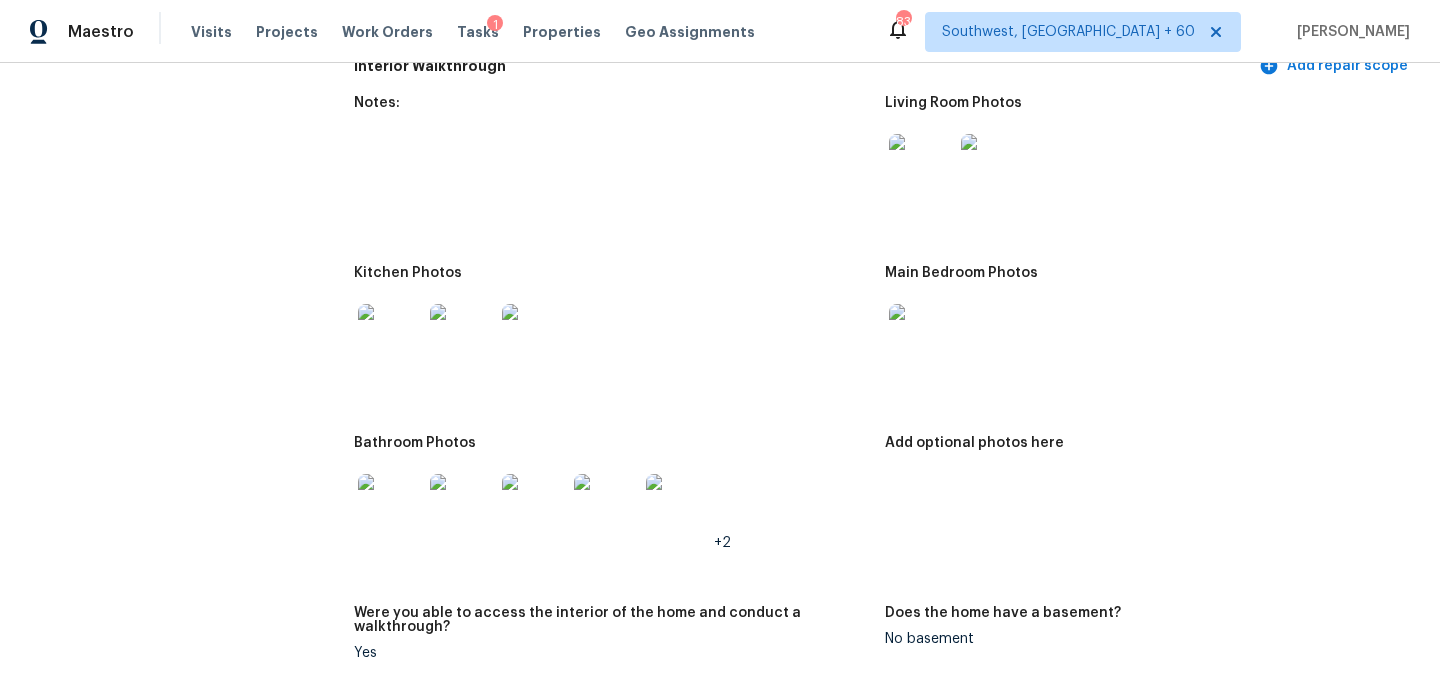 click at bounding box center [390, 506] 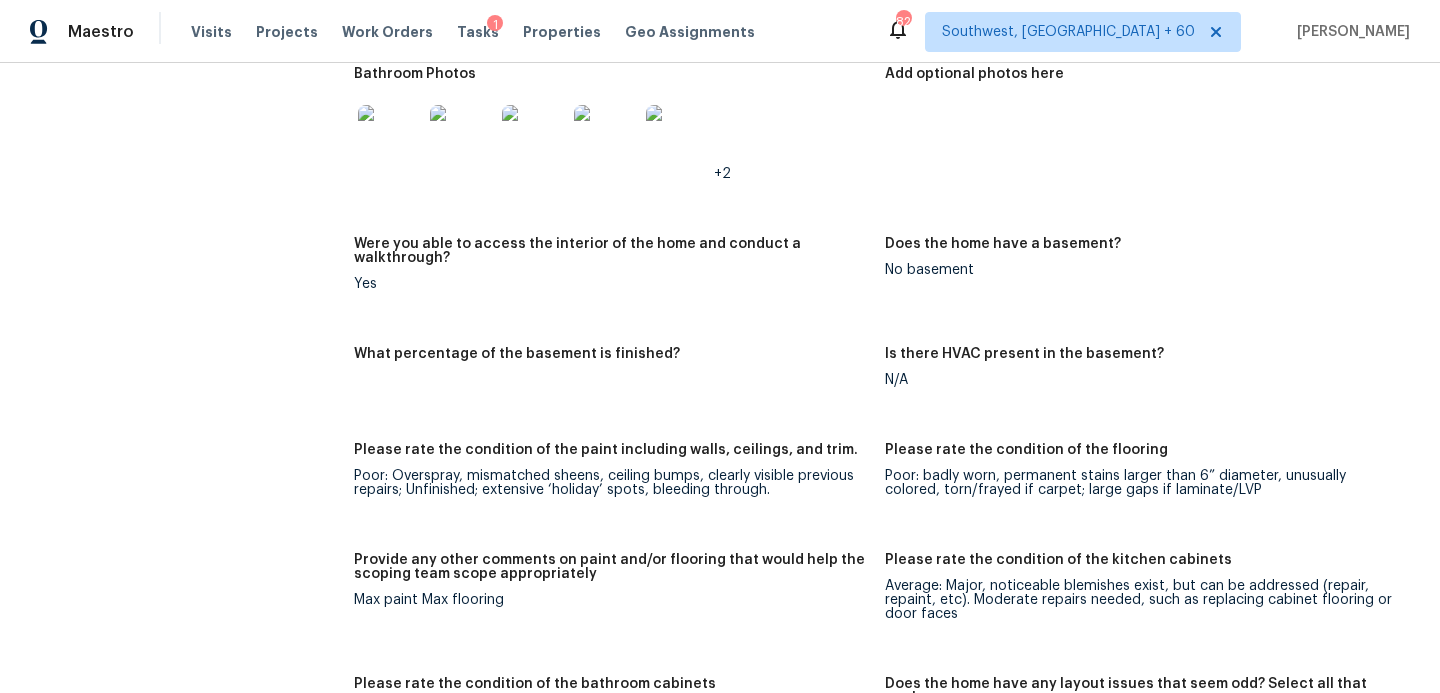 scroll, scrollTop: 2644, scrollLeft: 0, axis: vertical 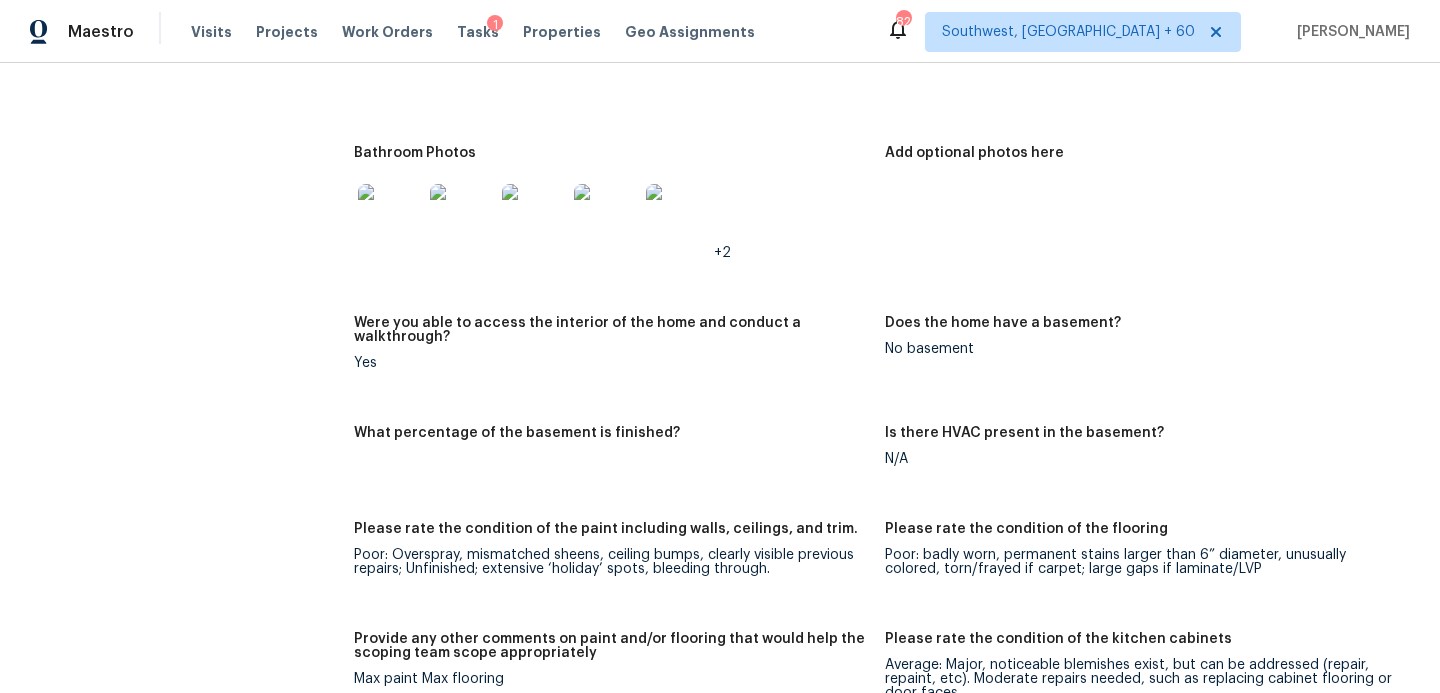 click on "What percentage of the basement is finished?" at bounding box center [619, 462] 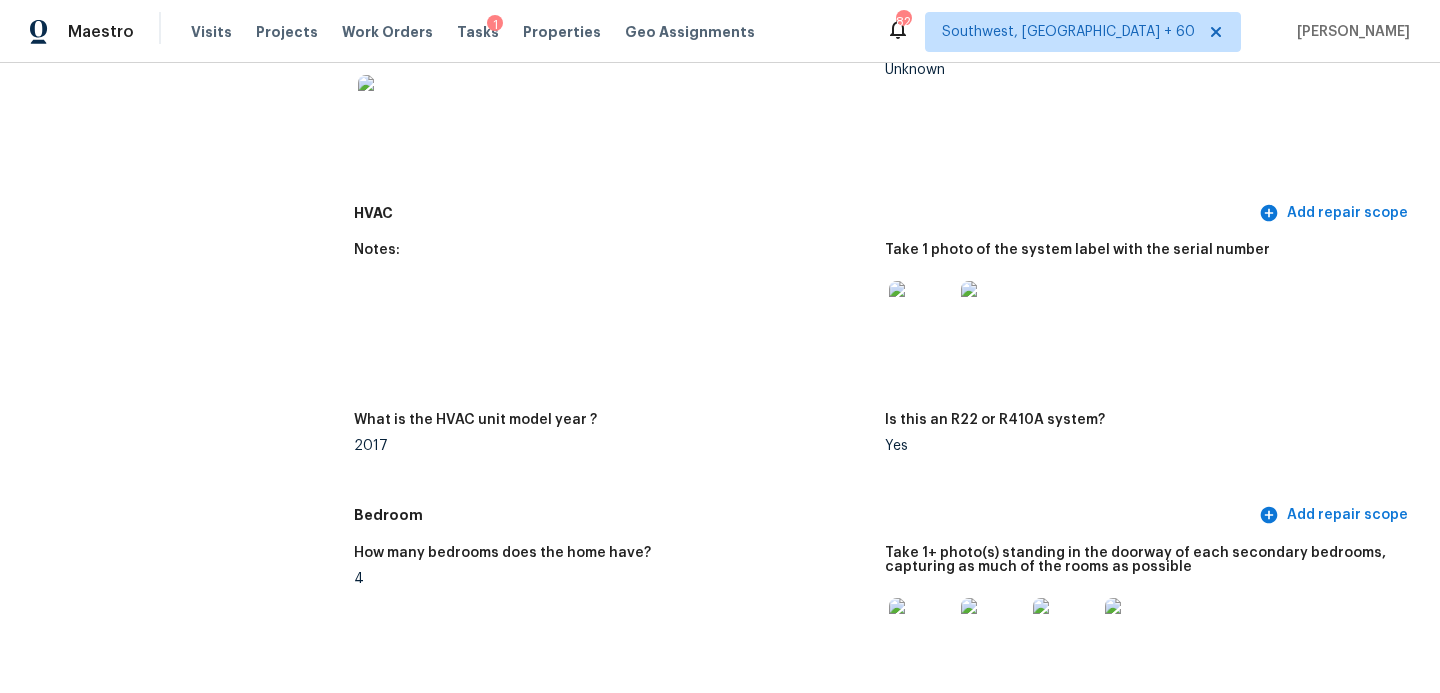scroll, scrollTop: 1757, scrollLeft: 0, axis: vertical 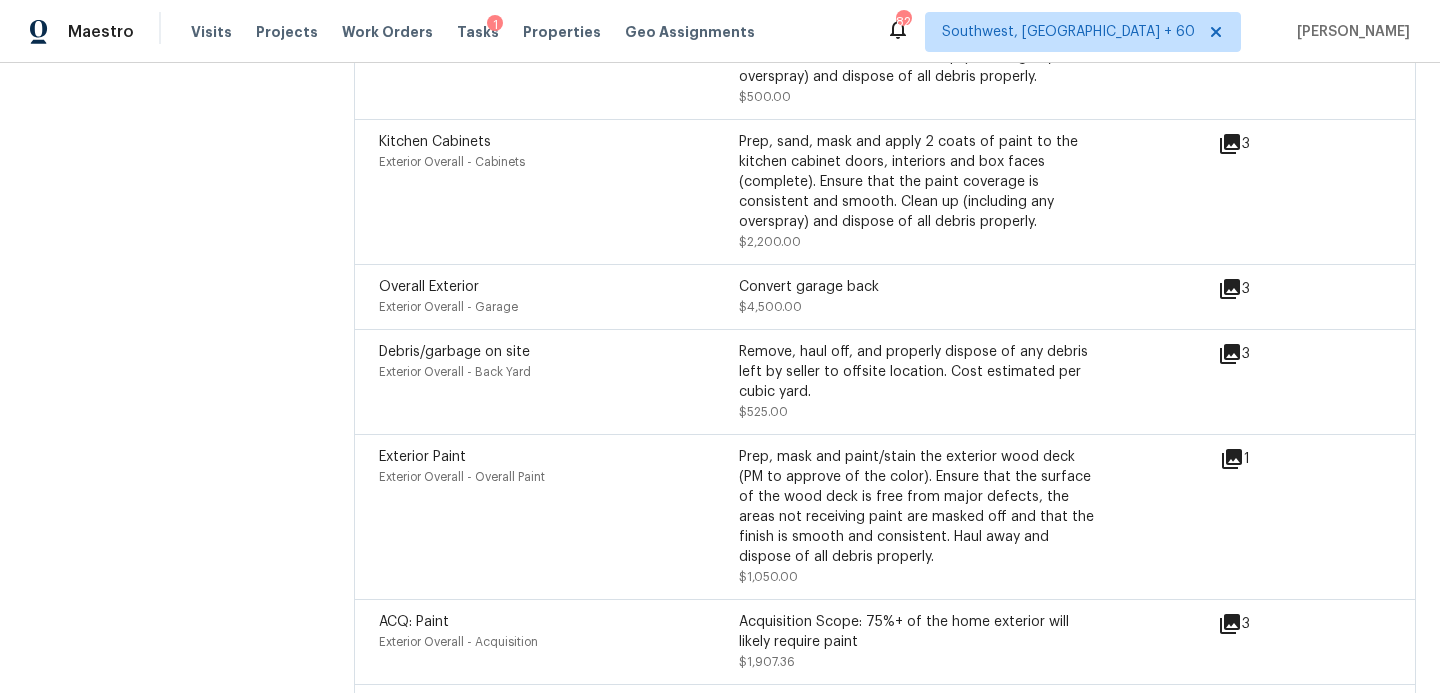click on "Debris/garbage on site" at bounding box center (559, 352) 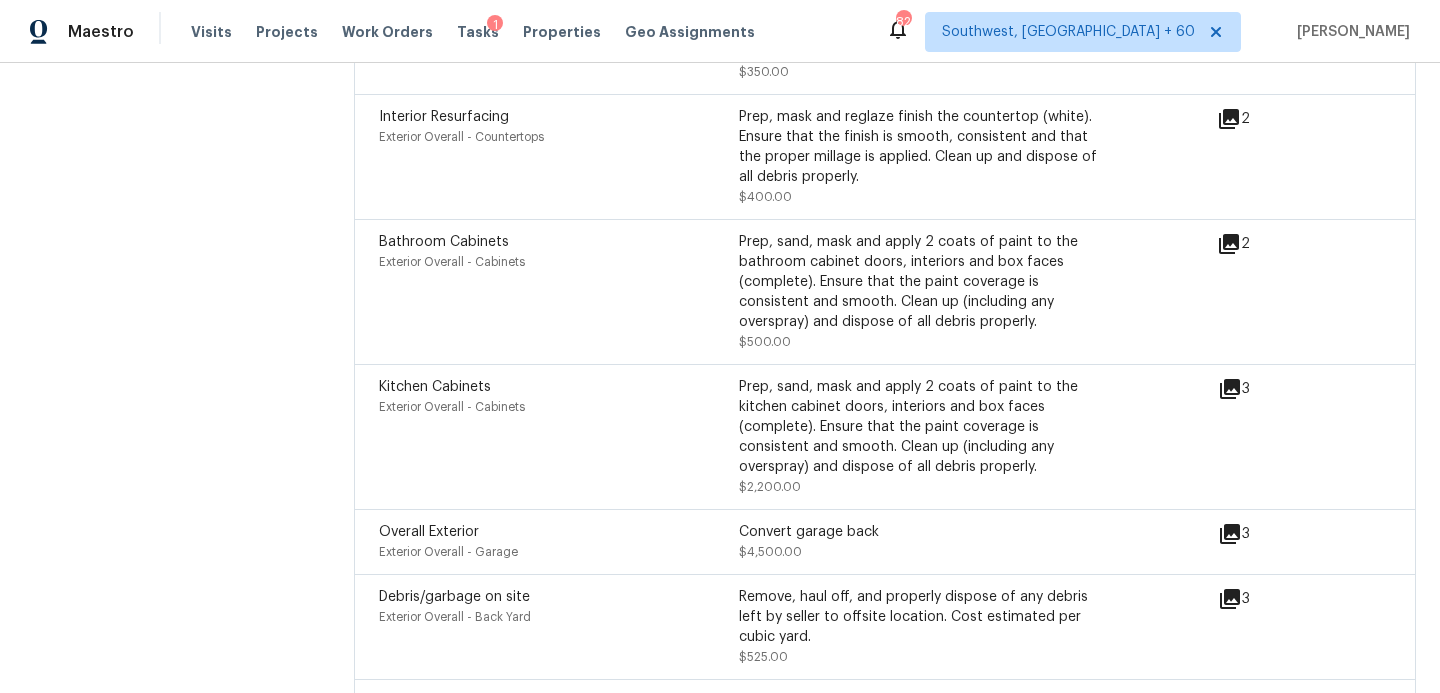scroll, scrollTop: 5395, scrollLeft: 0, axis: vertical 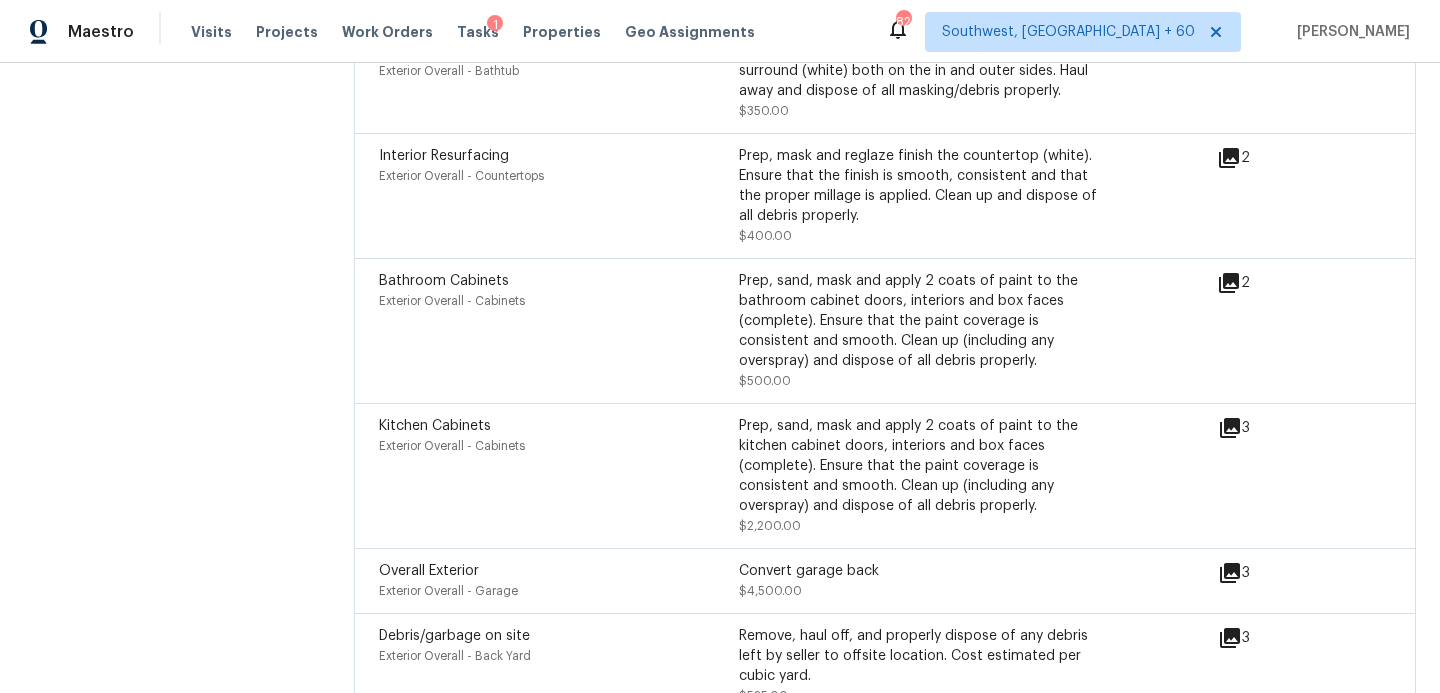 click on "Kitchen Cabinets" at bounding box center [435, 426] 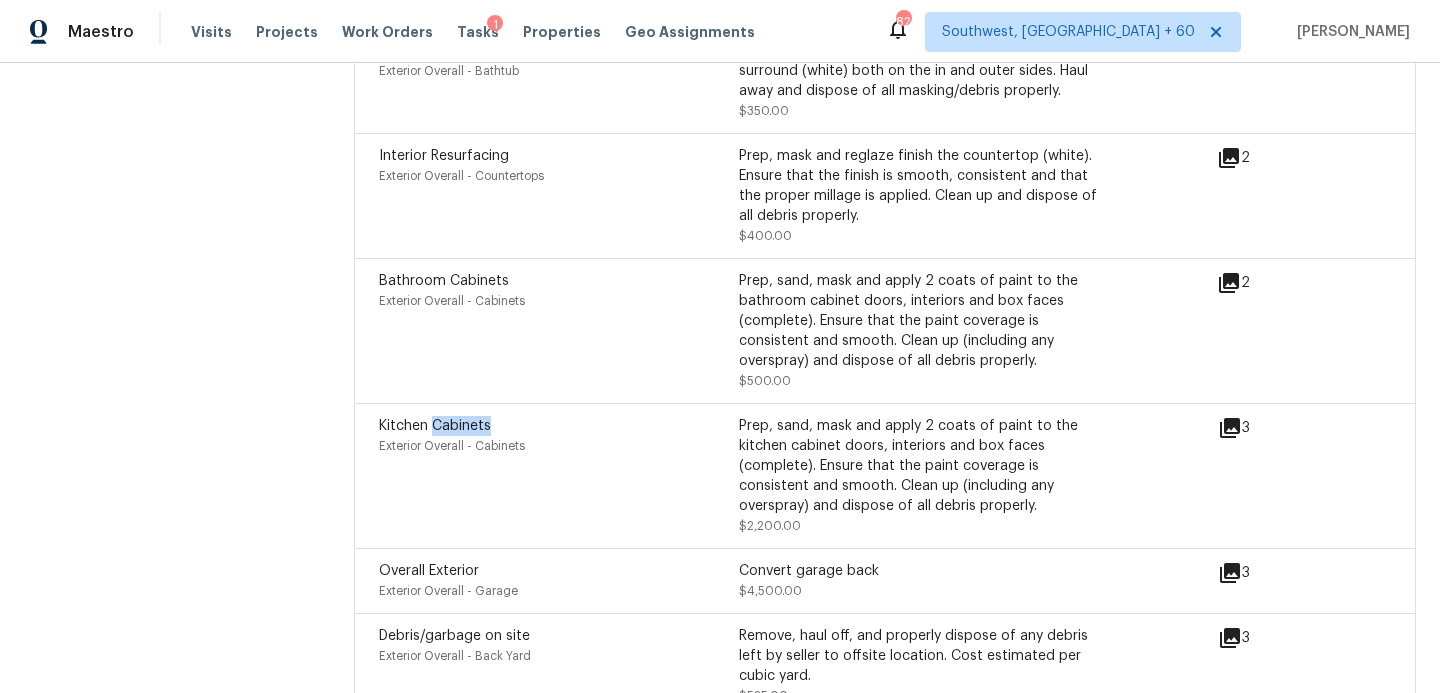click on "Kitchen Cabinets" at bounding box center [435, 426] 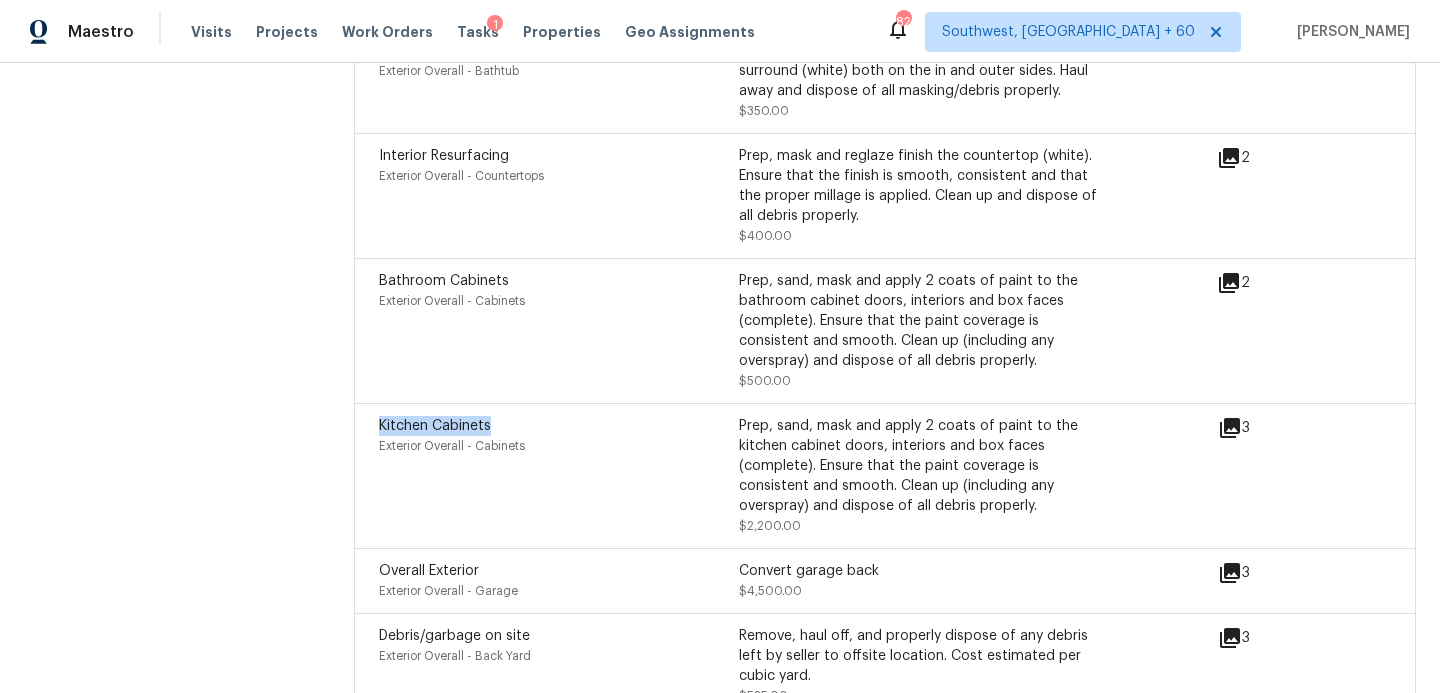 click on "Kitchen Cabinets" at bounding box center [435, 426] 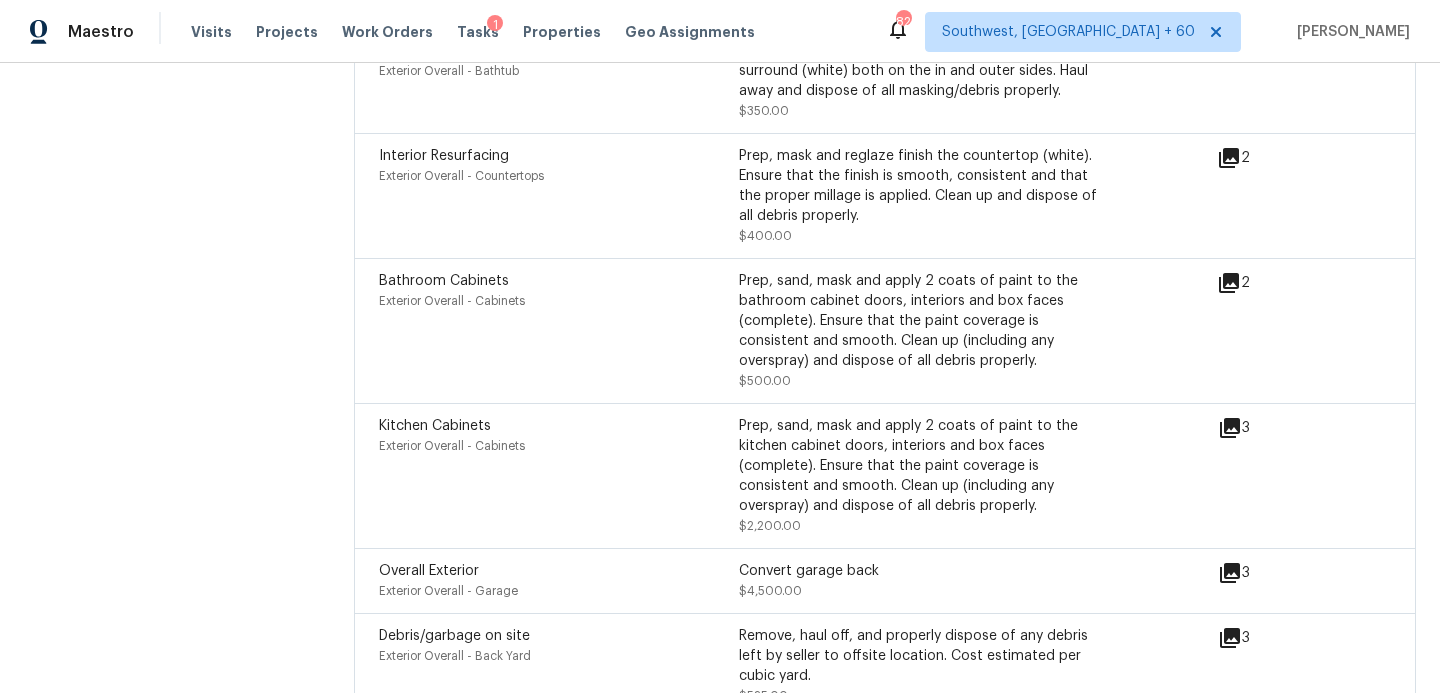 click on "Bathroom Cabinets" at bounding box center [559, 281] 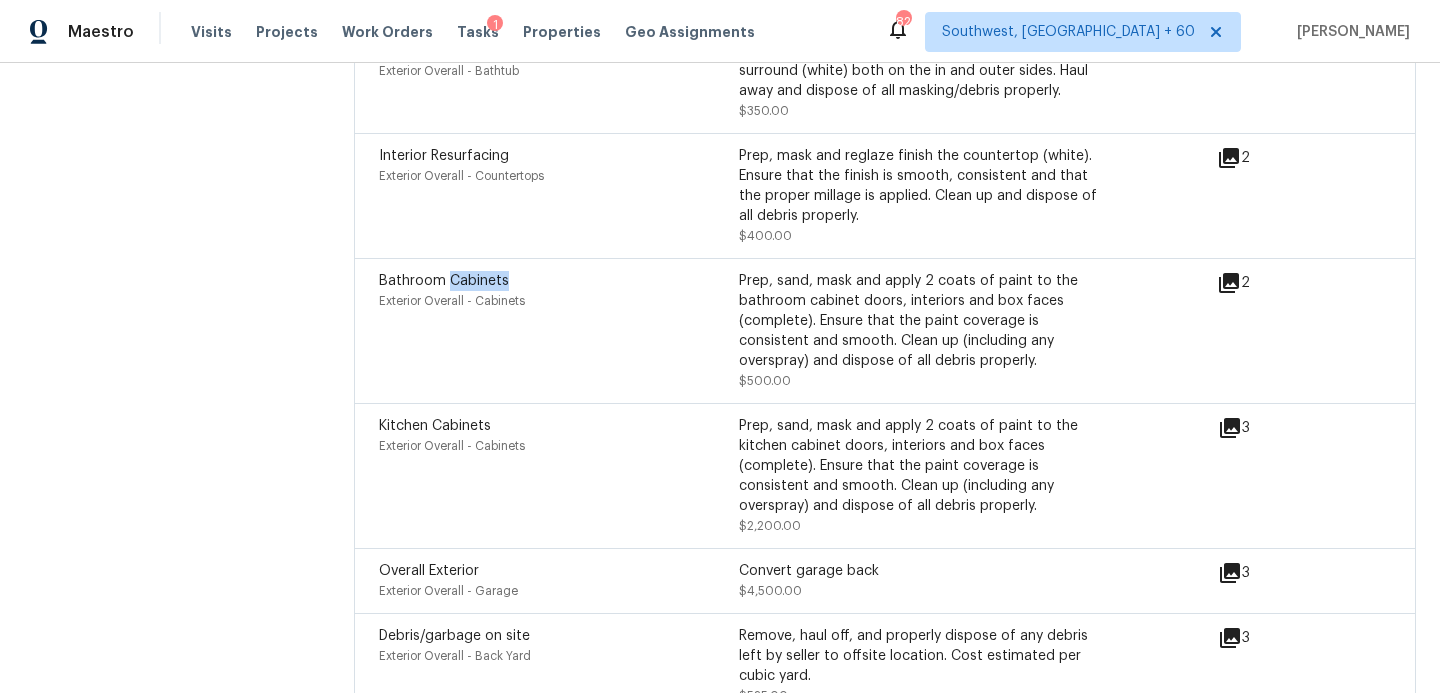 click on "Bathroom Cabinets" at bounding box center (559, 281) 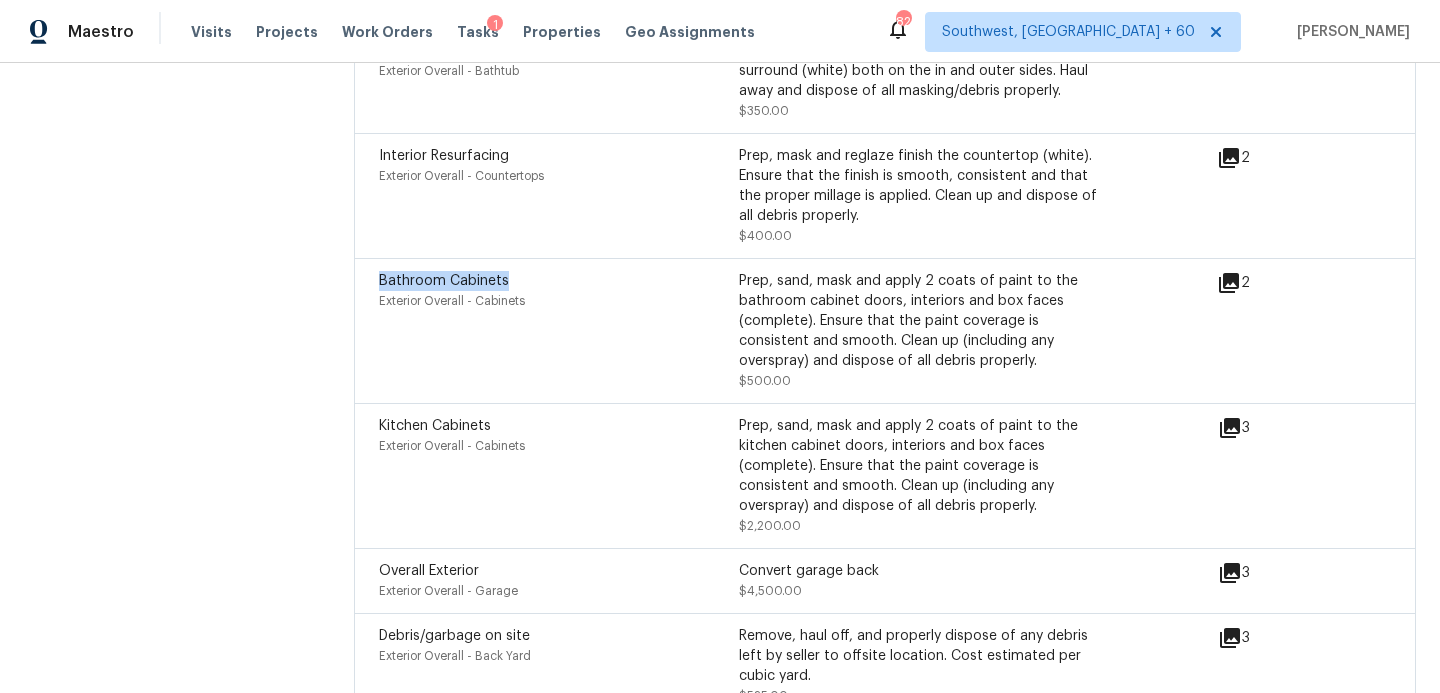 click on "Bathroom Cabinets" at bounding box center (559, 281) 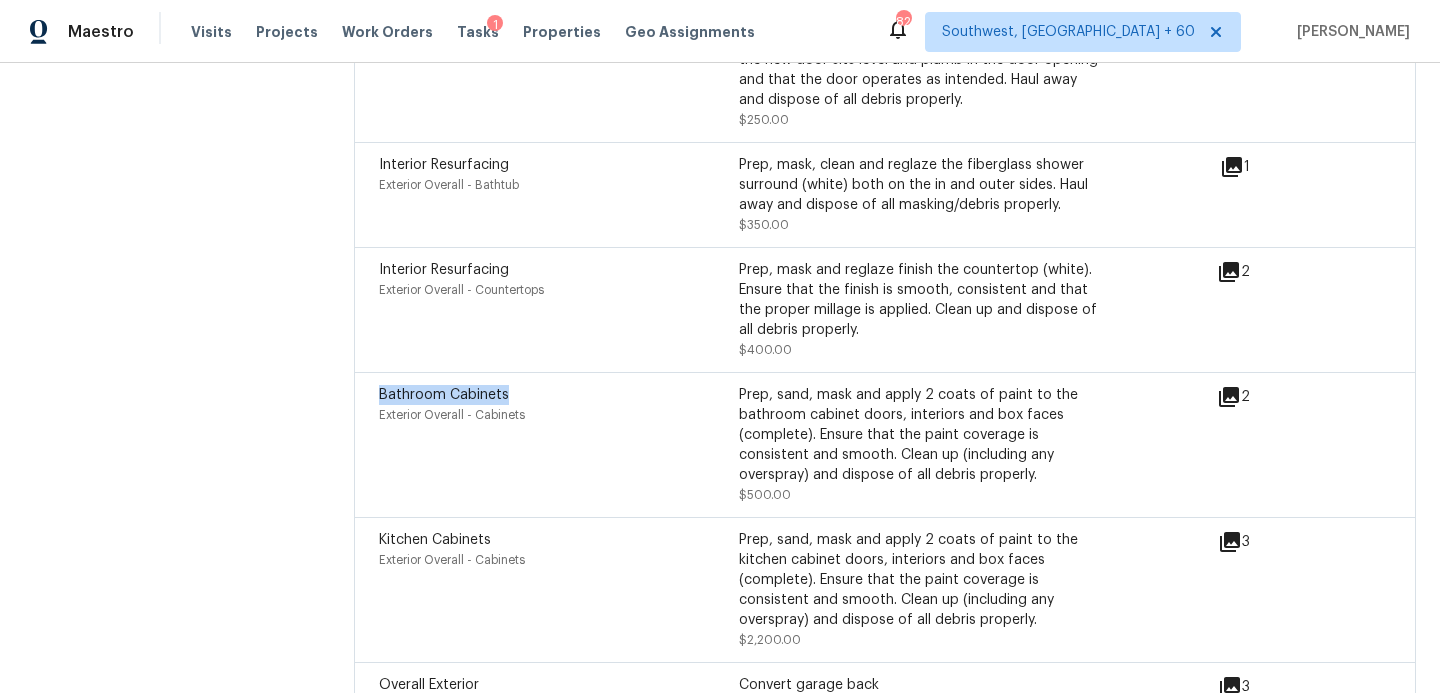 scroll, scrollTop: 5167, scrollLeft: 0, axis: vertical 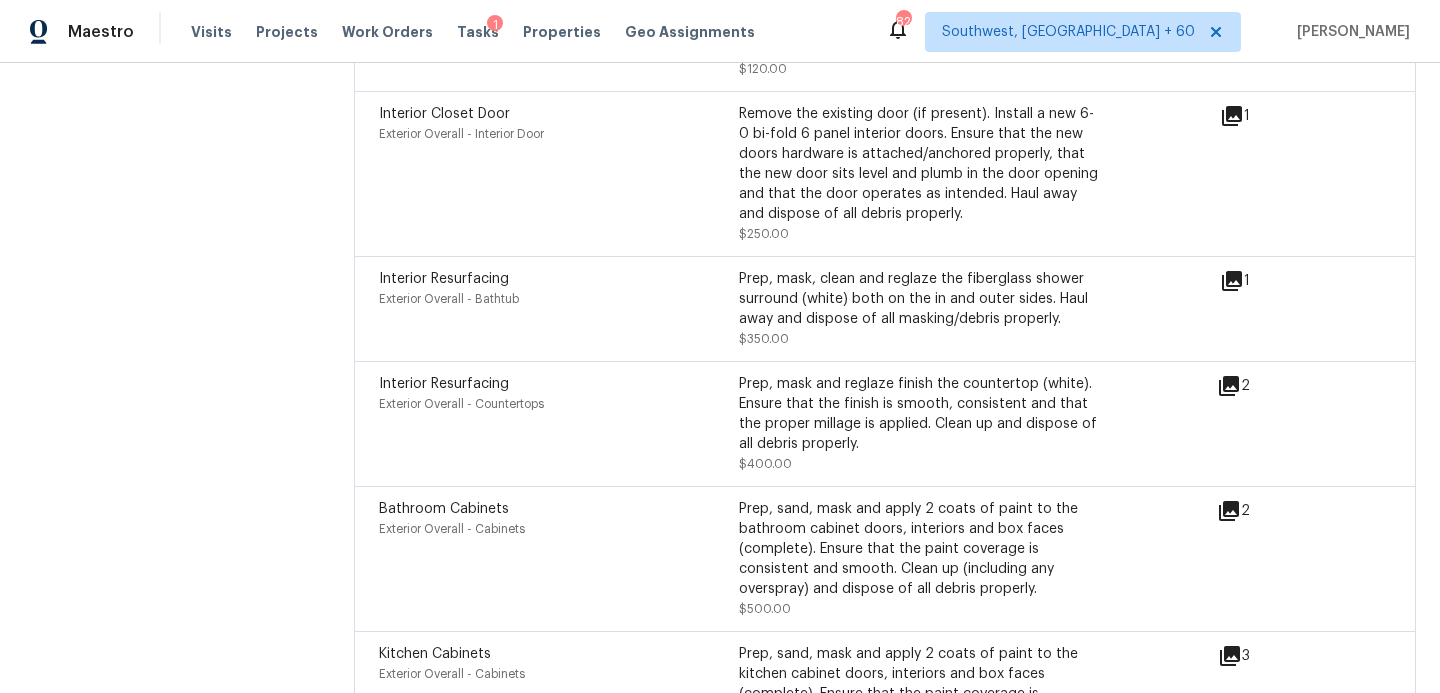 click on "Interior Resurfacing" at bounding box center (444, 384) 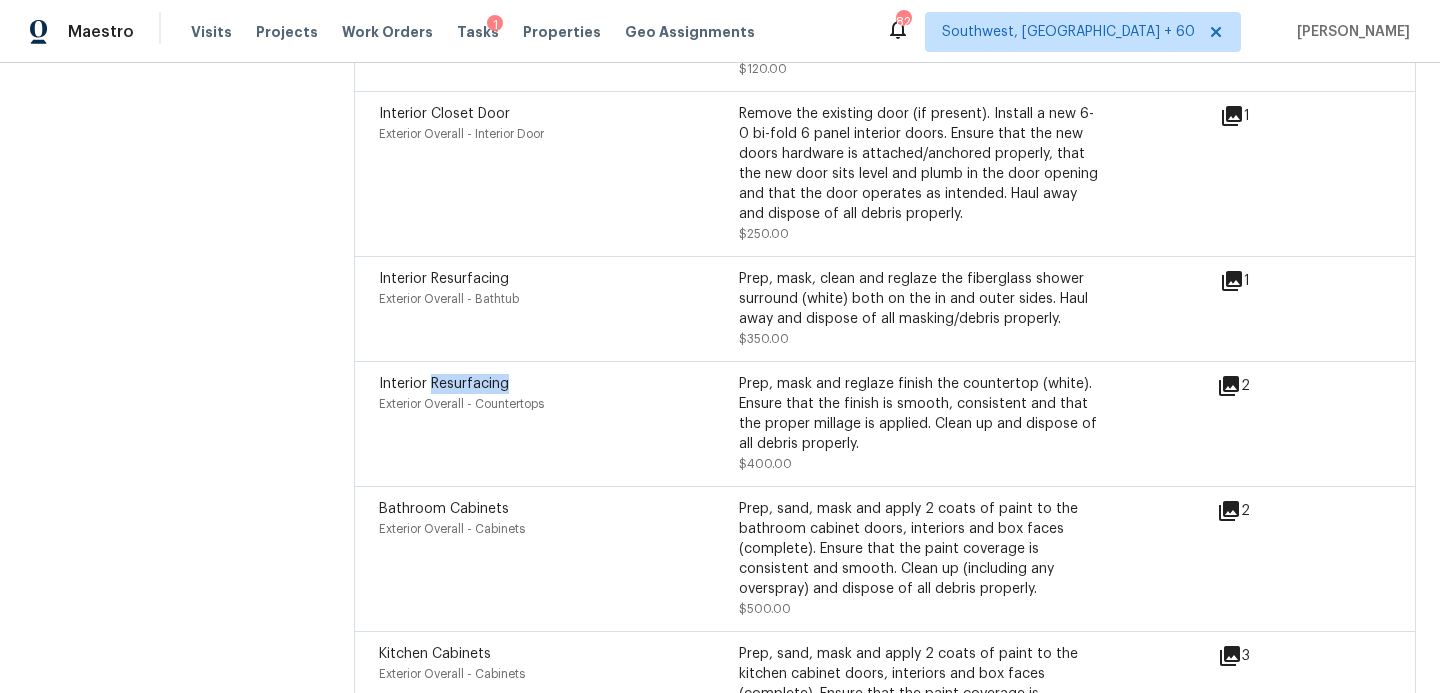 click on "Interior Resurfacing" at bounding box center (444, 384) 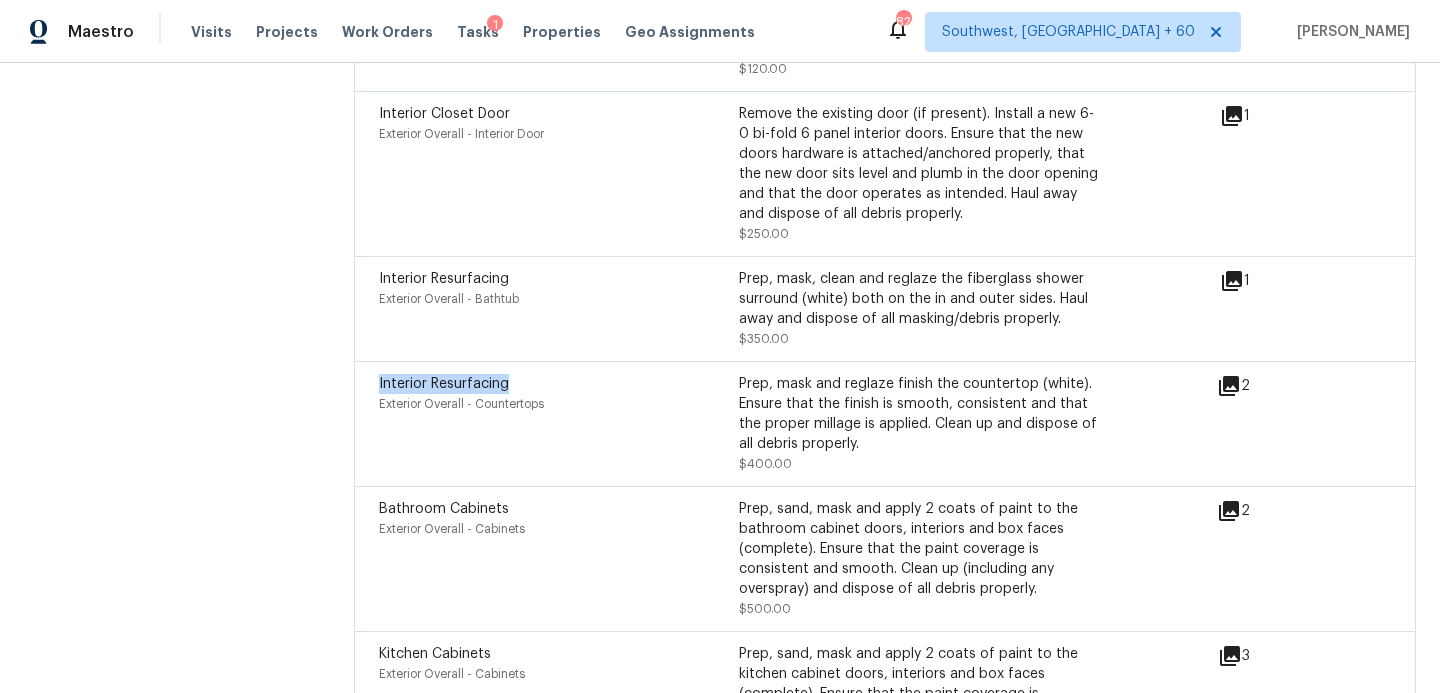 click on "Interior Resurfacing" at bounding box center (444, 384) 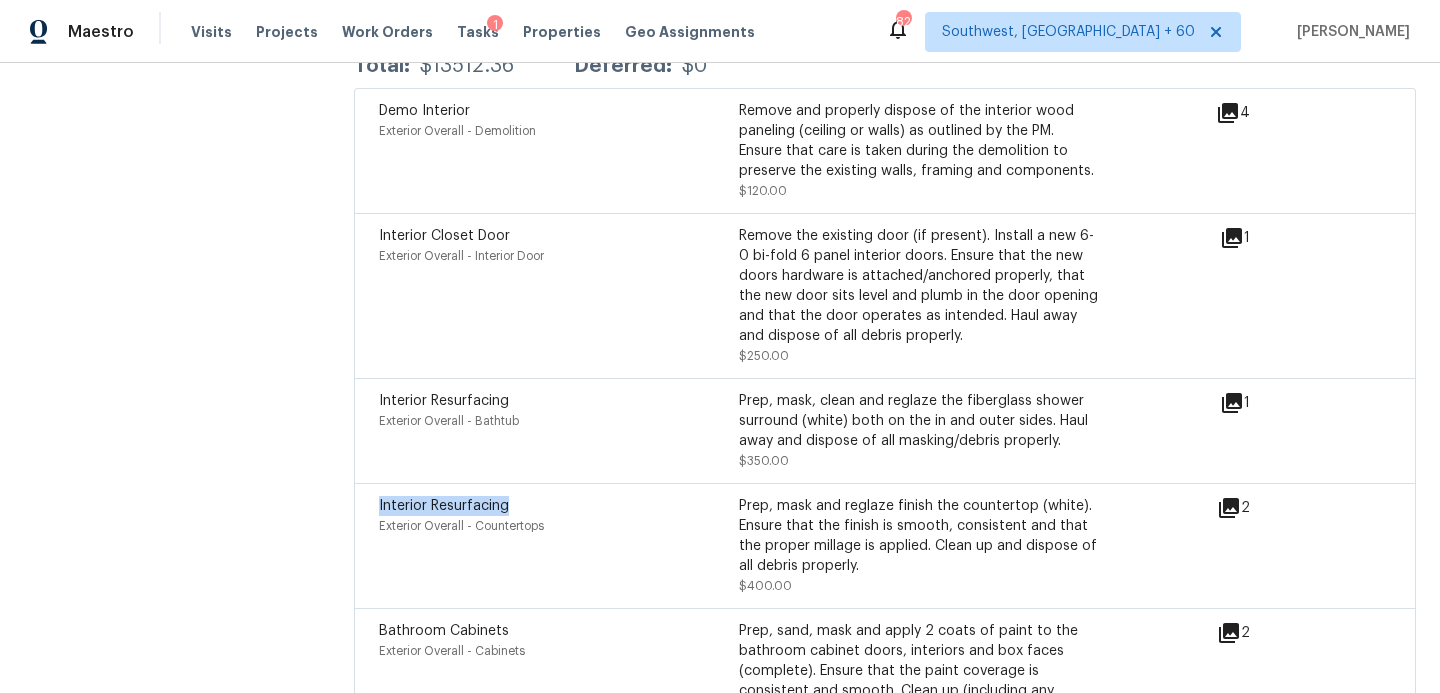 scroll, scrollTop: 4996, scrollLeft: 0, axis: vertical 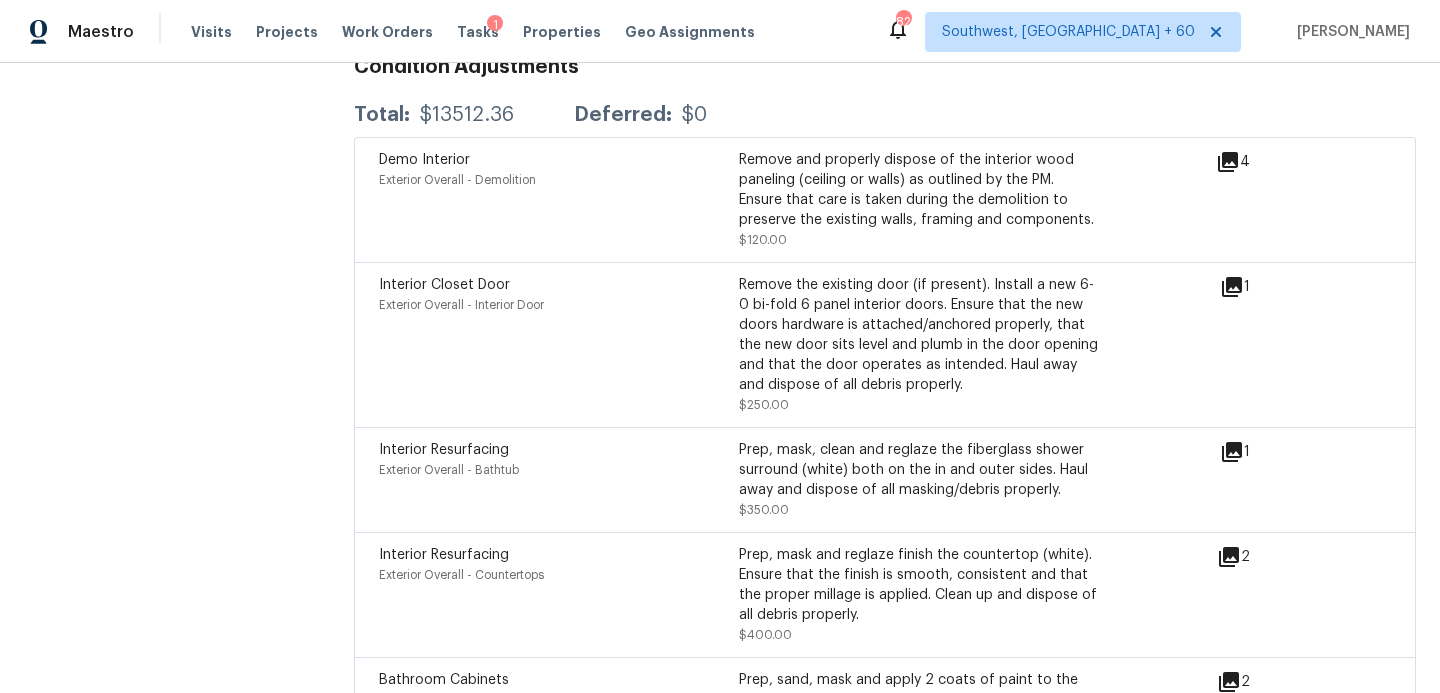 click on "Interior Closet Door" at bounding box center (444, 285) 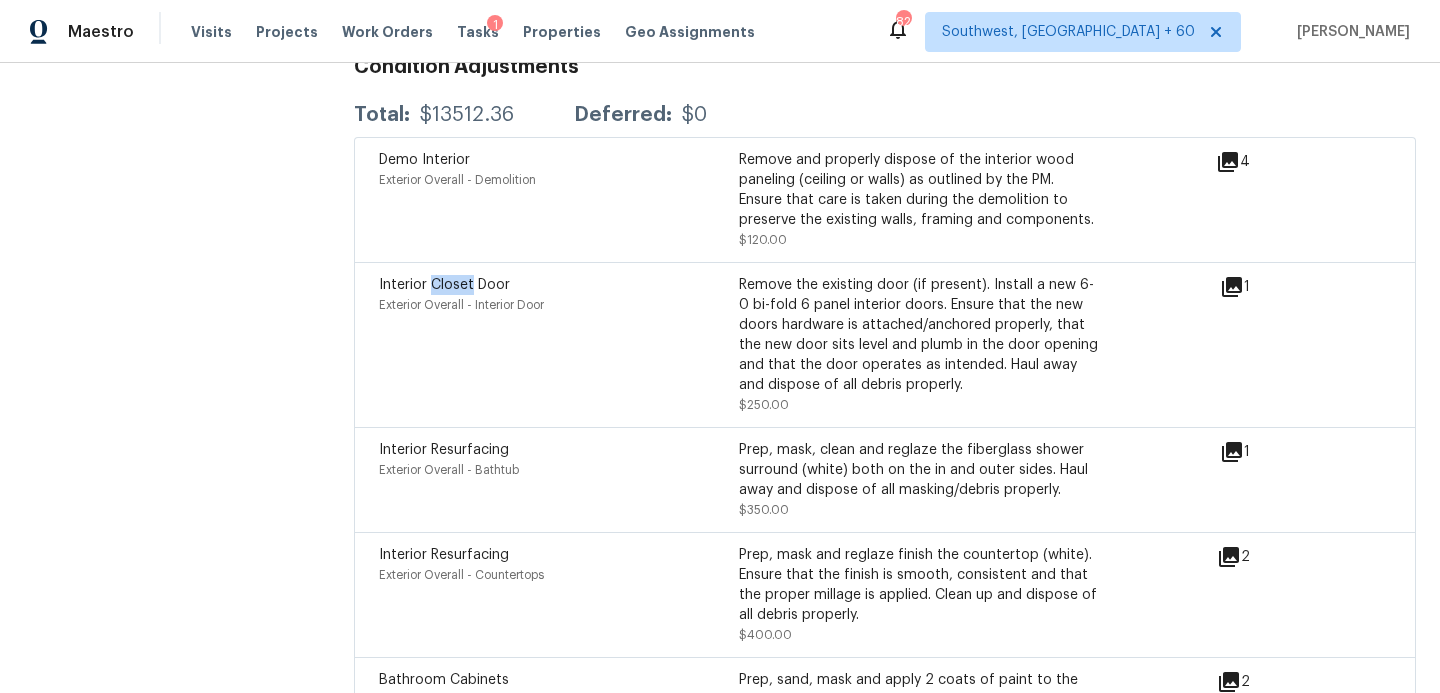 click on "Interior Closet Door" at bounding box center [444, 285] 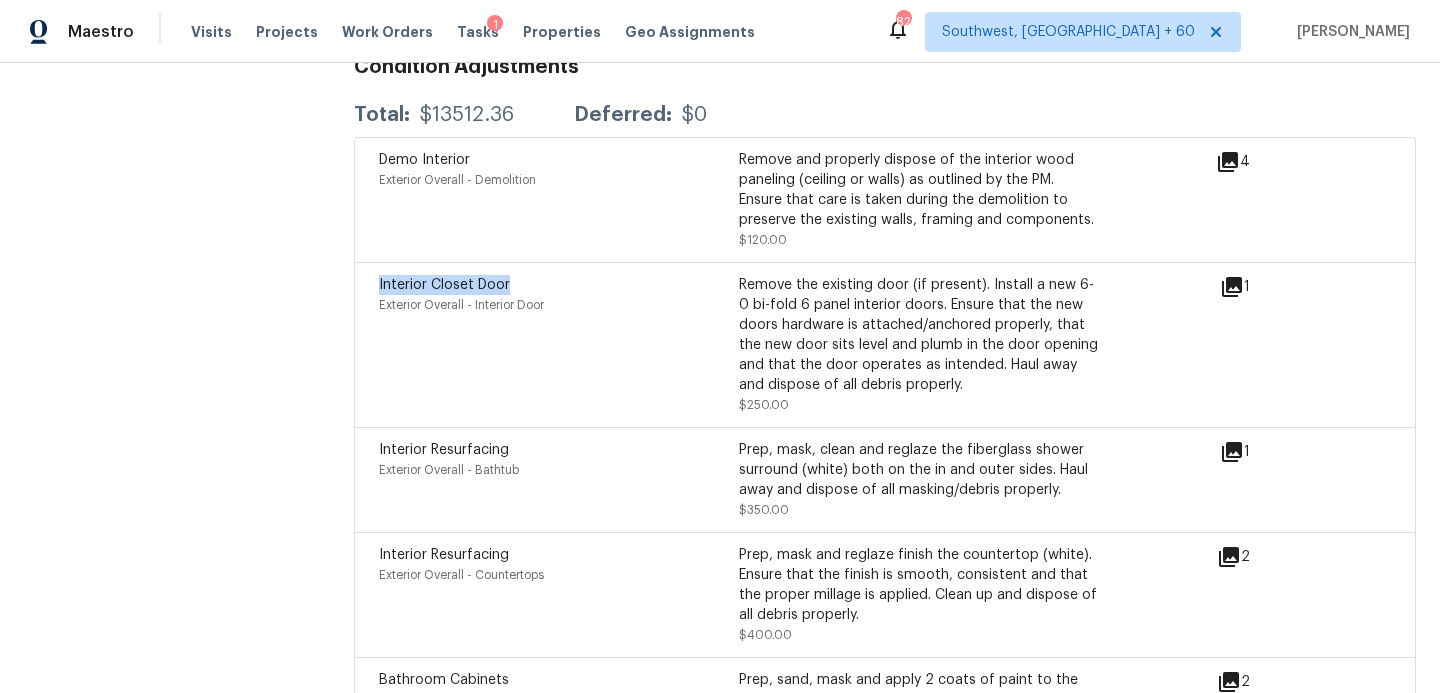 click on "Interior Closet Door" at bounding box center [444, 285] 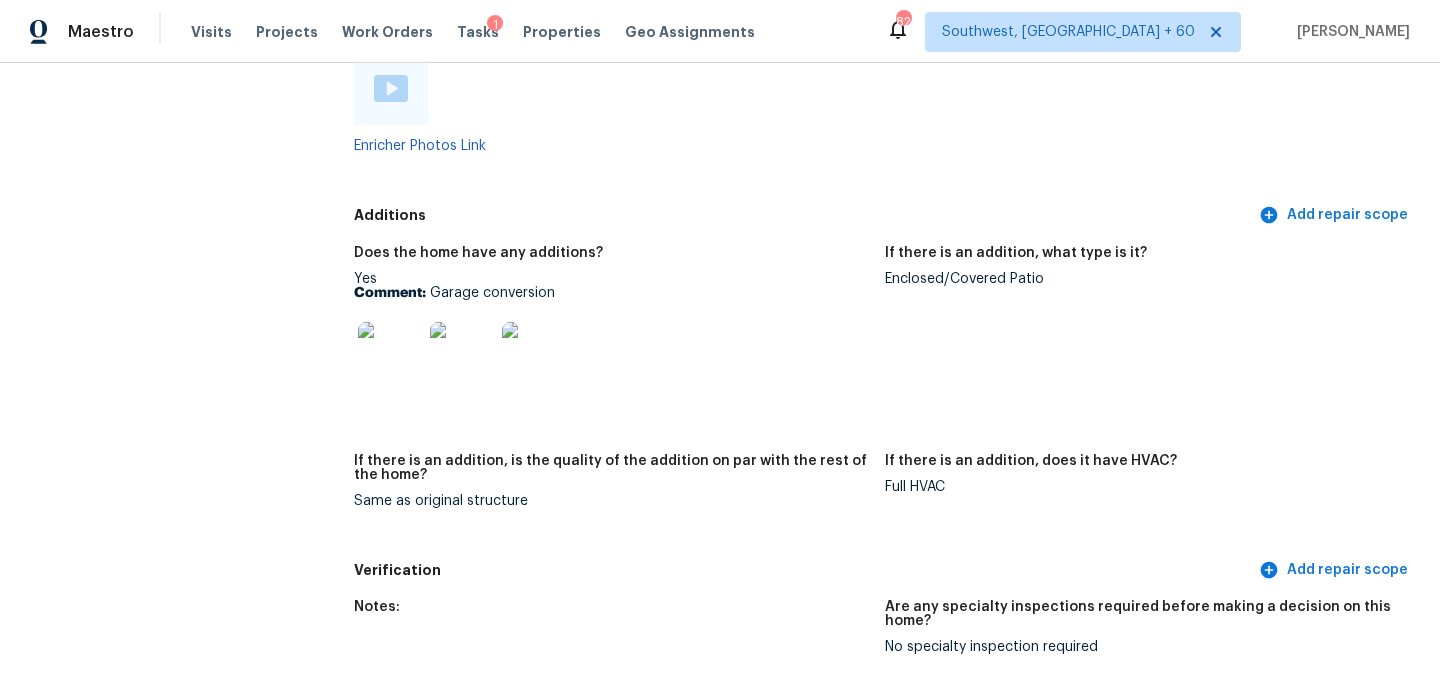 scroll, scrollTop: 4193, scrollLeft: 0, axis: vertical 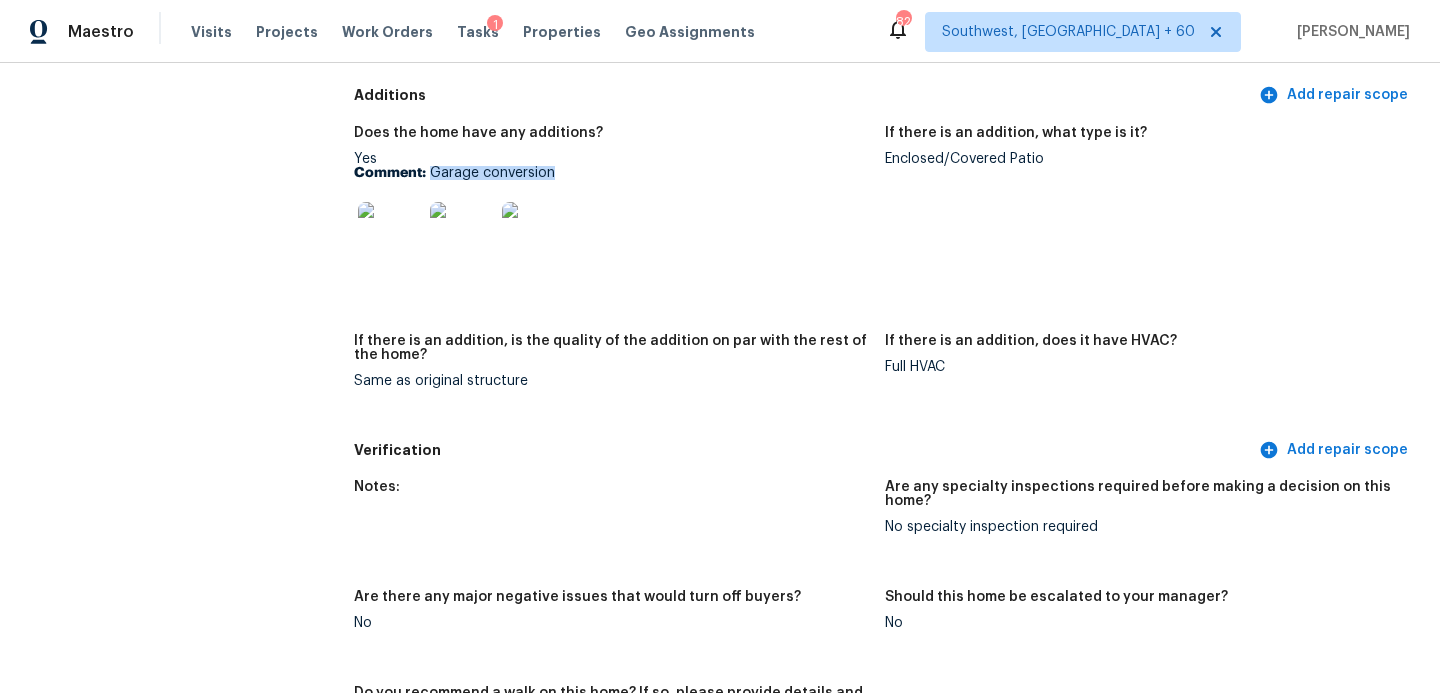 drag, startPoint x: 428, startPoint y: 144, endPoint x: 604, endPoint y: 144, distance: 176 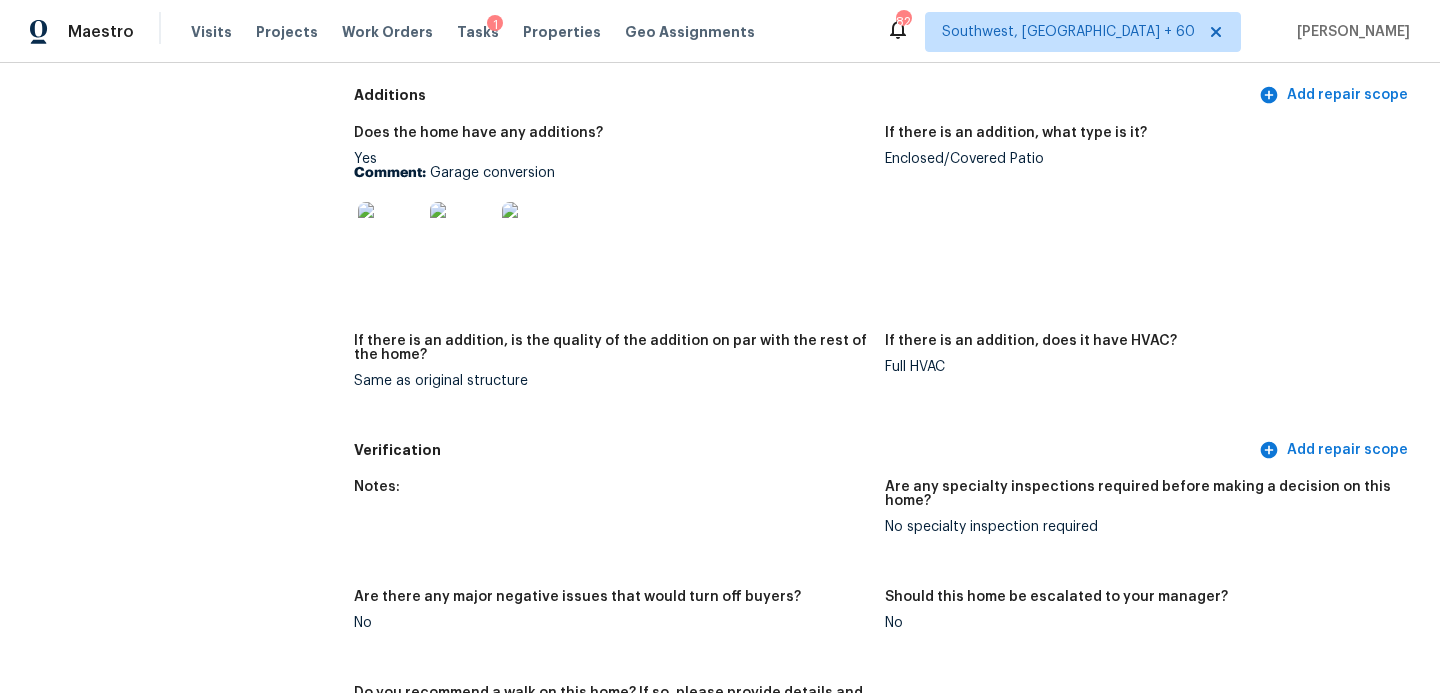 click on "All visits [STREET_ADDRESS][PERSON_NAME] Home details Other Visits No previous visits" at bounding box center (157, -715) 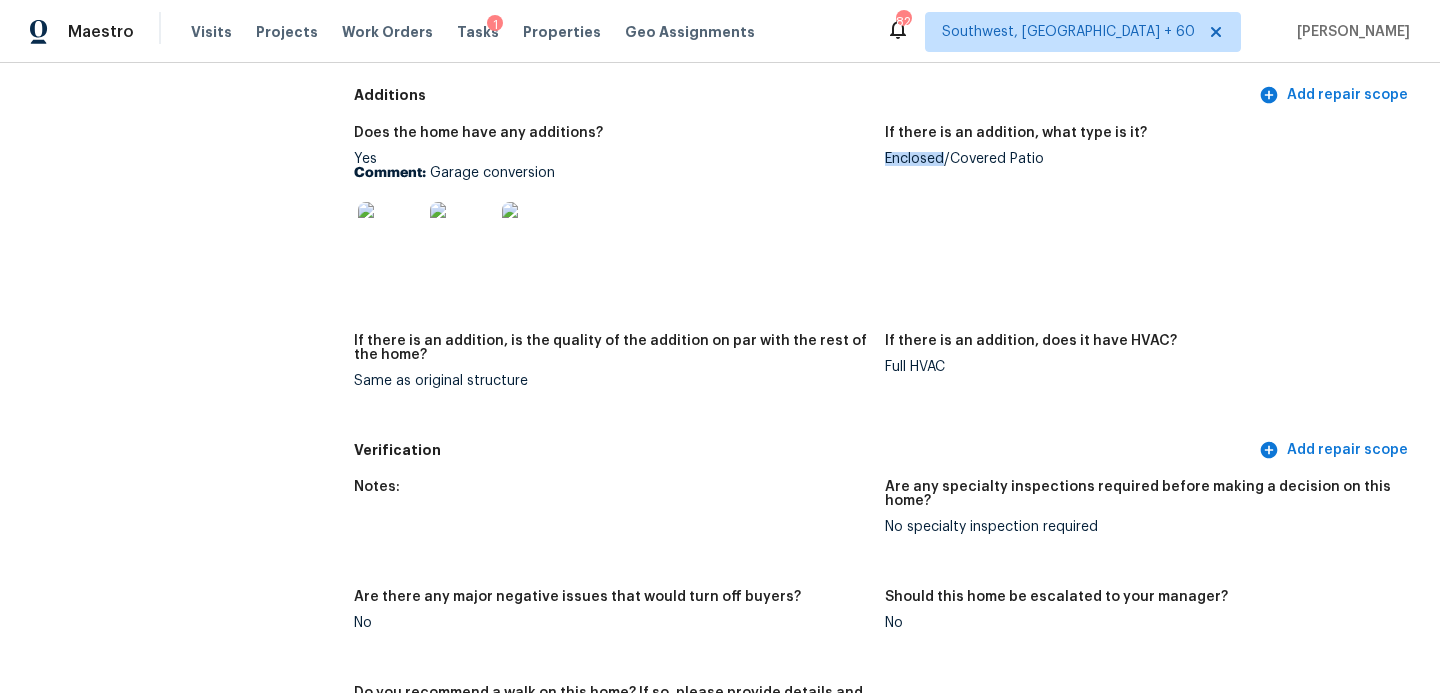 click on "Enclosed/Covered Patio" at bounding box center [1142, 159] 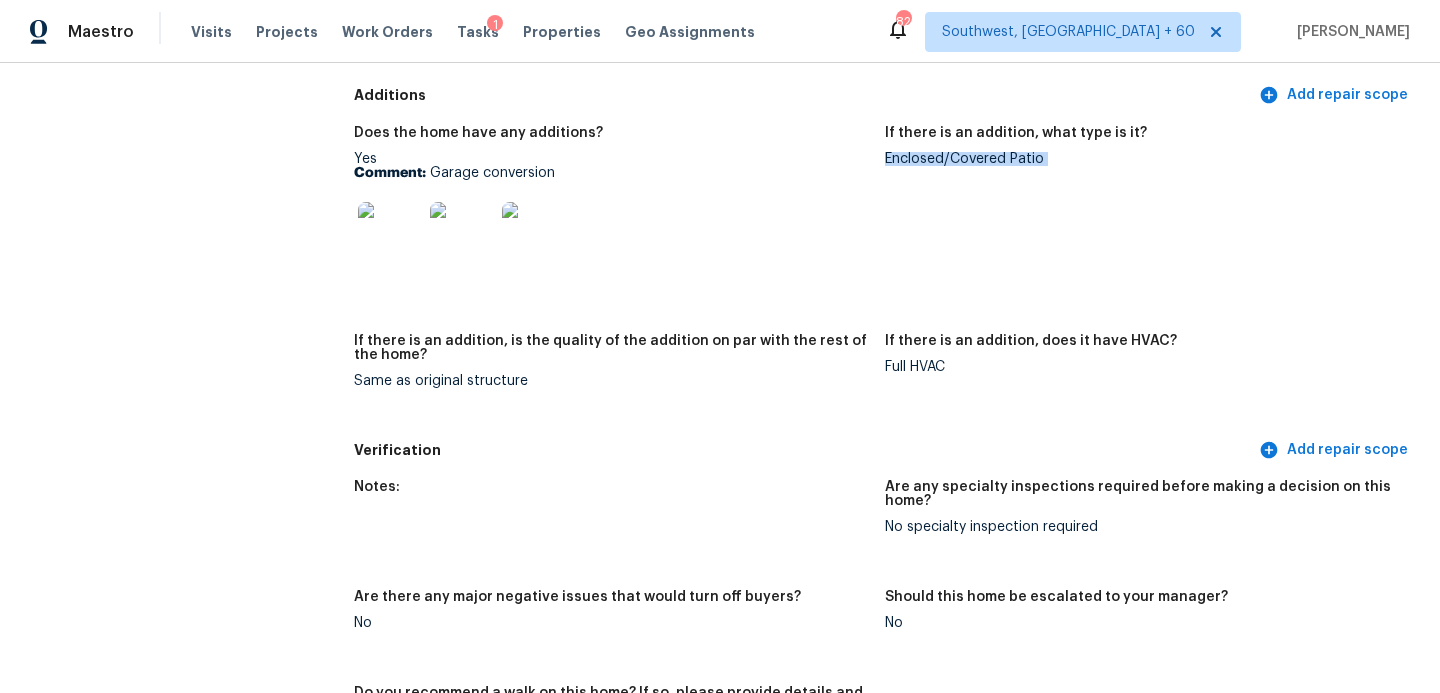 click on "Enclosed/Covered Patio" at bounding box center [1142, 159] 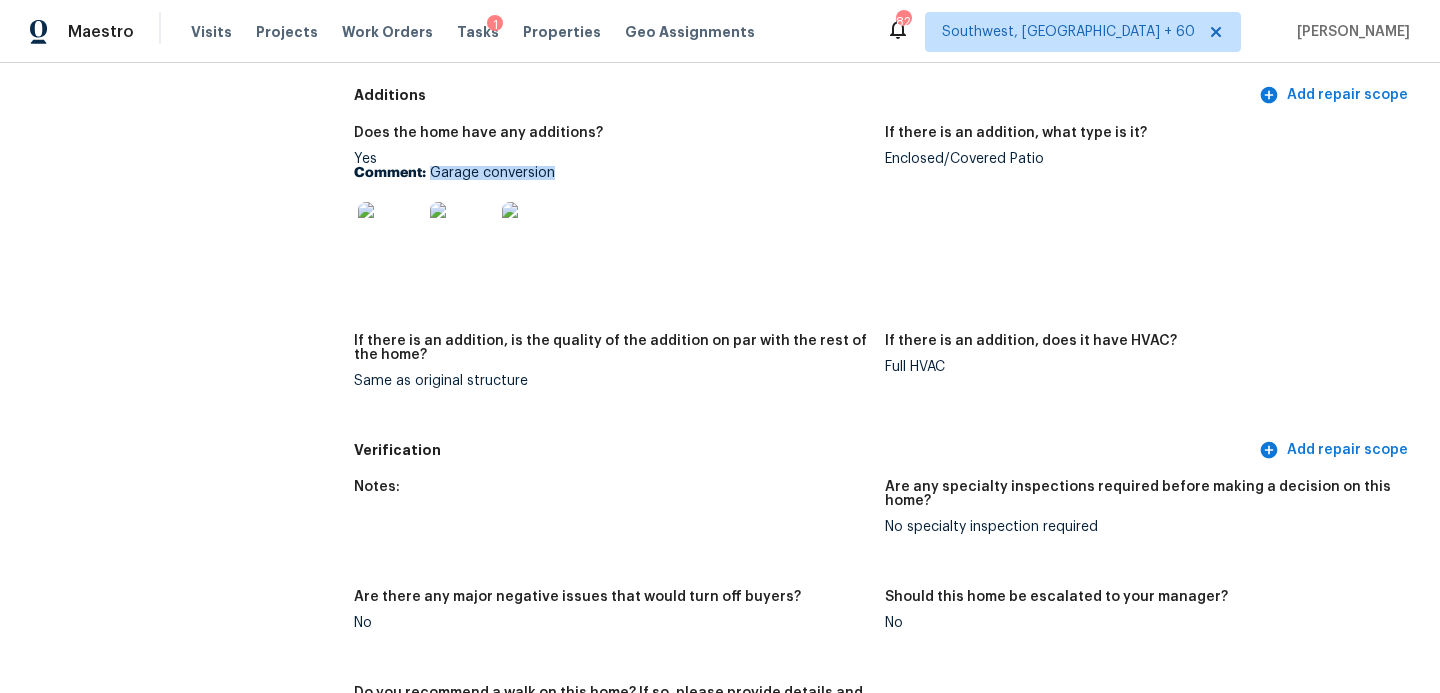 drag, startPoint x: 431, startPoint y: 145, endPoint x: 576, endPoint y: 145, distance: 145 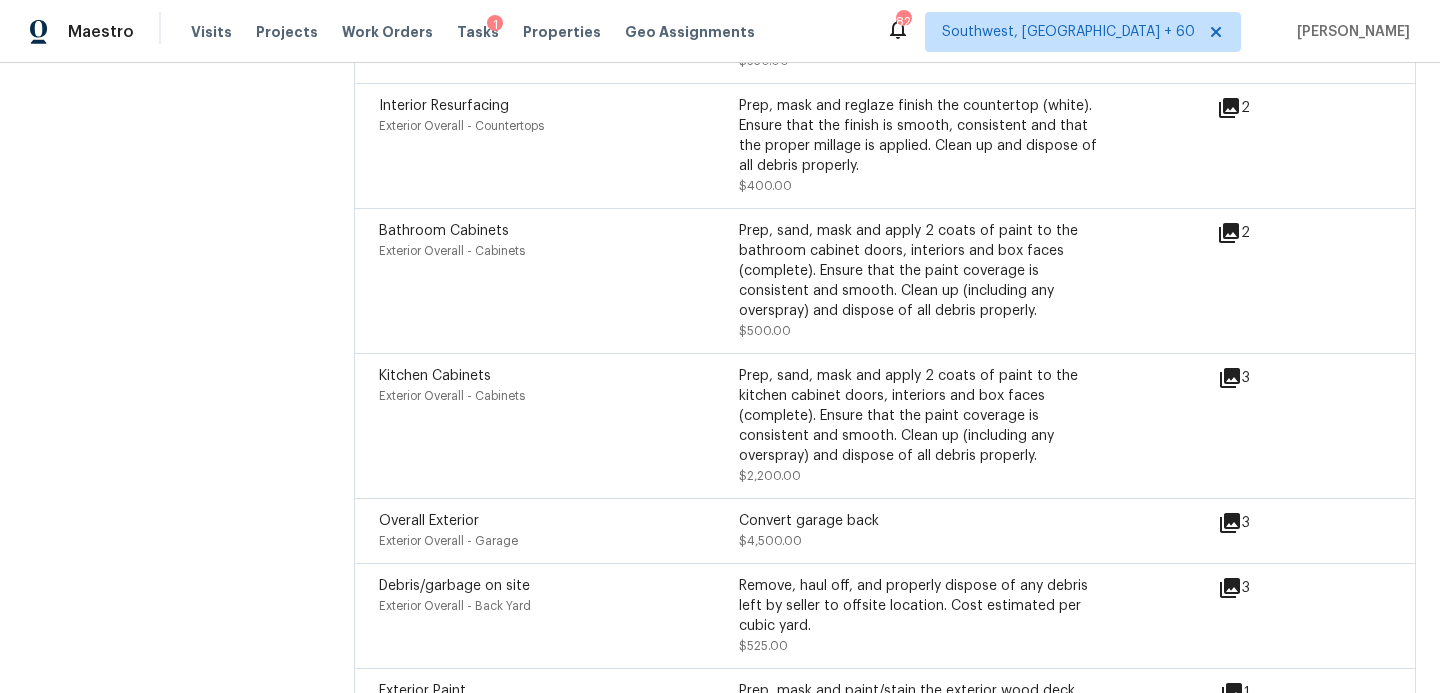 click on "Kitchen Cabinets Exterior Overall - Cabinets" at bounding box center [559, 426] 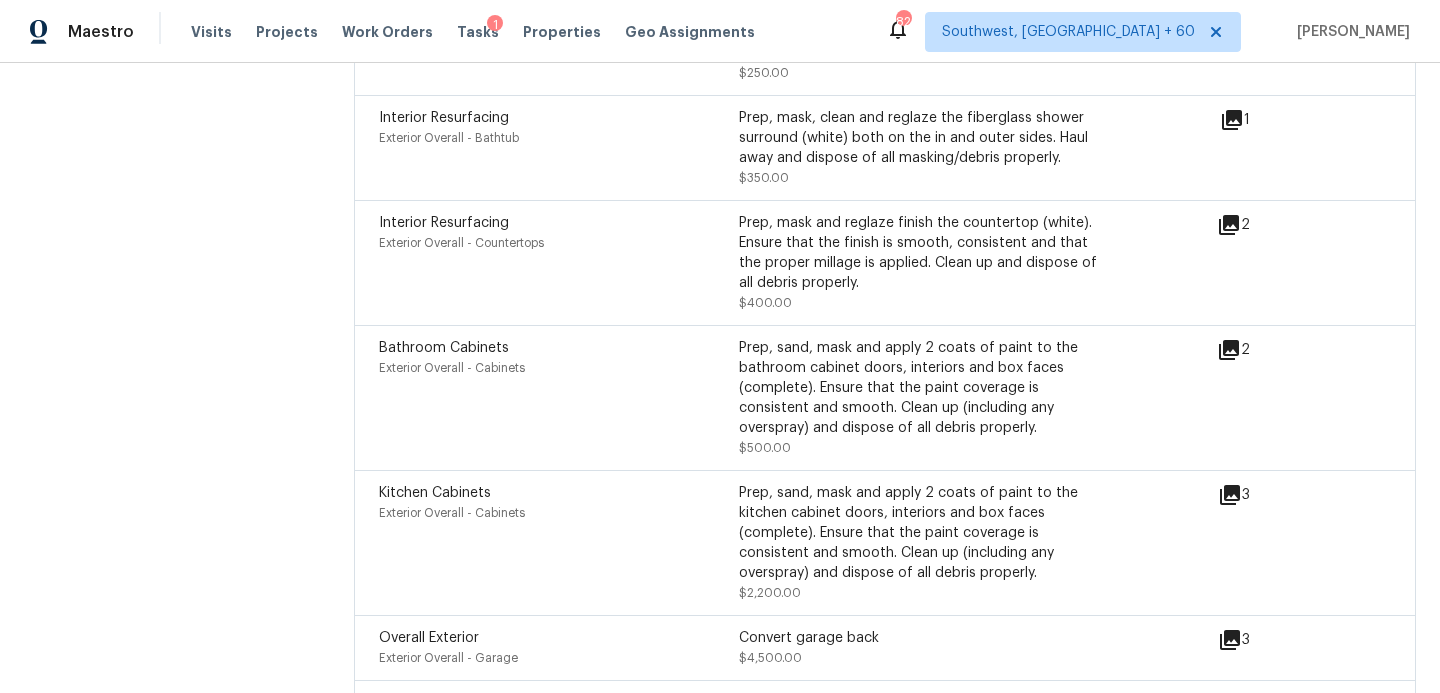 scroll, scrollTop: 5676, scrollLeft: 0, axis: vertical 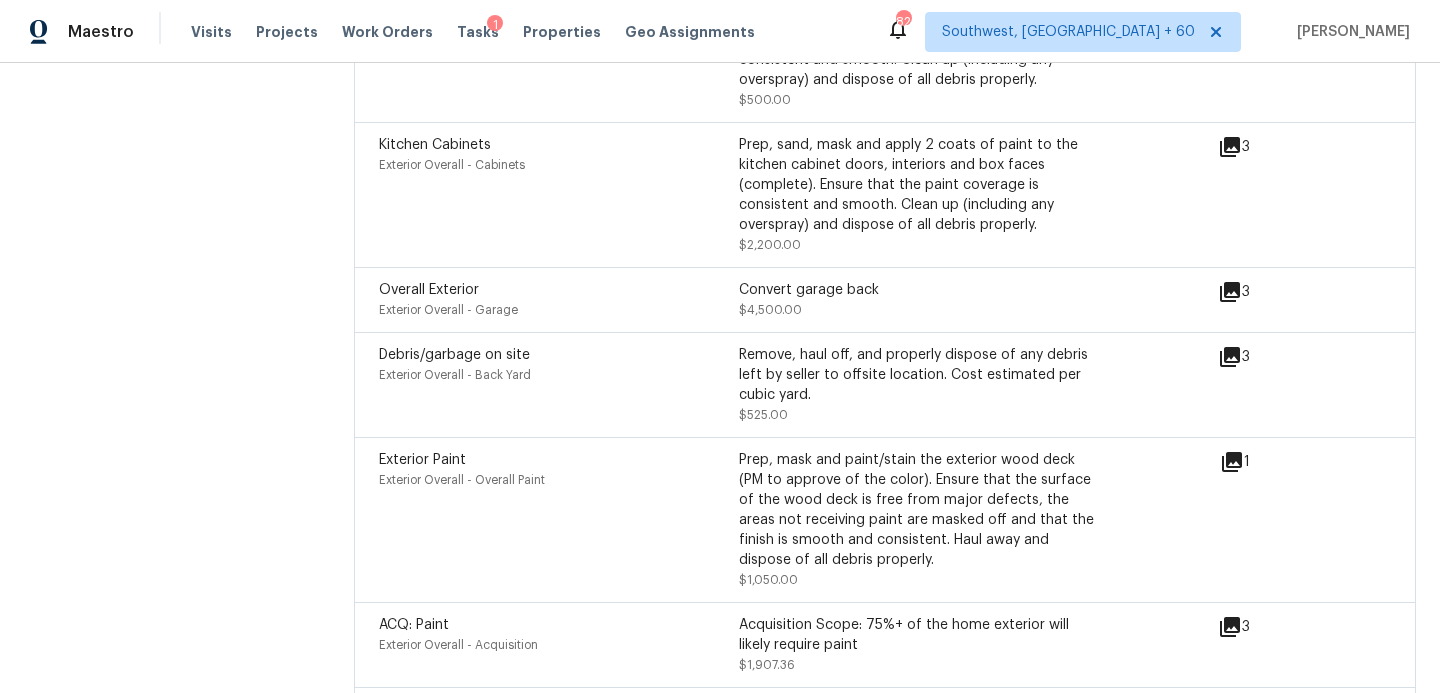 click on "Convert garage back" at bounding box center [919, 290] 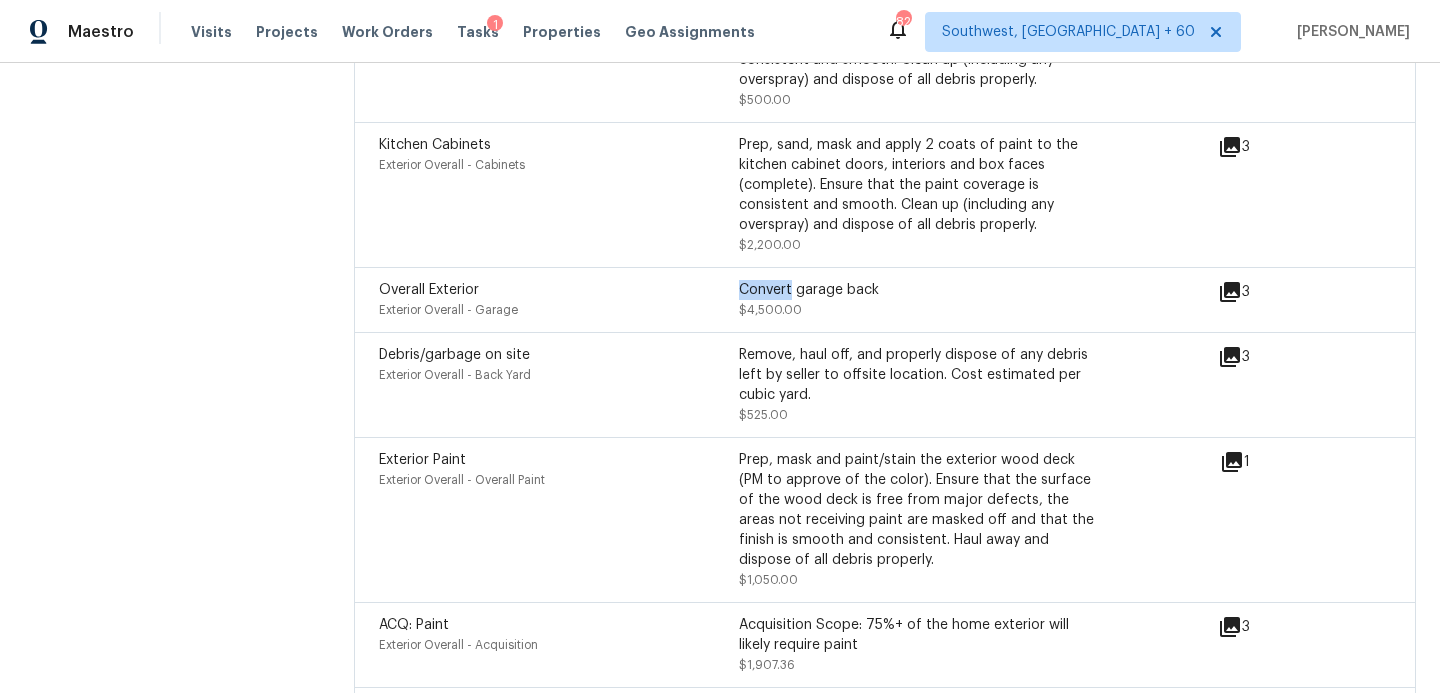 click on "Convert garage back" at bounding box center [919, 290] 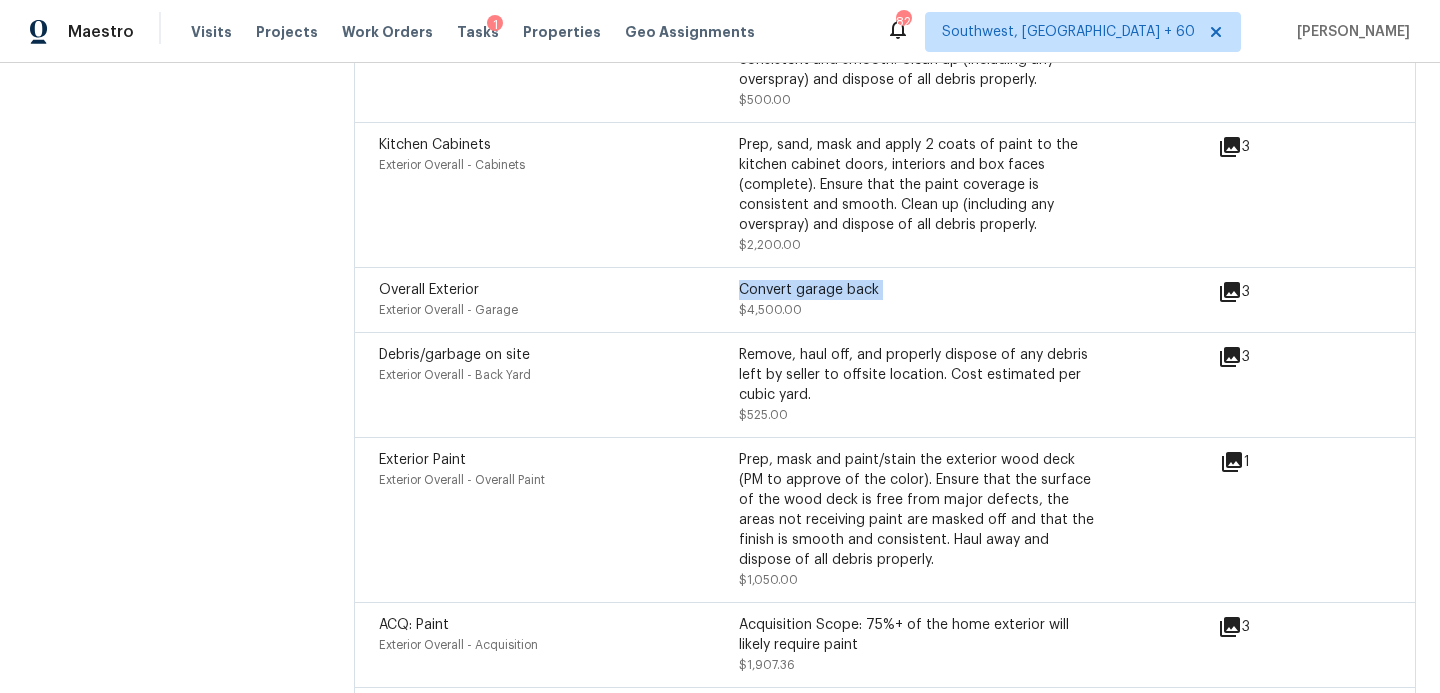 click on "Convert garage back" at bounding box center (919, 290) 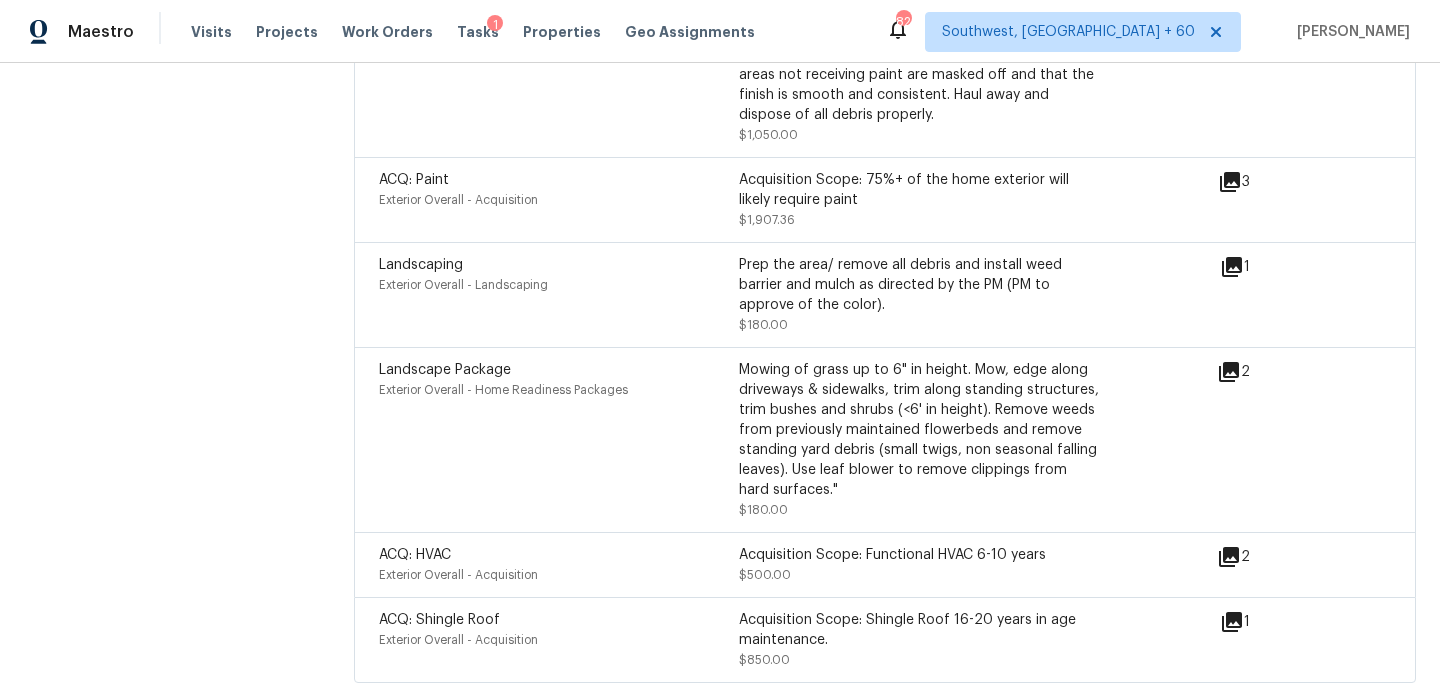 scroll, scrollTop: 6140, scrollLeft: 0, axis: vertical 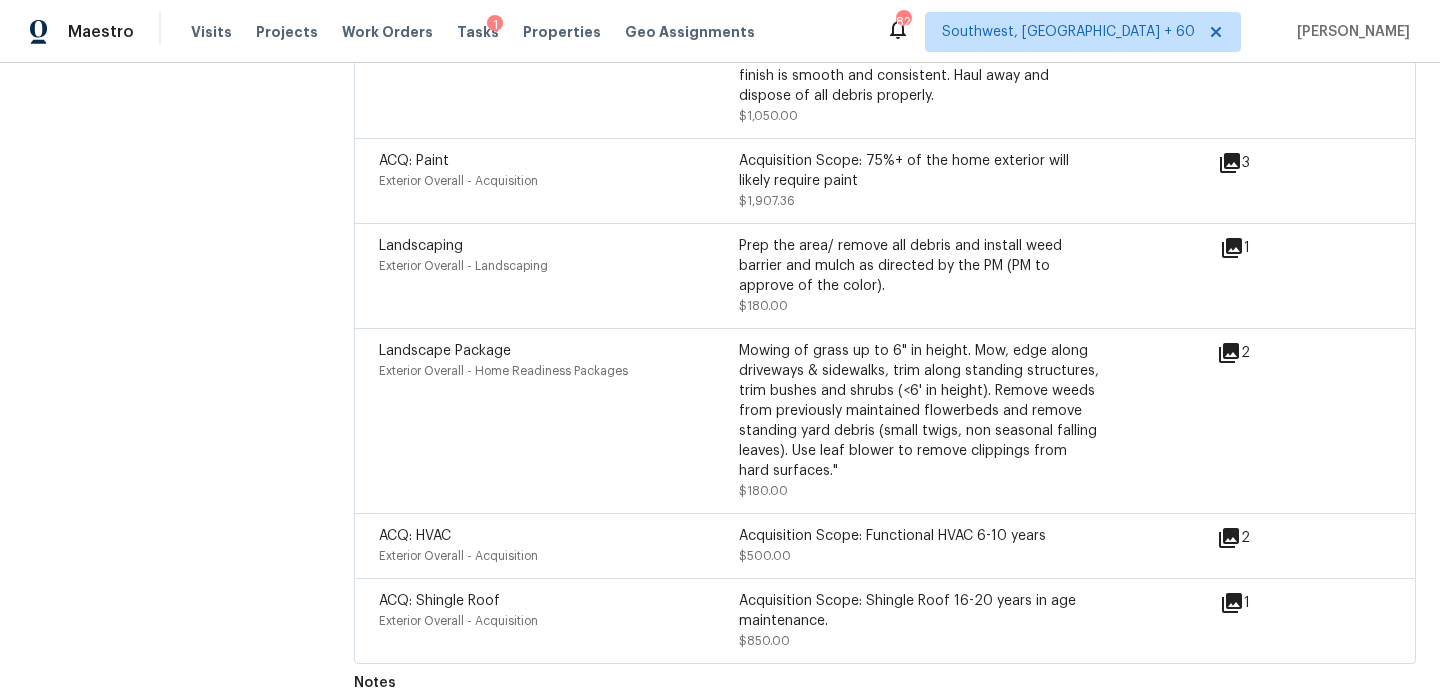 click on "Landscaping Exterior Overall - Landscaping" at bounding box center (559, 276) 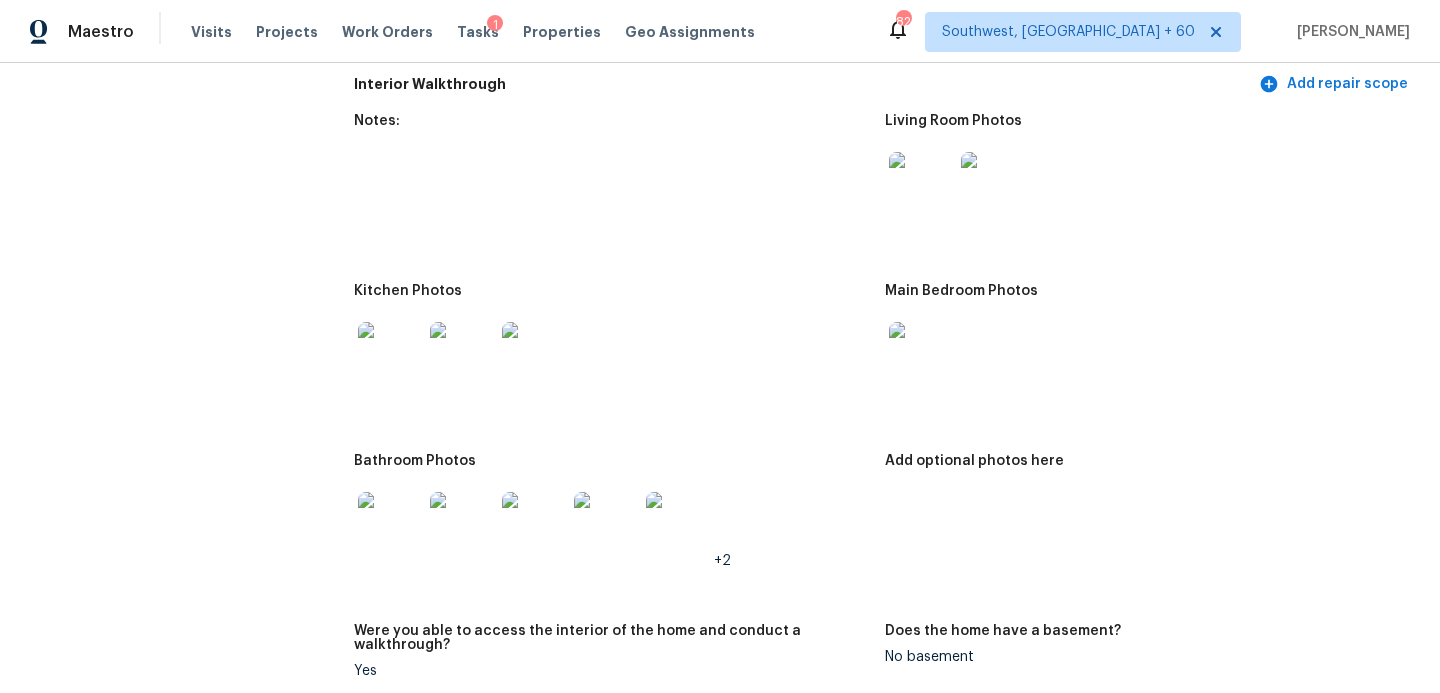 scroll, scrollTop: 2220, scrollLeft: 0, axis: vertical 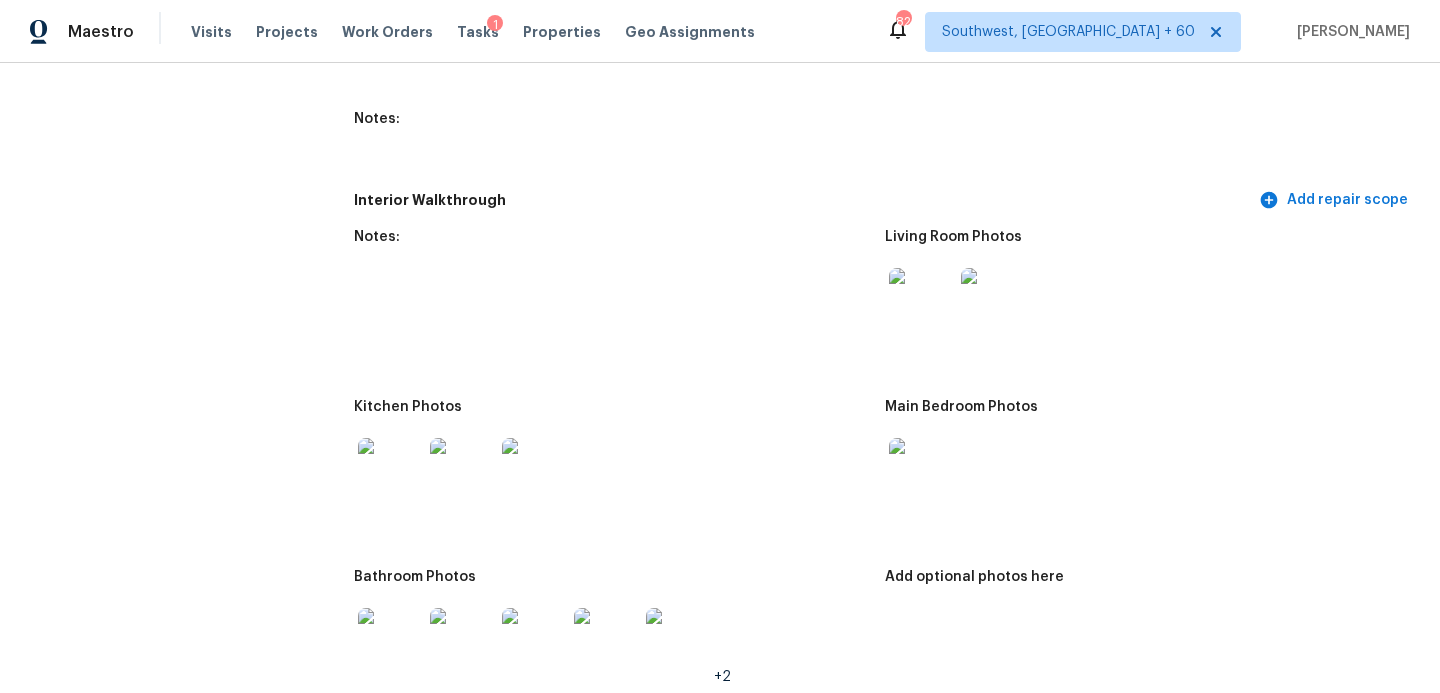 click at bounding box center (921, 300) 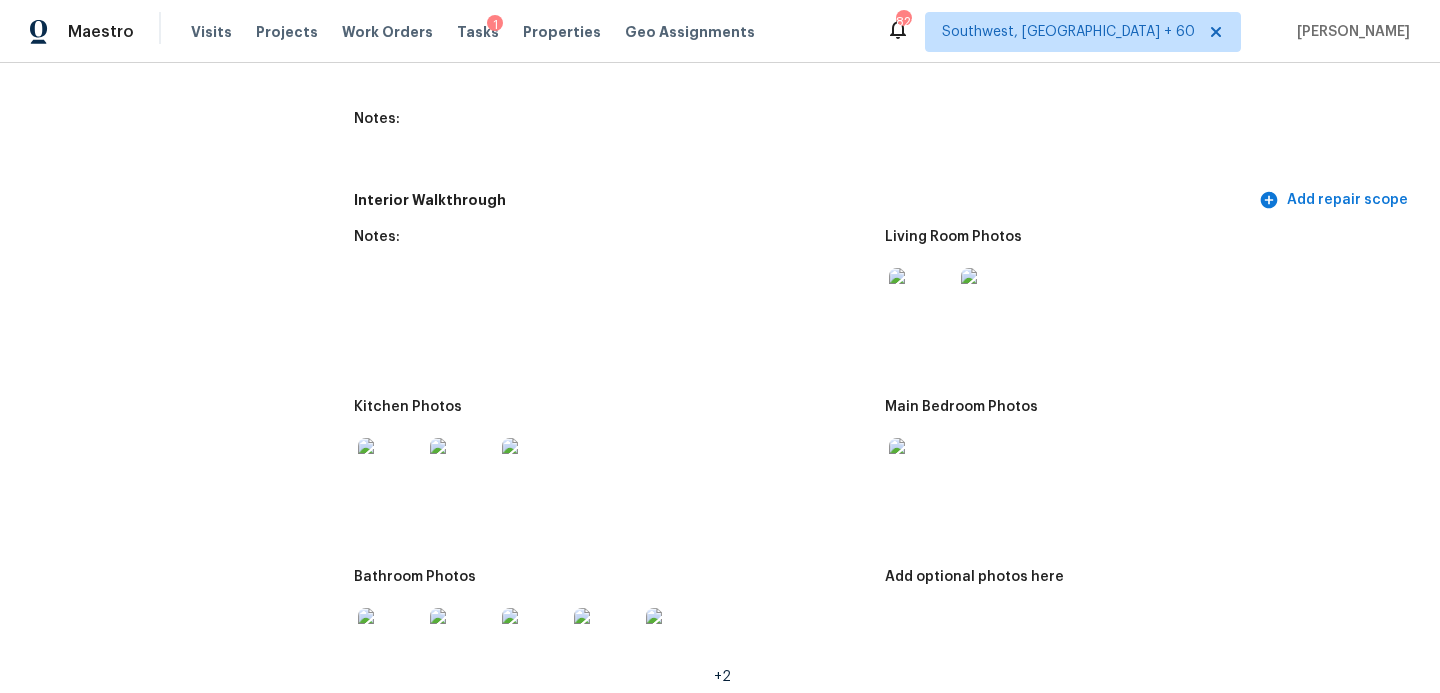 click at bounding box center [921, 470] 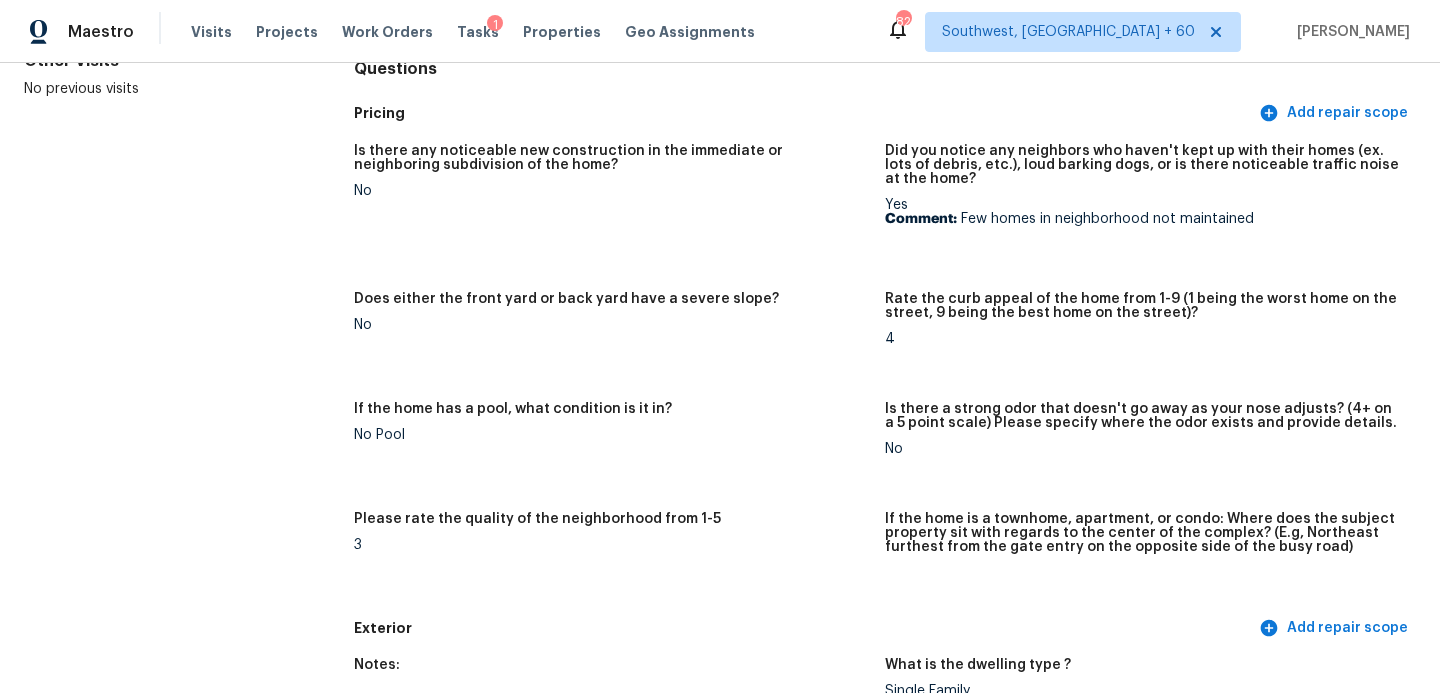 scroll, scrollTop: 0, scrollLeft: 0, axis: both 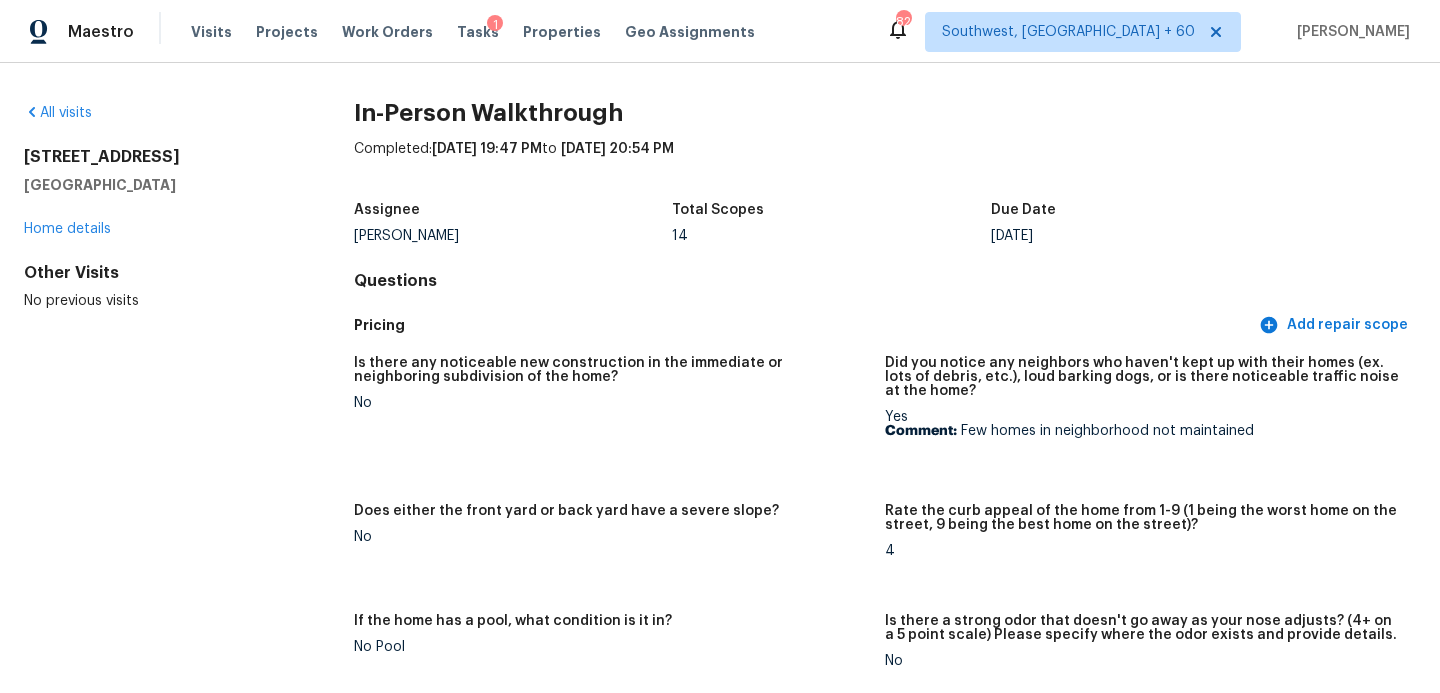 click on "All visits" at bounding box center (157, 113) 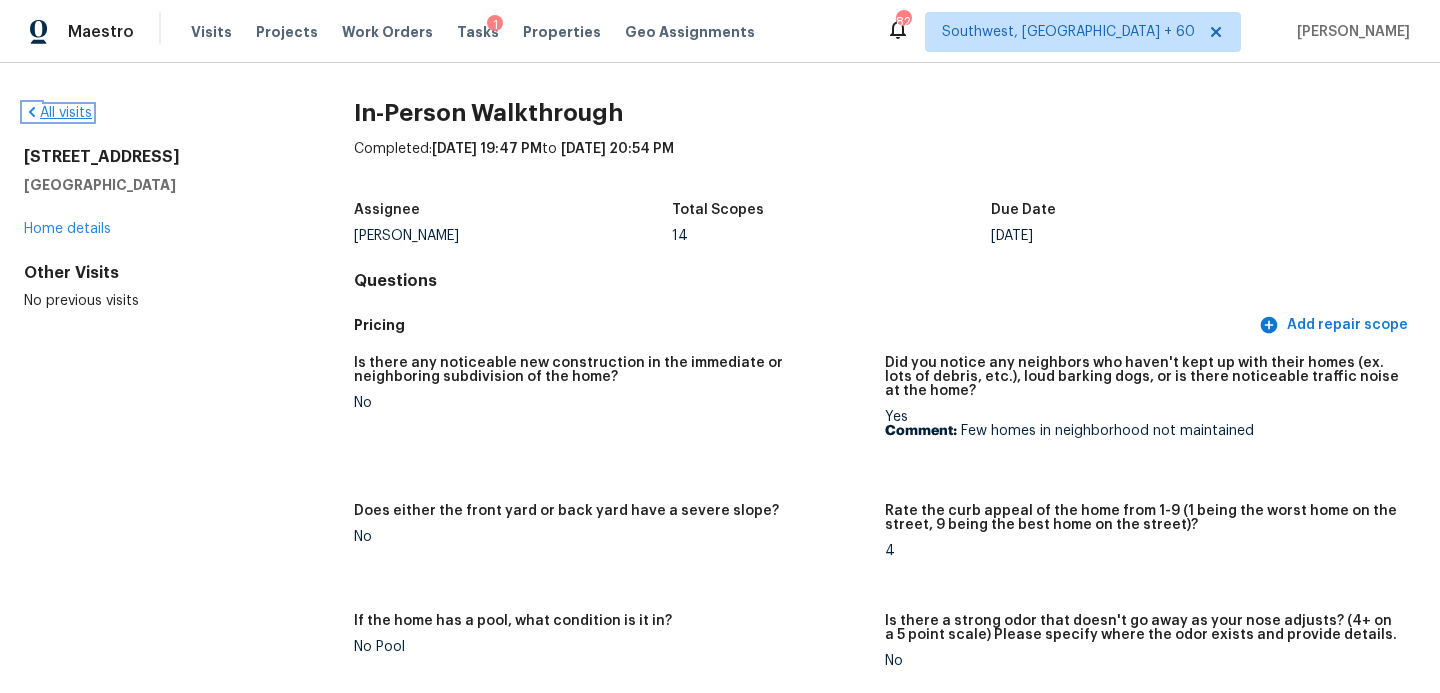 click on "All visits" at bounding box center [58, 113] 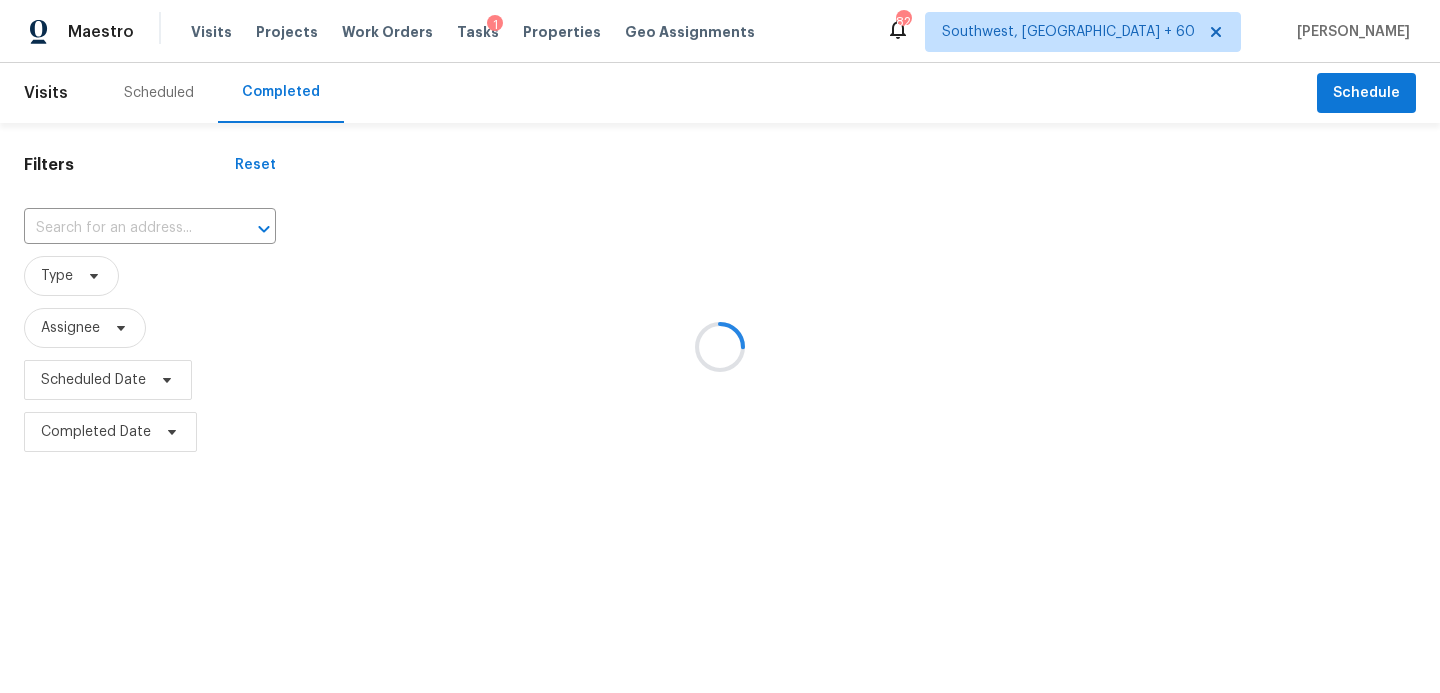 click at bounding box center [720, 346] 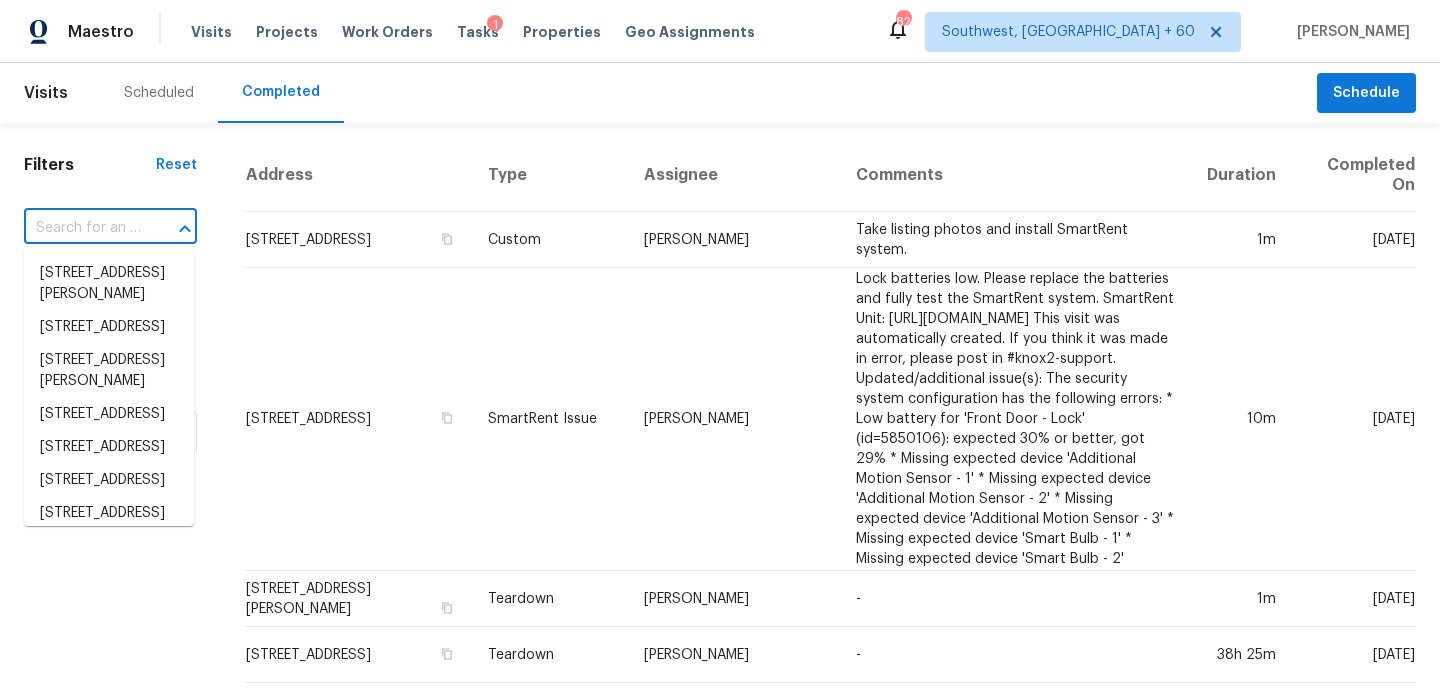 click at bounding box center (82, 228) 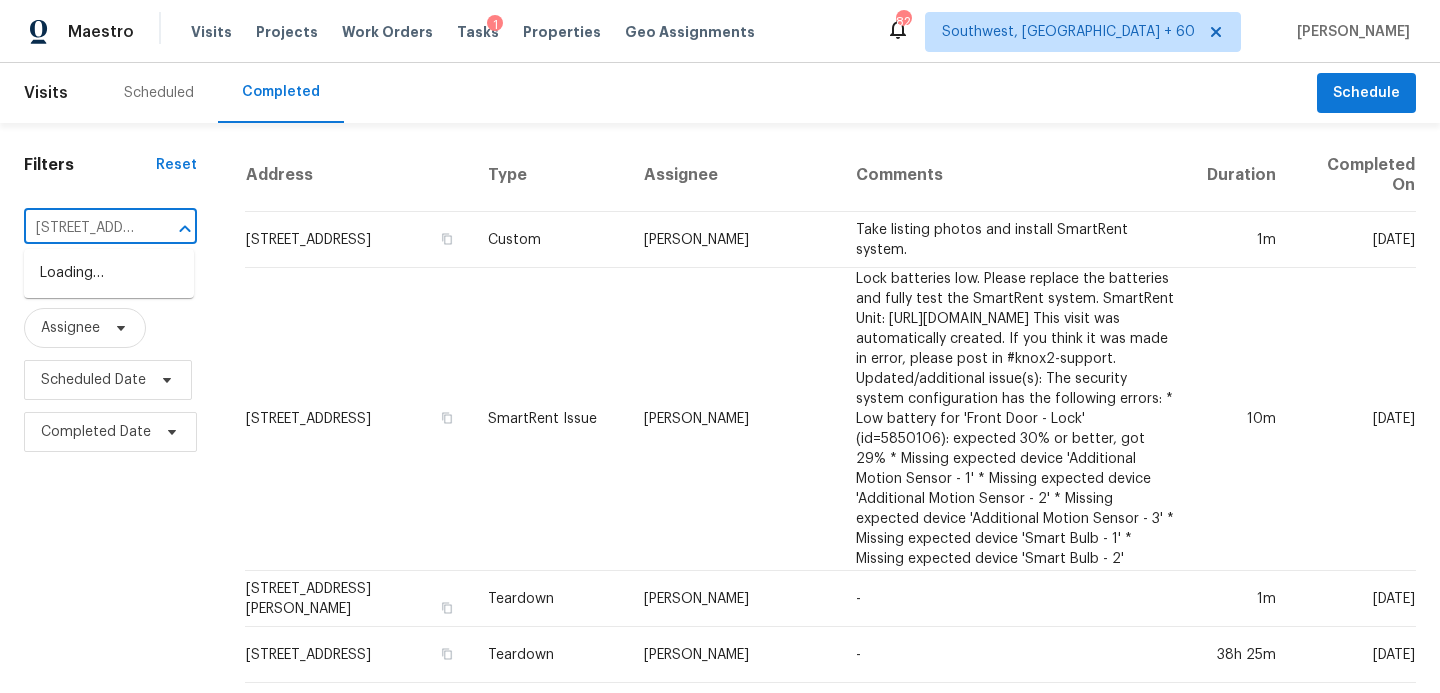 scroll, scrollTop: 0, scrollLeft: 200, axis: horizontal 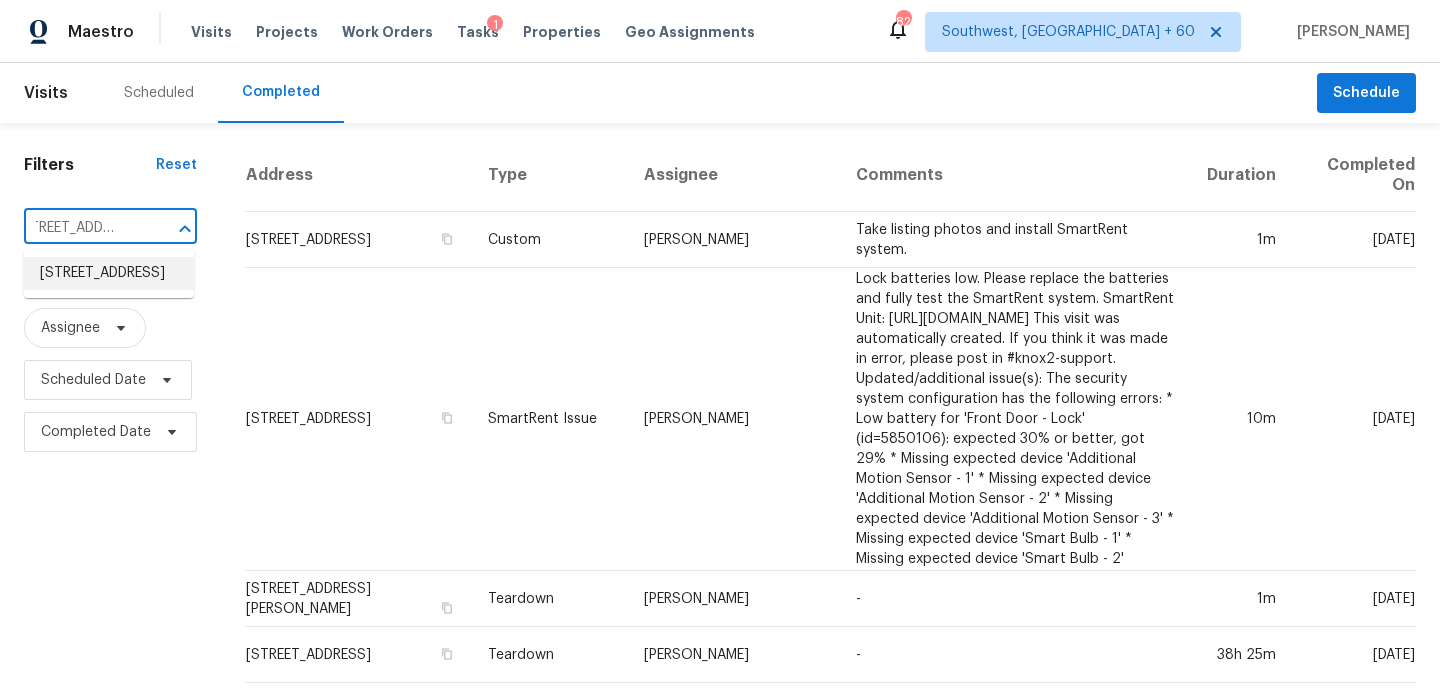 click on "[STREET_ADDRESS]" at bounding box center [109, 273] 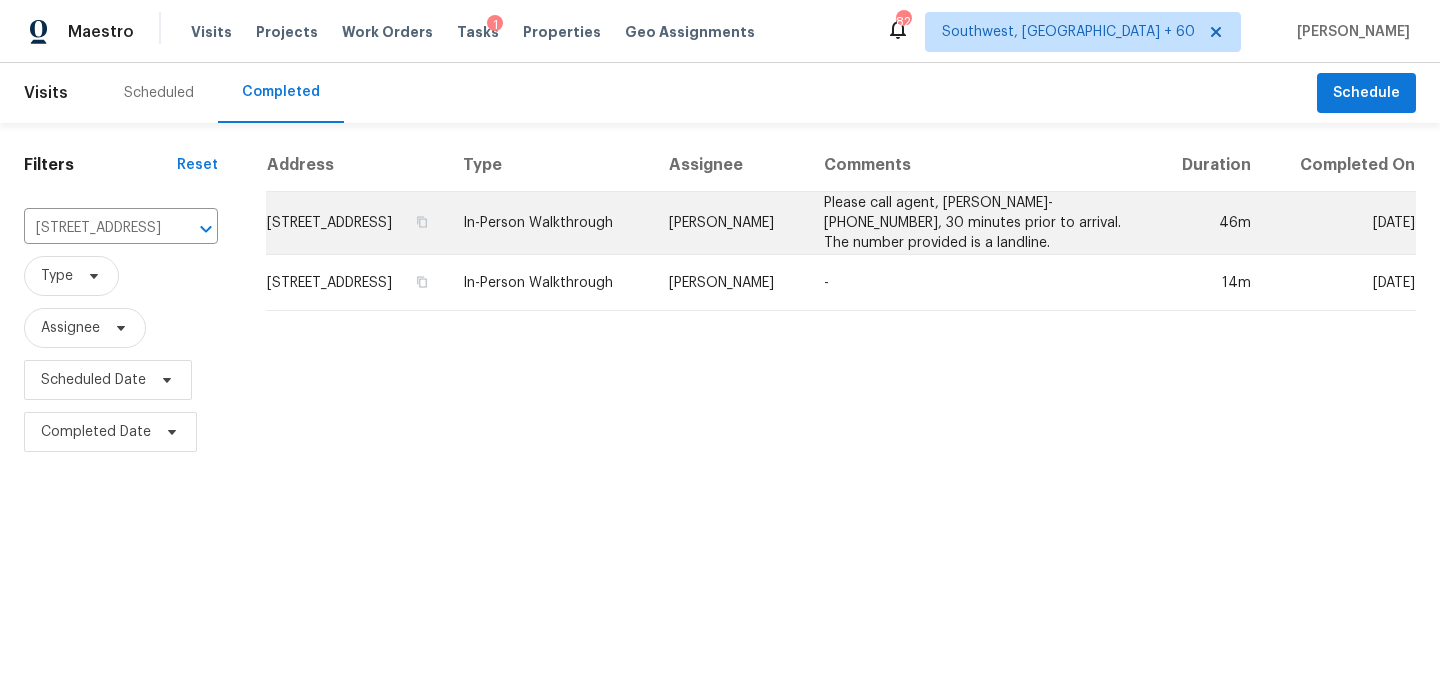 click on "[PERSON_NAME]" at bounding box center (730, 223) 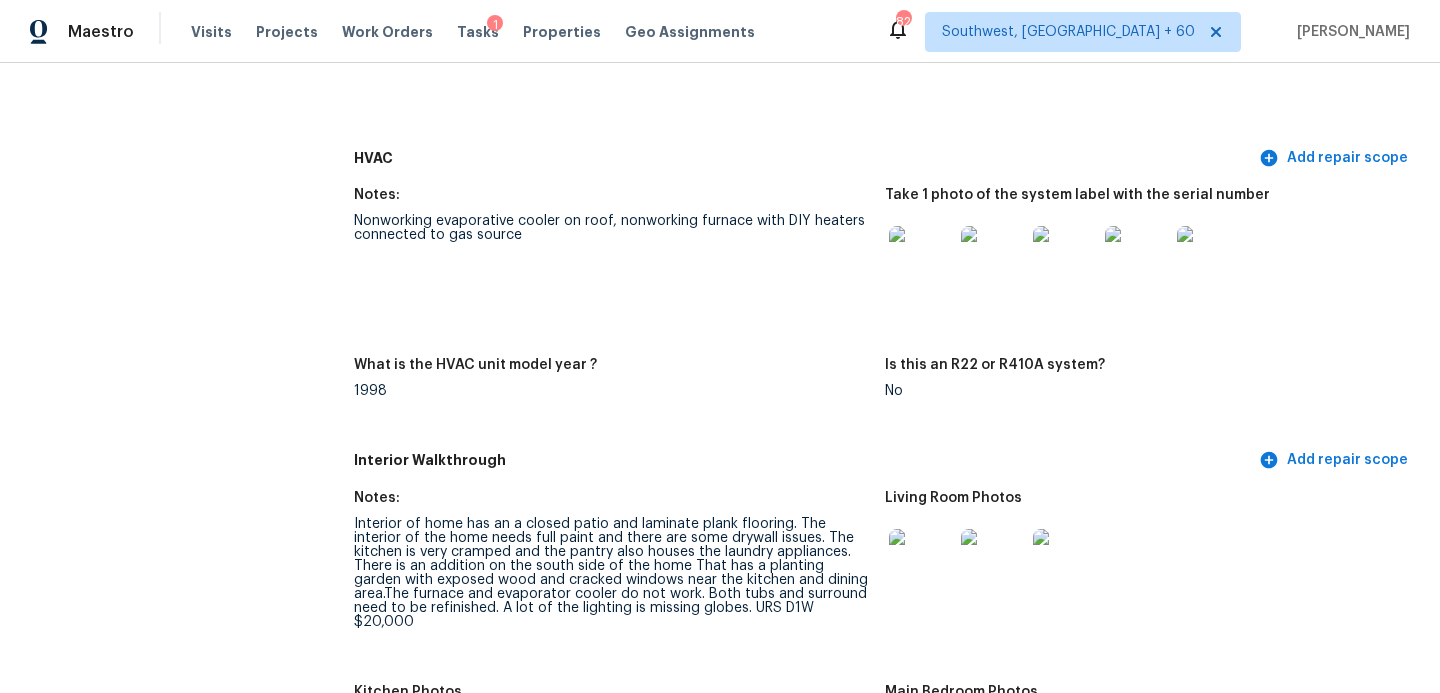 scroll, scrollTop: 1787, scrollLeft: 0, axis: vertical 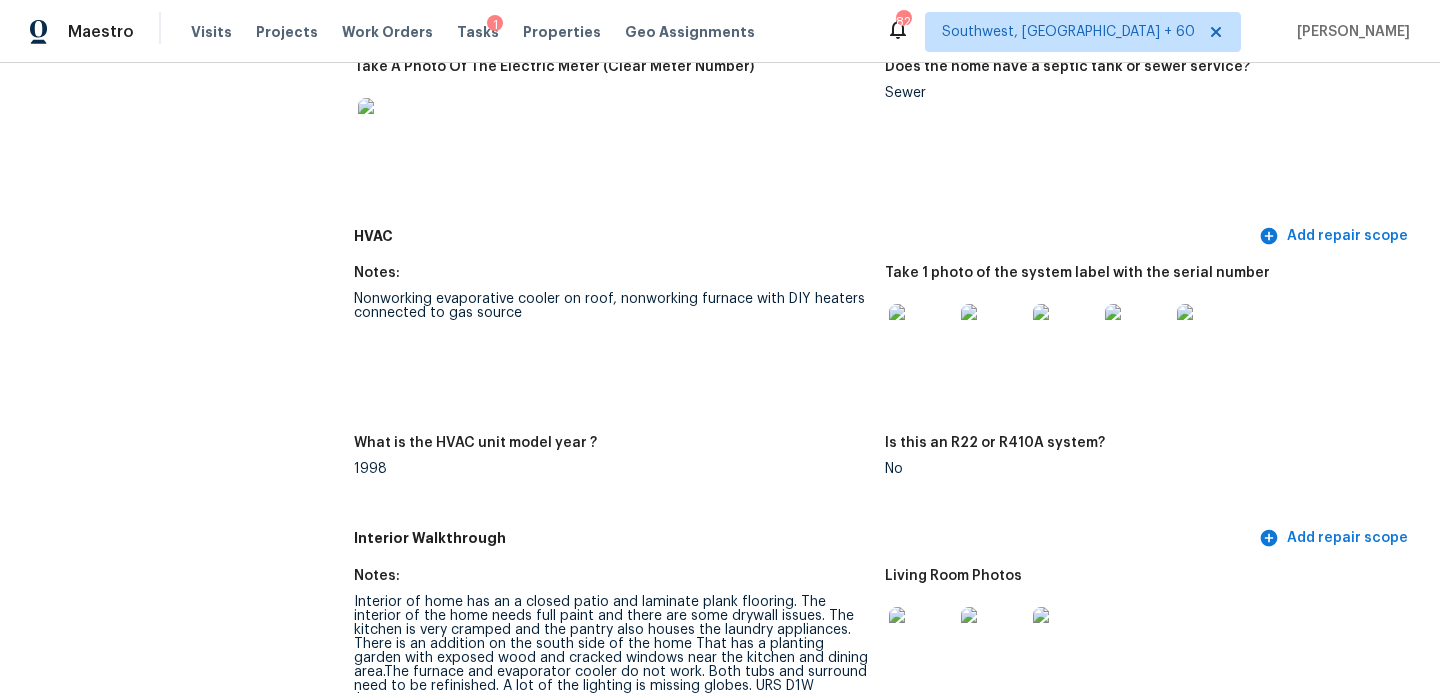 click on "Nonworking evaporative cooler on roof, nonworking furnace with DIY heaters connected to gas source" at bounding box center [611, 306] 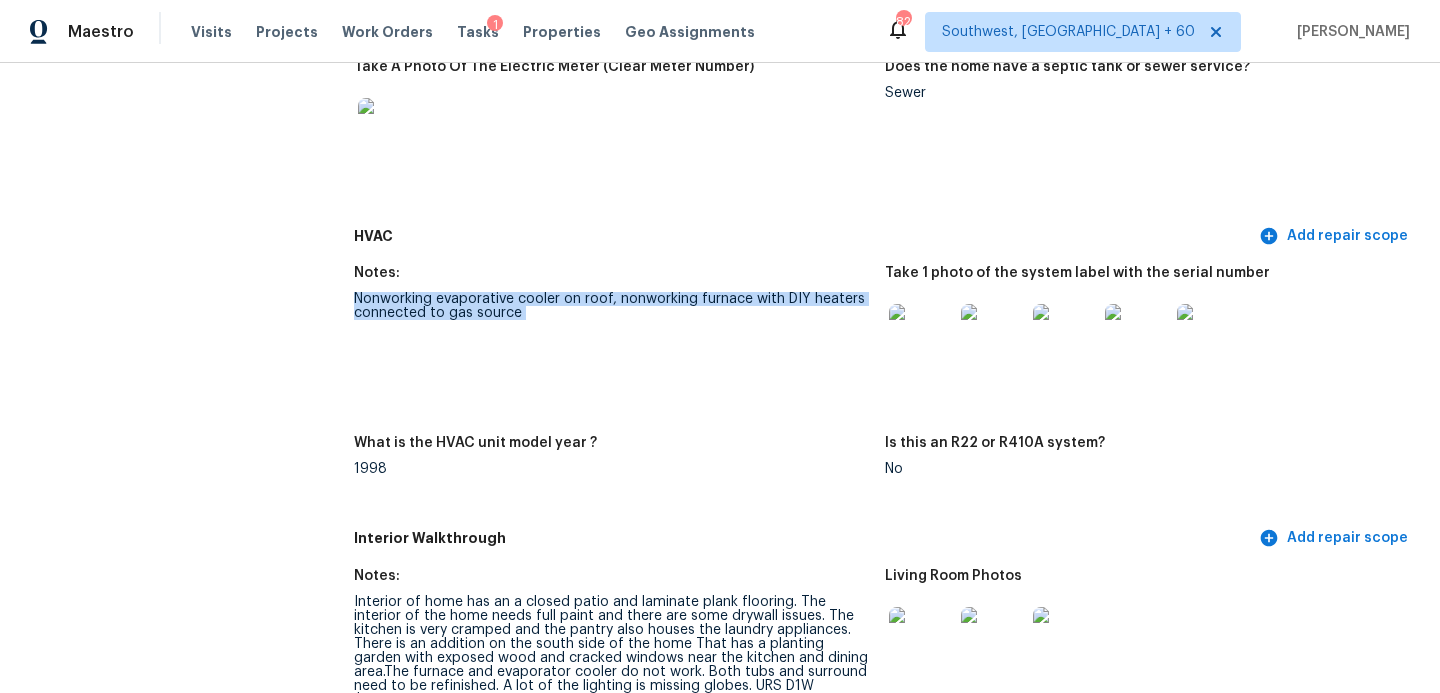 click on "Nonworking evaporative cooler on roof, nonworking furnace with DIY heaters connected to gas source" at bounding box center (611, 306) 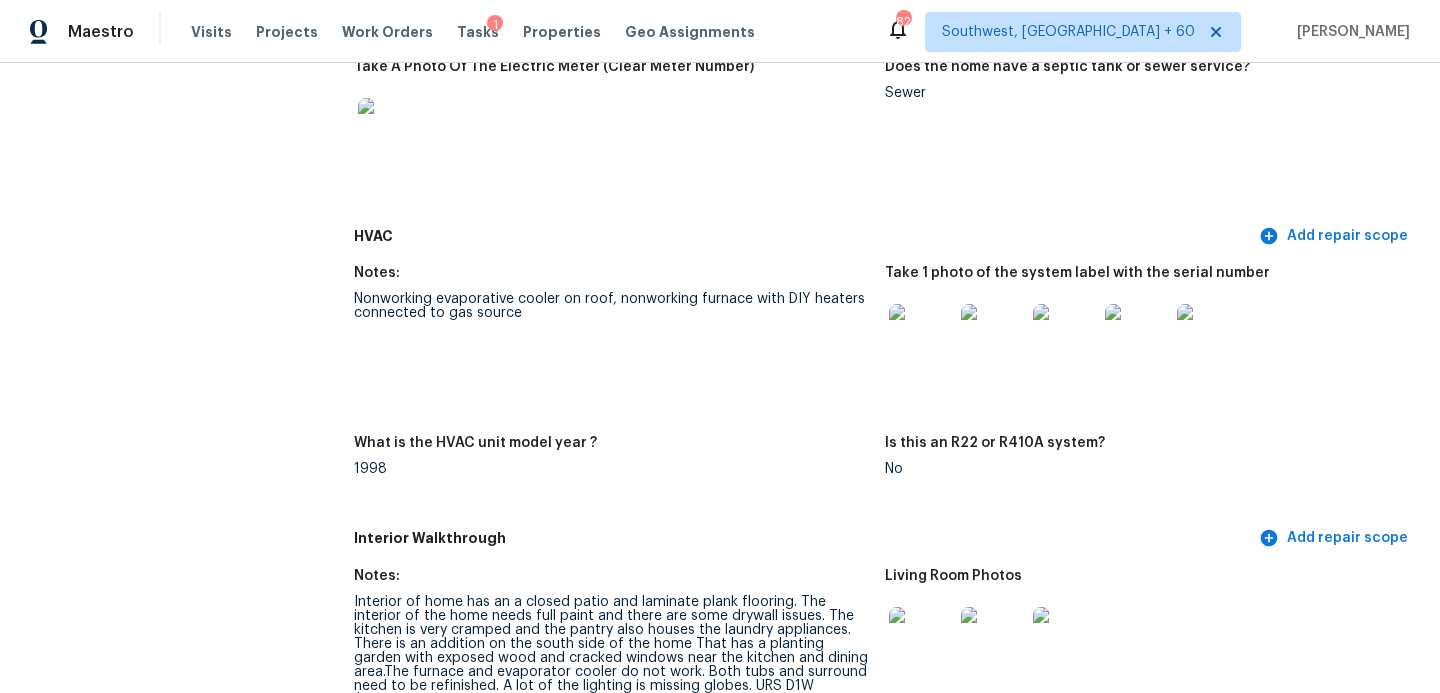 click on "What is the HVAC unit model year ? 1998" at bounding box center (619, 472) 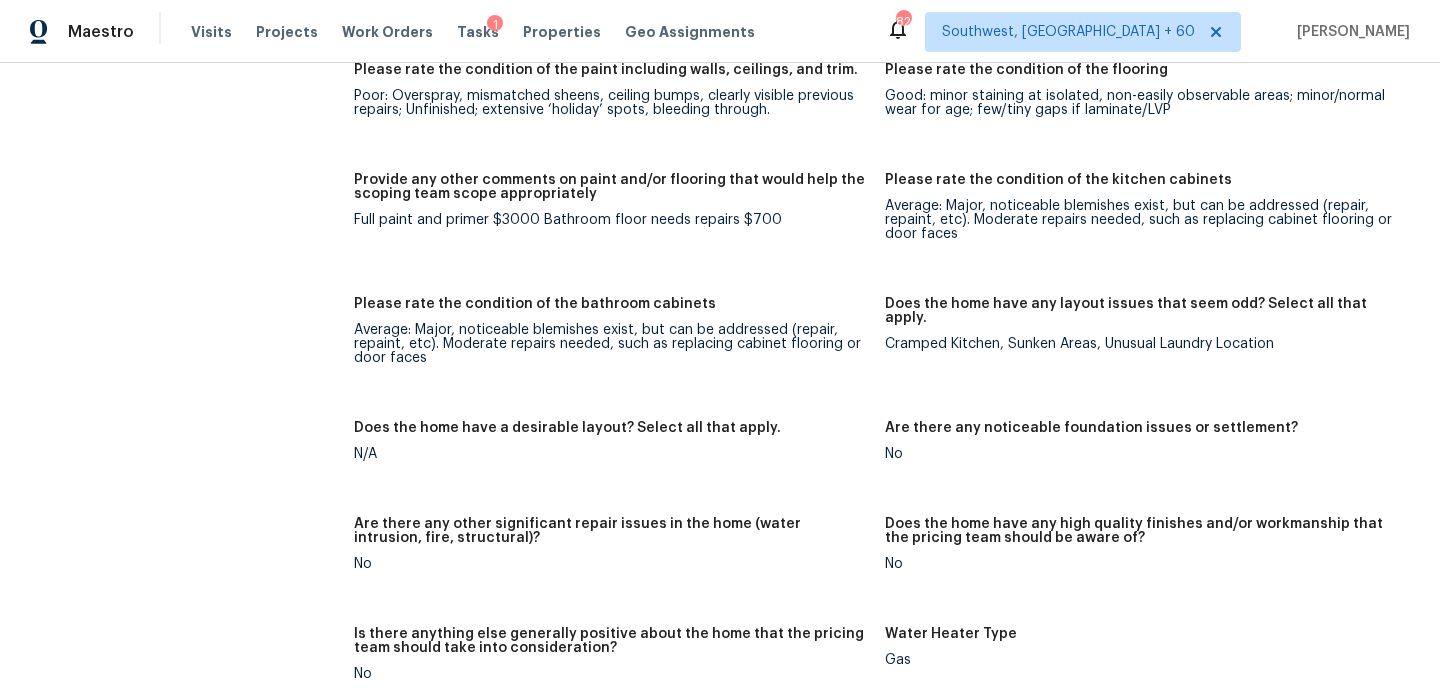 scroll, scrollTop: 2869, scrollLeft: 0, axis: vertical 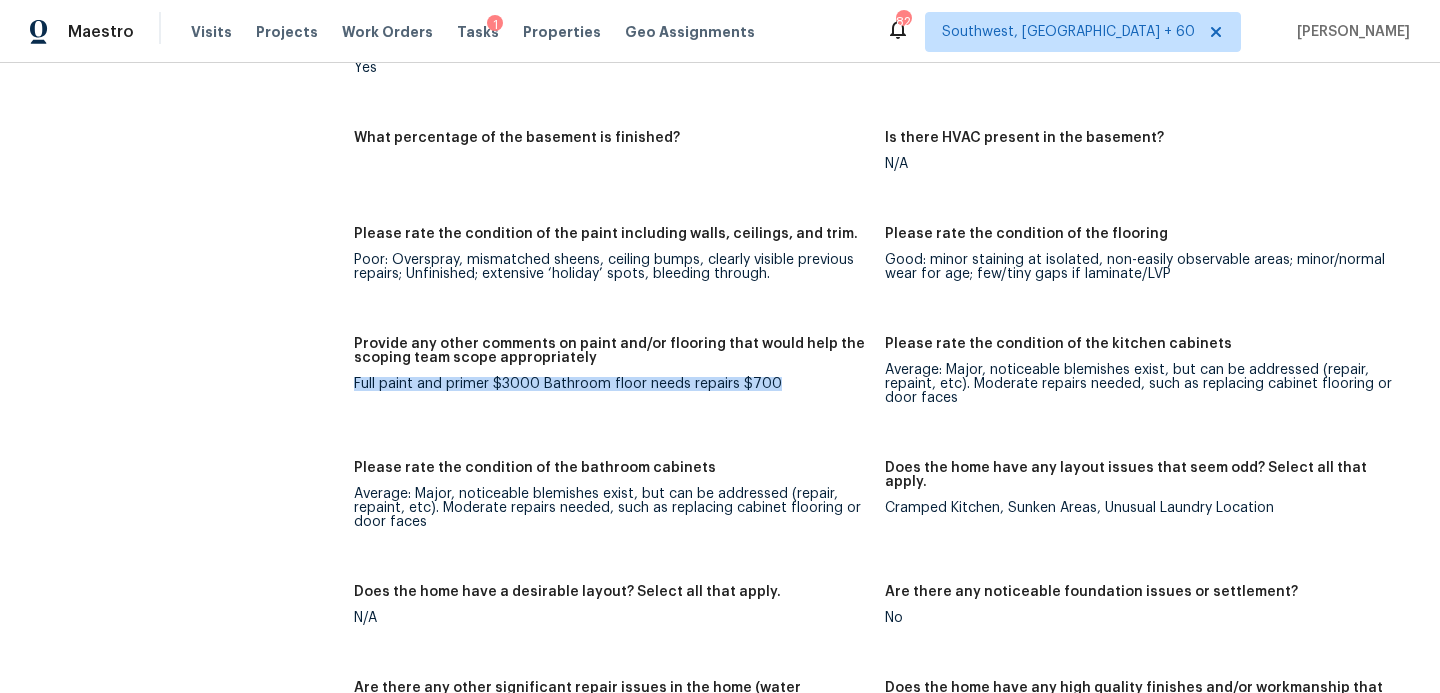 drag, startPoint x: 355, startPoint y: 340, endPoint x: 787, endPoint y: 342, distance: 432.00464 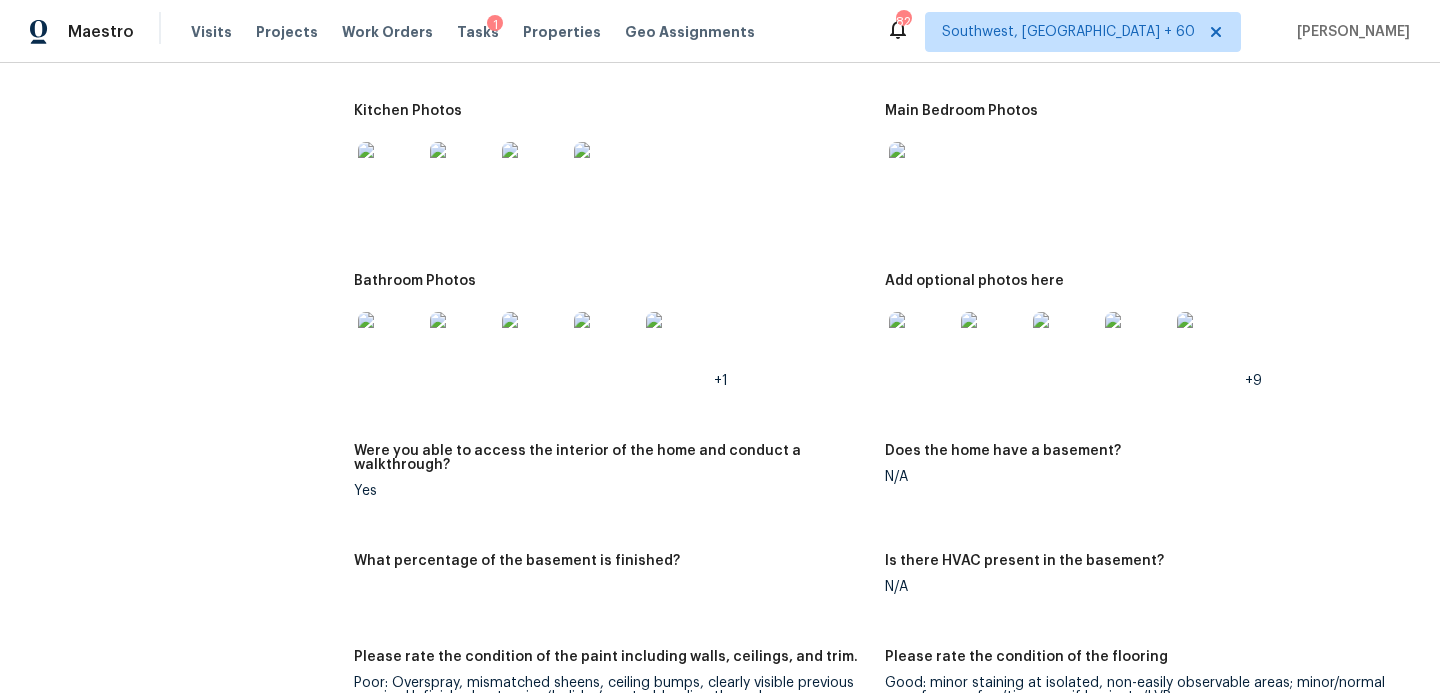 scroll, scrollTop: 2425, scrollLeft: 0, axis: vertical 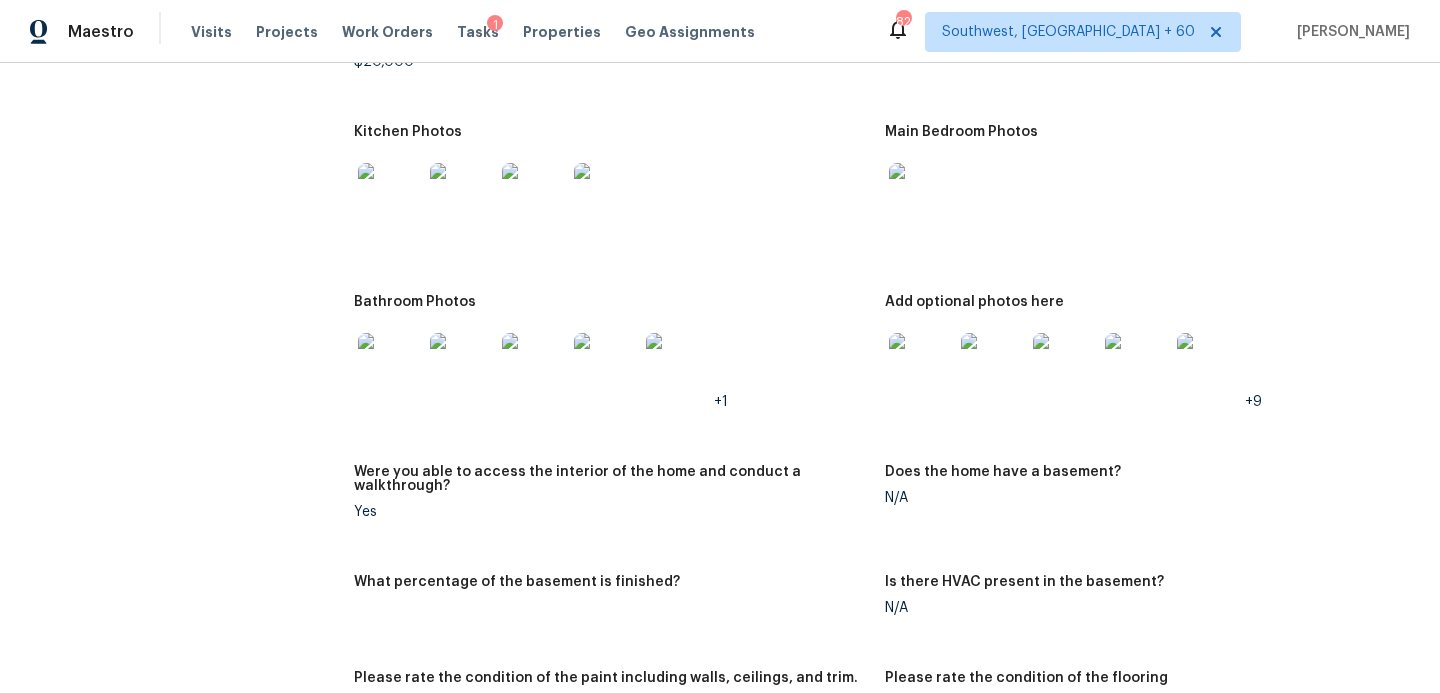 click at bounding box center (390, 365) 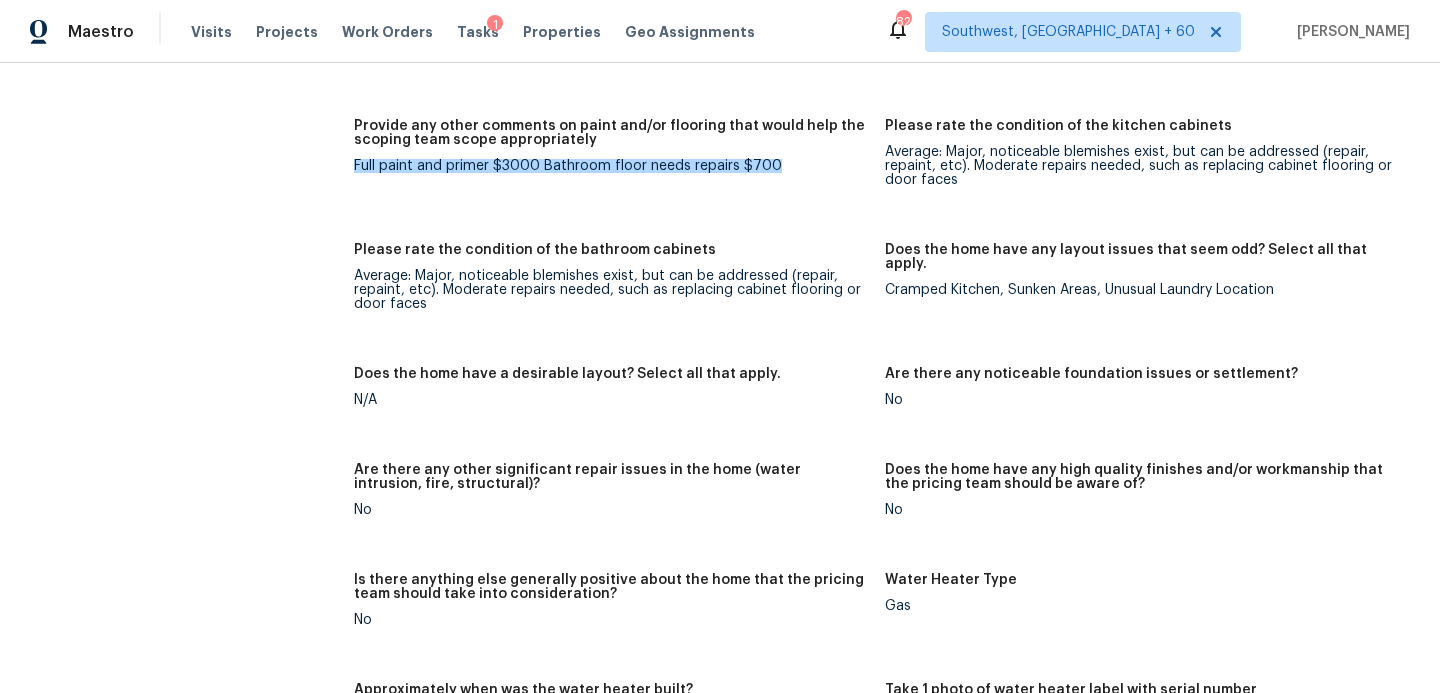 scroll, scrollTop: 2915, scrollLeft: 0, axis: vertical 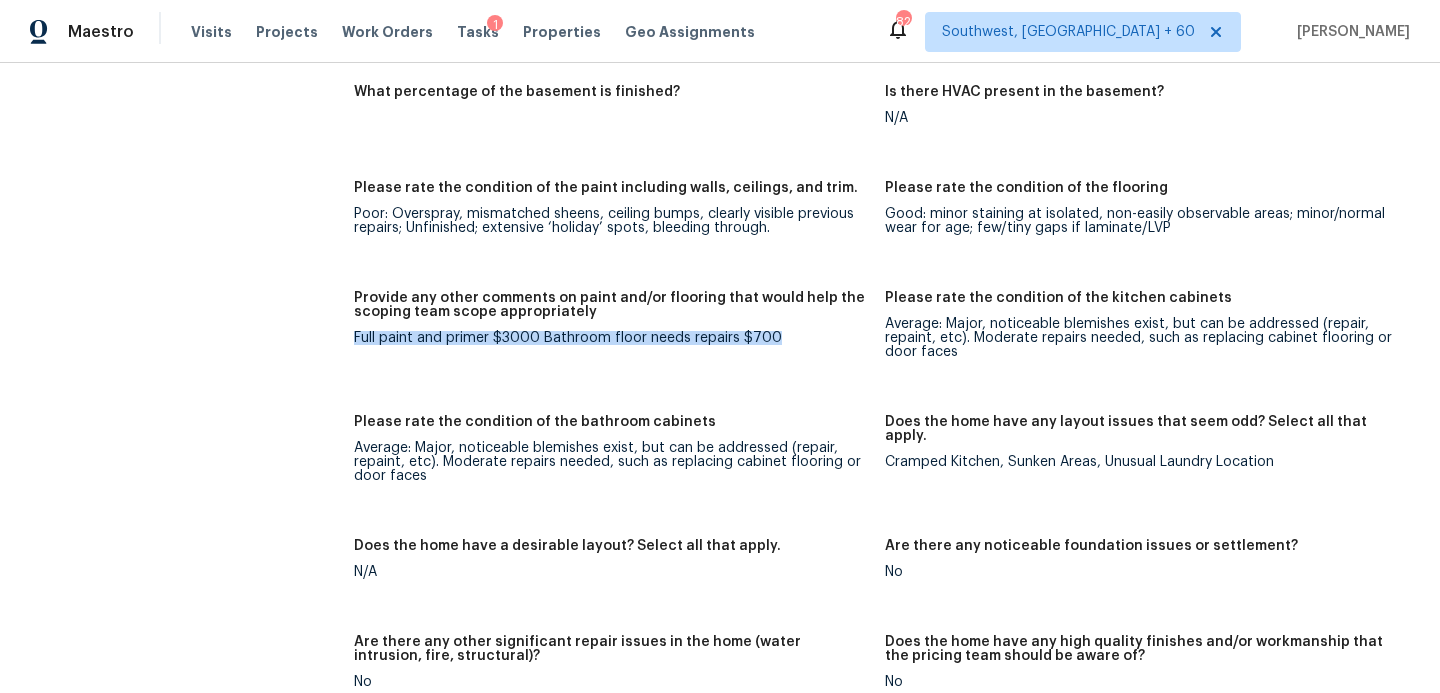 click on "Provide any other comments on paint and/or flooring that would help the scoping team scope appropriately Full paint and primer $3000
Bathroom floor needs repairs $700" at bounding box center (619, 341) 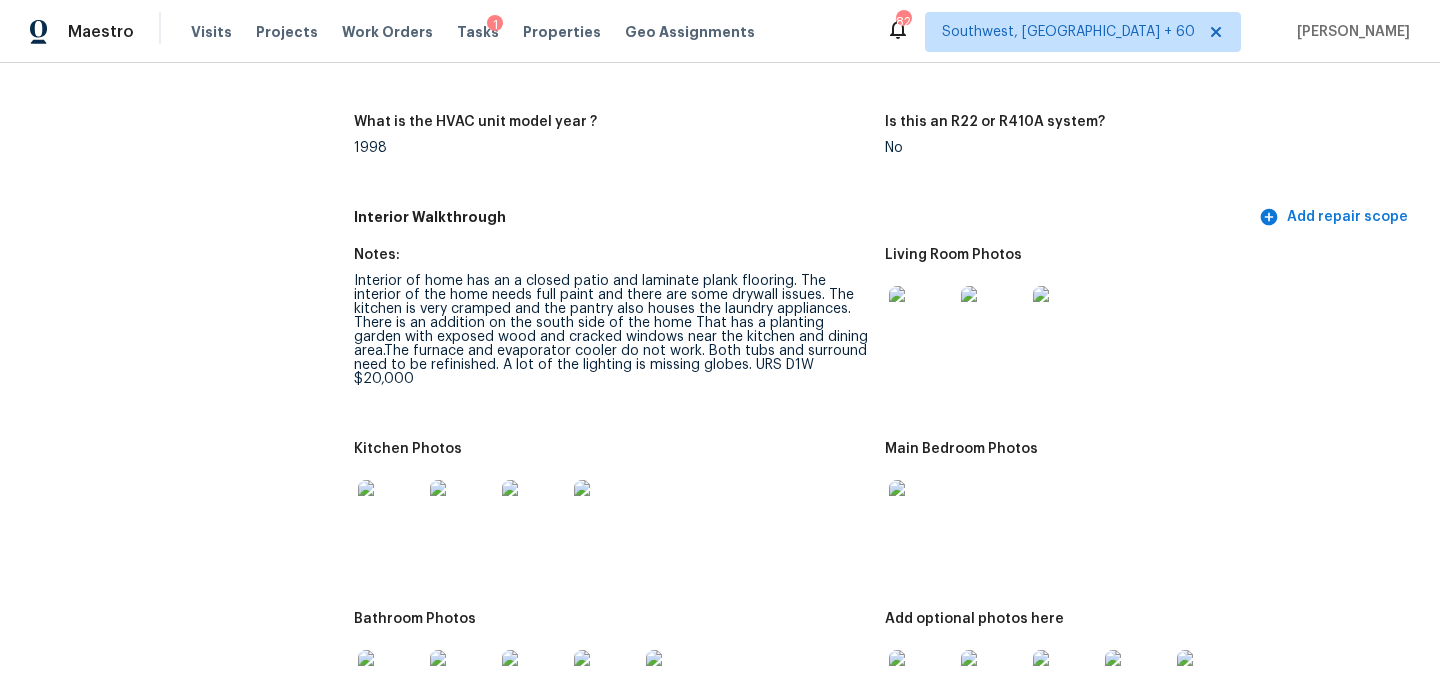 scroll, scrollTop: 2056, scrollLeft: 0, axis: vertical 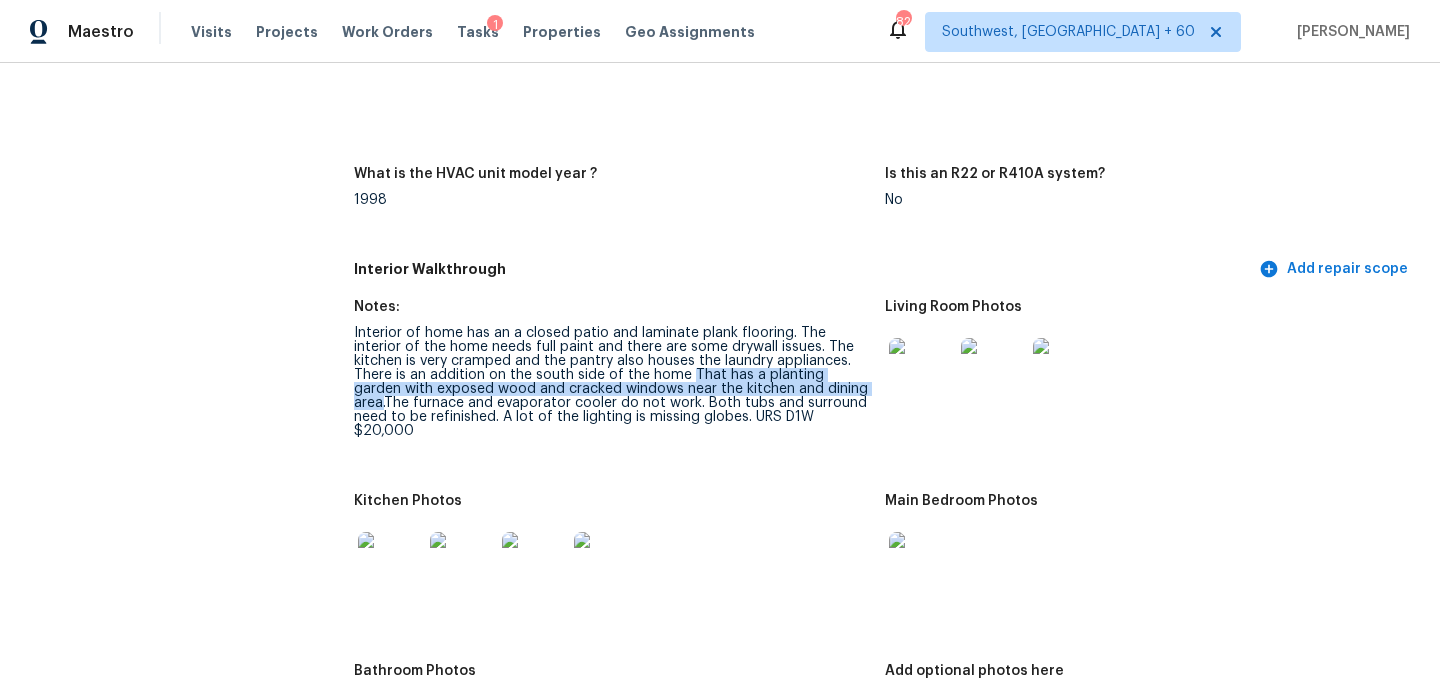 drag, startPoint x: 616, startPoint y: 360, endPoint x: 813, endPoint y: 376, distance: 197.64868 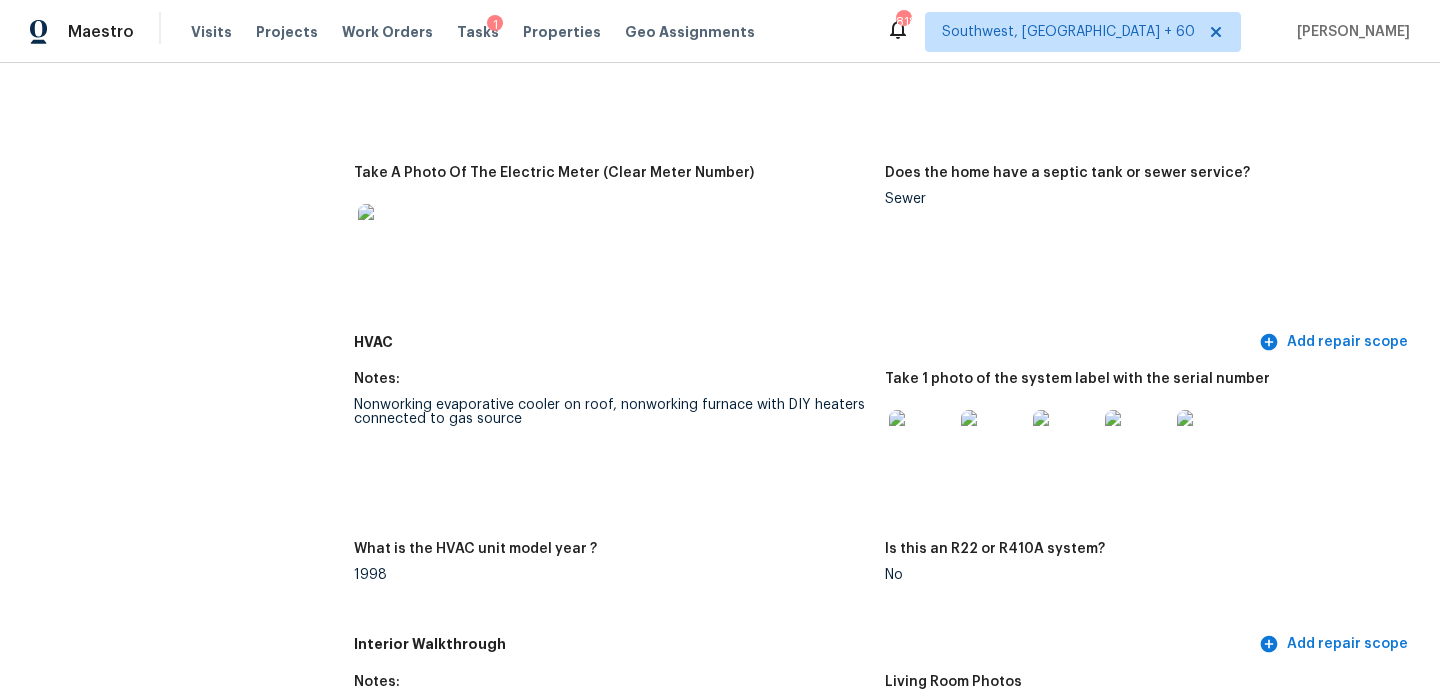 scroll, scrollTop: 1683, scrollLeft: 0, axis: vertical 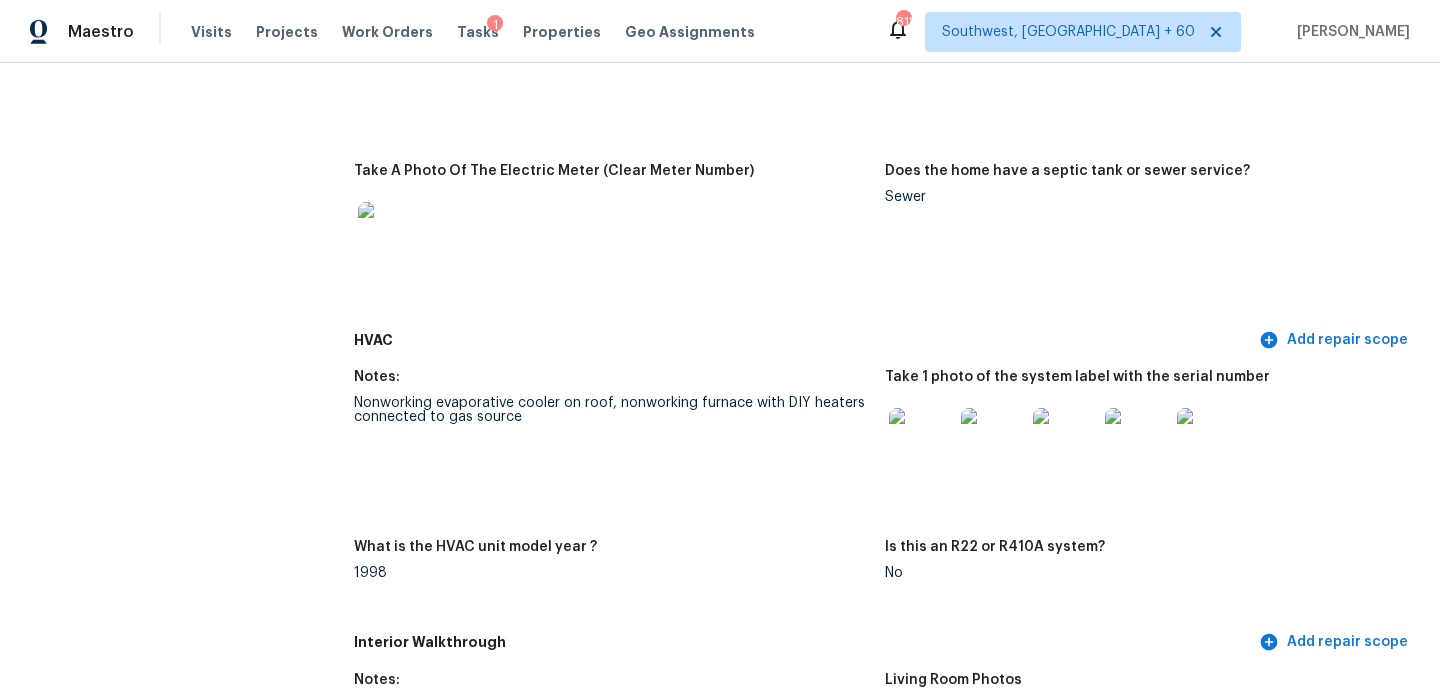 click on "Nonworking evaporative cooler on roof, nonworking furnace with DIY heaters connected to gas source" at bounding box center (611, 410) 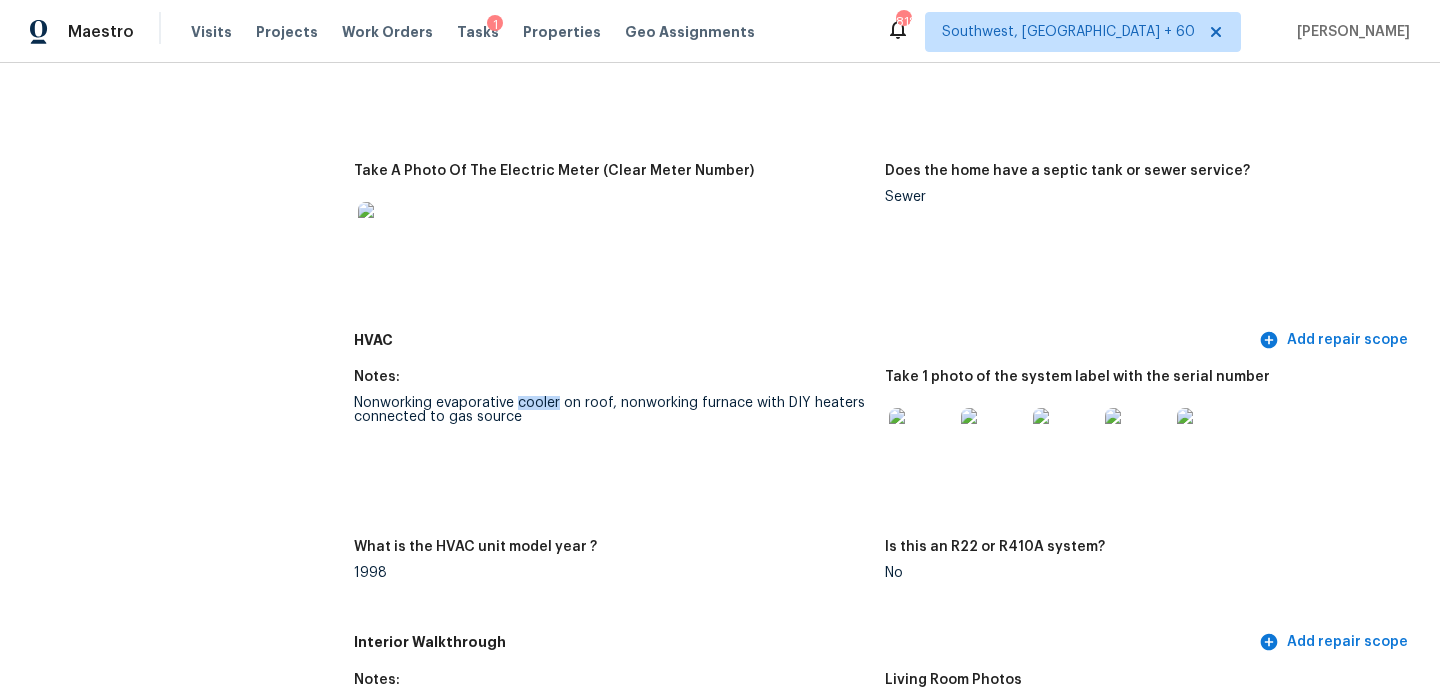 click on "Nonworking evaporative cooler on roof, nonworking furnace with DIY heaters connected to gas source" at bounding box center (611, 410) 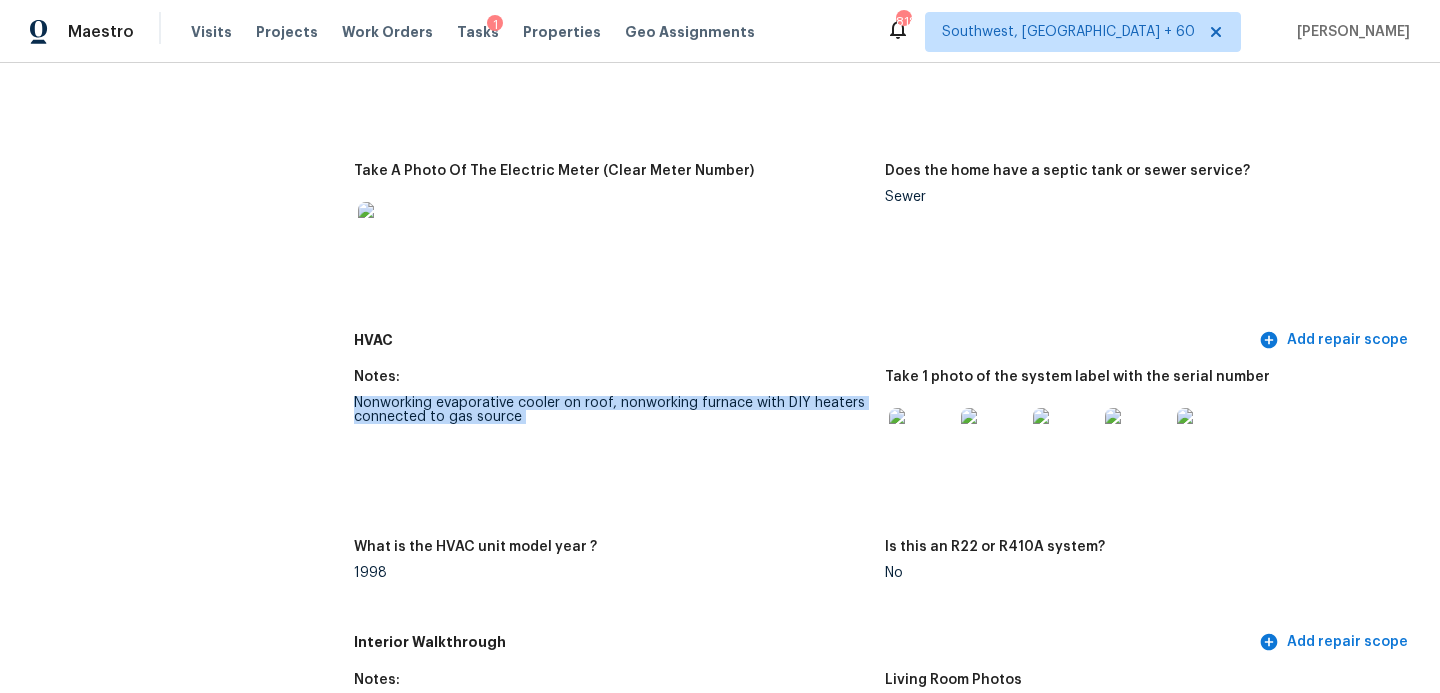 click on "Nonworking evaporative cooler on roof, nonworking furnace with DIY heaters connected to gas source" at bounding box center [611, 410] 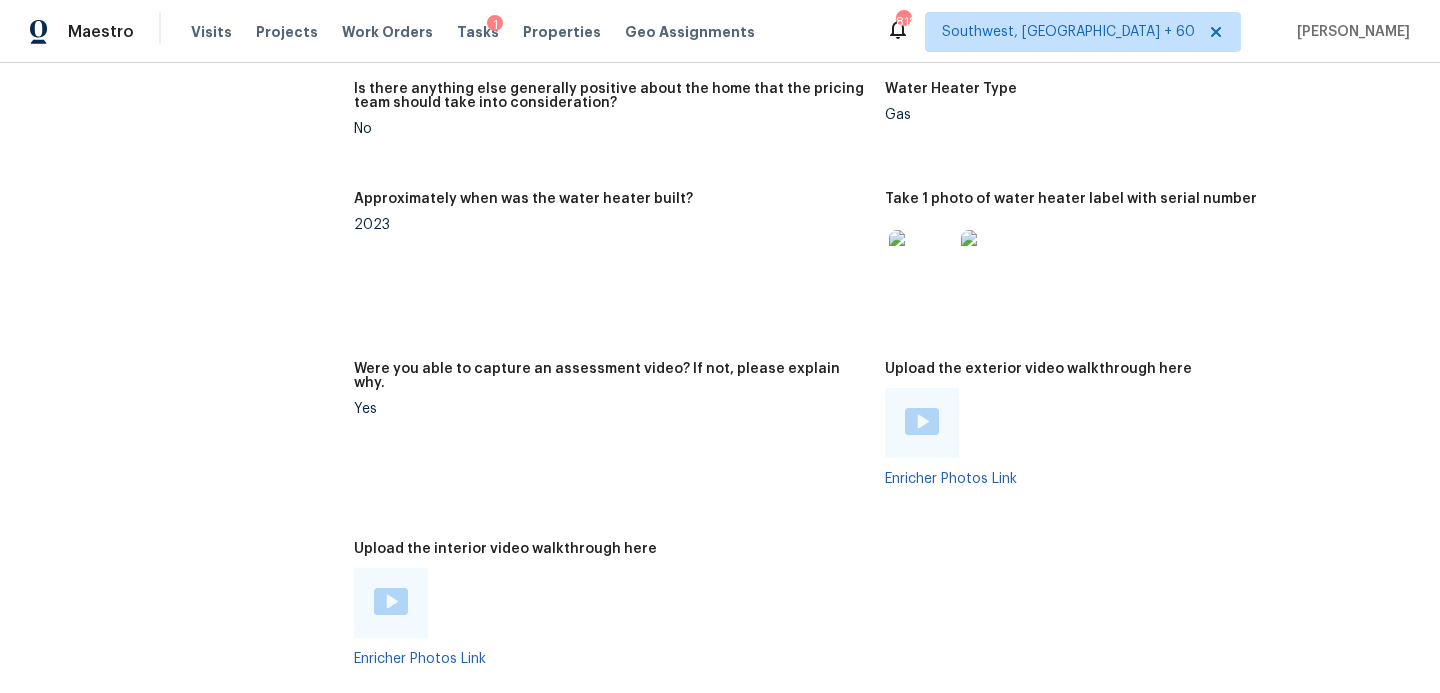 scroll, scrollTop: 3998, scrollLeft: 0, axis: vertical 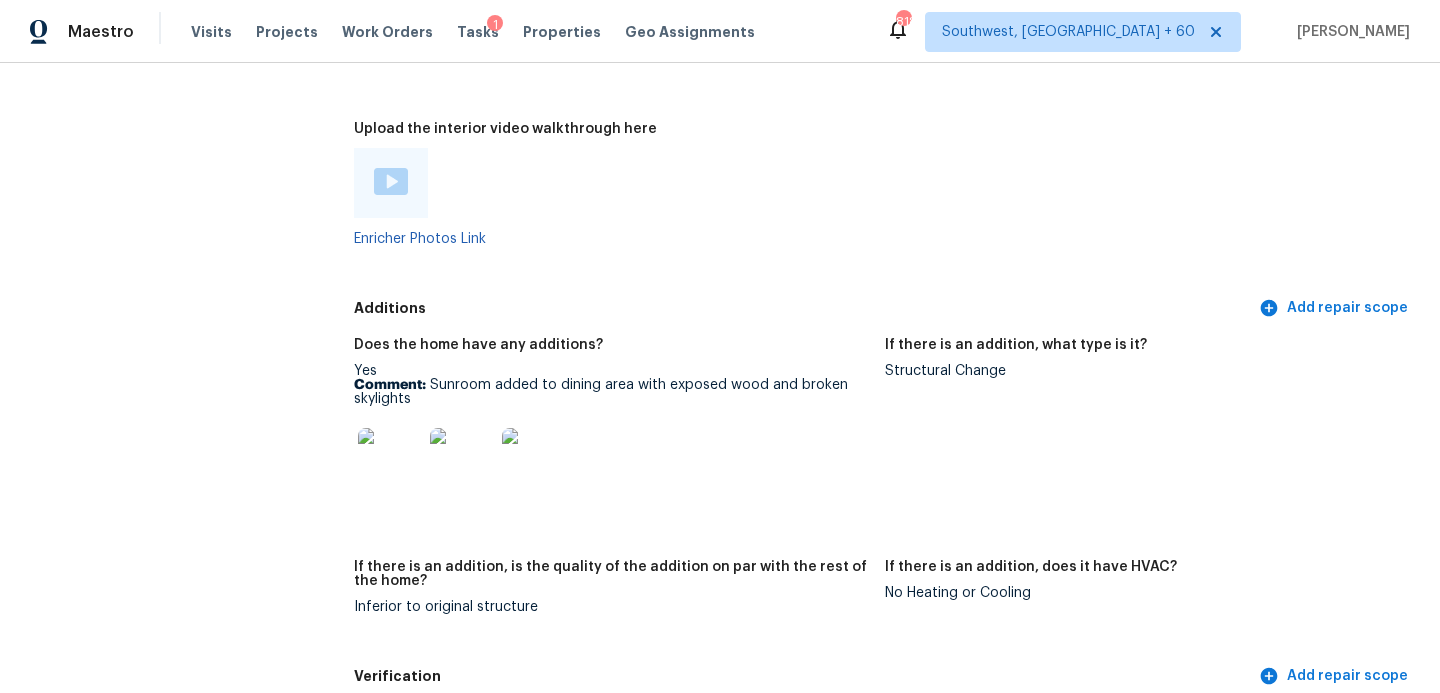 click at bounding box center (611, 460) 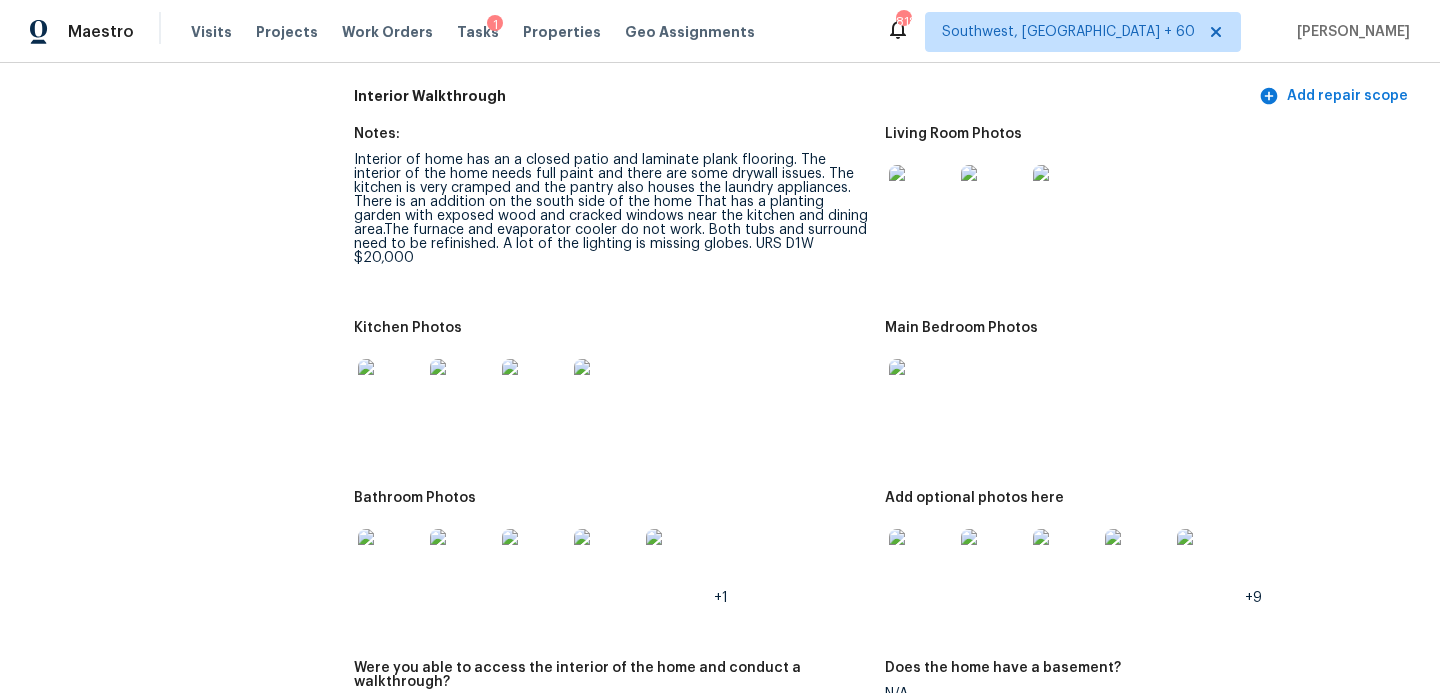 scroll, scrollTop: 2208, scrollLeft: 0, axis: vertical 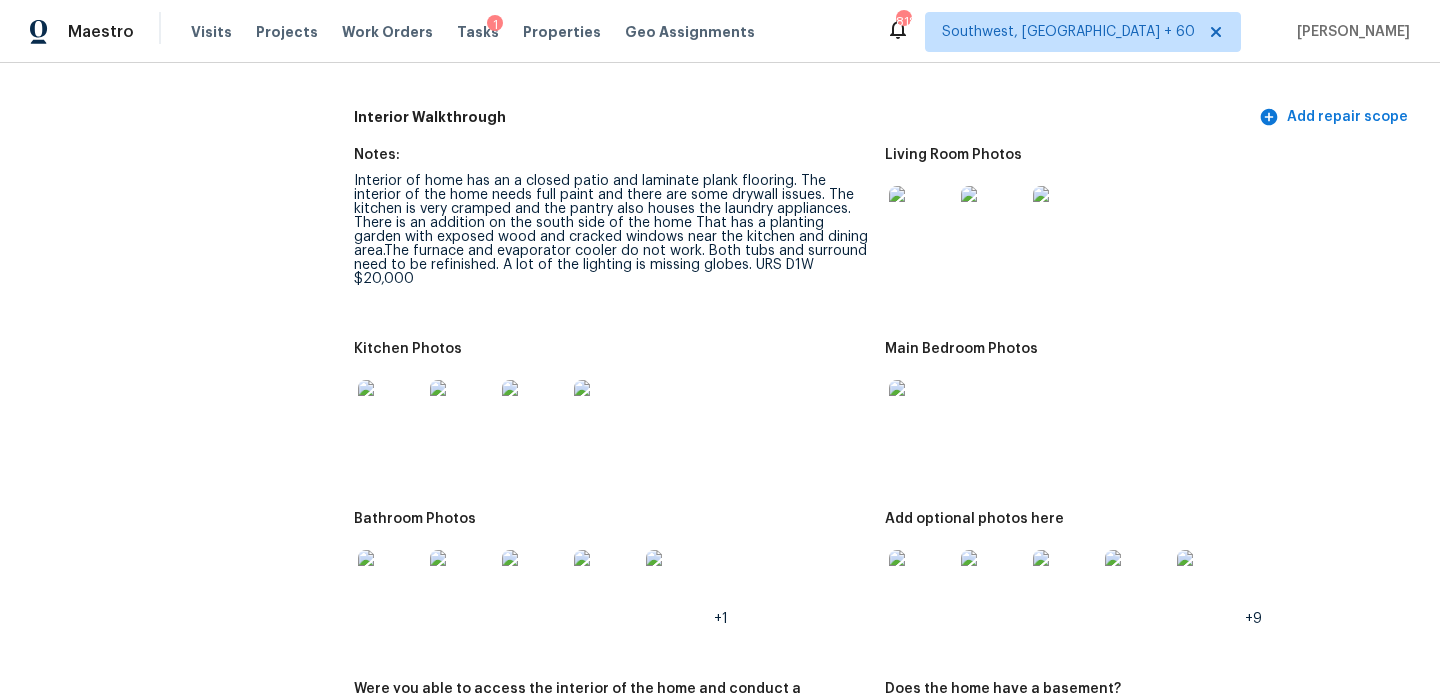 click at bounding box center (921, 218) 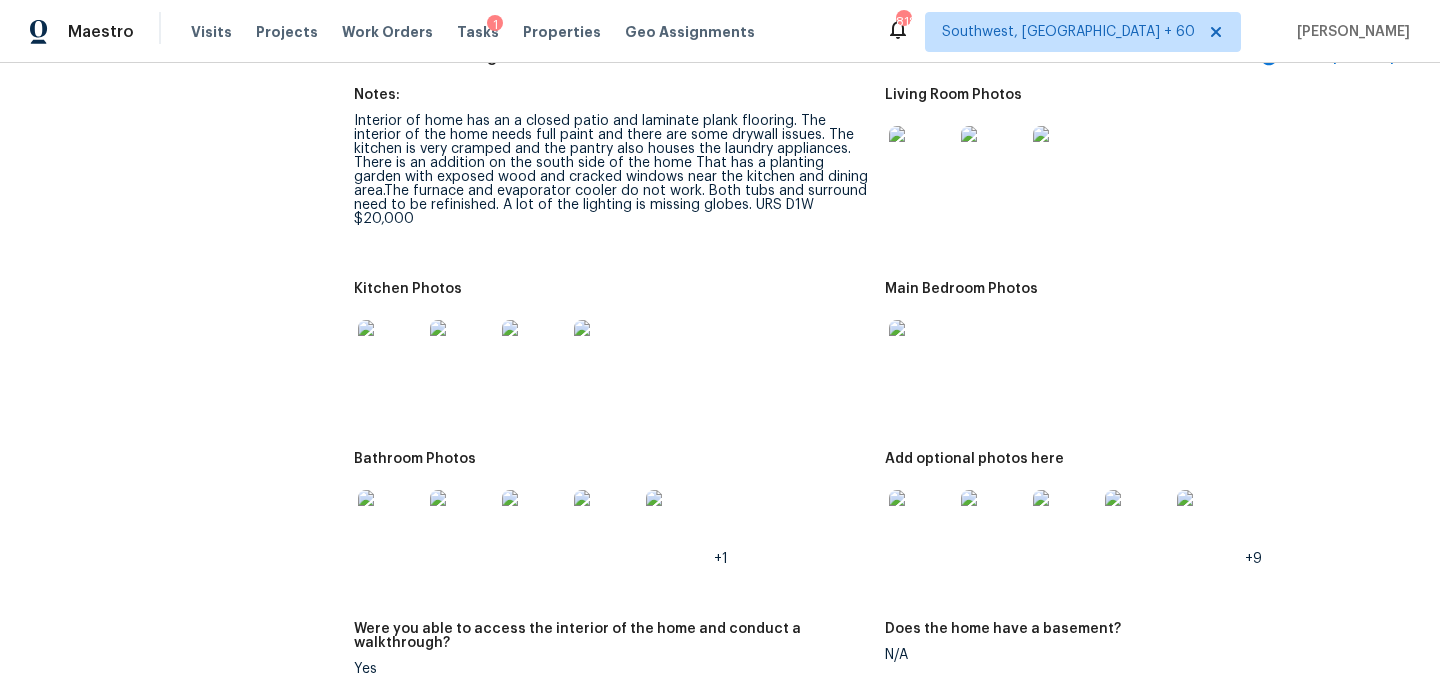 scroll, scrollTop: 2315, scrollLeft: 0, axis: vertical 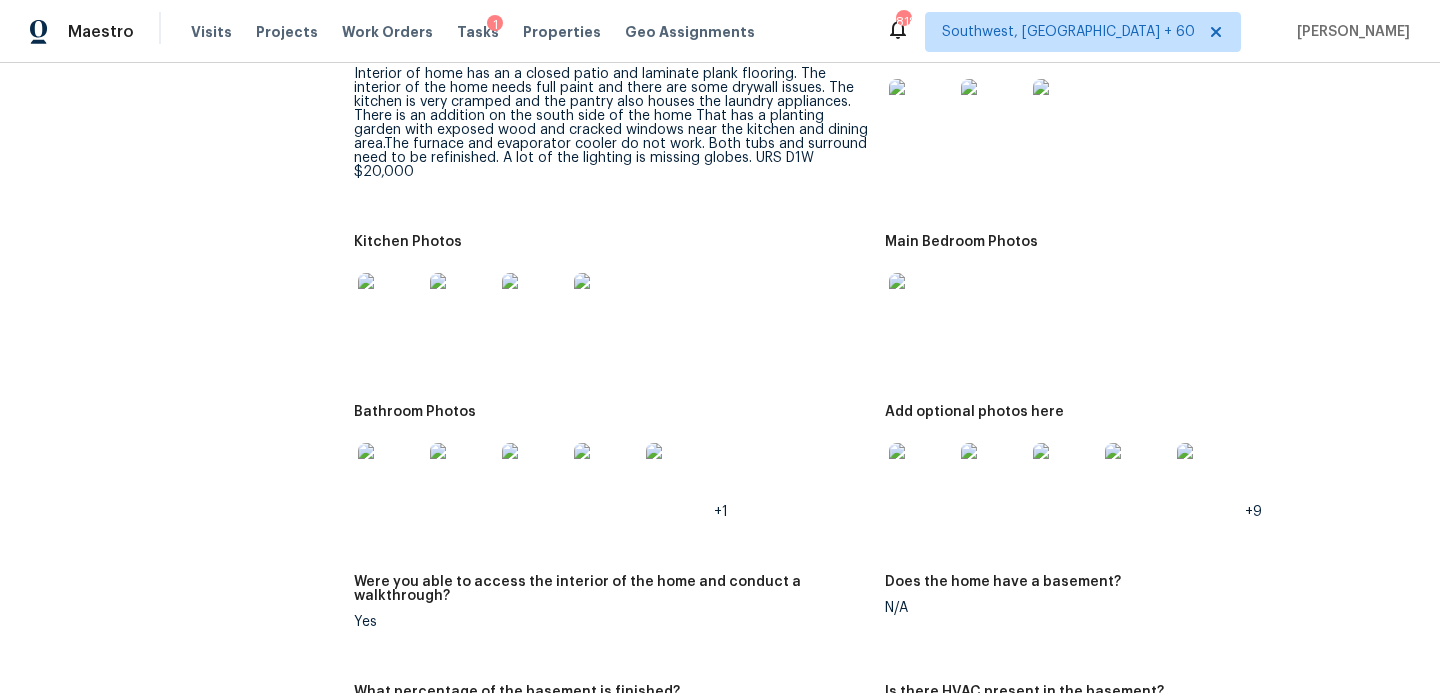 click at bounding box center [921, 475] 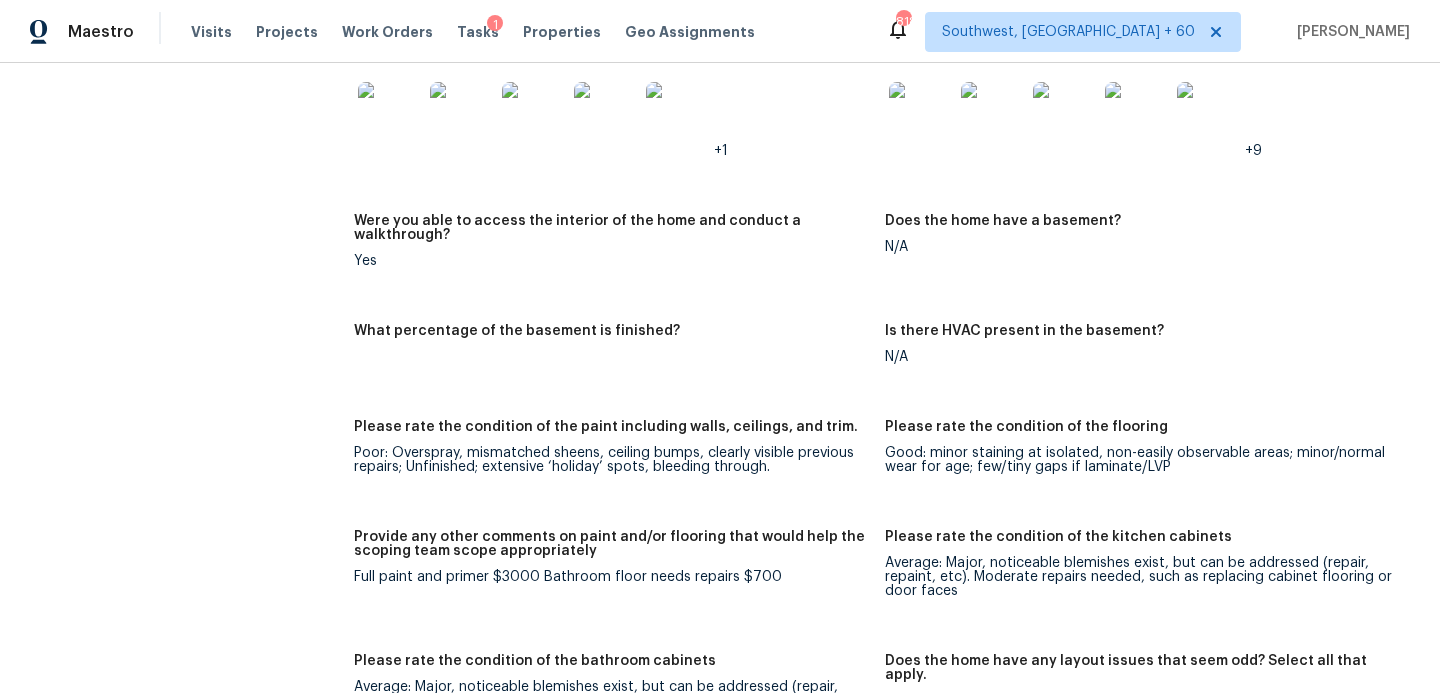 scroll, scrollTop: 2824, scrollLeft: 0, axis: vertical 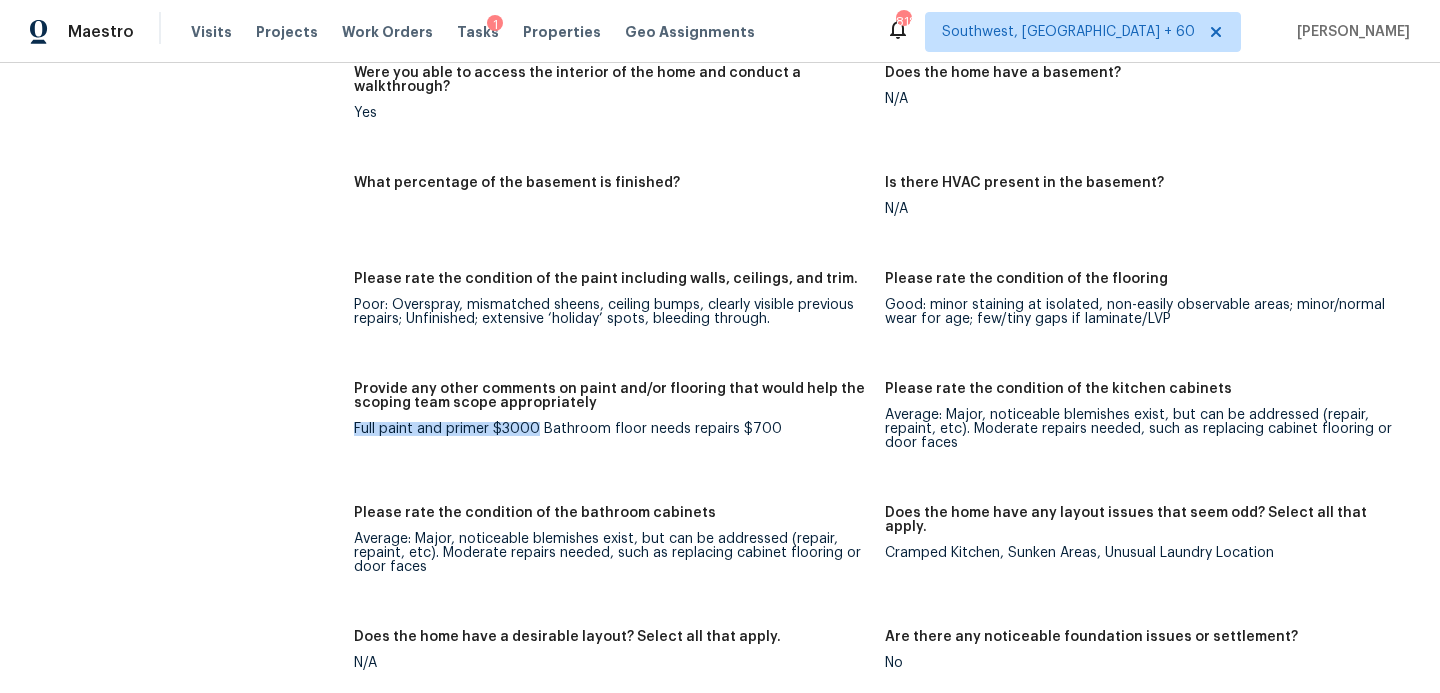 drag, startPoint x: 352, startPoint y: 385, endPoint x: 534, endPoint y: 388, distance: 182.02472 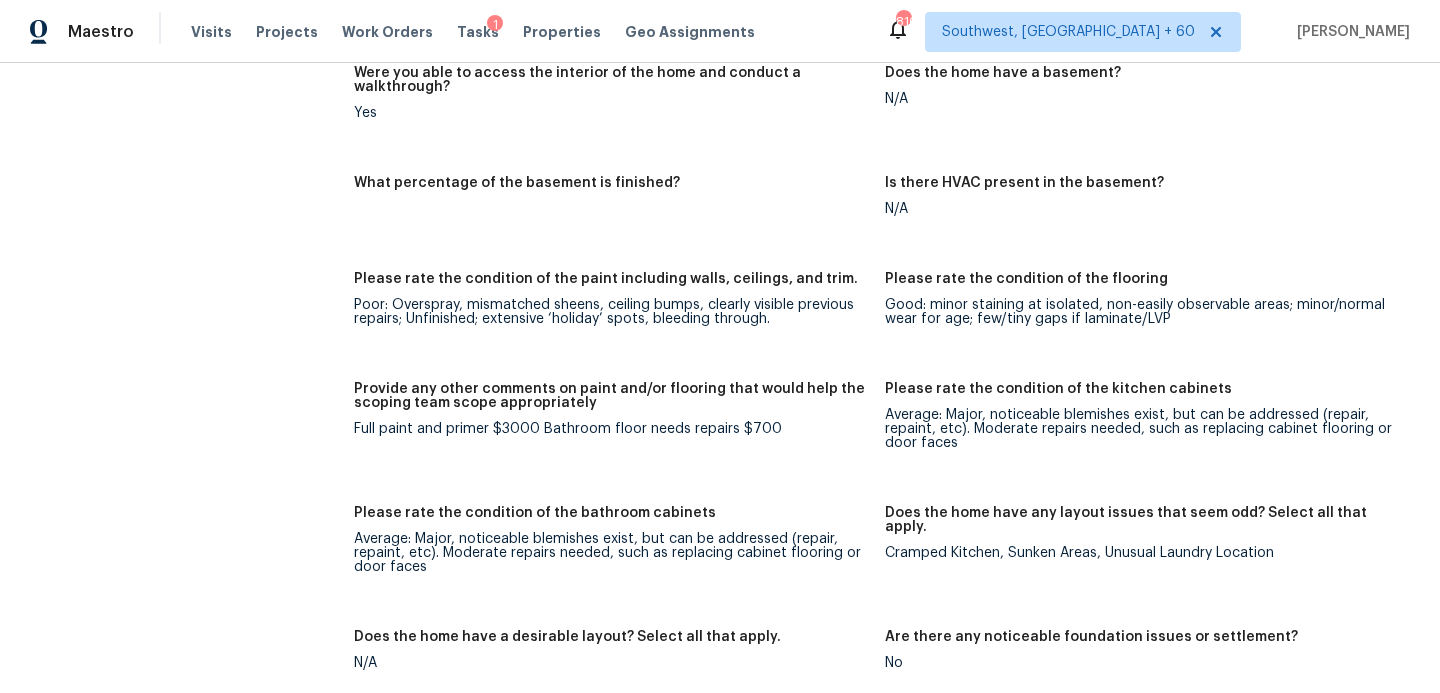 click on "Full paint and primer $3000
Bathroom floor needs repairs $700" at bounding box center (611, 429) 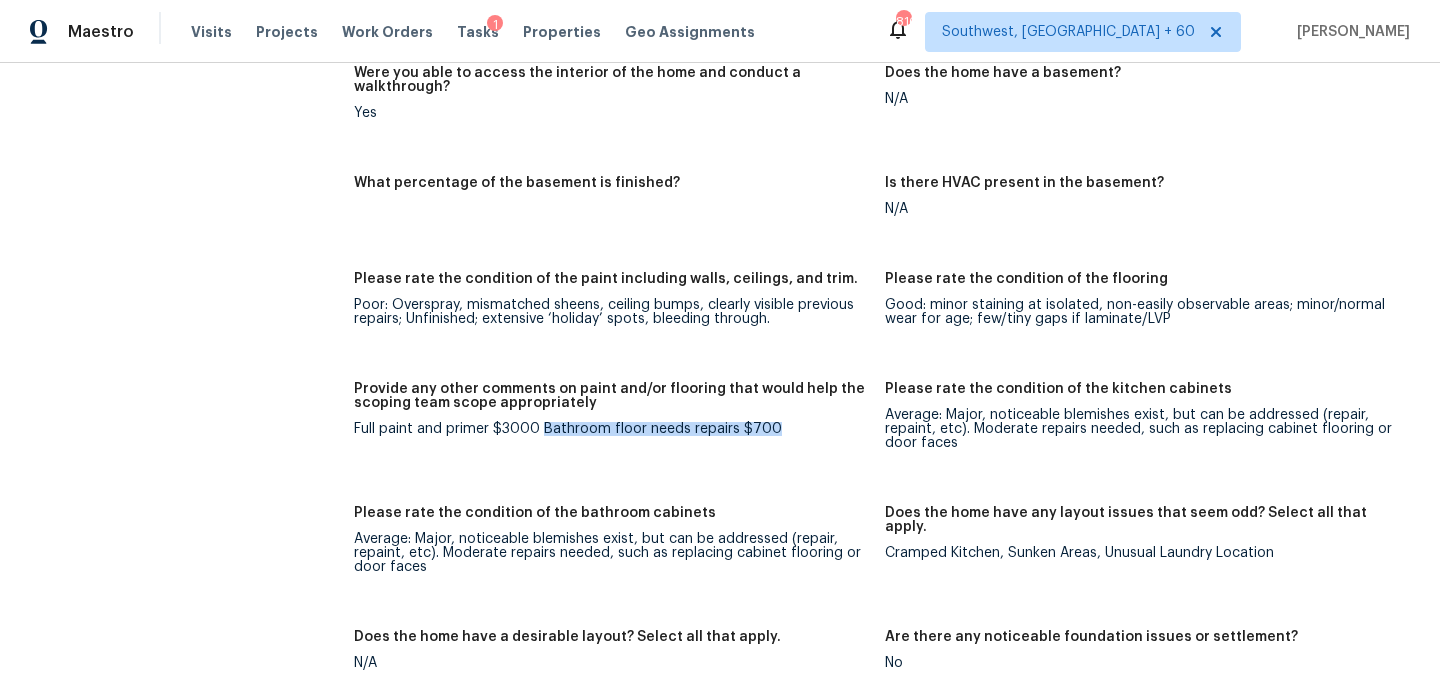 drag, startPoint x: 551, startPoint y: 387, endPoint x: 774, endPoint y: 387, distance: 223 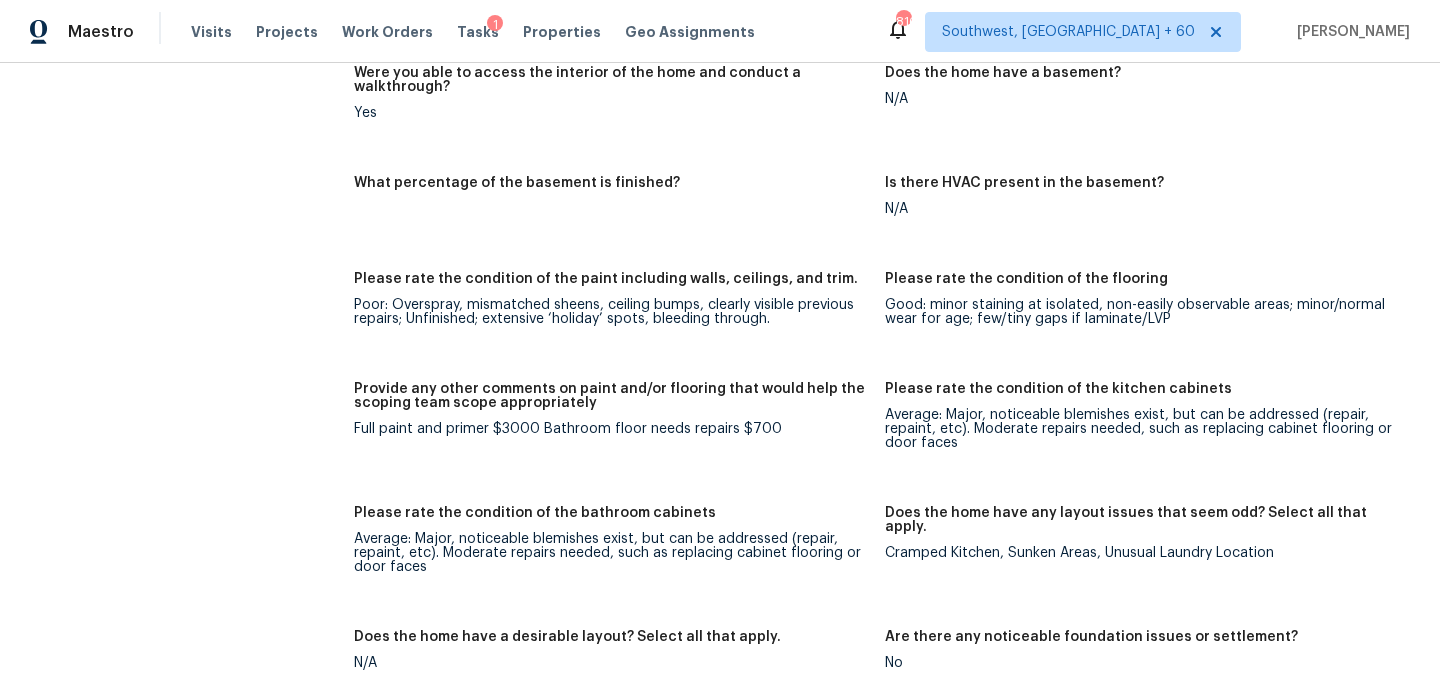 click on "Provide any other comments on paint and/or flooring that would help the scoping team scope appropriately" at bounding box center (611, 396) 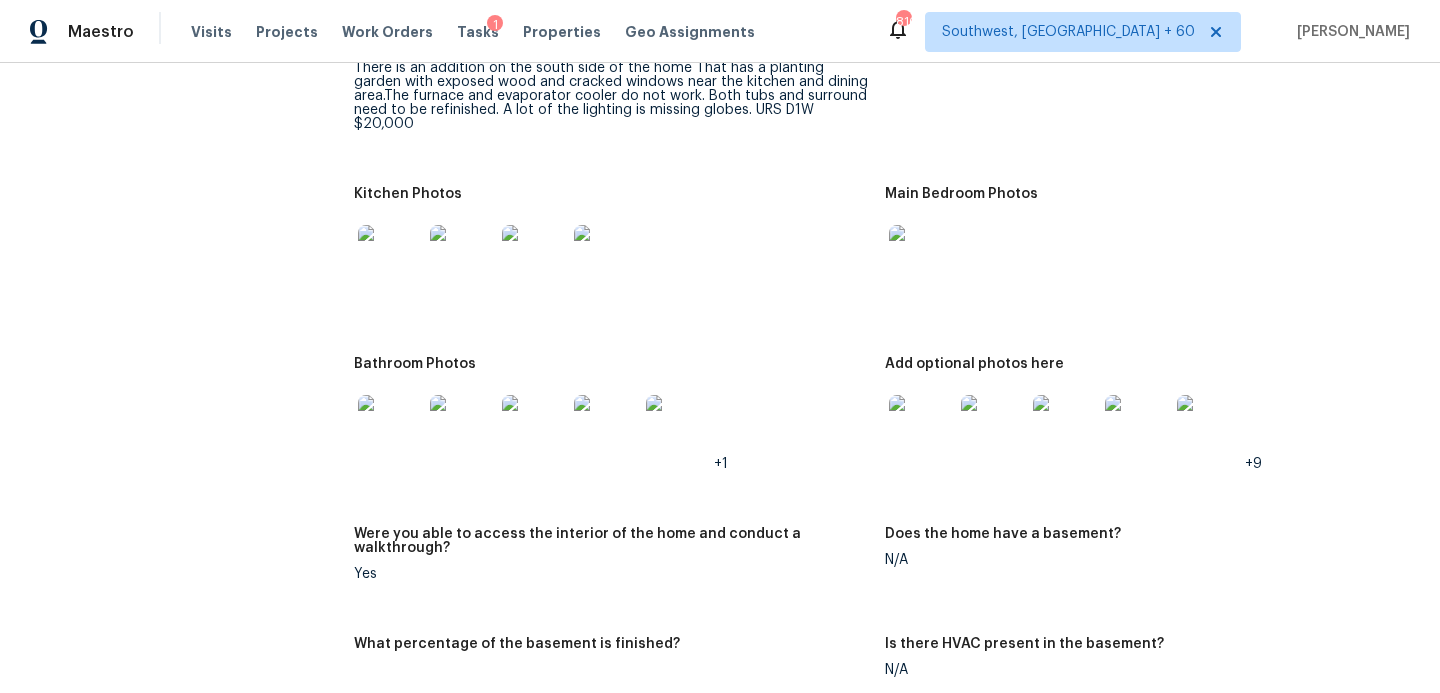 scroll, scrollTop: 2285, scrollLeft: 0, axis: vertical 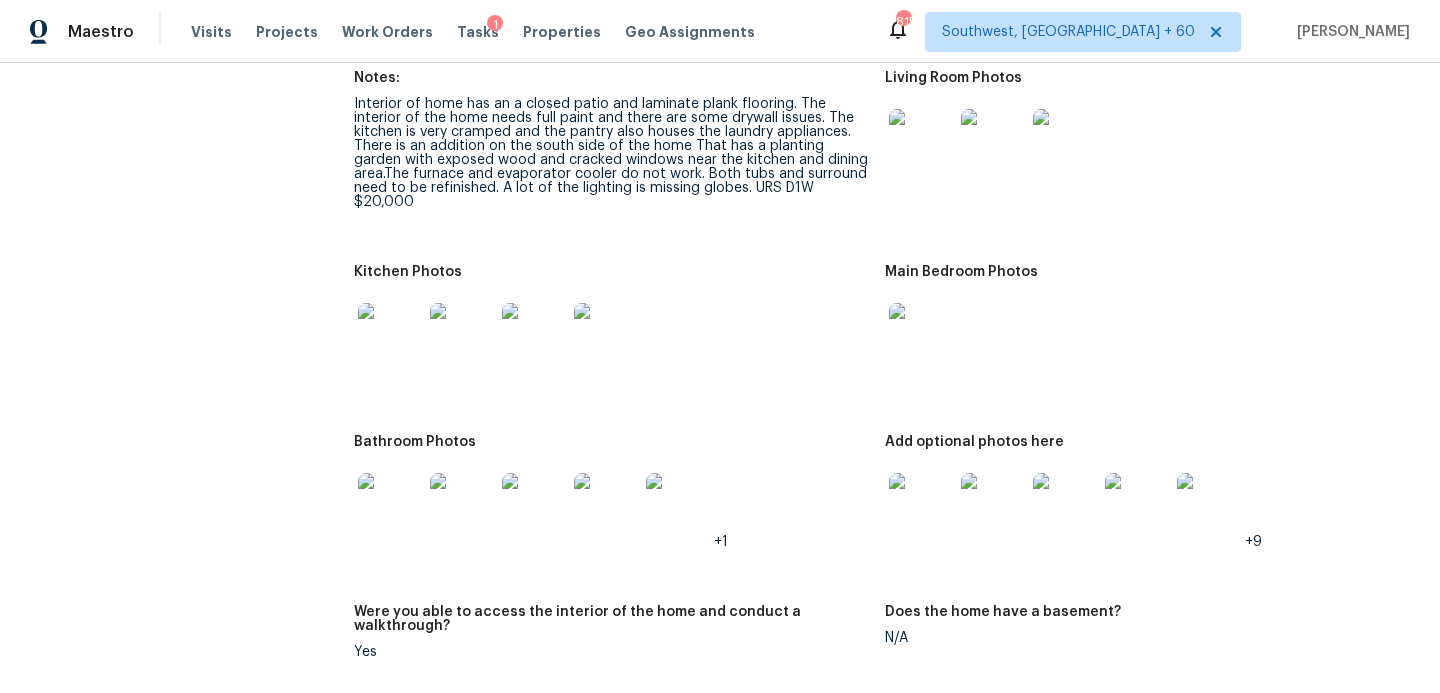 click at bounding box center (611, 335) 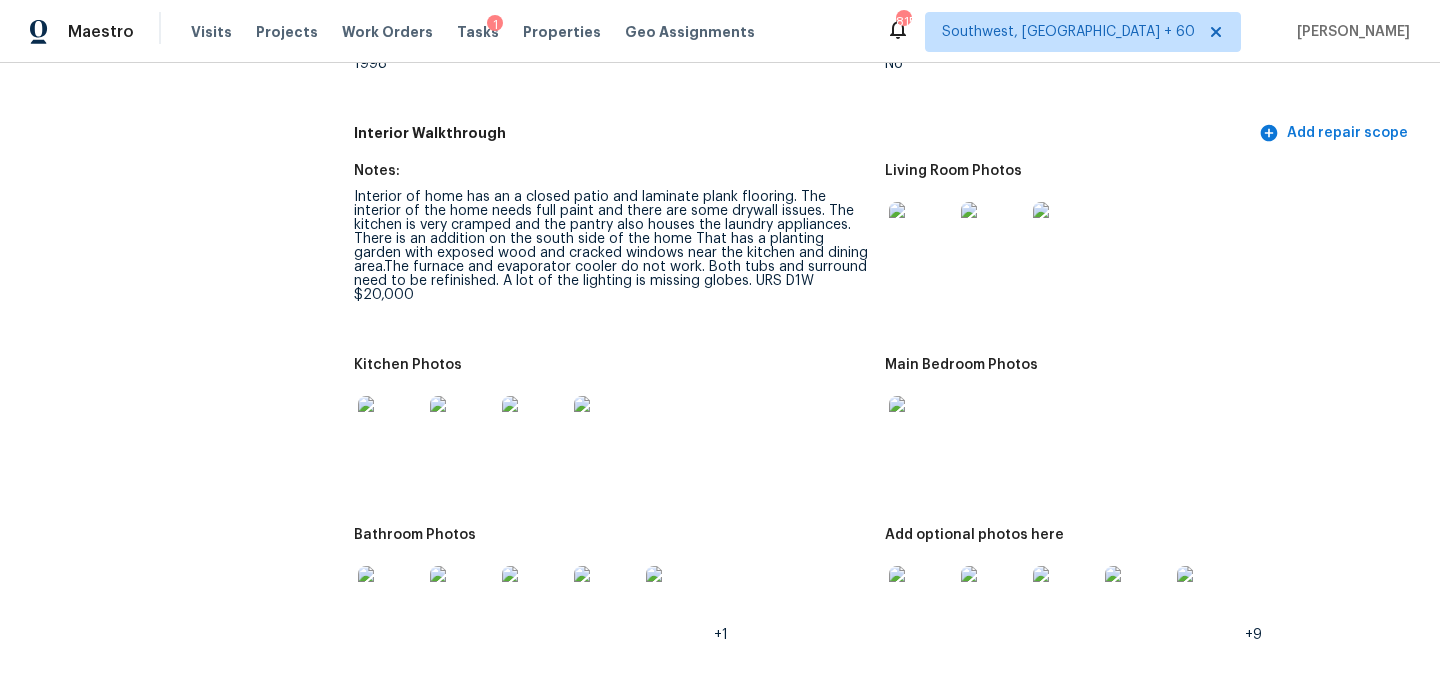 scroll, scrollTop: 2162, scrollLeft: 0, axis: vertical 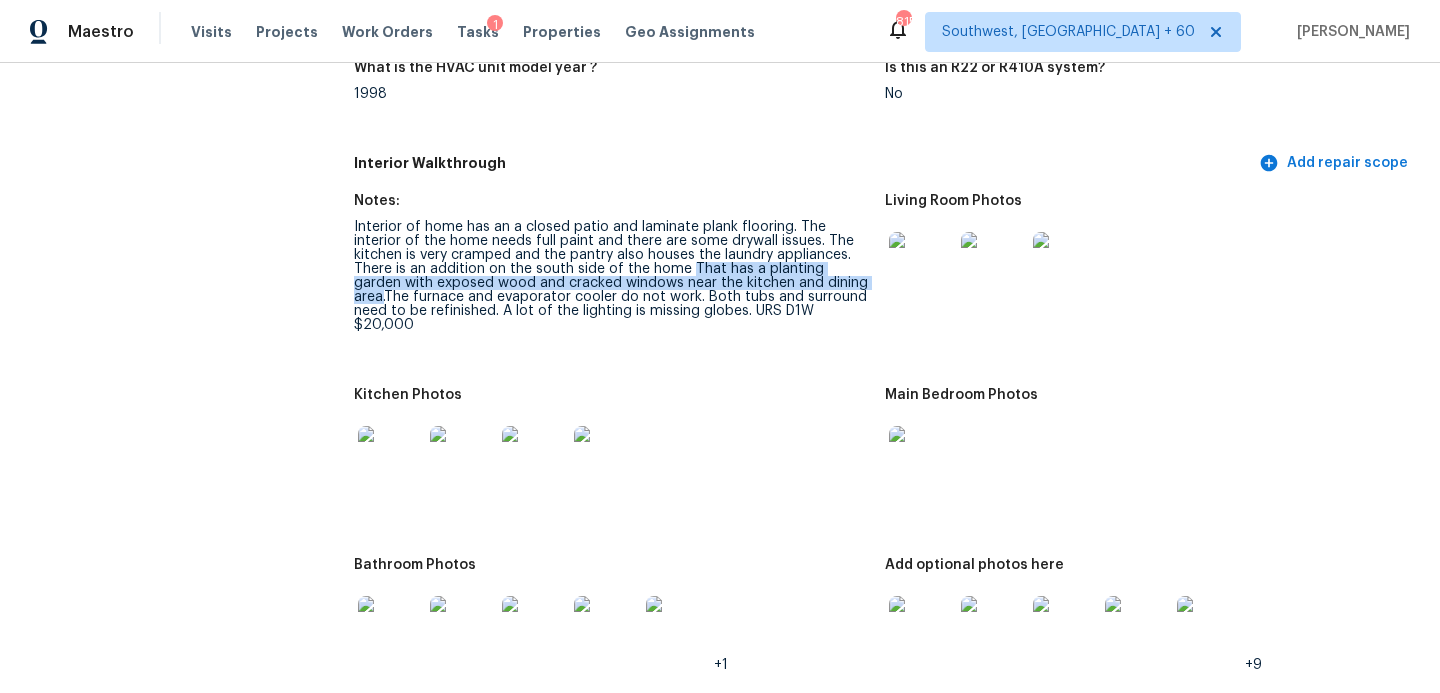 drag, startPoint x: 614, startPoint y: 252, endPoint x: 812, endPoint y: 273, distance: 199.11052 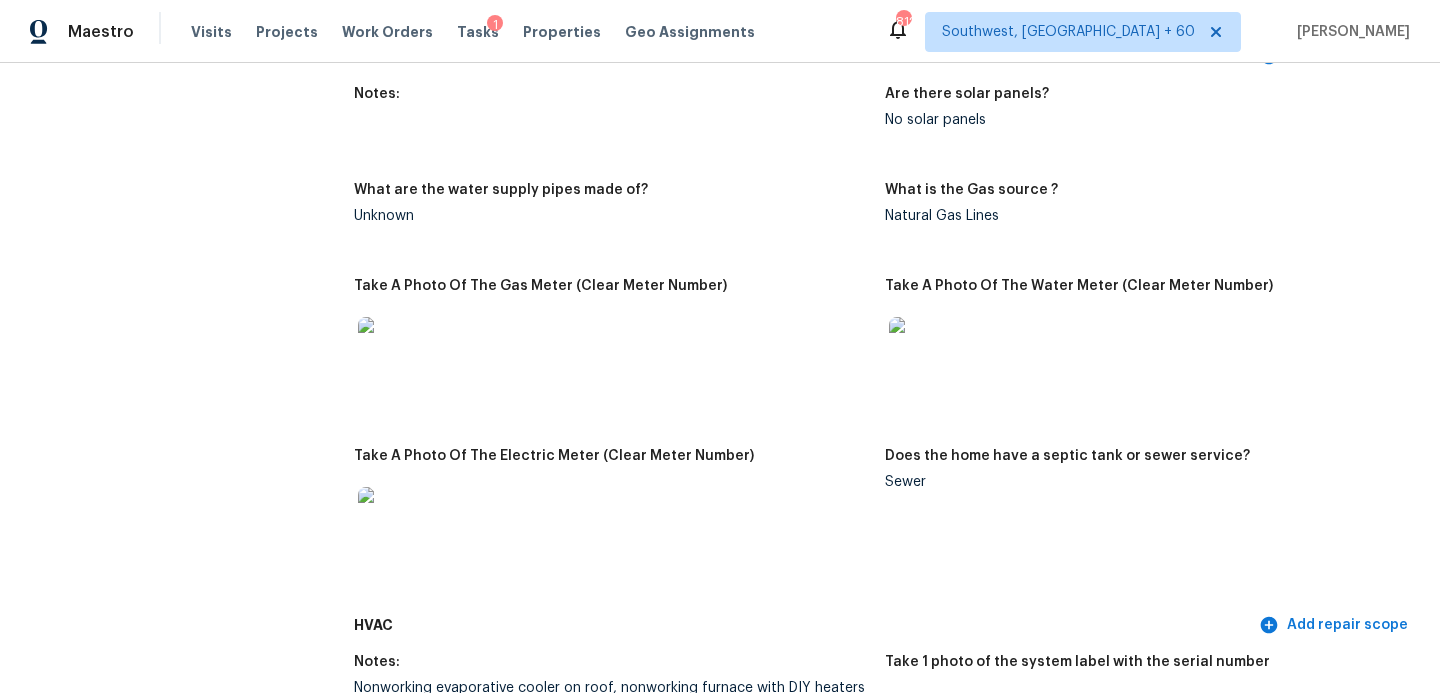 scroll, scrollTop: 1616, scrollLeft: 0, axis: vertical 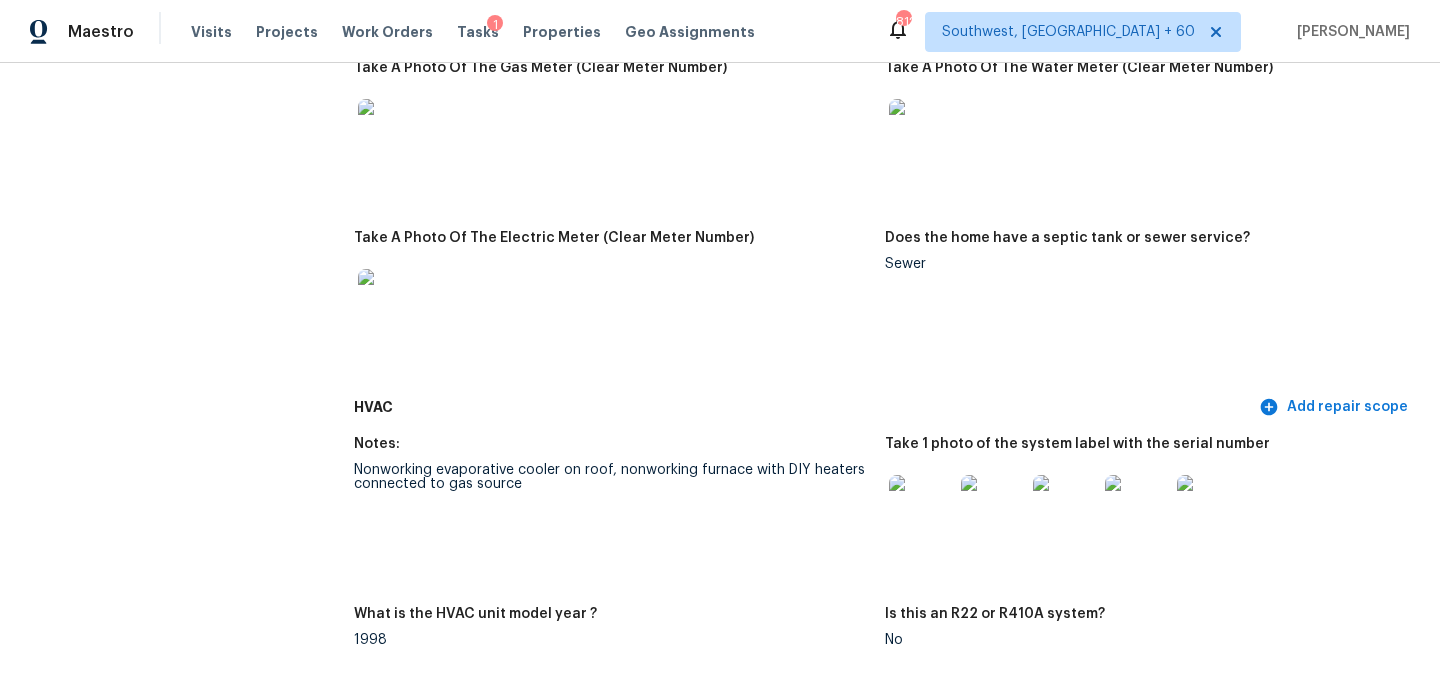 click on "Nonworking evaporative cooler on roof, nonworking furnace with DIY heaters connected to gas source" at bounding box center [611, 477] 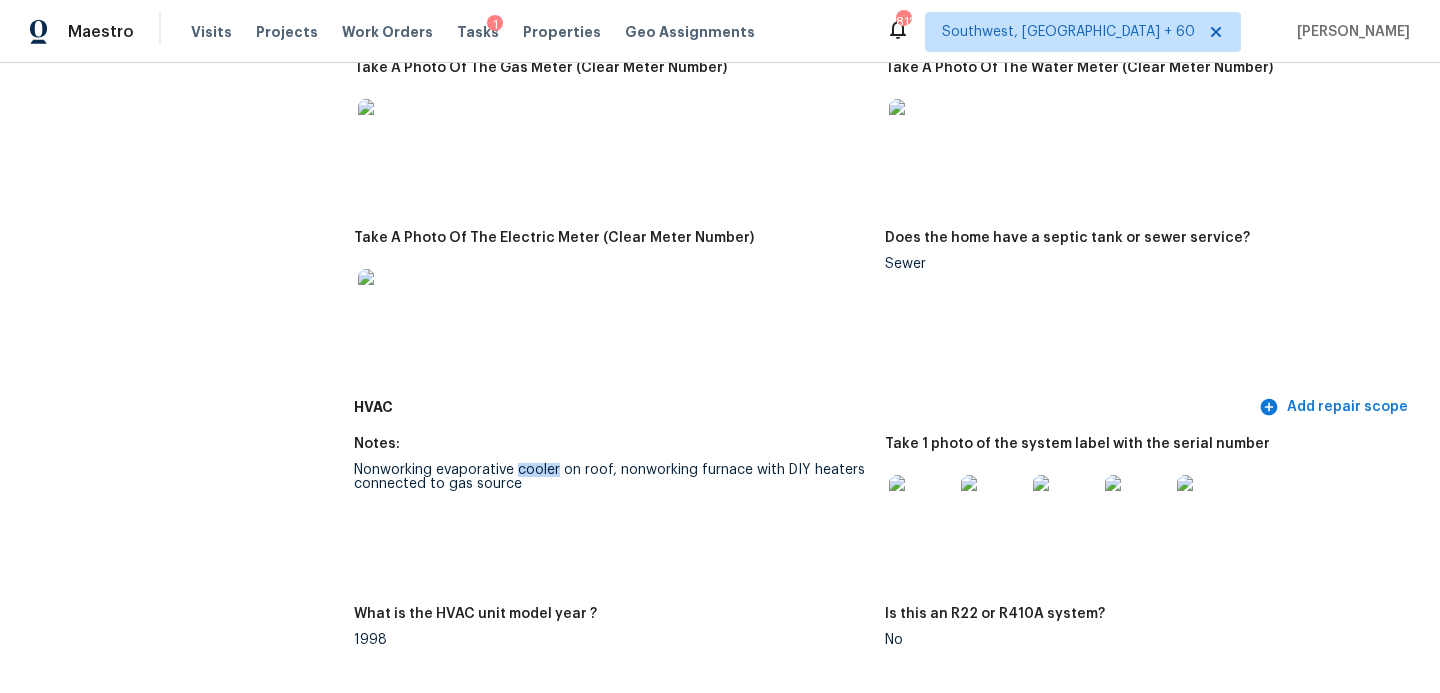 click on "Nonworking evaporative cooler on roof, nonworking furnace with DIY heaters connected to gas source" at bounding box center [611, 477] 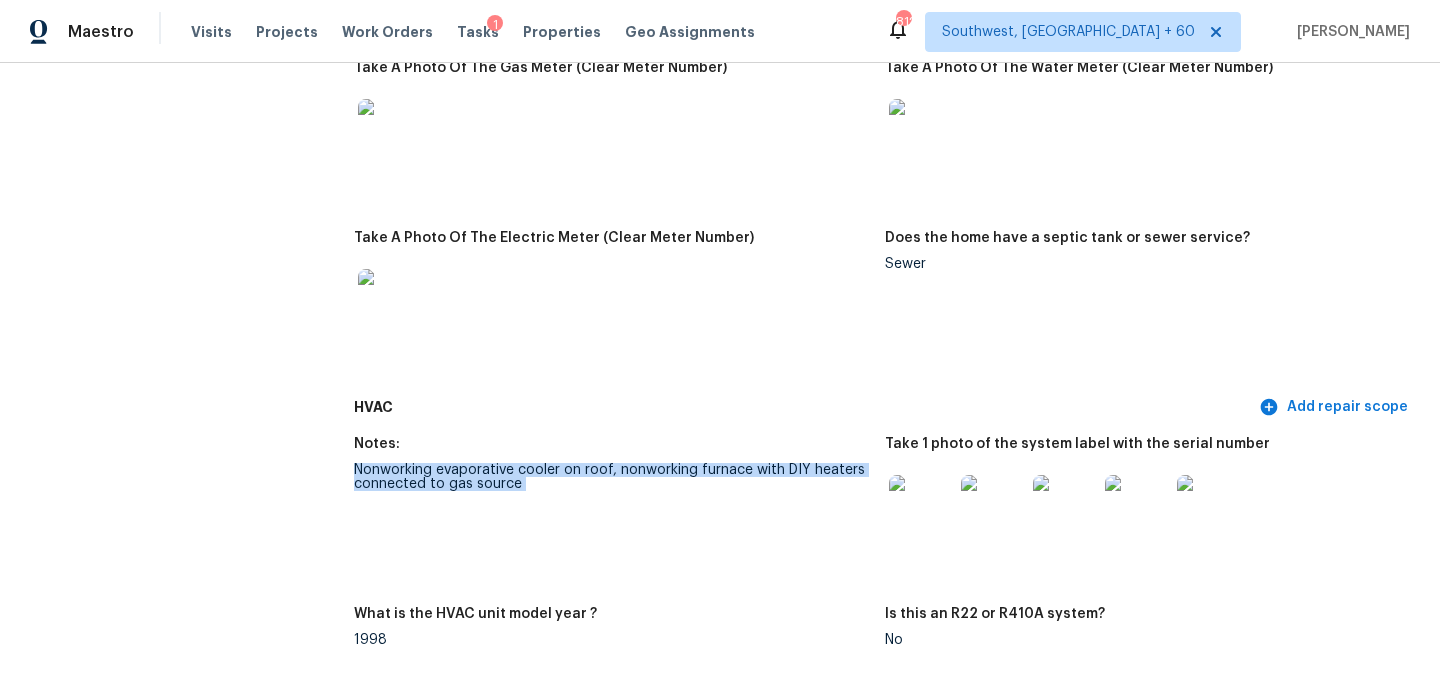 click on "Nonworking evaporative cooler on roof, nonworking furnace with DIY heaters connected to gas source" at bounding box center (611, 477) 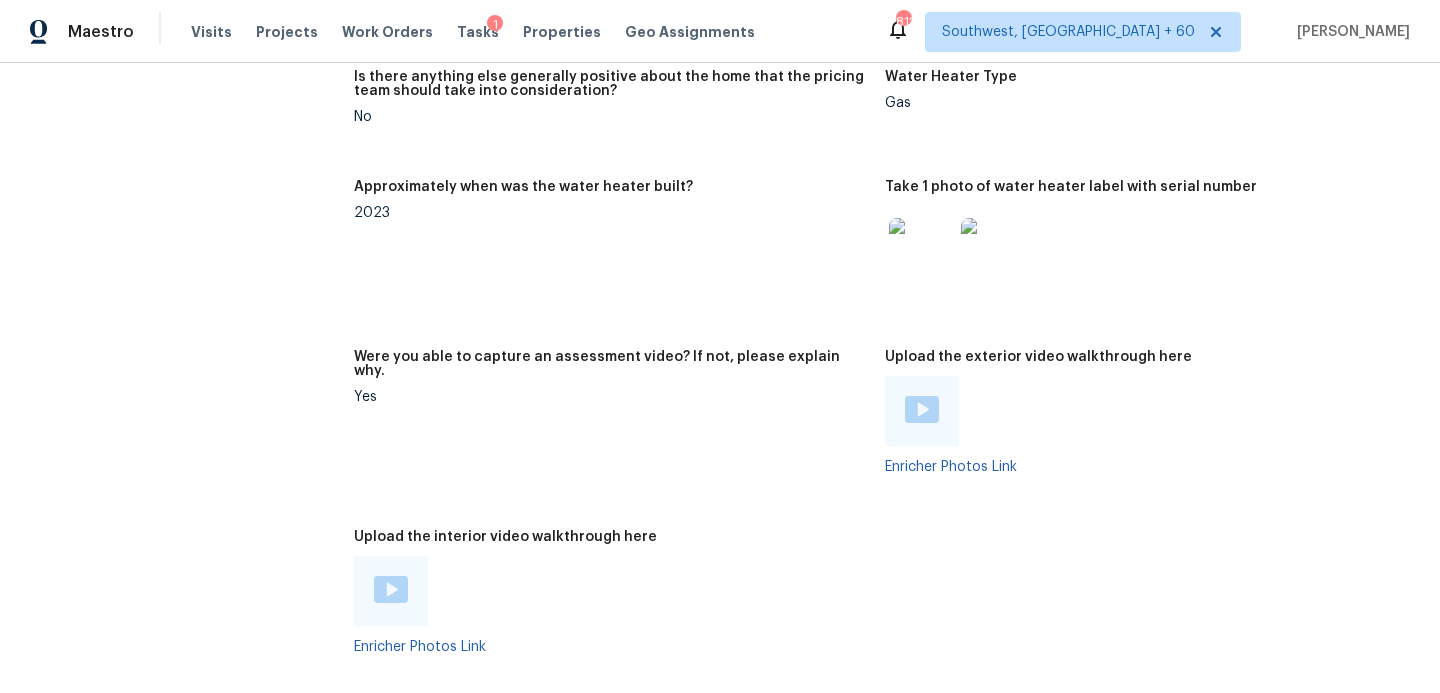 scroll, scrollTop: 3799, scrollLeft: 0, axis: vertical 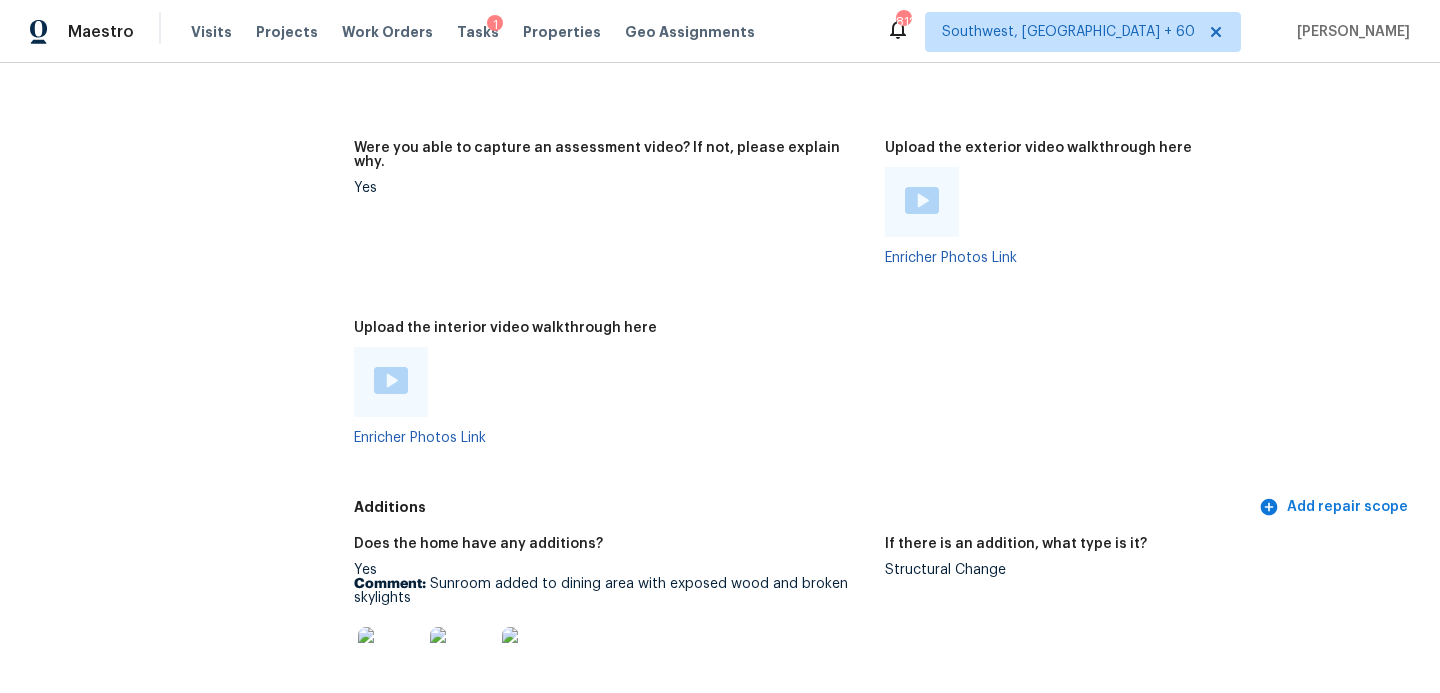 click on "Enricher Photos Link" at bounding box center [611, 396] 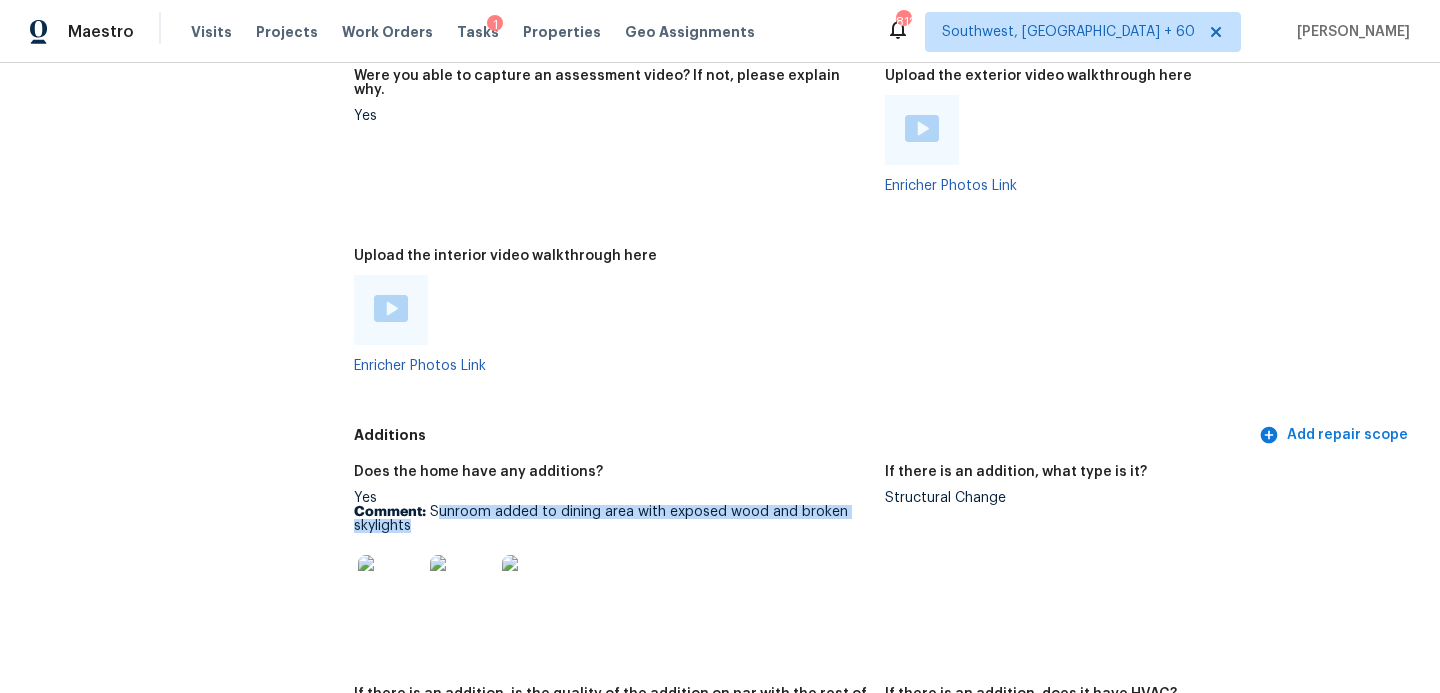 drag, startPoint x: 434, startPoint y: 470, endPoint x: 460, endPoint y: 484, distance: 29.529646 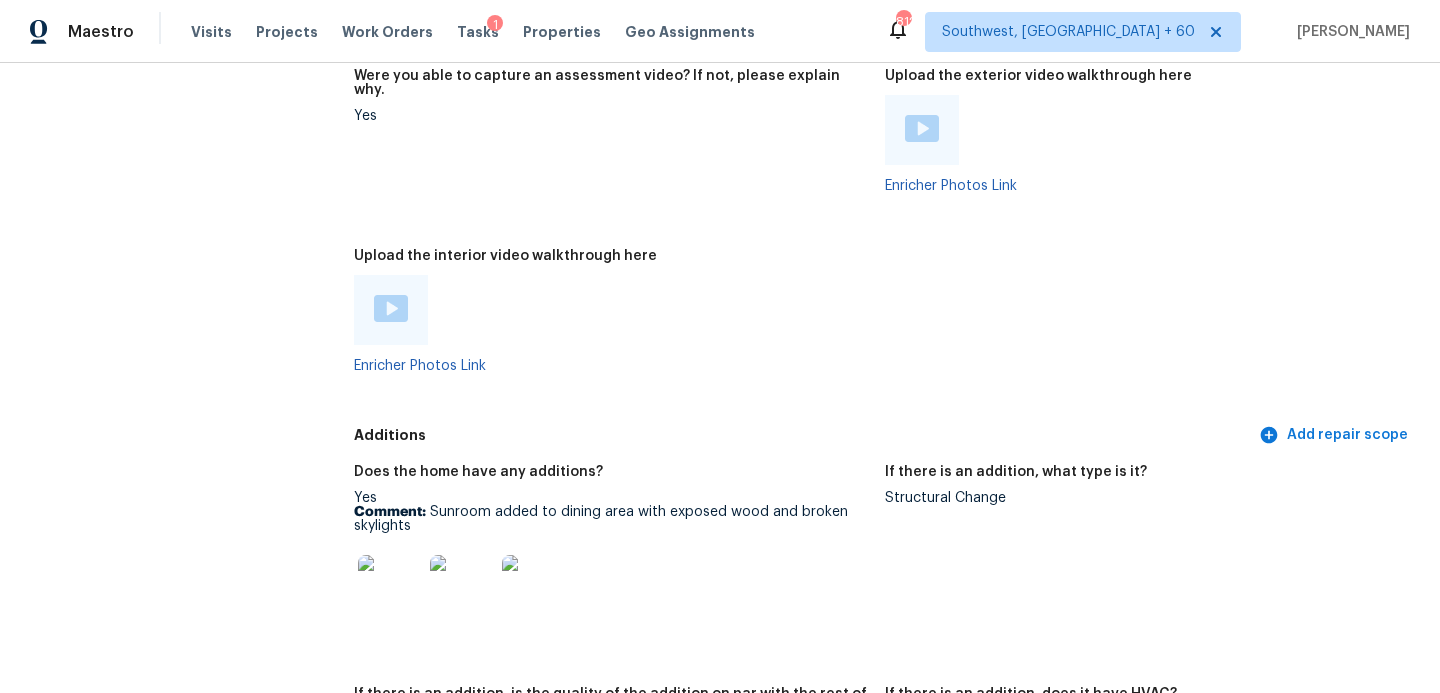 click on "Comment:   Sunroom added to dining area with exposed wood and broken skylights" at bounding box center [611, 519] 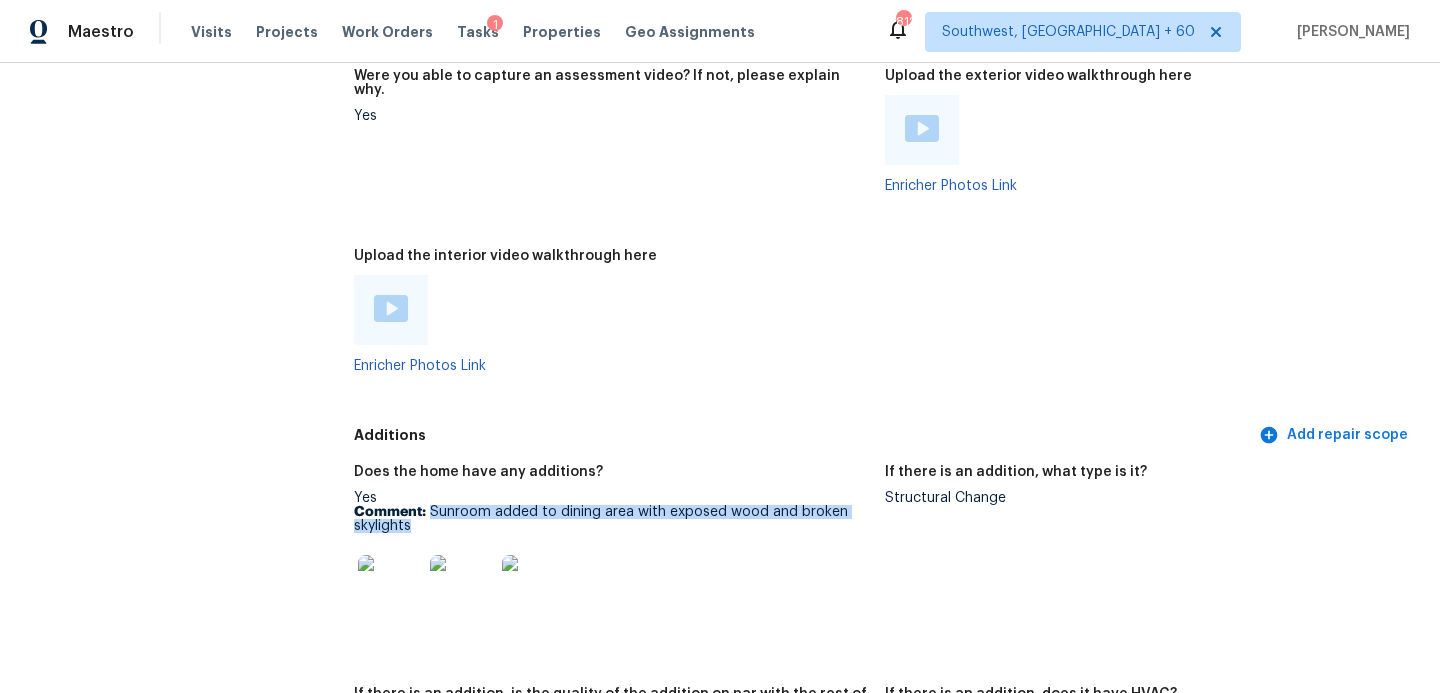 drag, startPoint x: 430, startPoint y: 468, endPoint x: 453, endPoint y: 486, distance: 29.206163 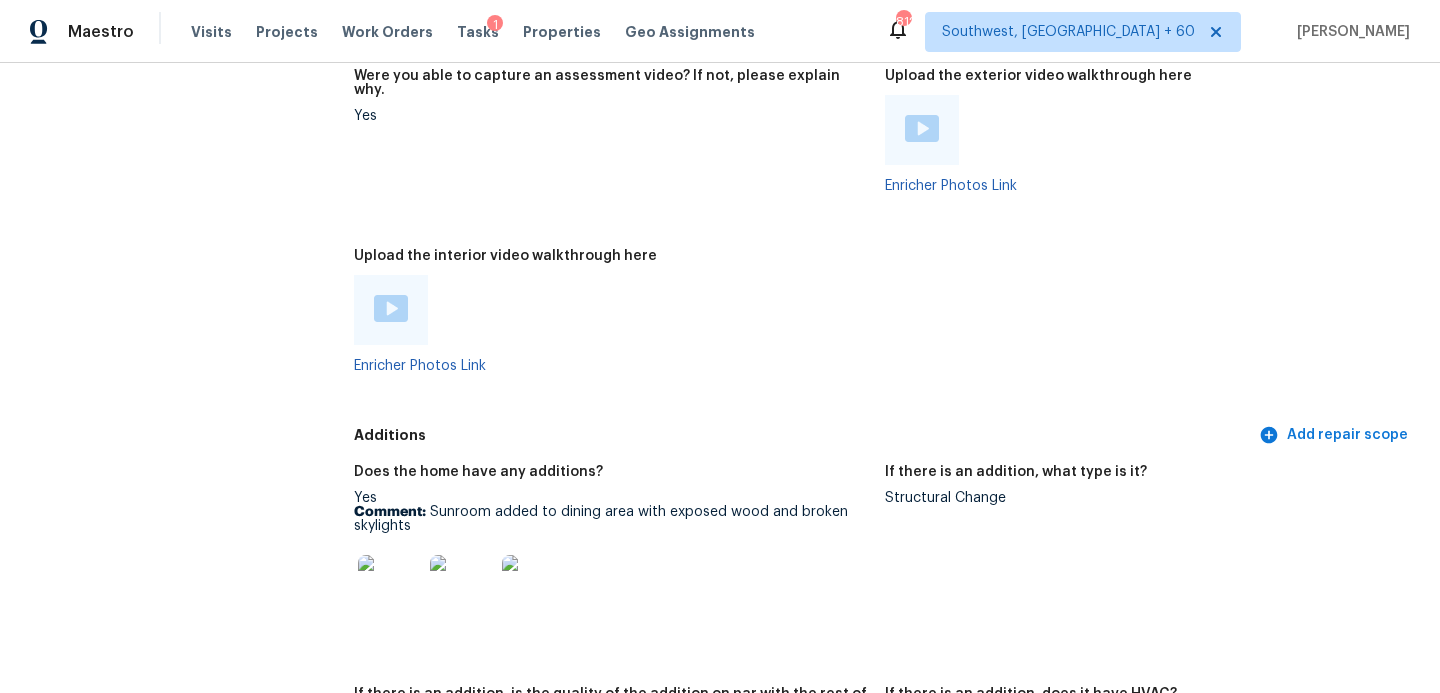 click at bounding box center [611, 587] 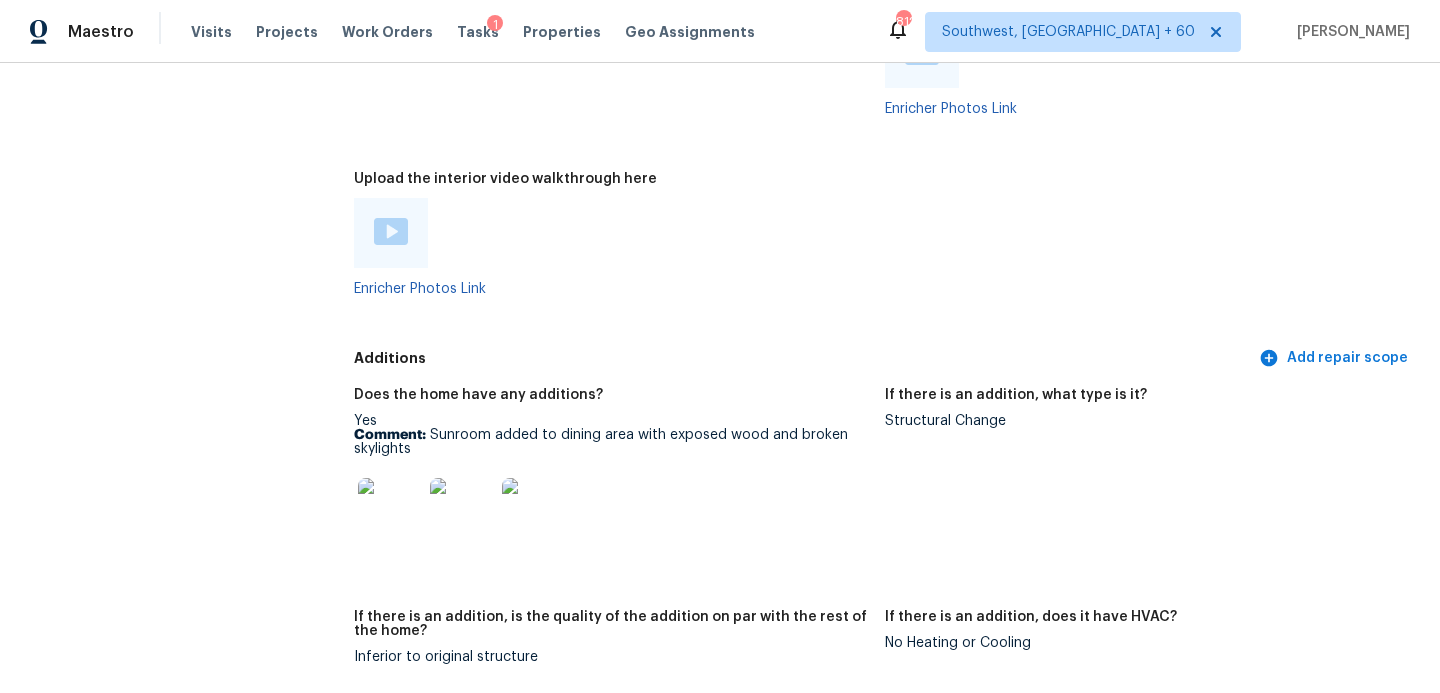 scroll, scrollTop: 3987, scrollLeft: 0, axis: vertical 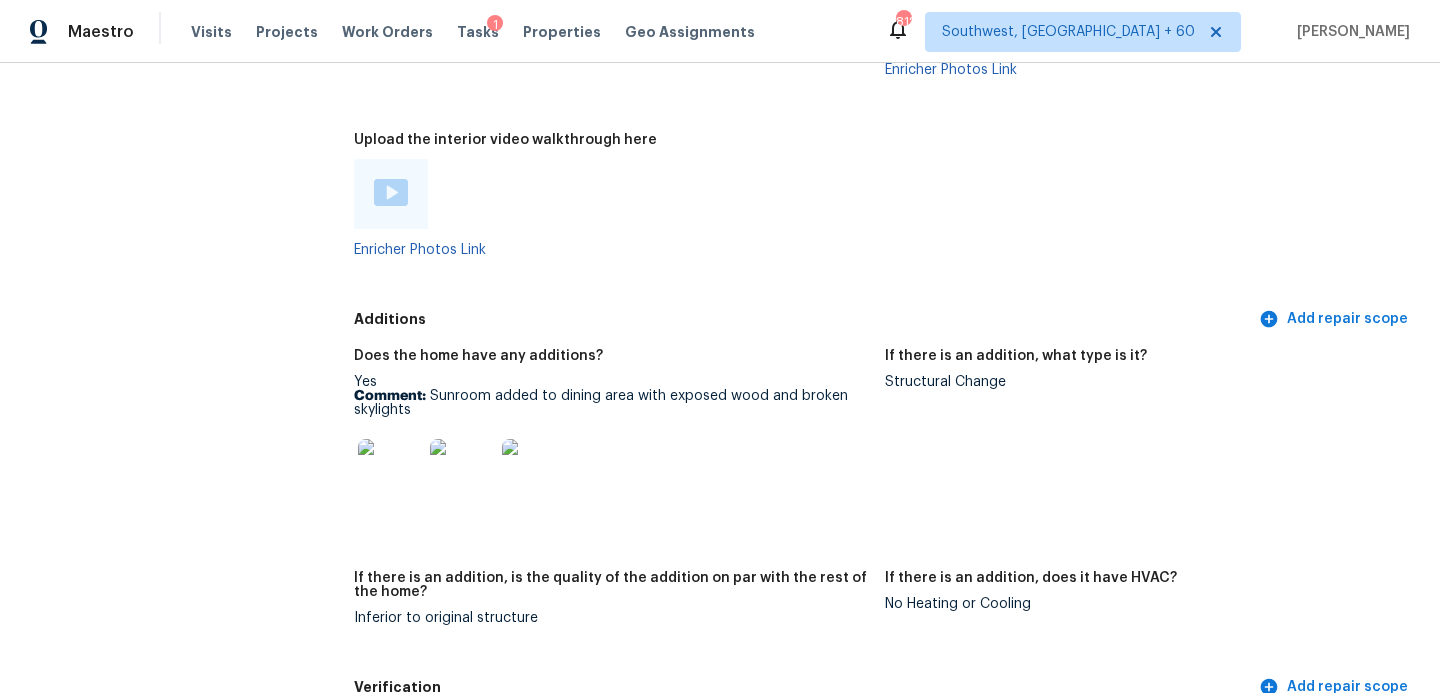 click at bounding box center (390, 471) 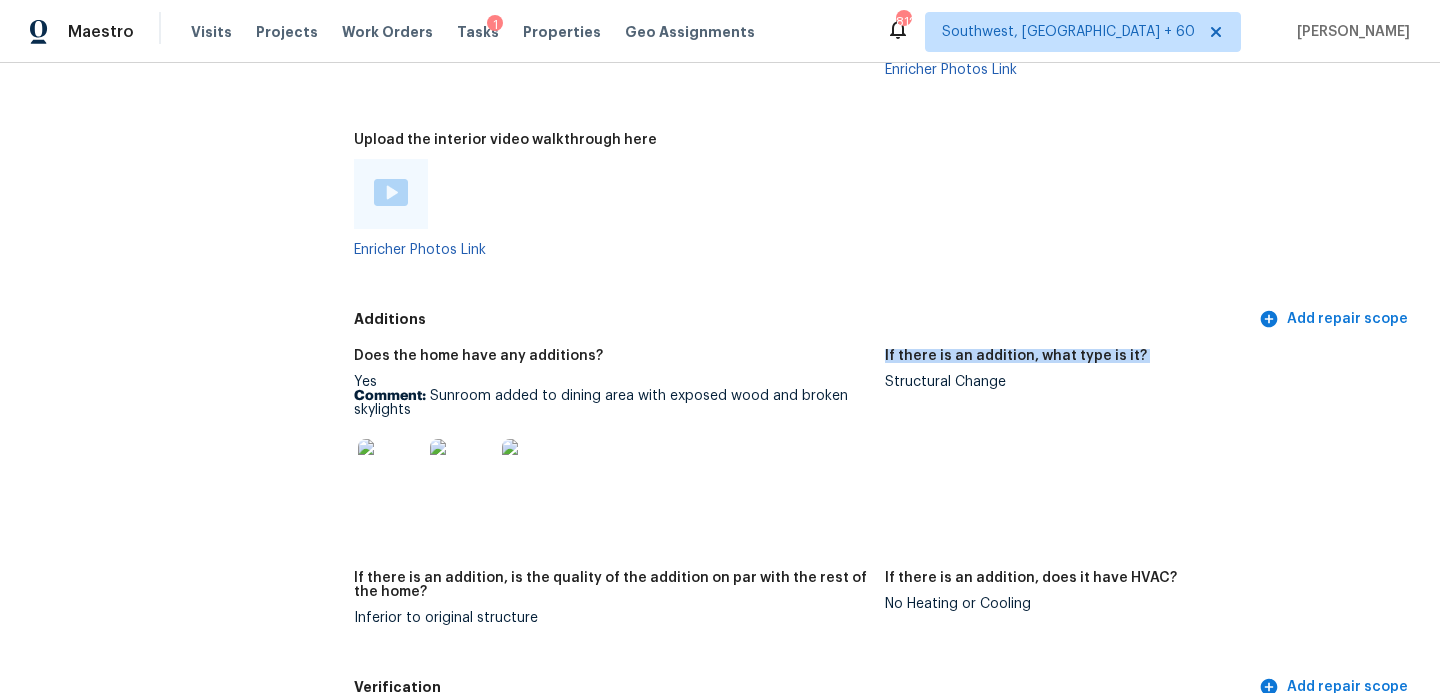 click on "If there is an addition, what type is it?" at bounding box center [1142, 362] 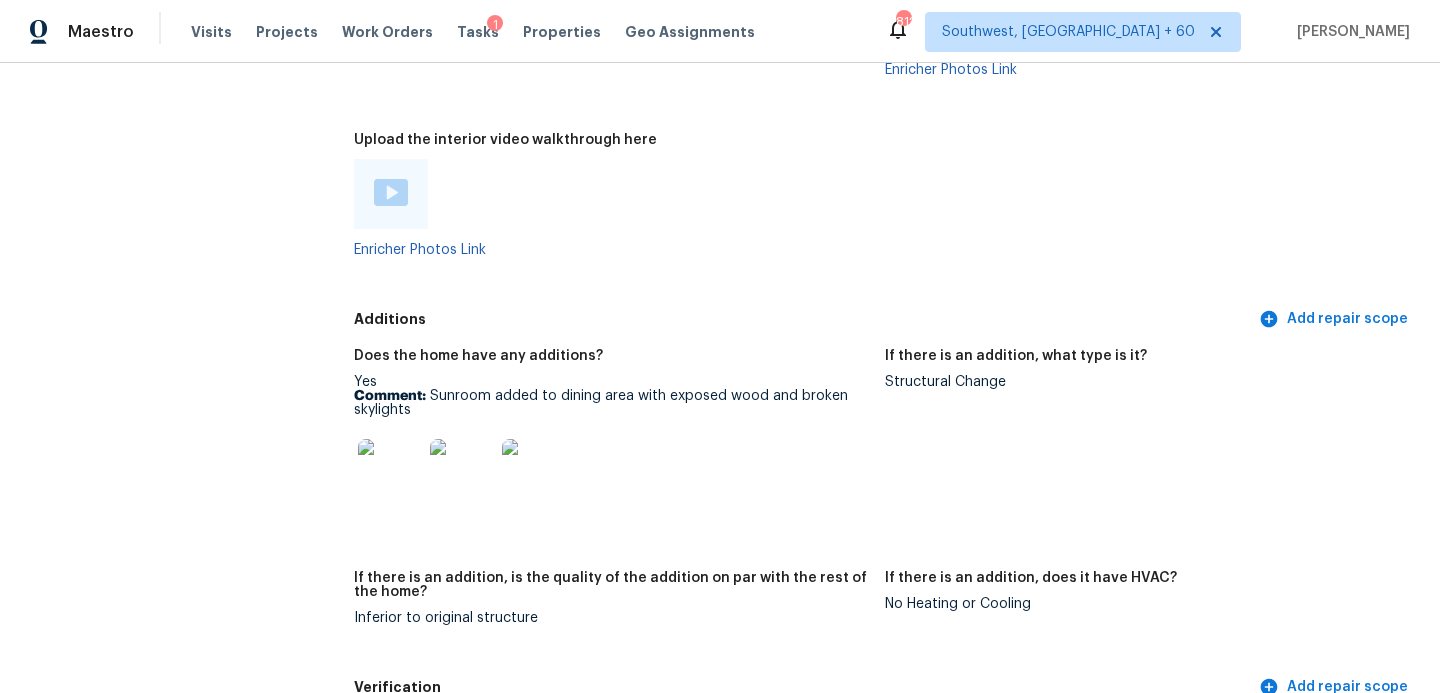 click on "Structural Change" at bounding box center [1142, 382] 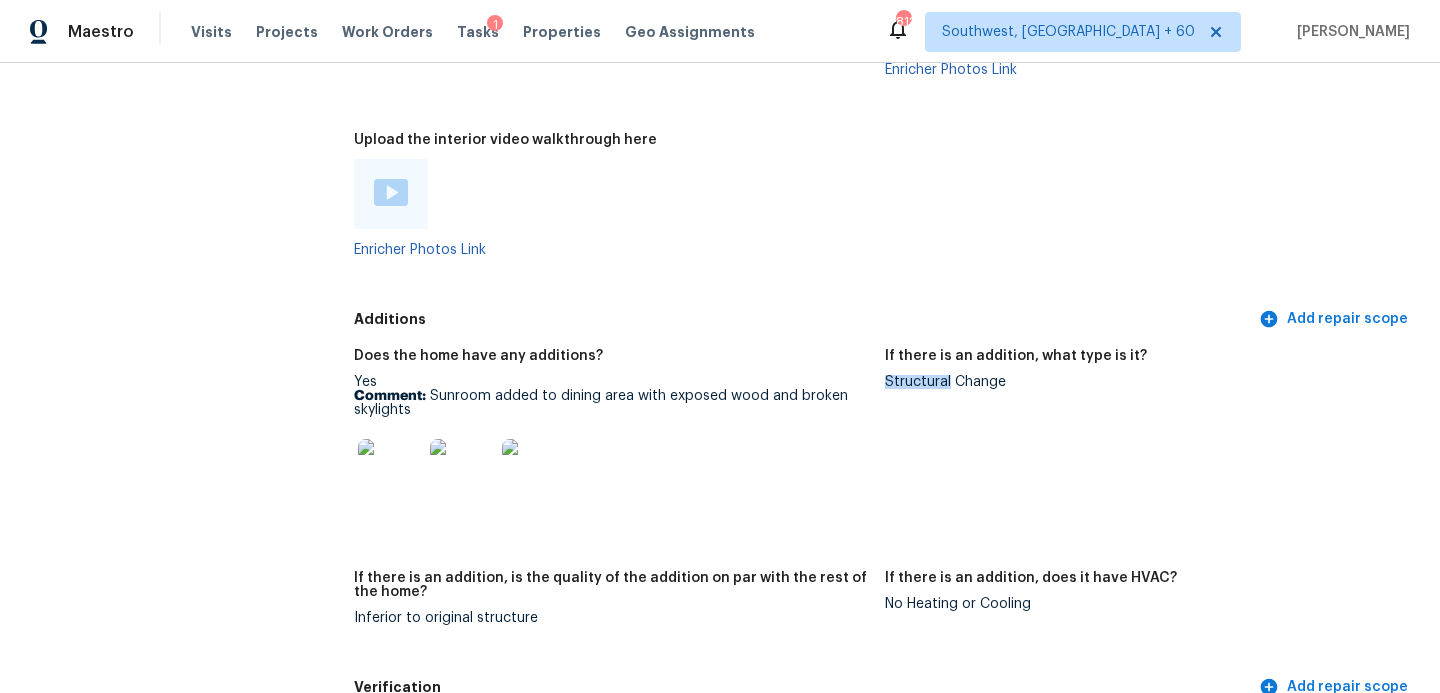 click on "Structural Change" at bounding box center [1142, 382] 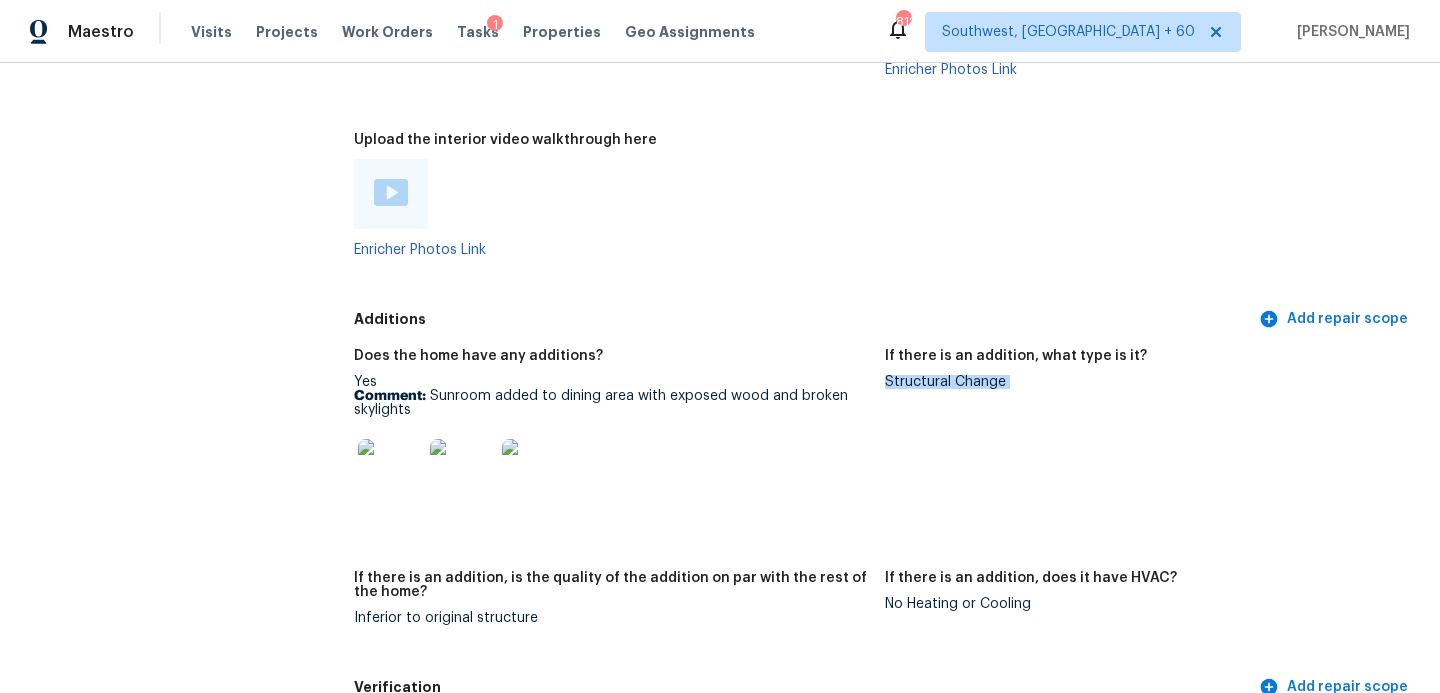 click on "Structural Change" at bounding box center [1142, 382] 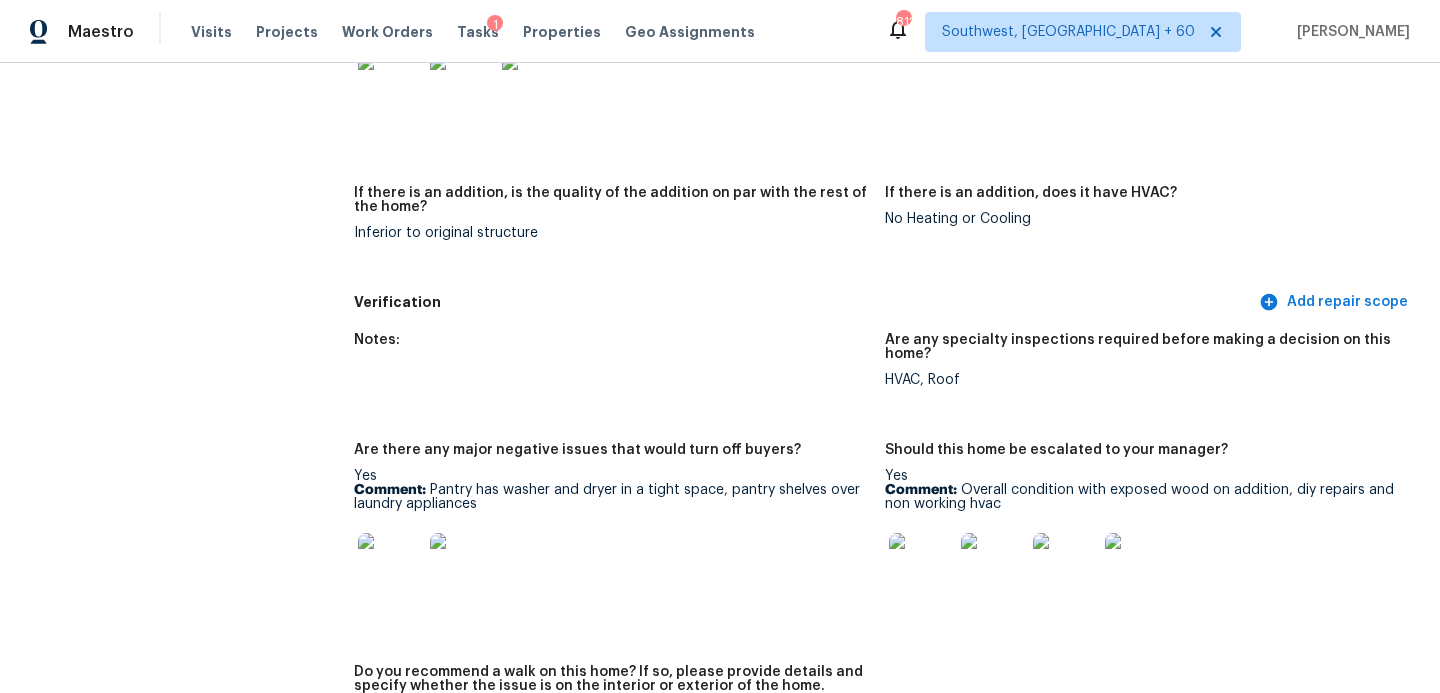 scroll, scrollTop: 4436, scrollLeft: 0, axis: vertical 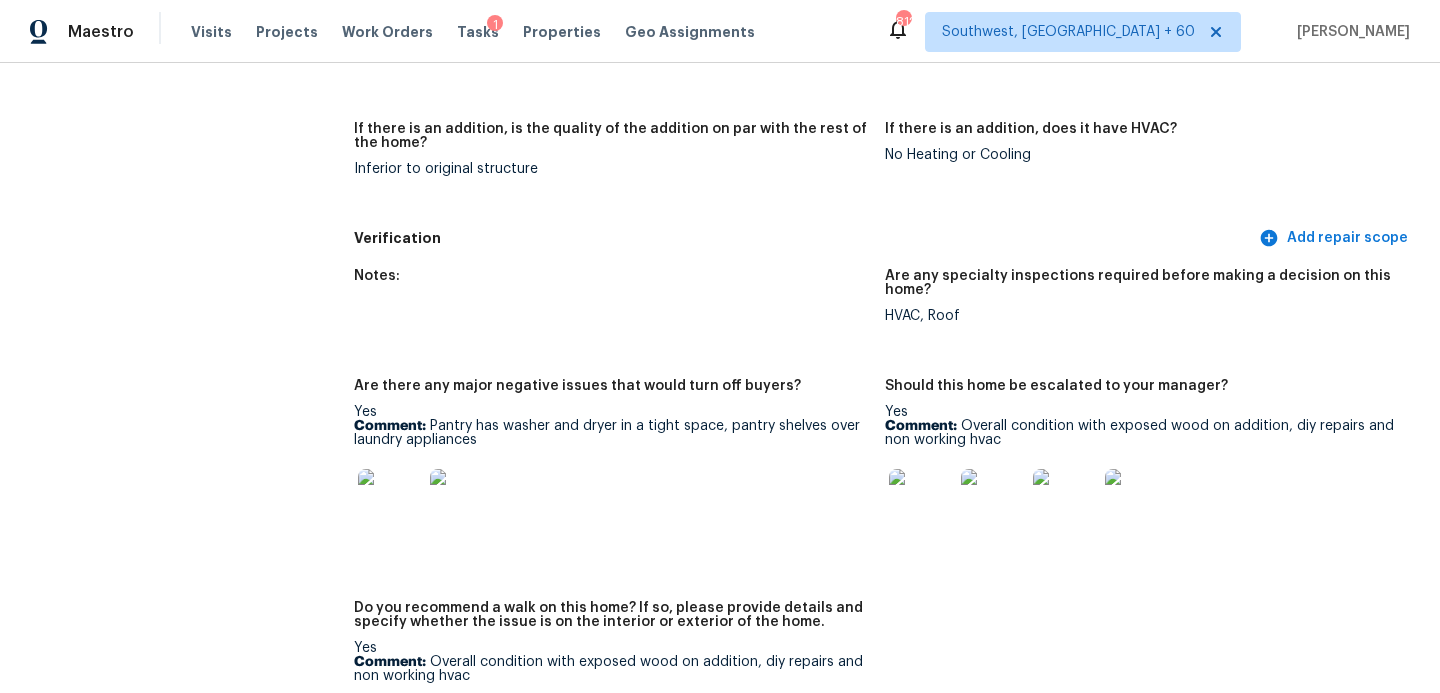 click at bounding box center [921, 501] 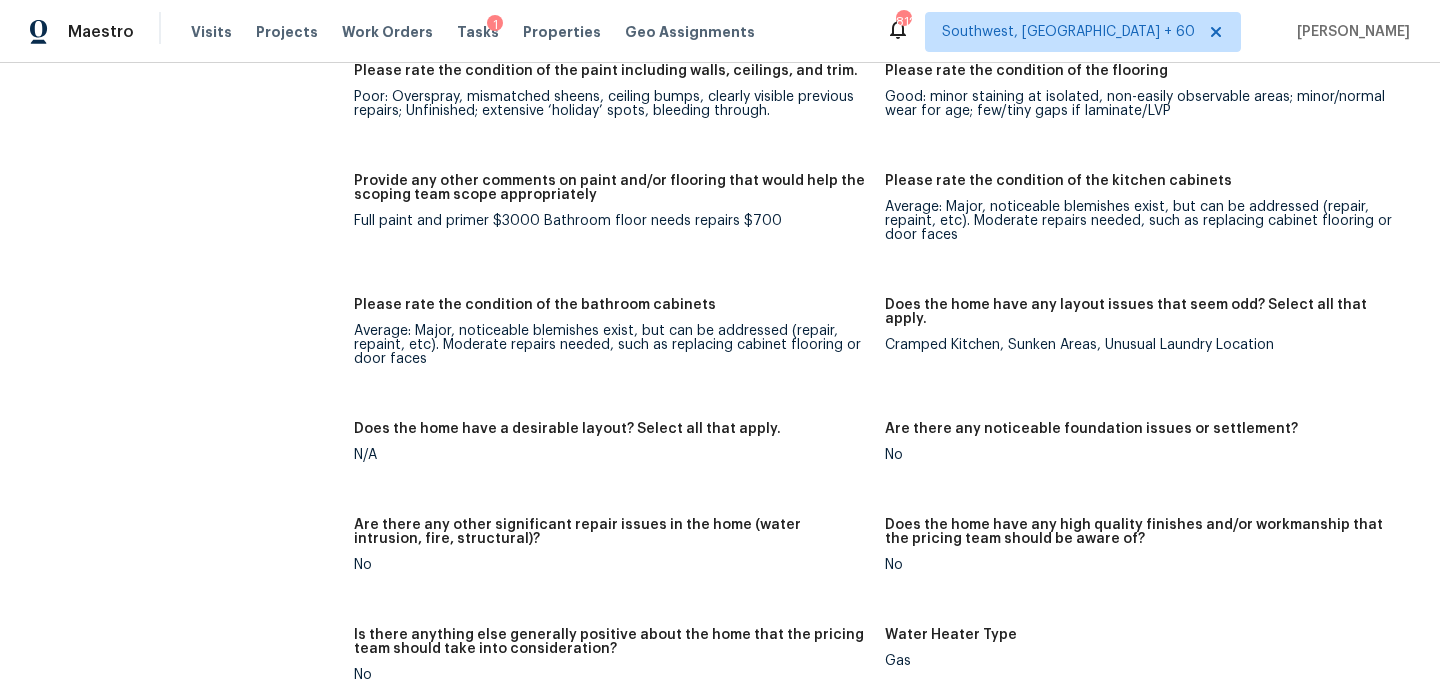 scroll, scrollTop: 2946, scrollLeft: 0, axis: vertical 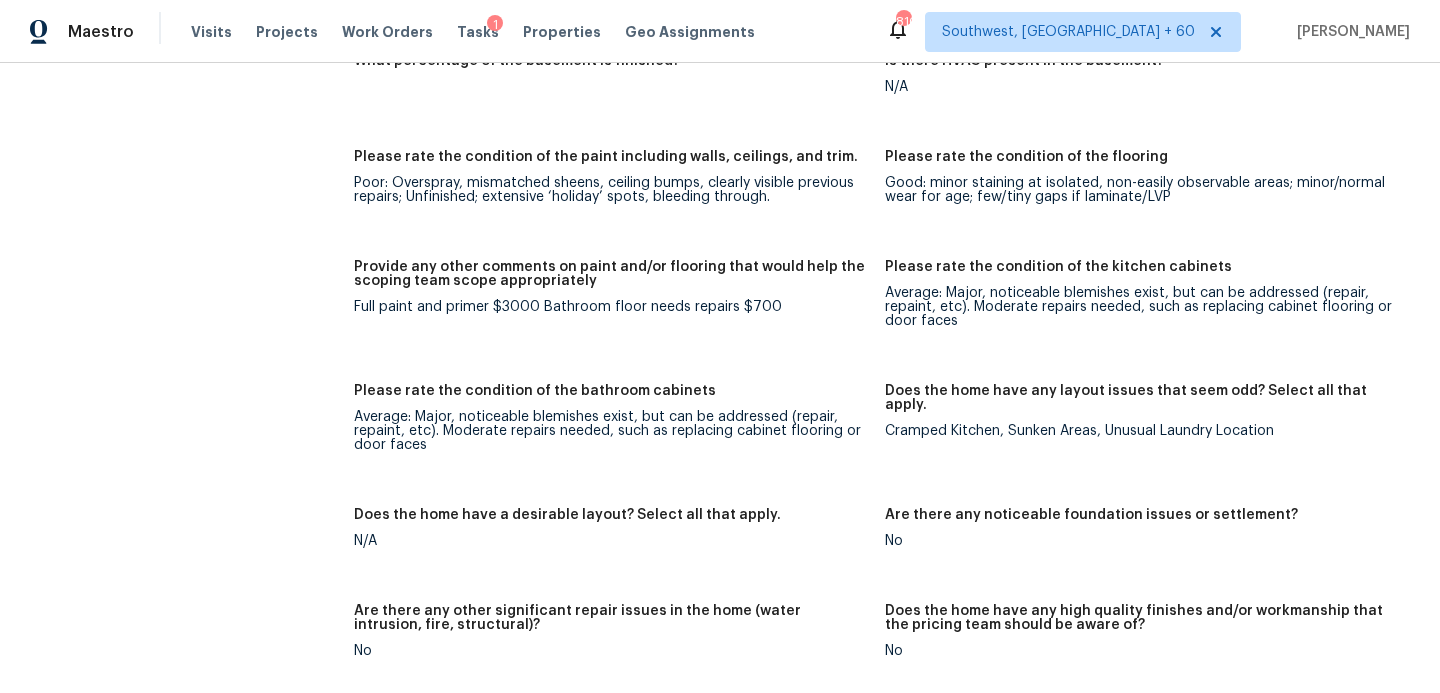 click on "Provide any other comments on paint and/or flooring that would help the scoping team scope appropriately" at bounding box center (611, 274) 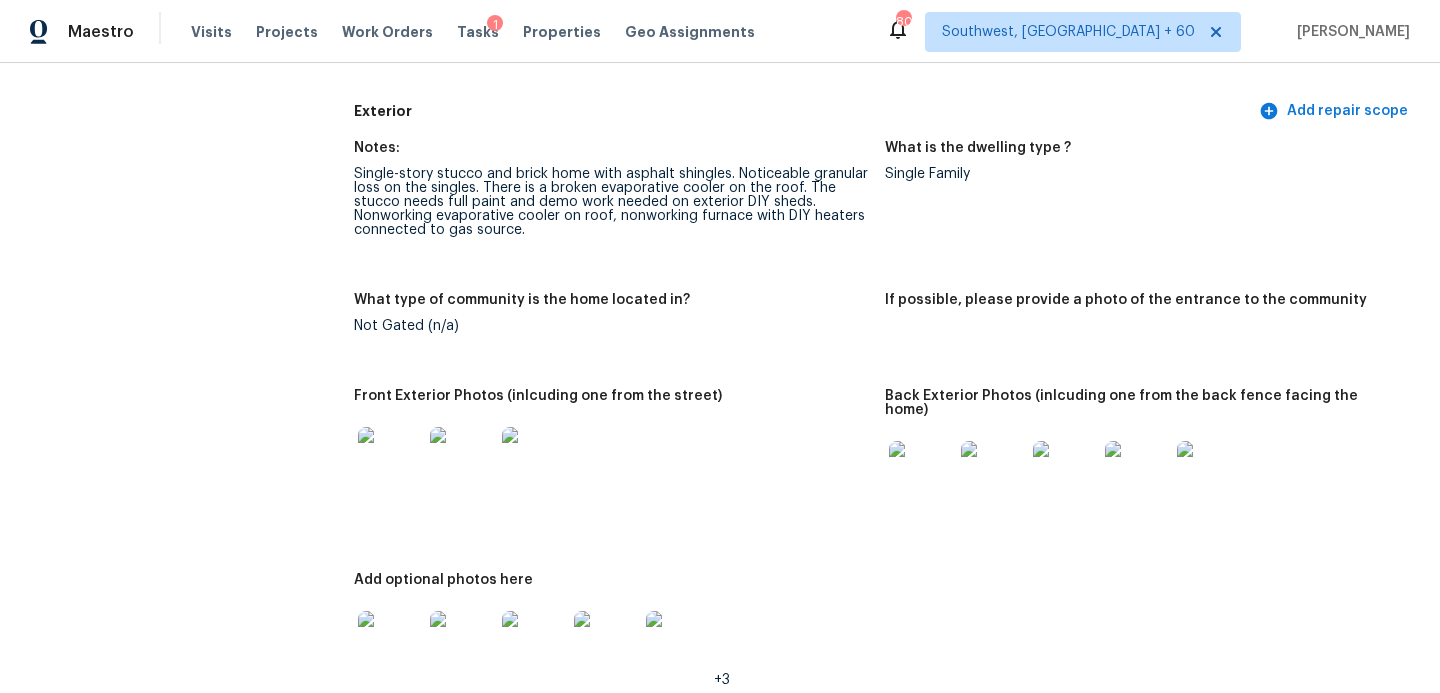 scroll, scrollTop: 0, scrollLeft: 0, axis: both 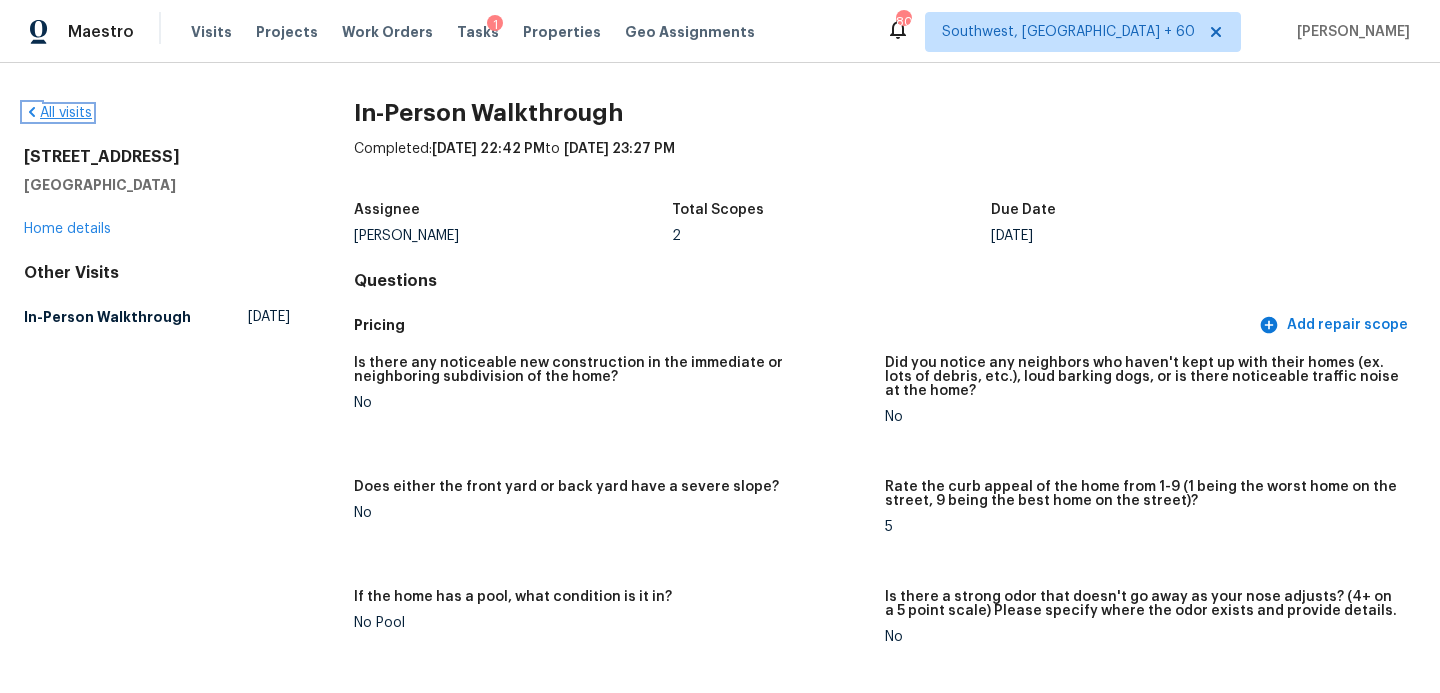 click on "All visits" at bounding box center (58, 113) 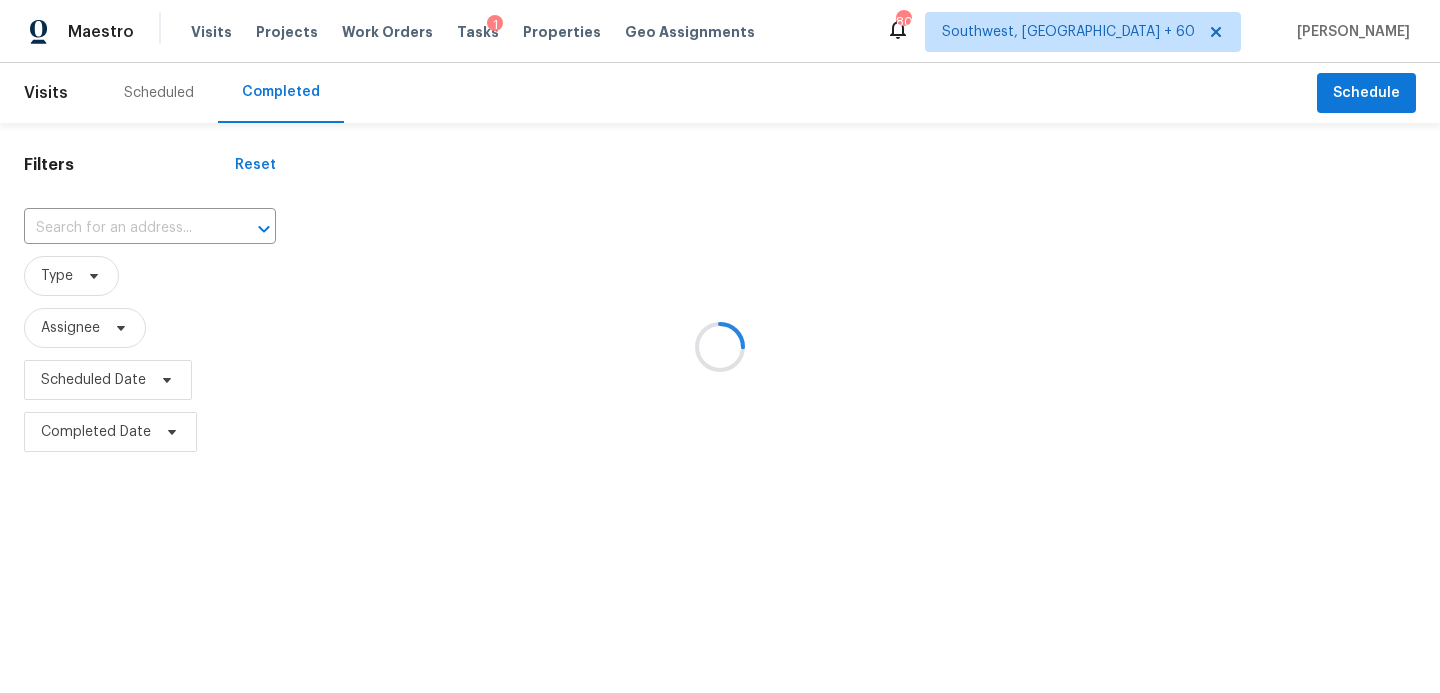 click at bounding box center (720, 346) 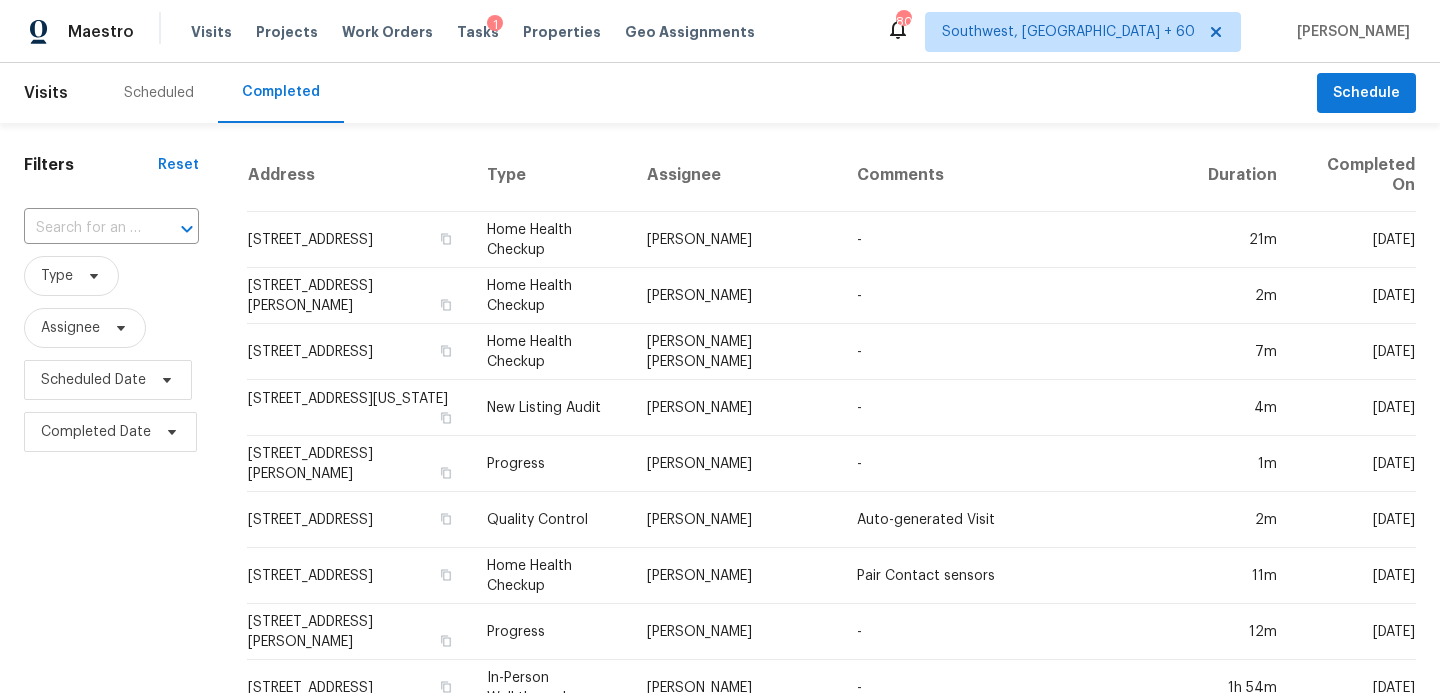 click at bounding box center [173, 229] 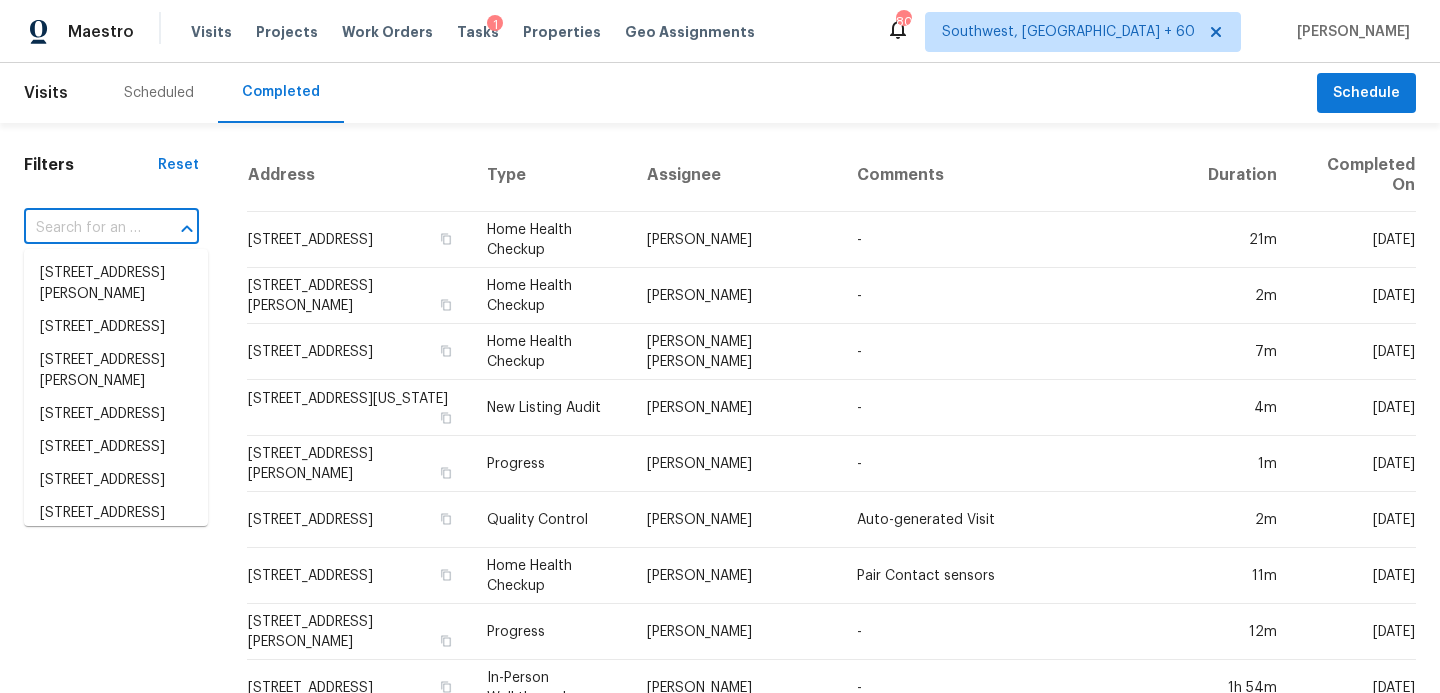 paste on "[STREET_ADDRESS]" 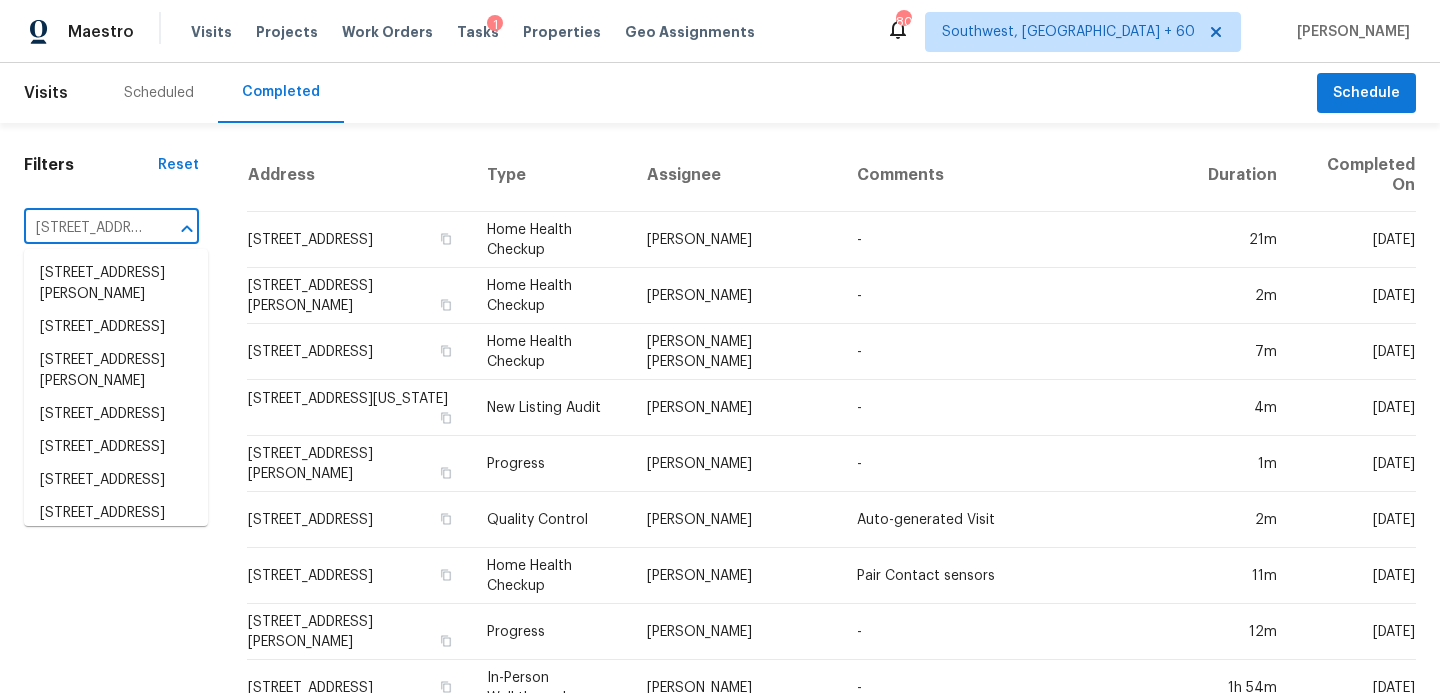 scroll, scrollTop: 0, scrollLeft: 154, axis: horizontal 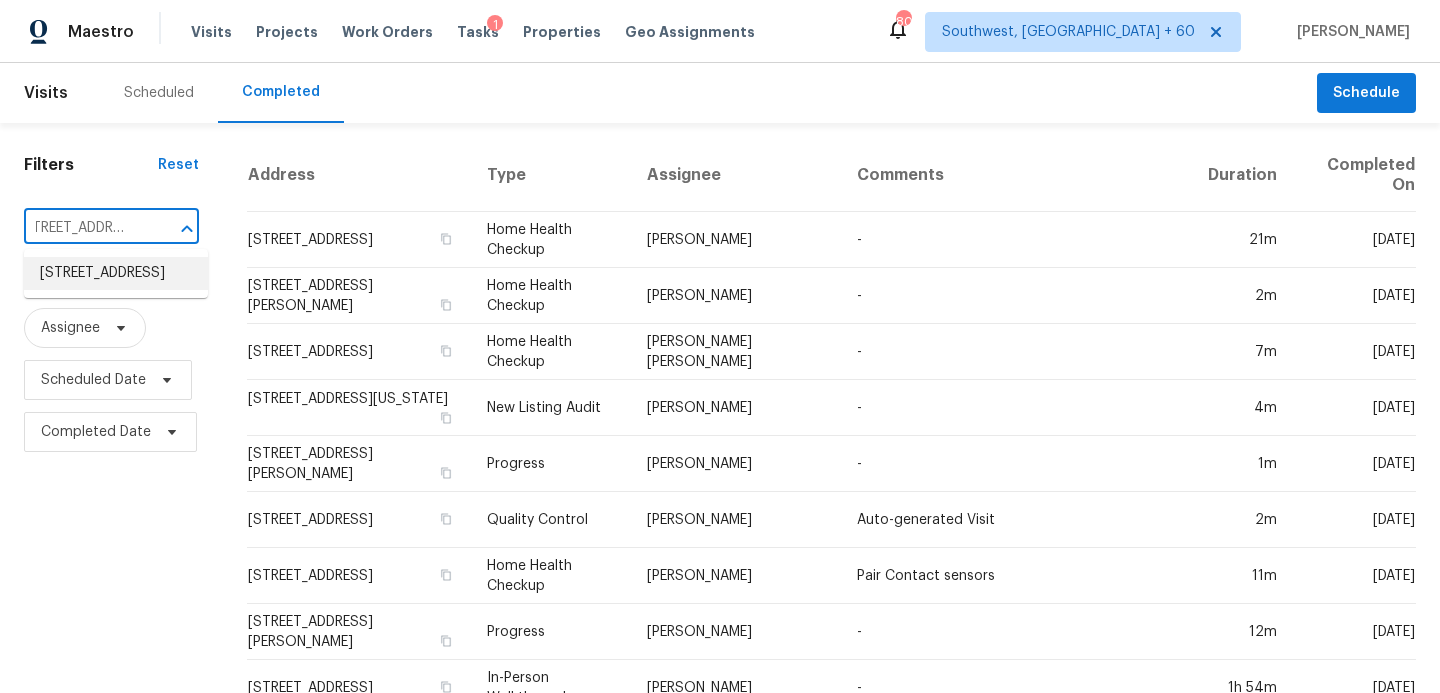 click on "[STREET_ADDRESS]" at bounding box center [116, 273] 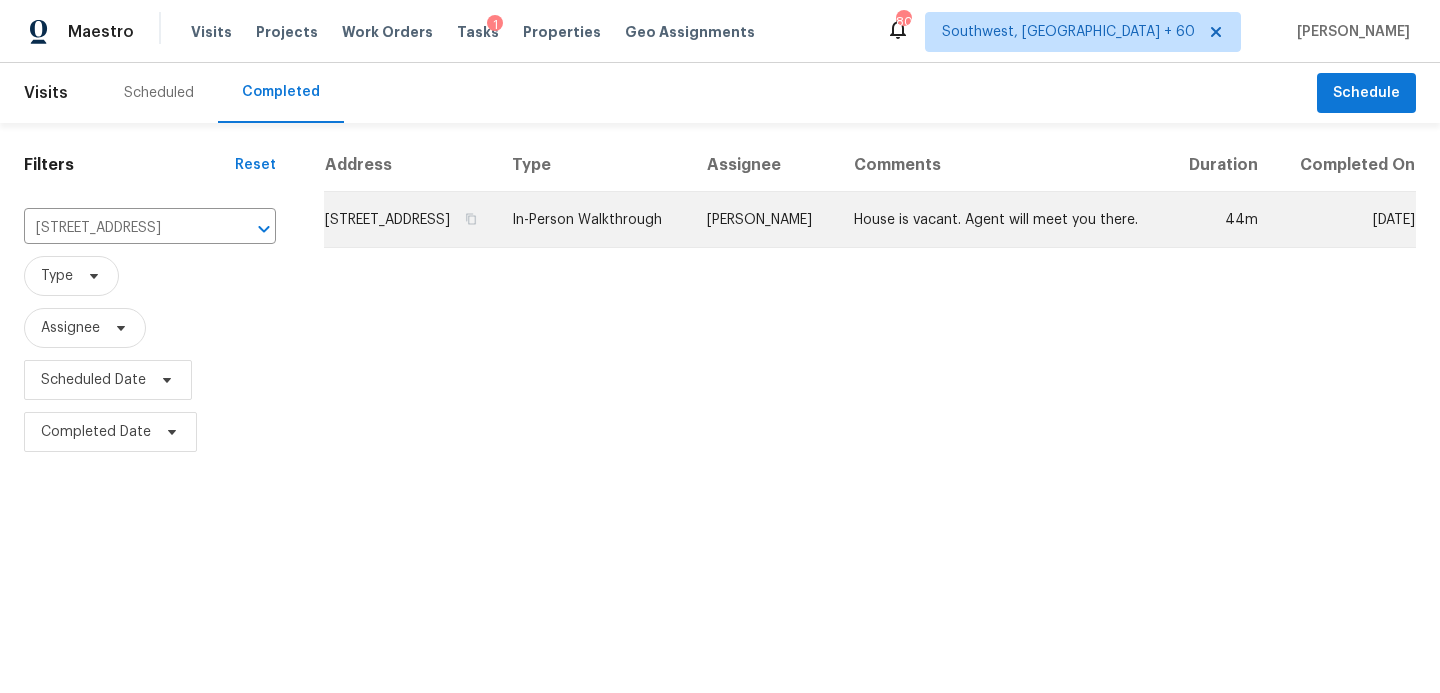 click on "[PERSON_NAME]" at bounding box center (764, 220) 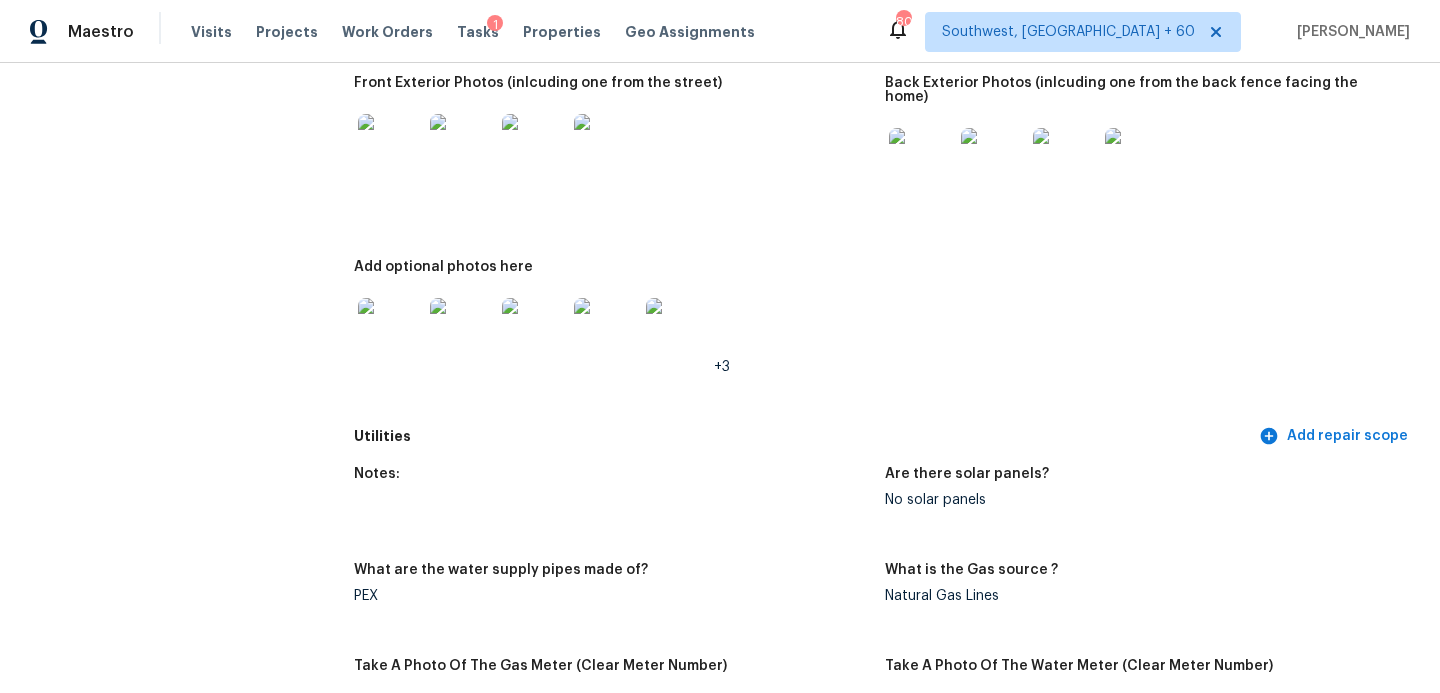scroll, scrollTop: 1300, scrollLeft: 0, axis: vertical 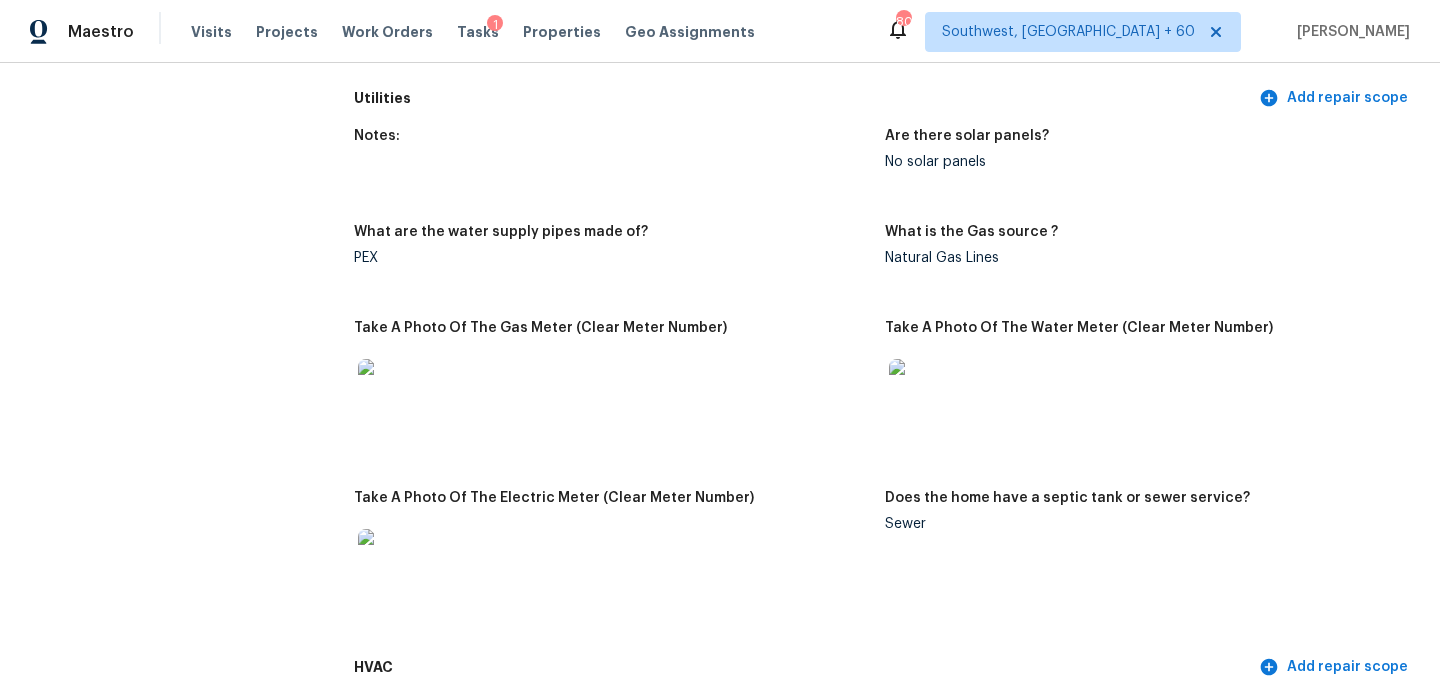 click on "Notes: Are there solar panels? No solar panels What are the water supply pipes made of? PEX What is the Gas source ? Natural Gas Lines Take A Photo Of The Gas Meter (Clear Meter Number) Take A Photo Of The Water Meter (Clear Meter Number) Take A Photo Of The Electric Meter (Clear Meter Number) Does the home have a septic tank or sewer service? Sewer" at bounding box center [885, 383] 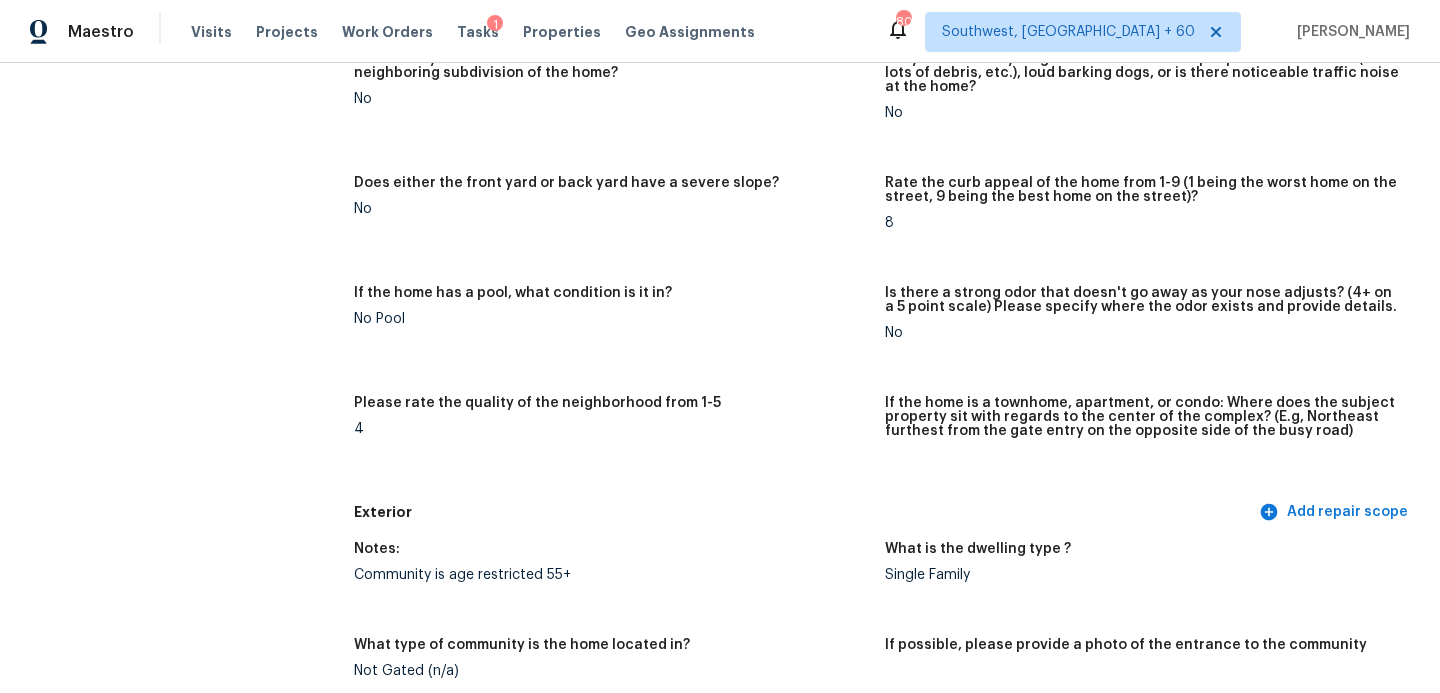 scroll, scrollTop: 0, scrollLeft: 0, axis: both 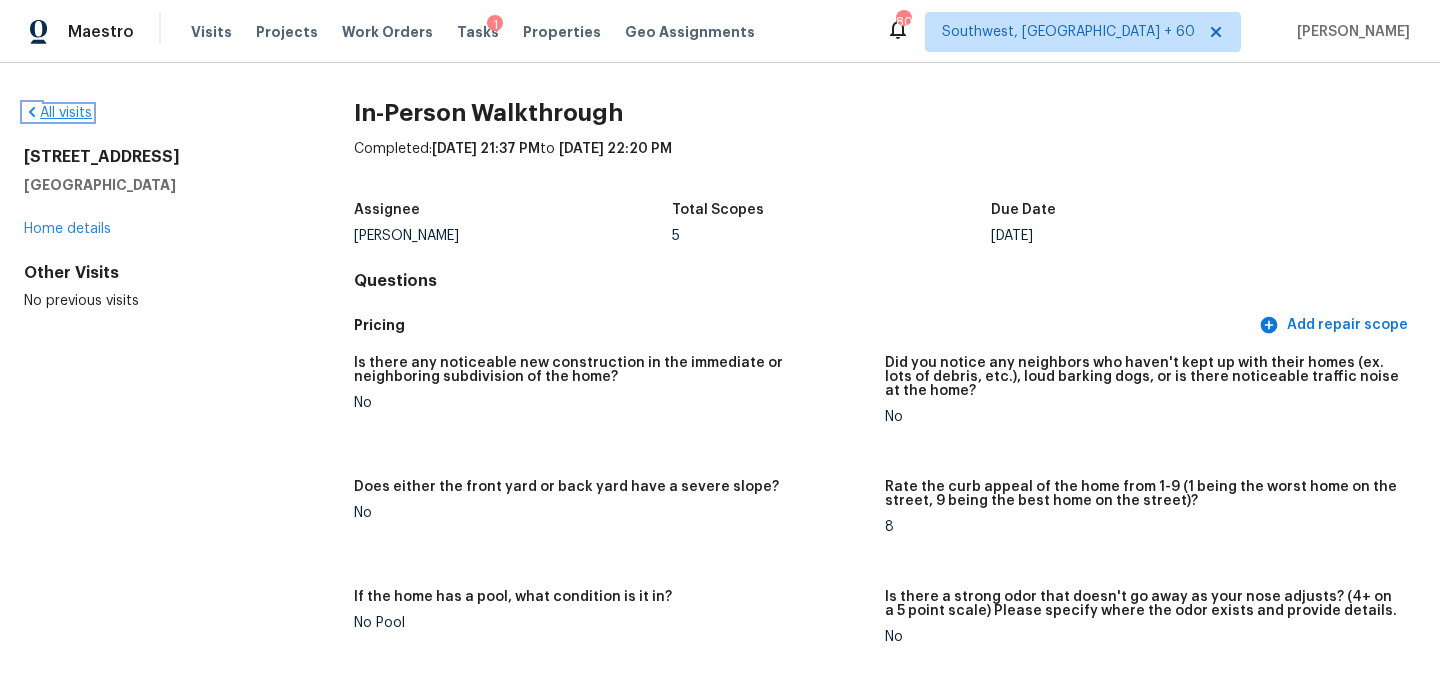 click on "All visits" at bounding box center [58, 113] 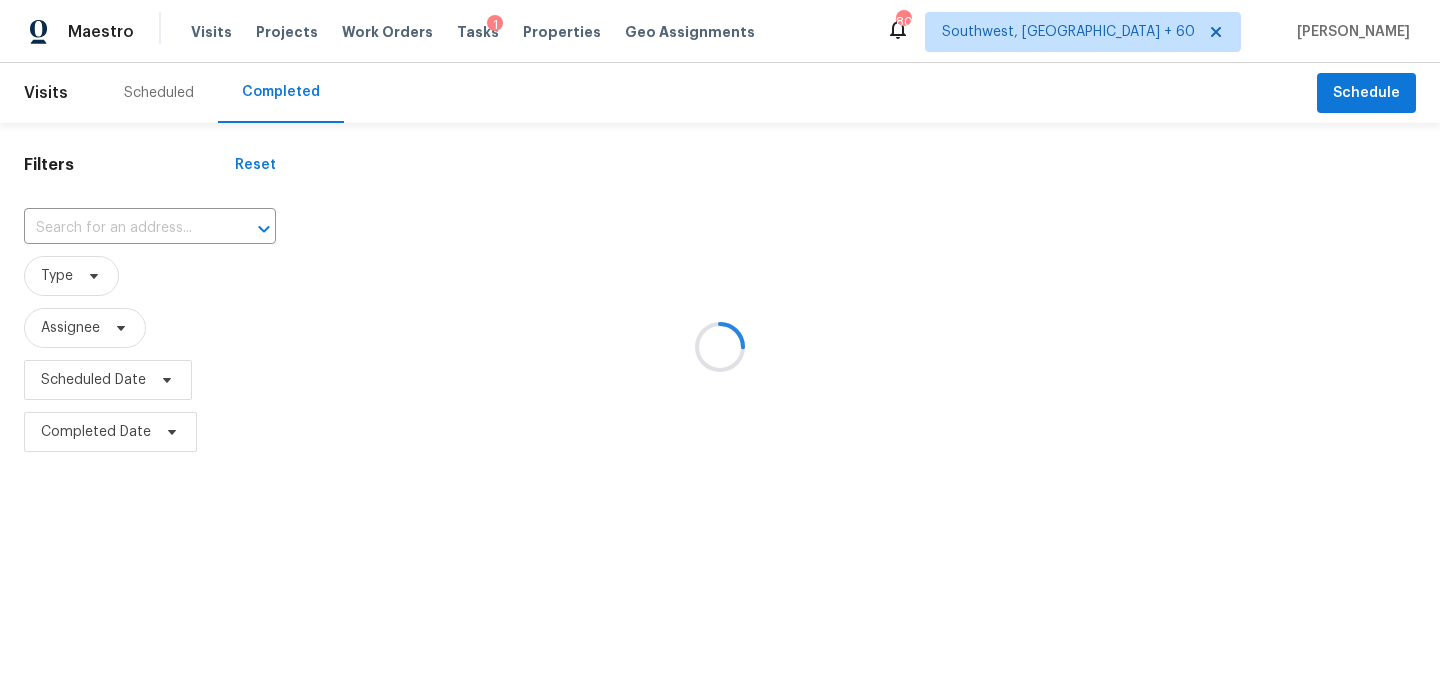 click at bounding box center (720, 346) 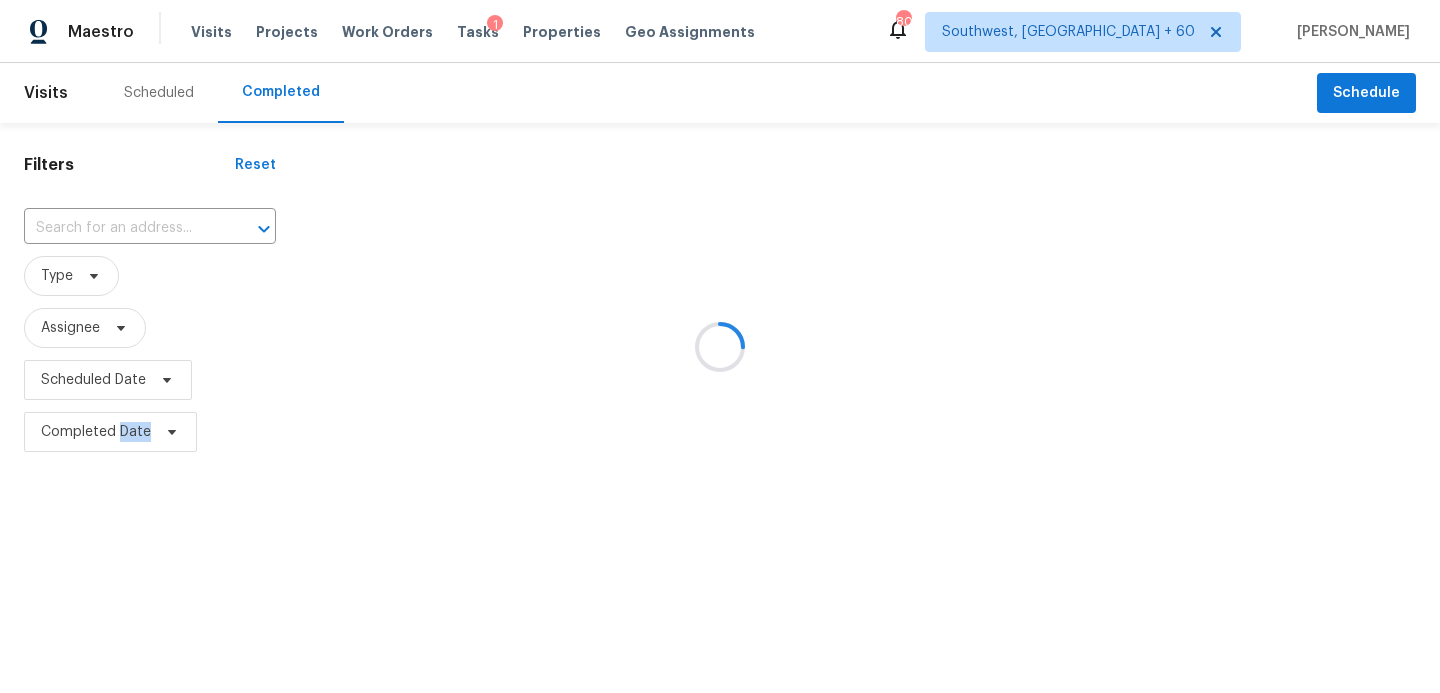 click at bounding box center (720, 346) 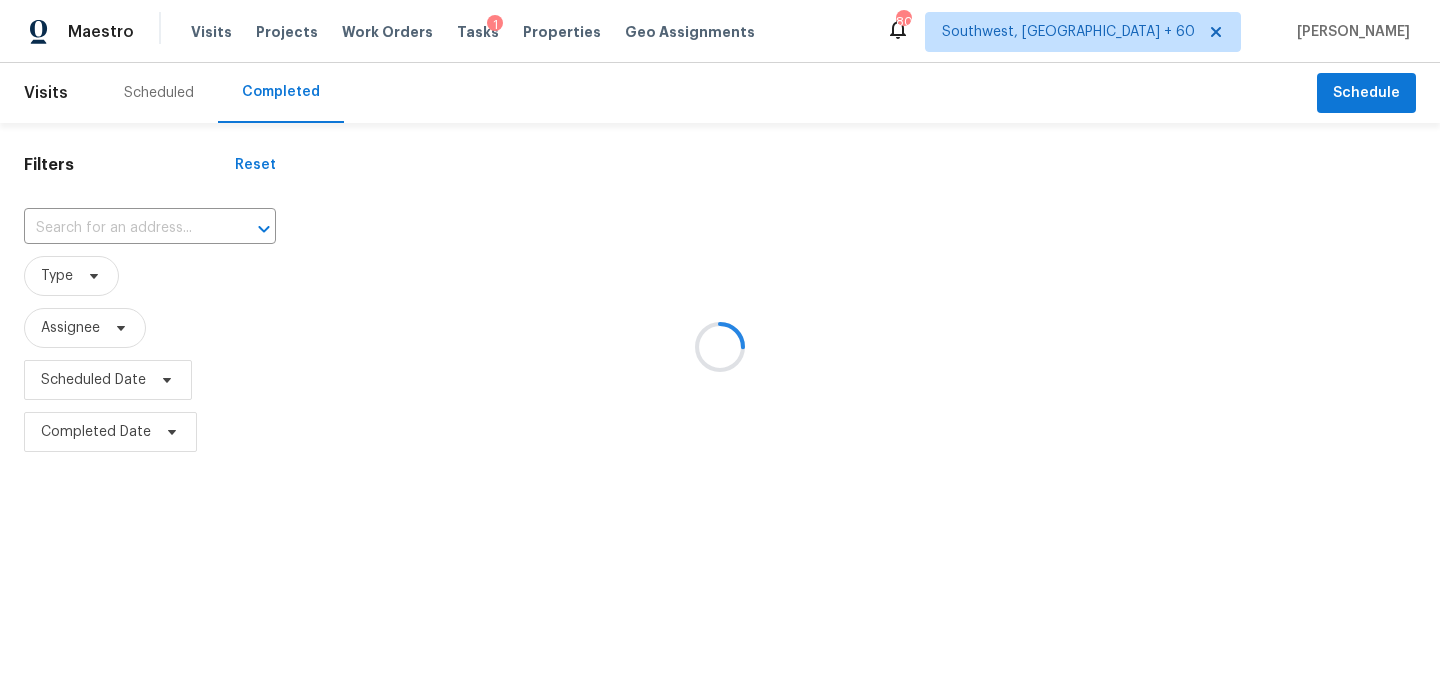 click at bounding box center (720, 346) 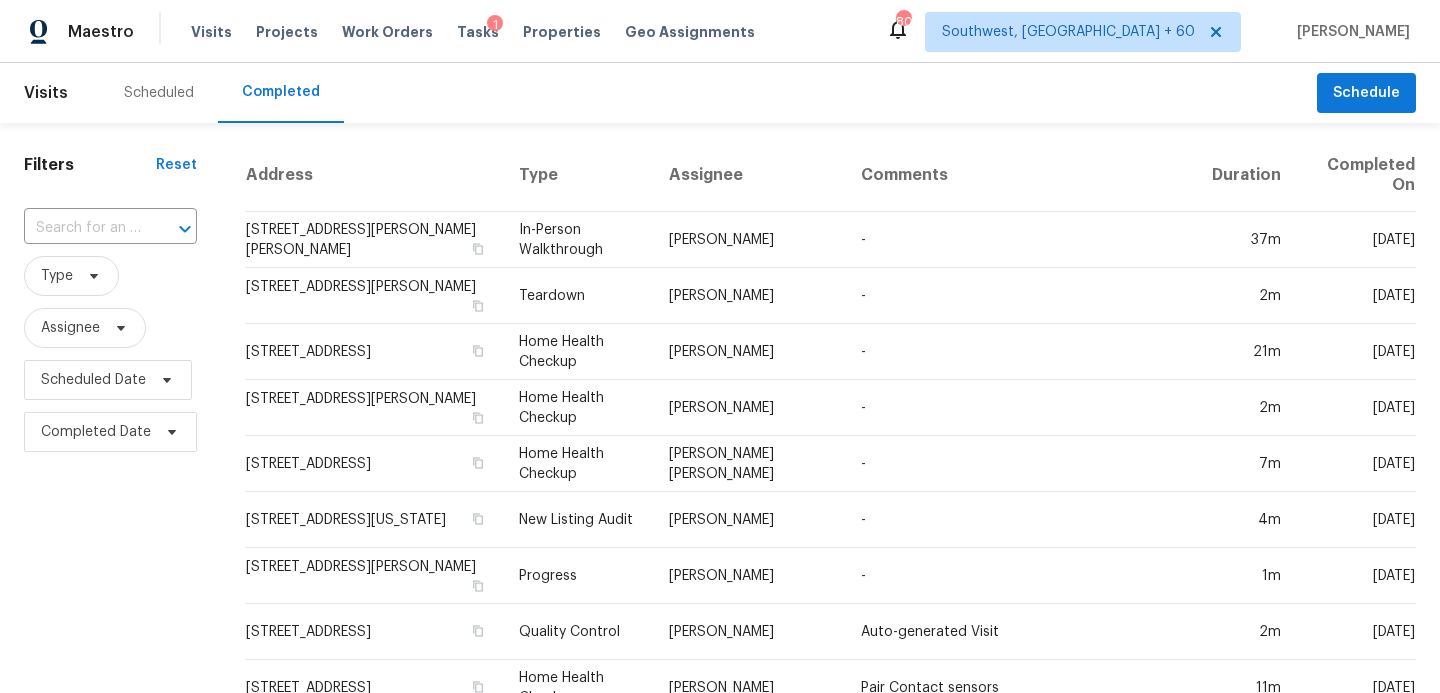 click at bounding box center [171, 229] 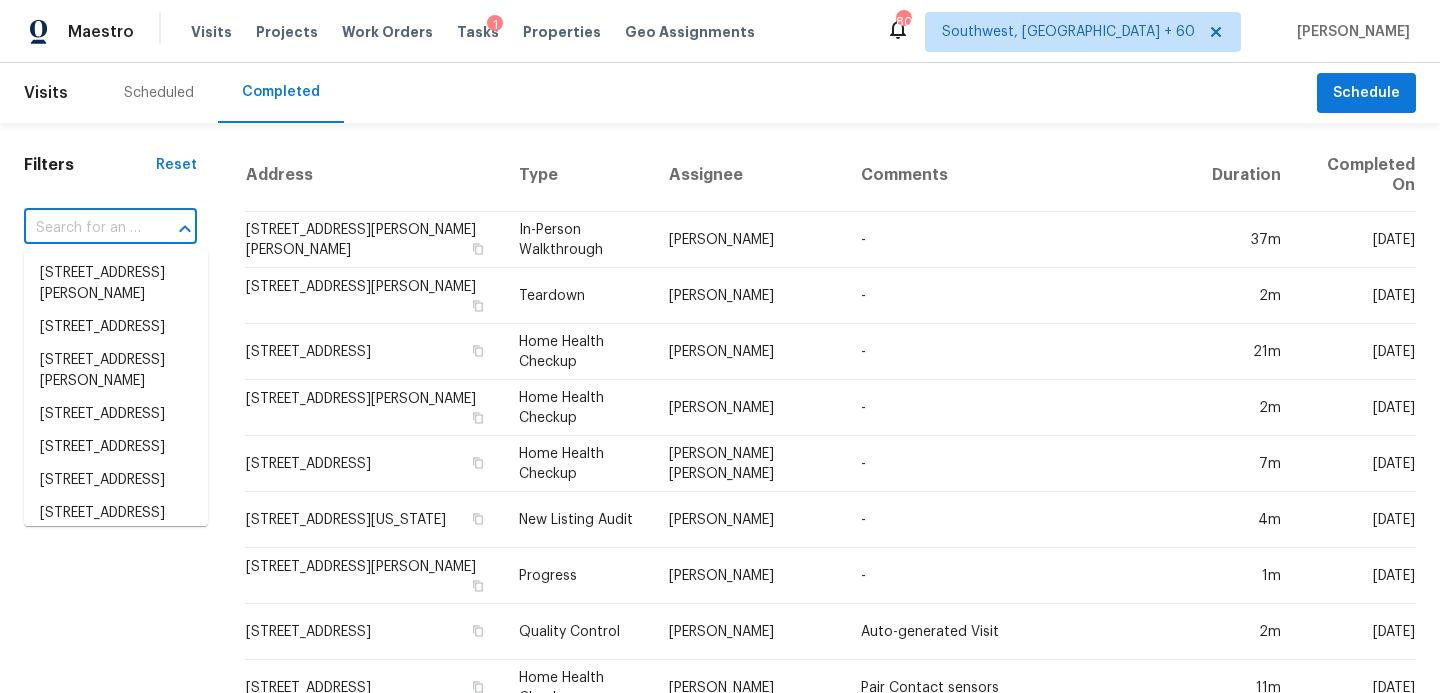 paste on "[STREET_ADDRESS]" 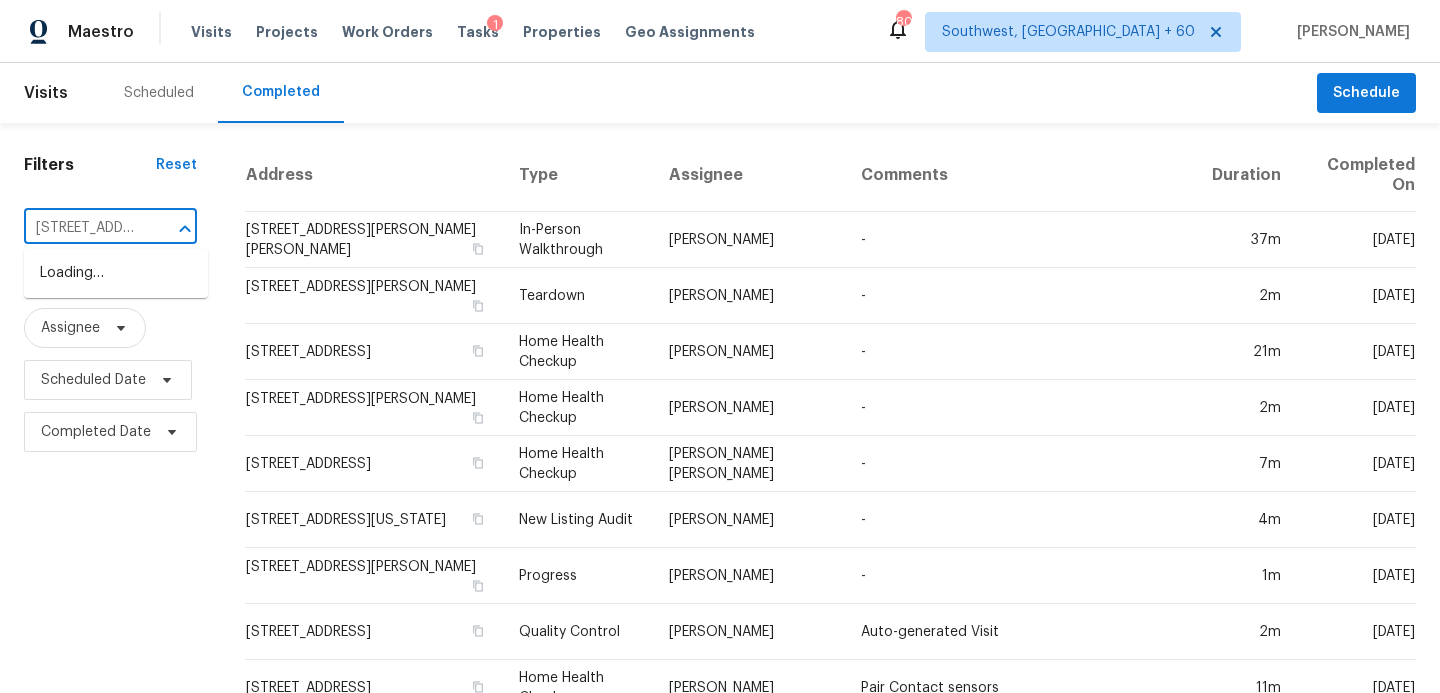 scroll, scrollTop: 0, scrollLeft: 144, axis: horizontal 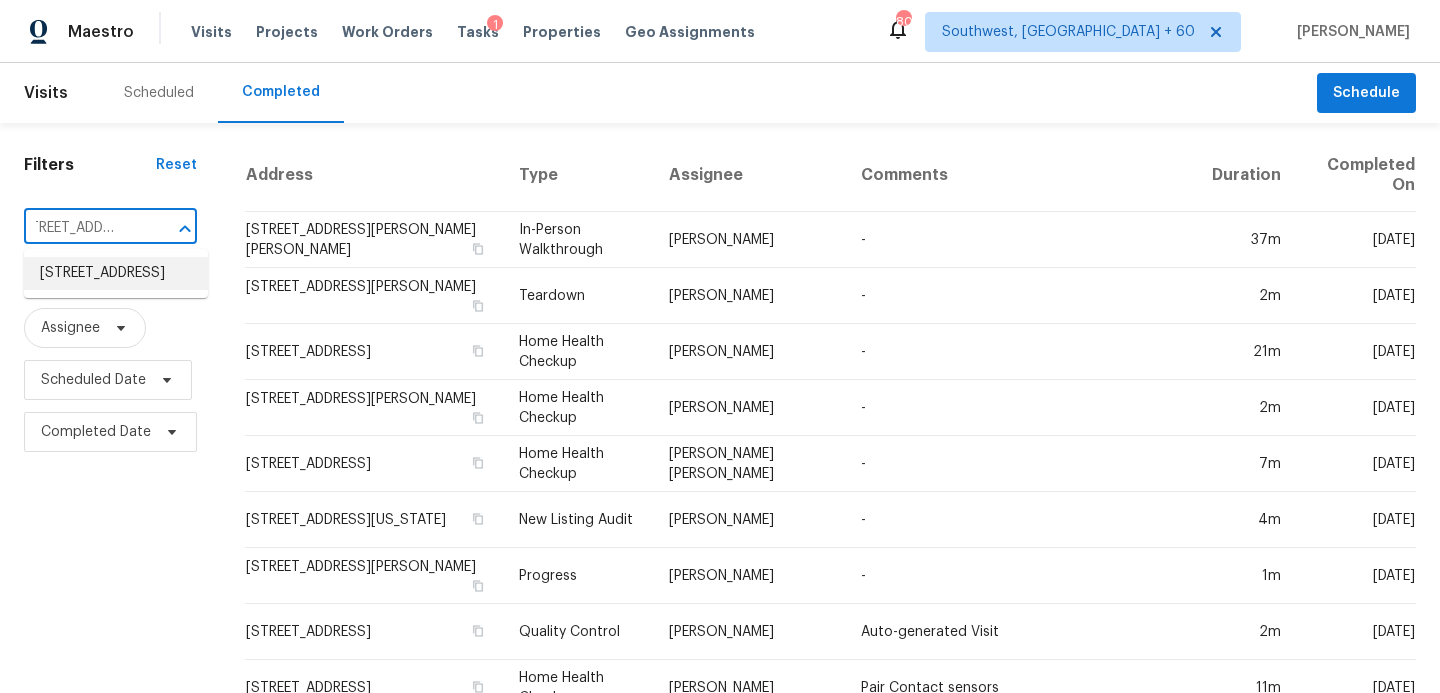 click on "[STREET_ADDRESS]" at bounding box center (116, 273) 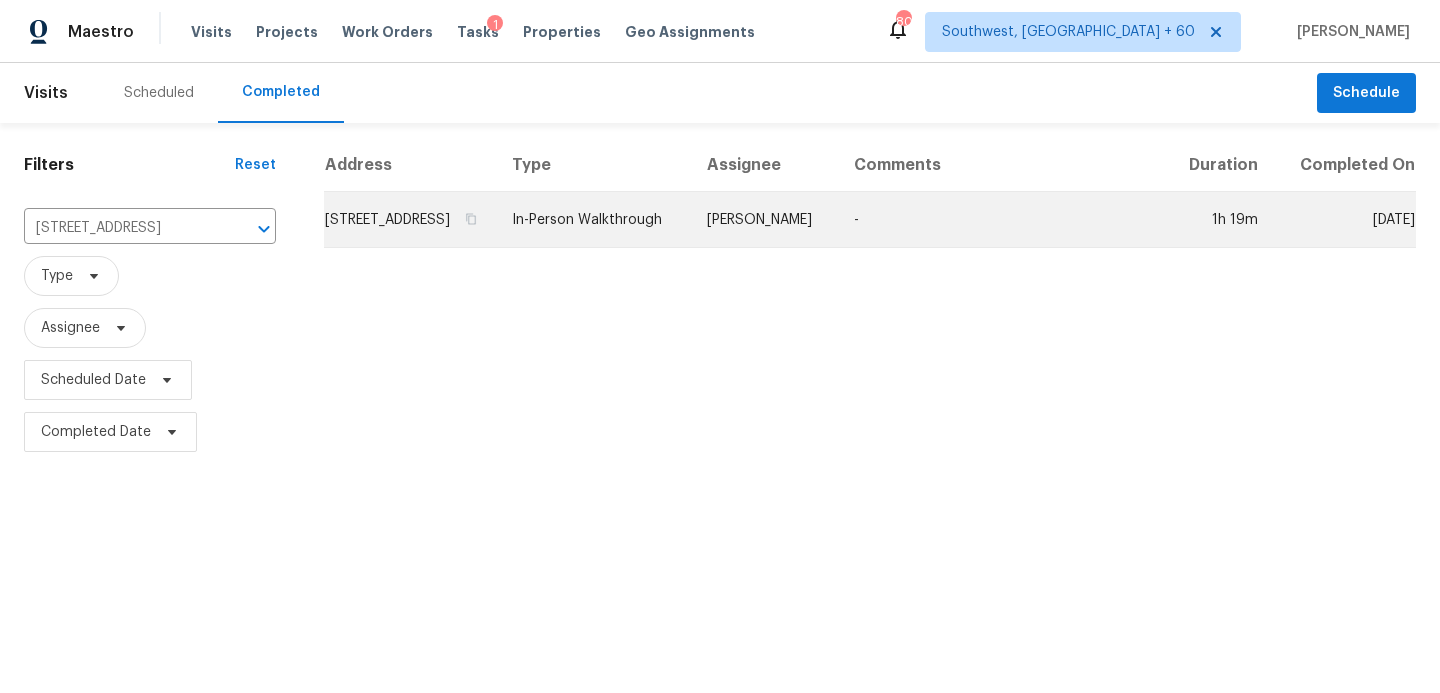 click on "In-Person Walkthrough" at bounding box center (593, 220) 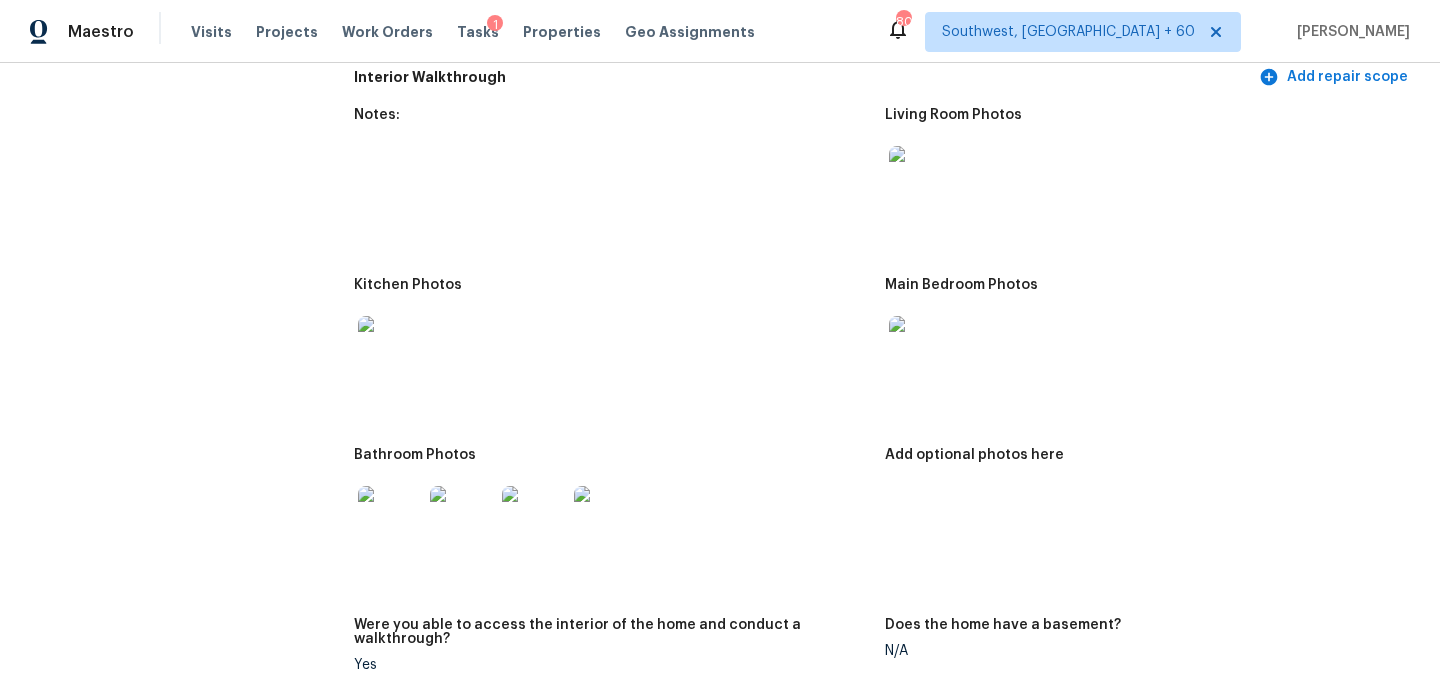 scroll, scrollTop: 1987, scrollLeft: 0, axis: vertical 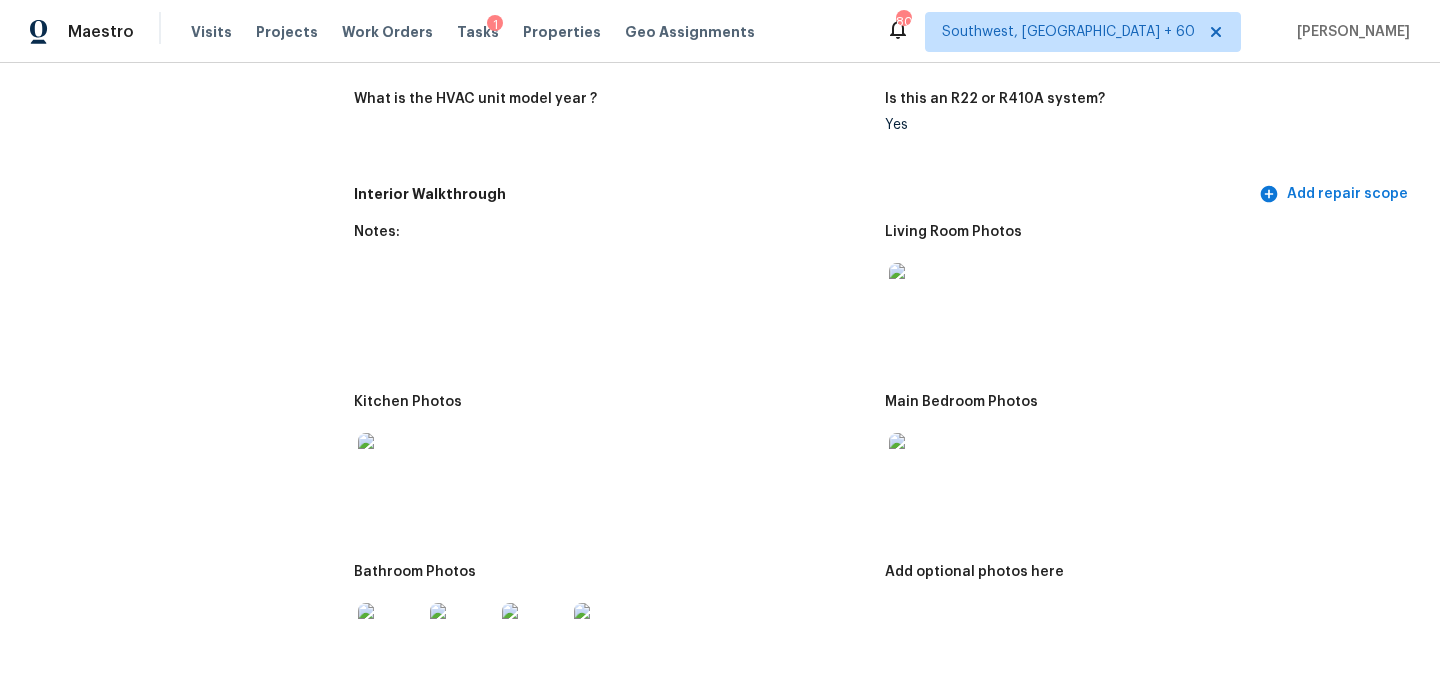 click at bounding box center (921, 295) 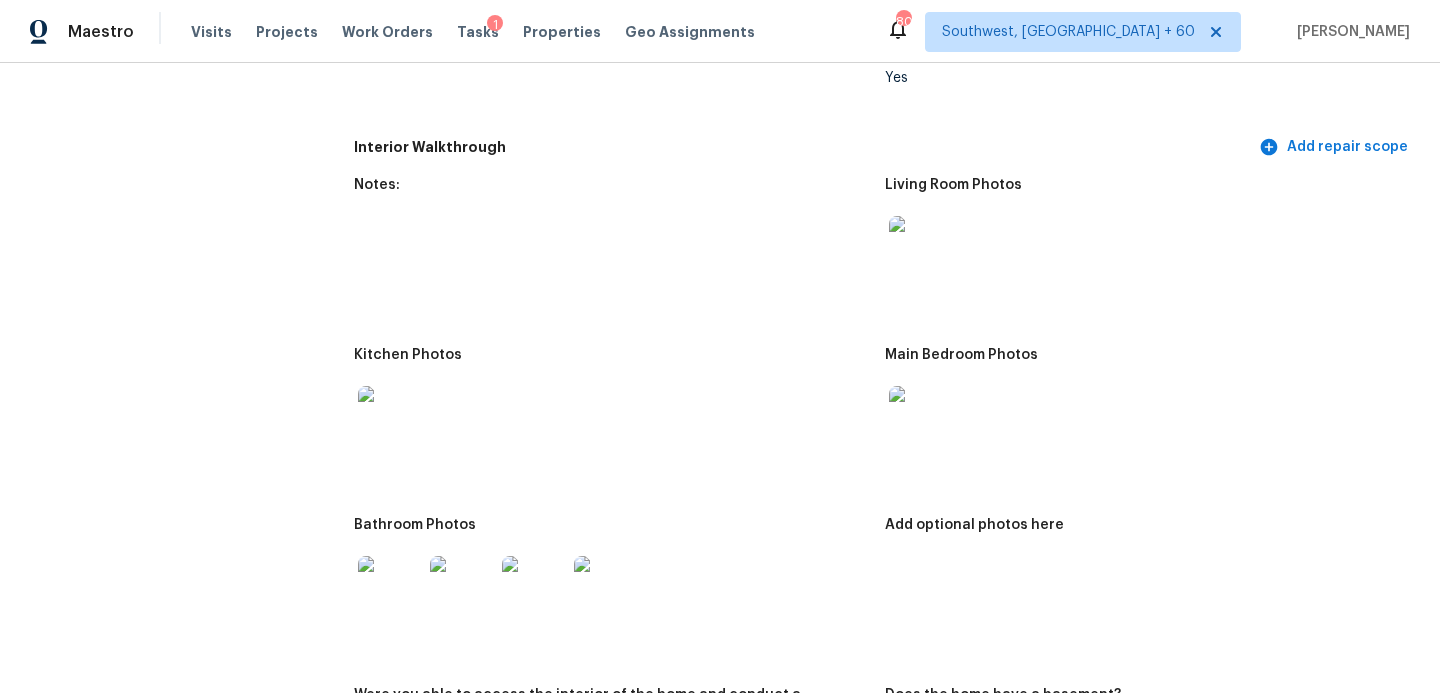 scroll, scrollTop: 1808, scrollLeft: 0, axis: vertical 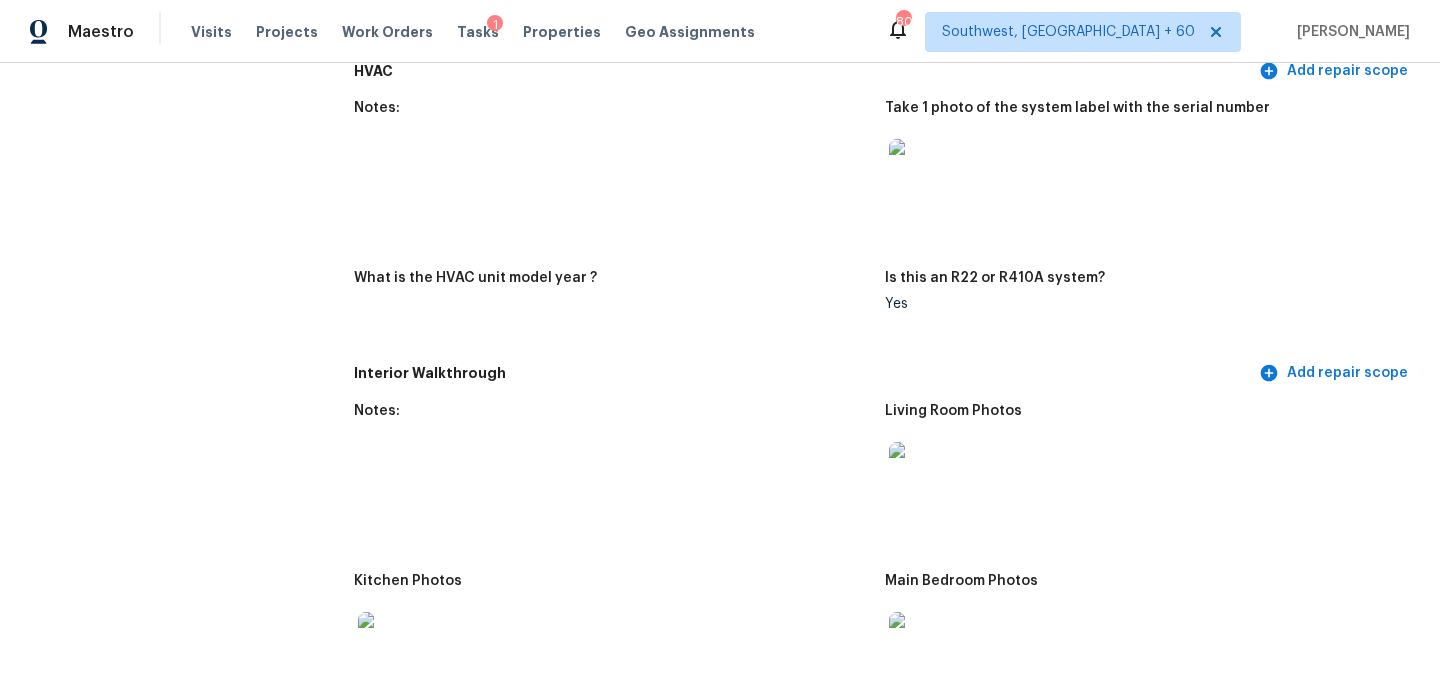 click at bounding box center (390, 644) 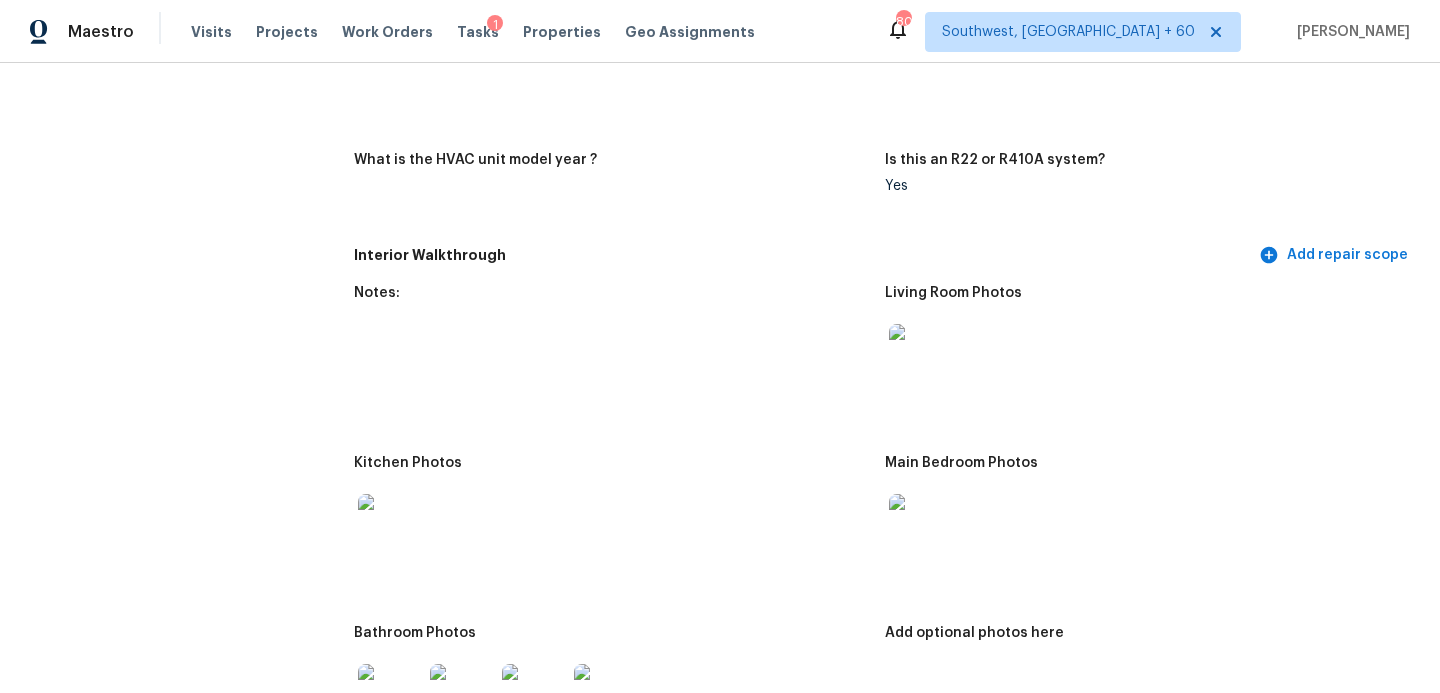 scroll, scrollTop: 2045, scrollLeft: 0, axis: vertical 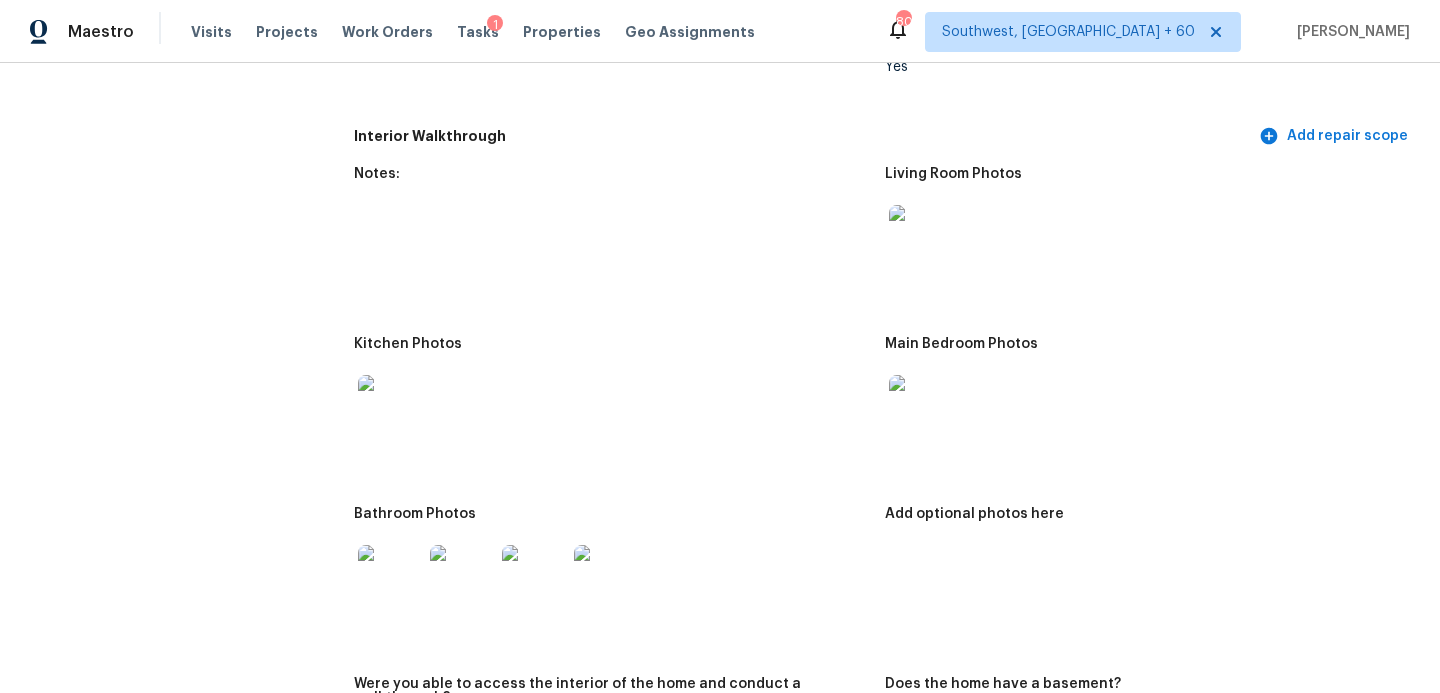 click at bounding box center [390, 577] 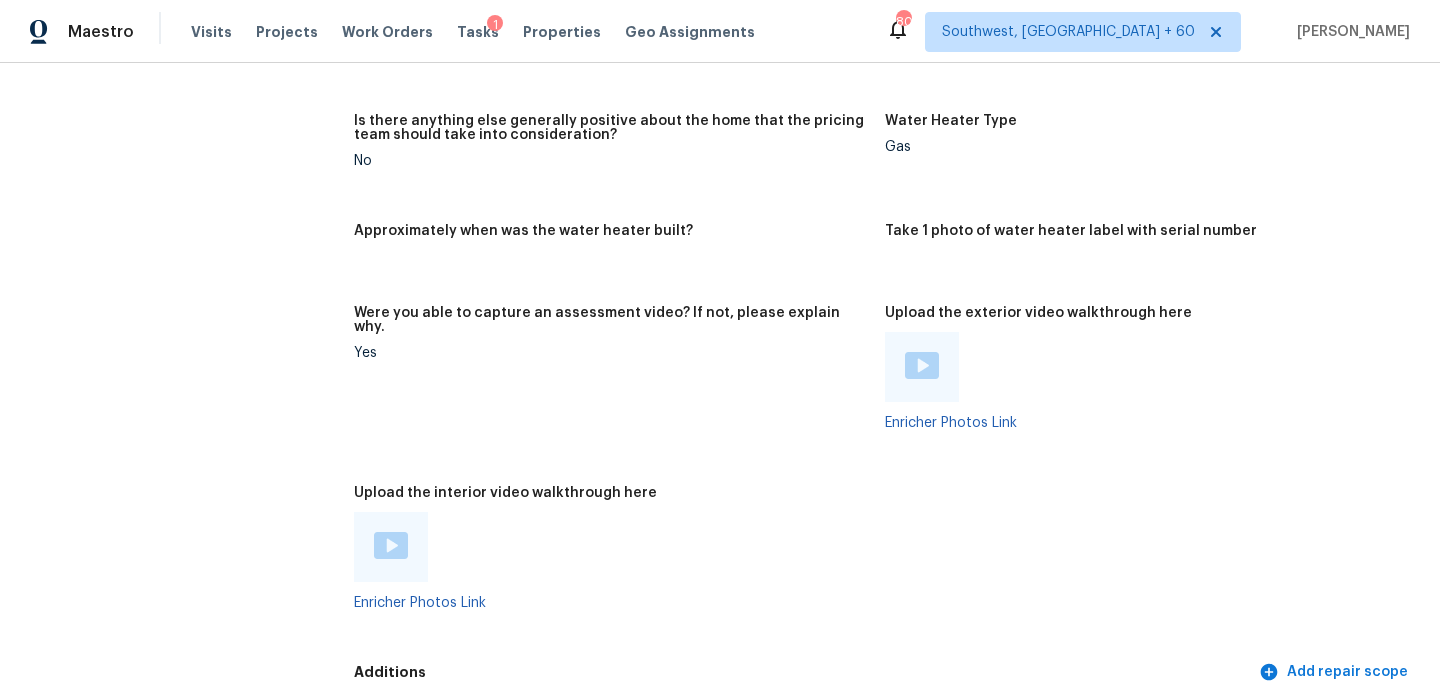 scroll, scrollTop: 3598, scrollLeft: 0, axis: vertical 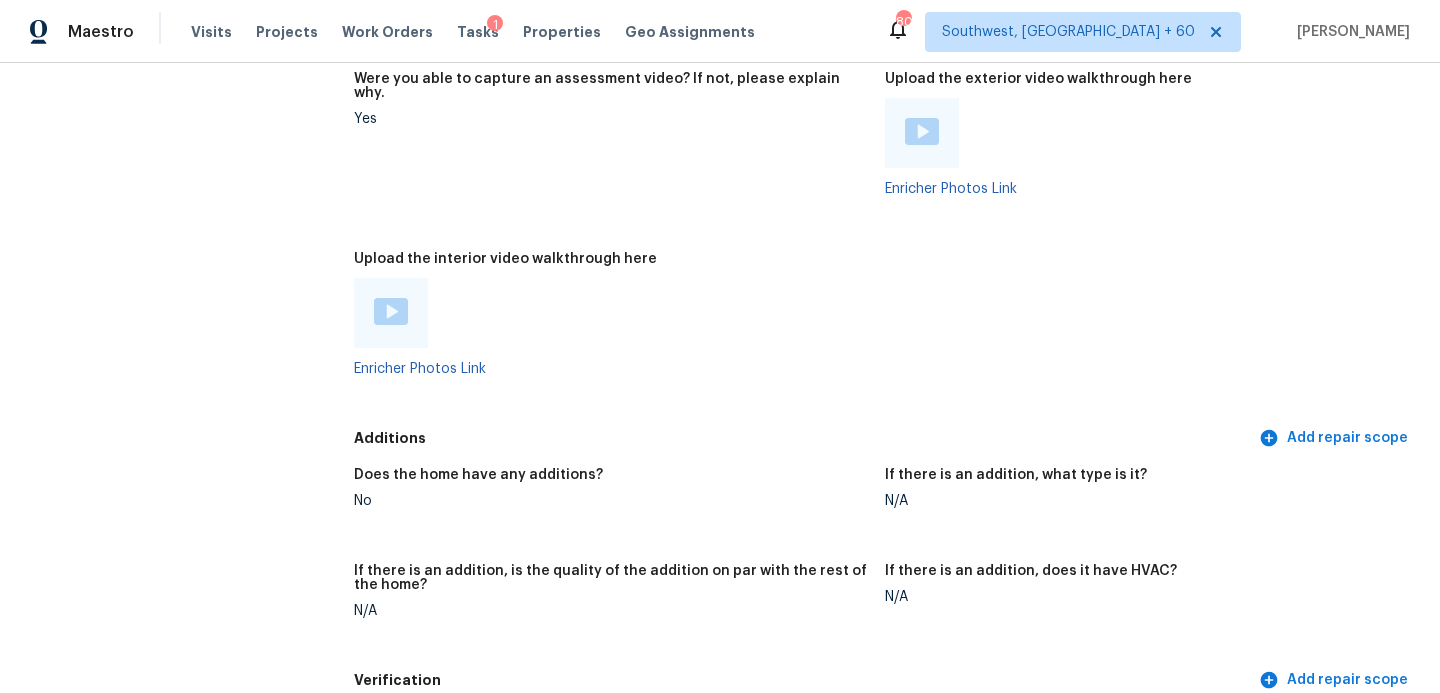click at bounding box center [391, 311] 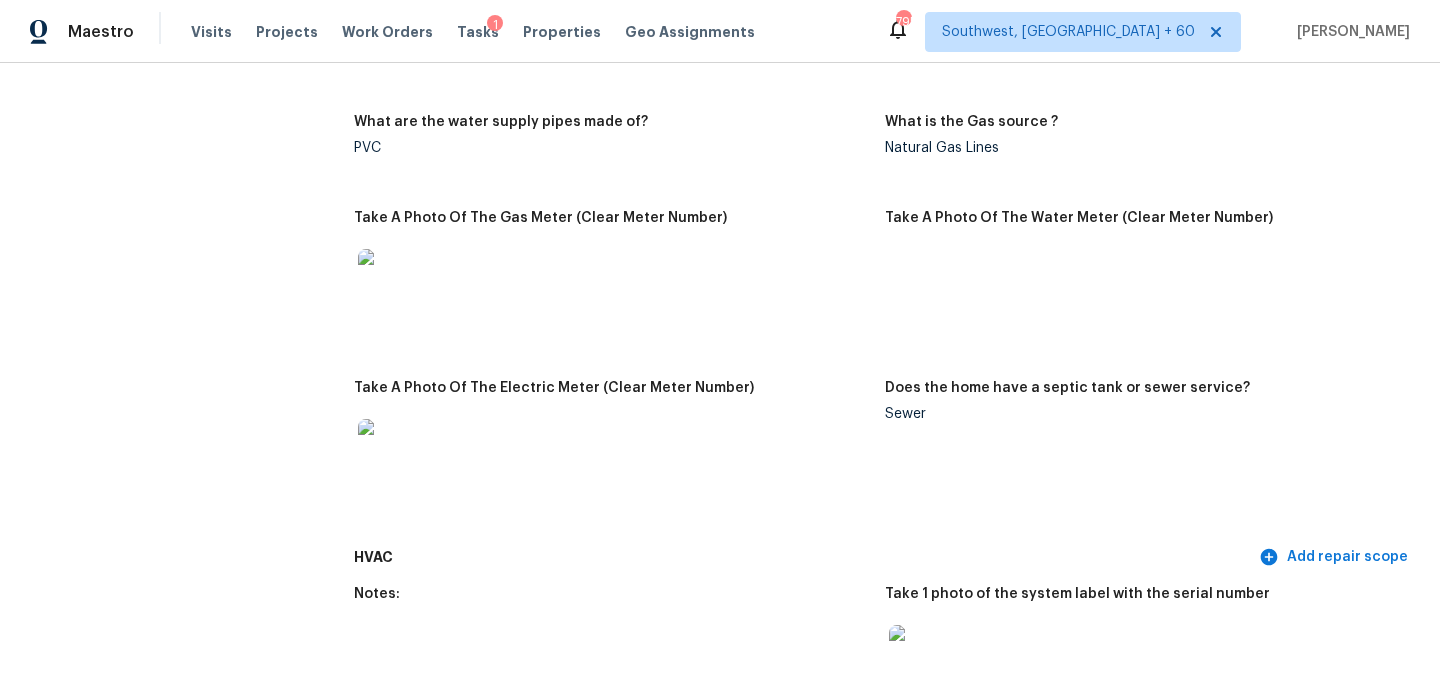 scroll, scrollTop: 1280, scrollLeft: 0, axis: vertical 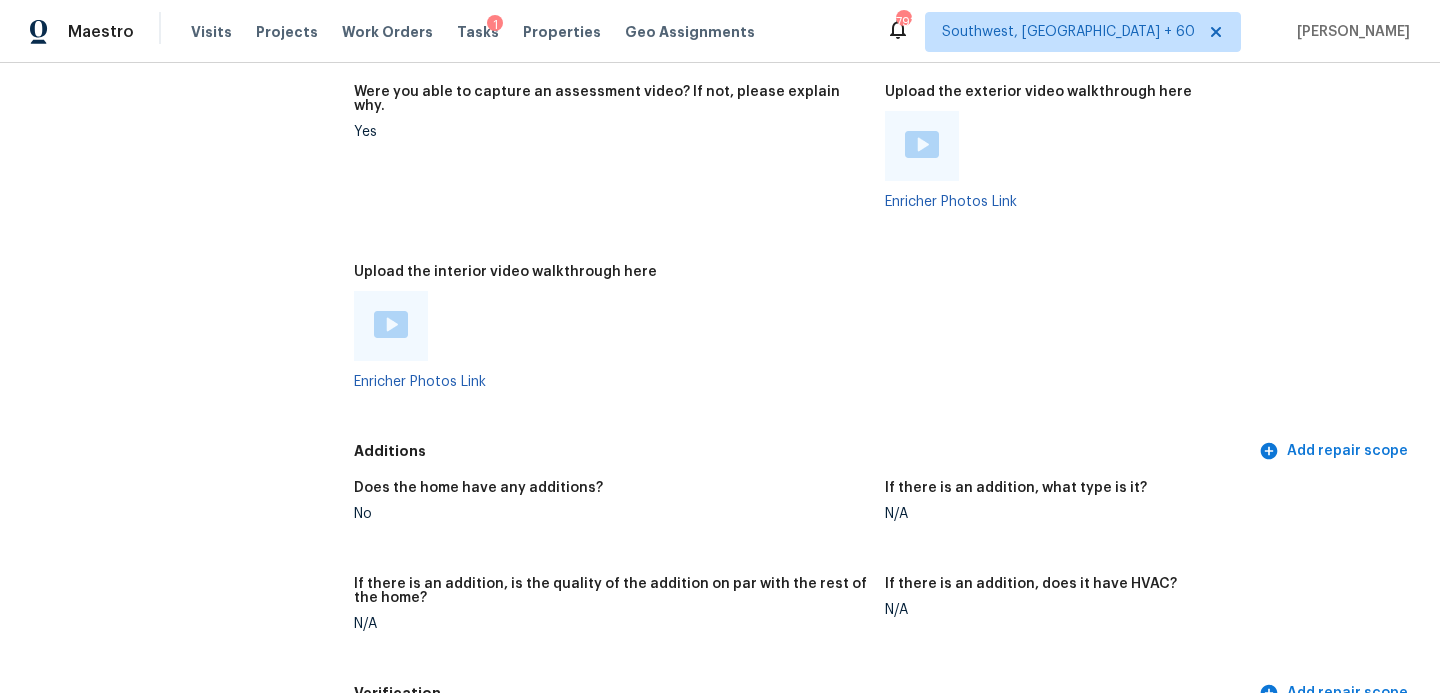 click at bounding box center (611, 326) 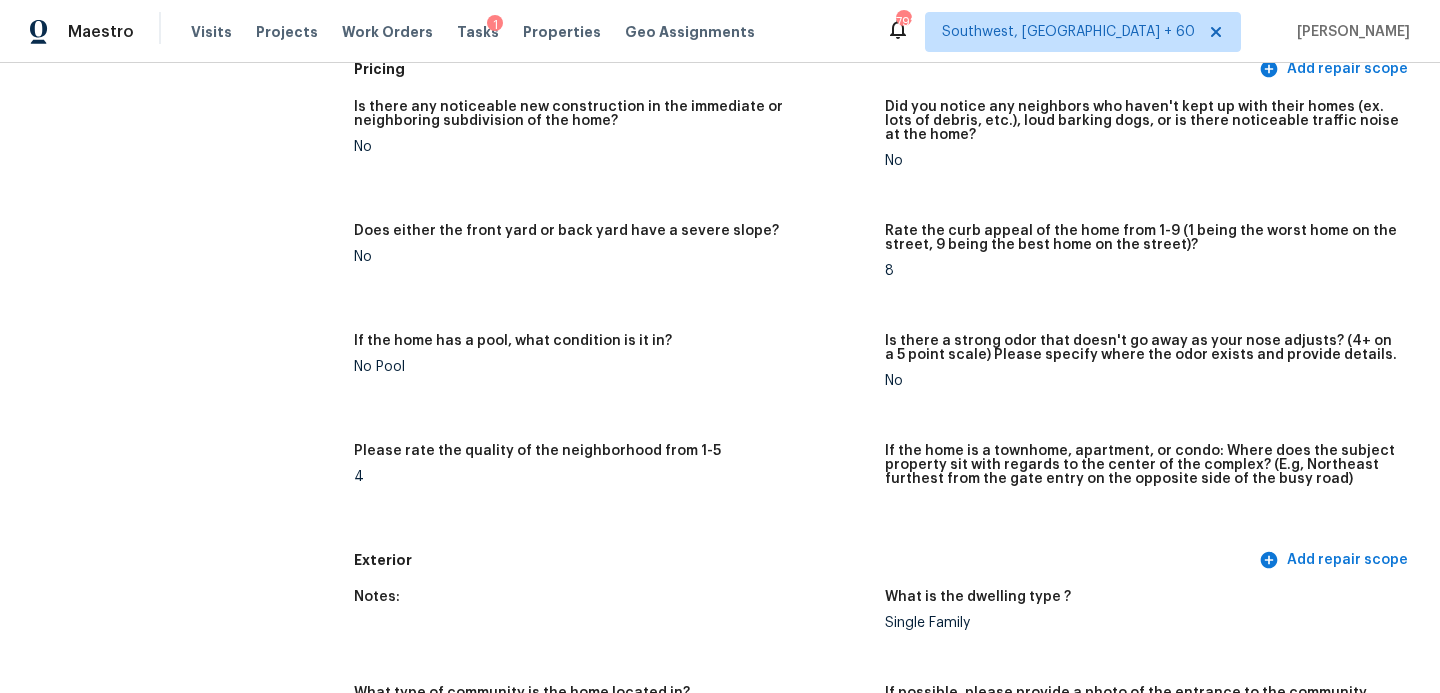 scroll, scrollTop: 0, scrollLeft: 0, axis: both 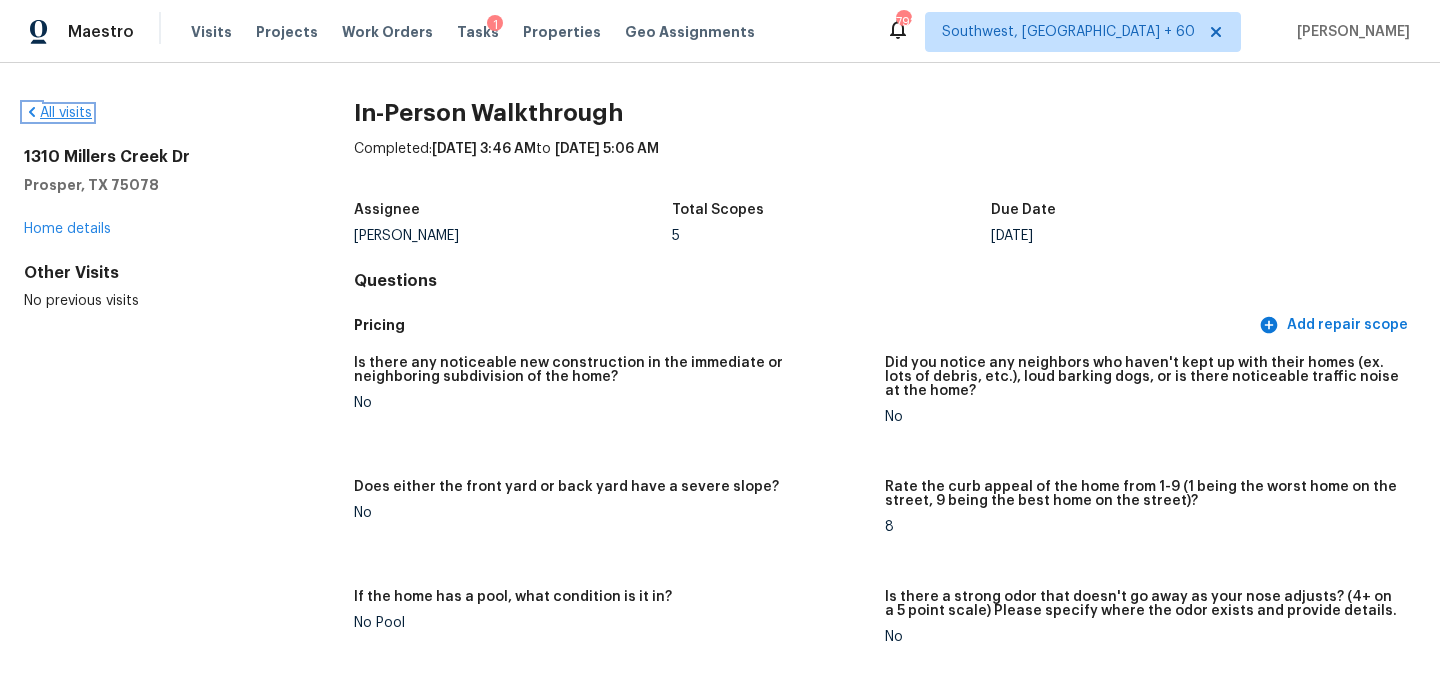 click on "All visits" at bounding box center (58, 113) 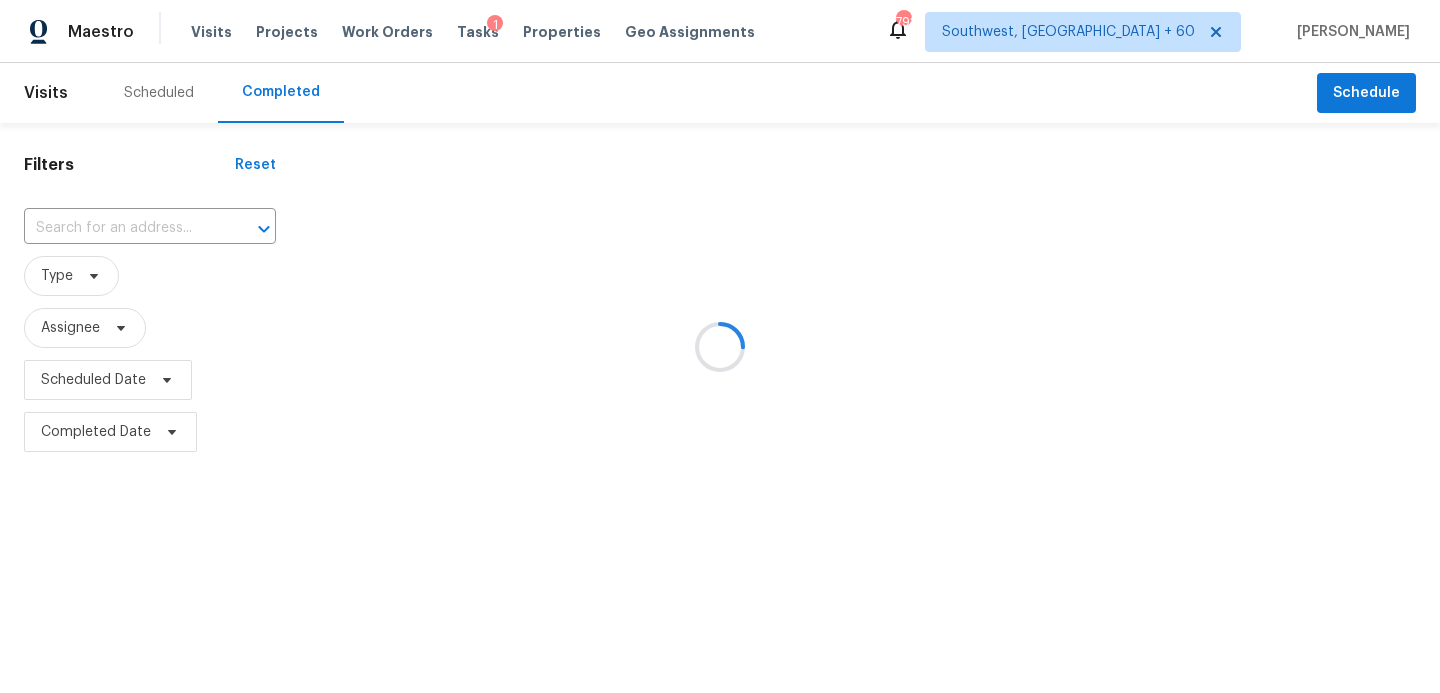 click at bounding box center (720, 346) 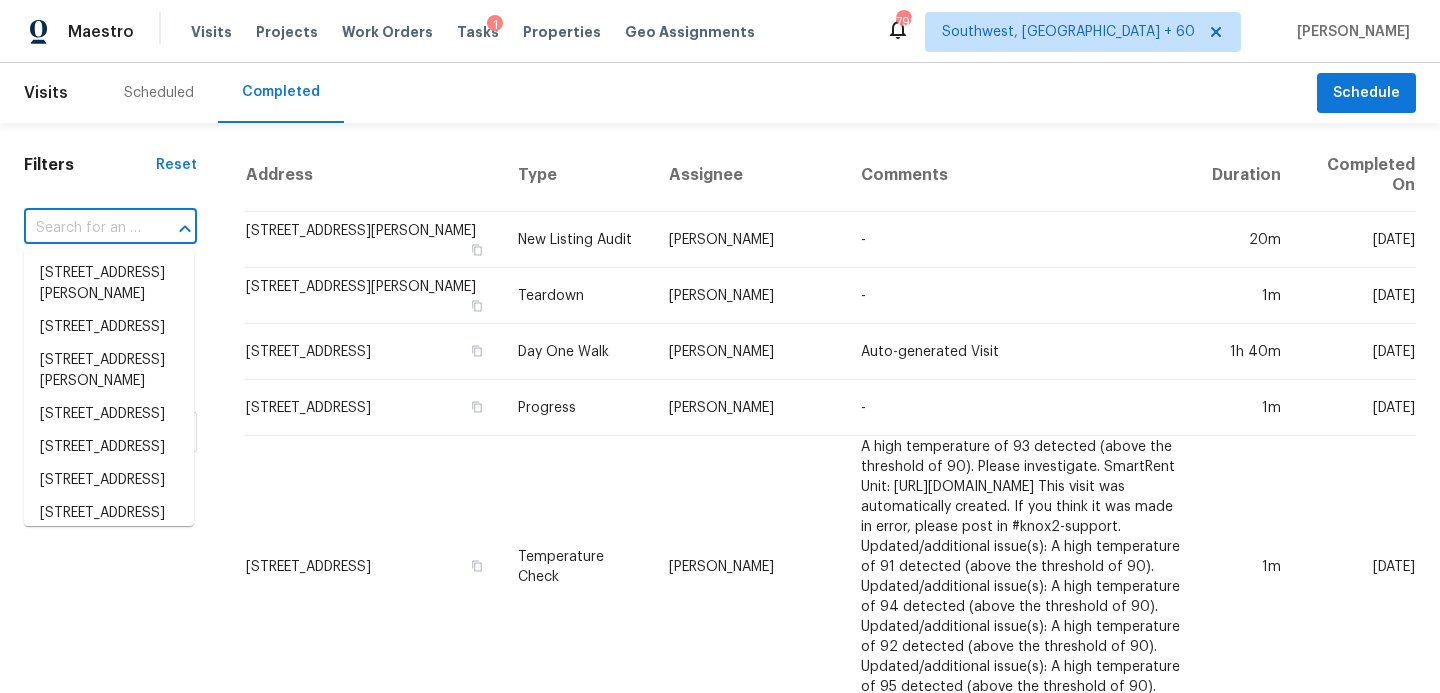 paste on "[STREET_ADDRESS]" 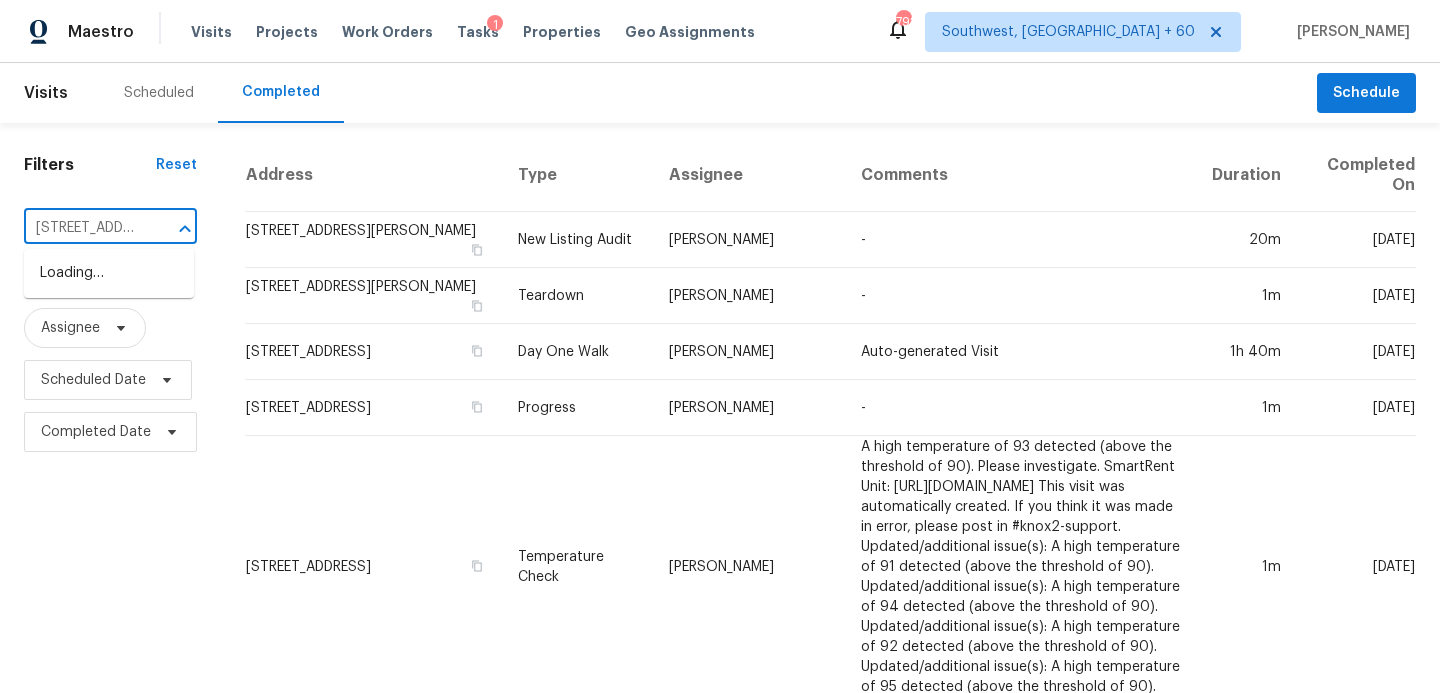 scroll, scrollTop: 0, scrollLeft: 167, axis: horizontal 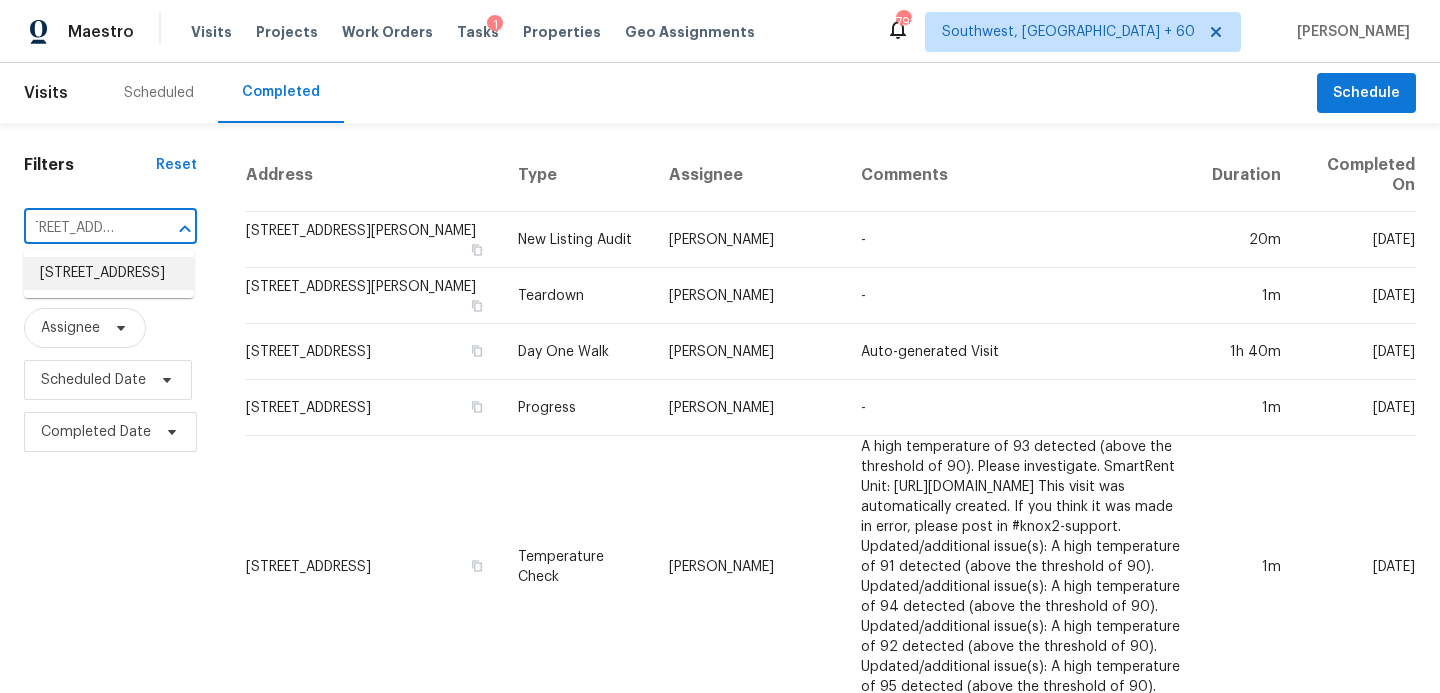 click on "[STREET_ADDRESS]" at bounding box center (109, 273) 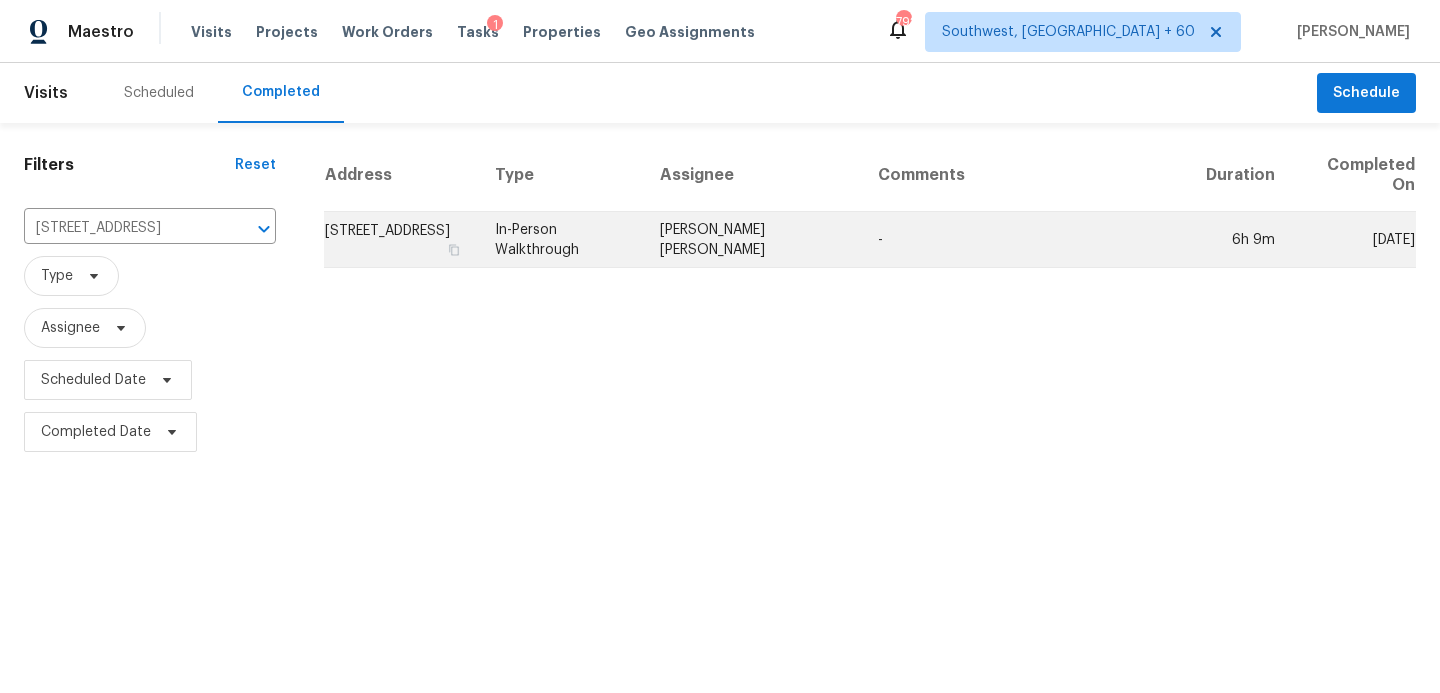 click on "[PERSON_NAME] [PERSON_NAME]" at bounding box center (753, 240) 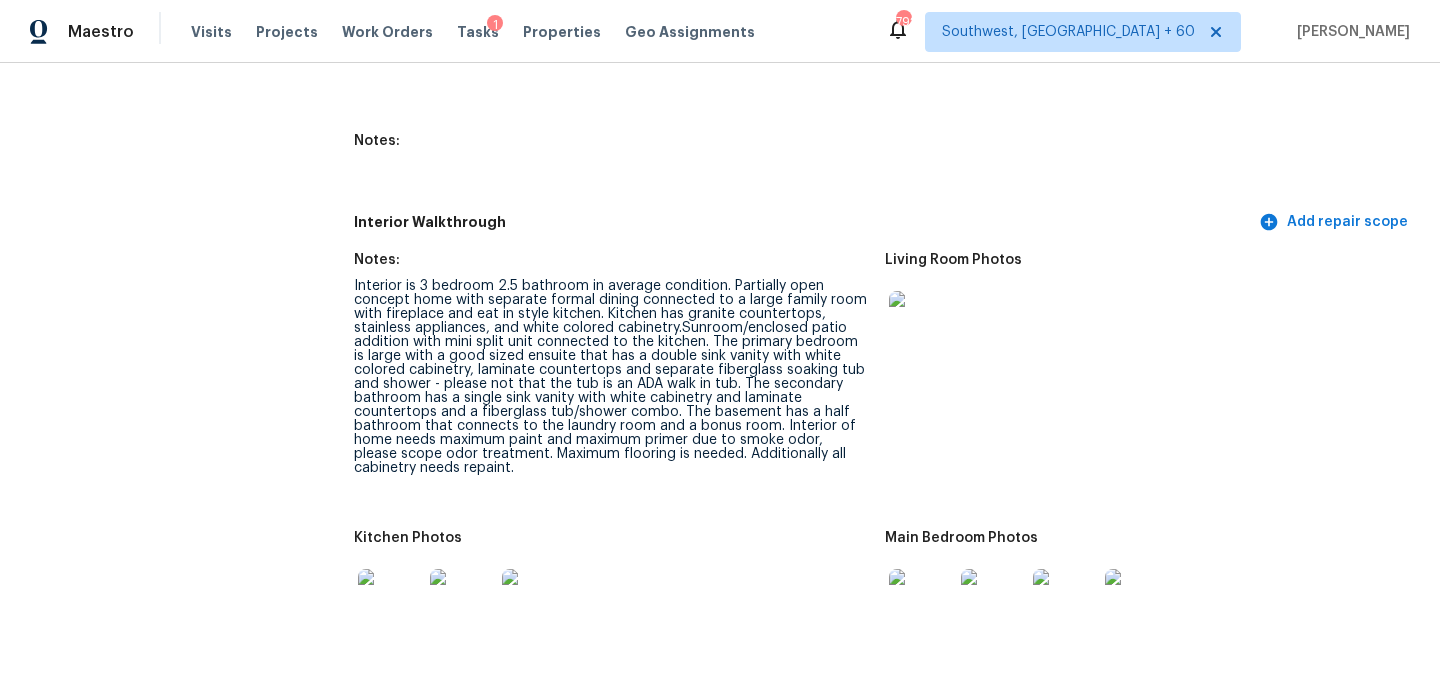 scroll, scrollTop: 2615, scrollLeft: 0, axis: vertical 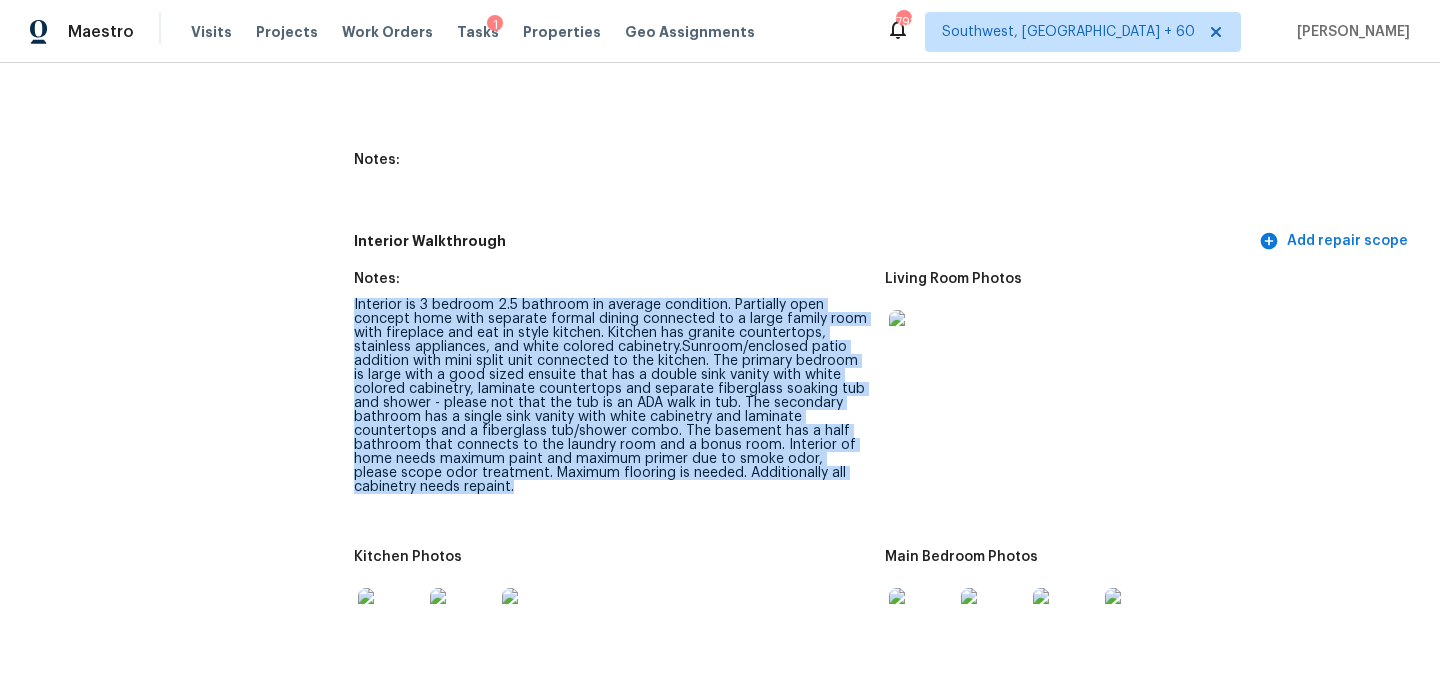 drag, startPoint x: 354, startPoint y: 286, endPoint x: 511, endPoint y: 476, distance: 246.47313 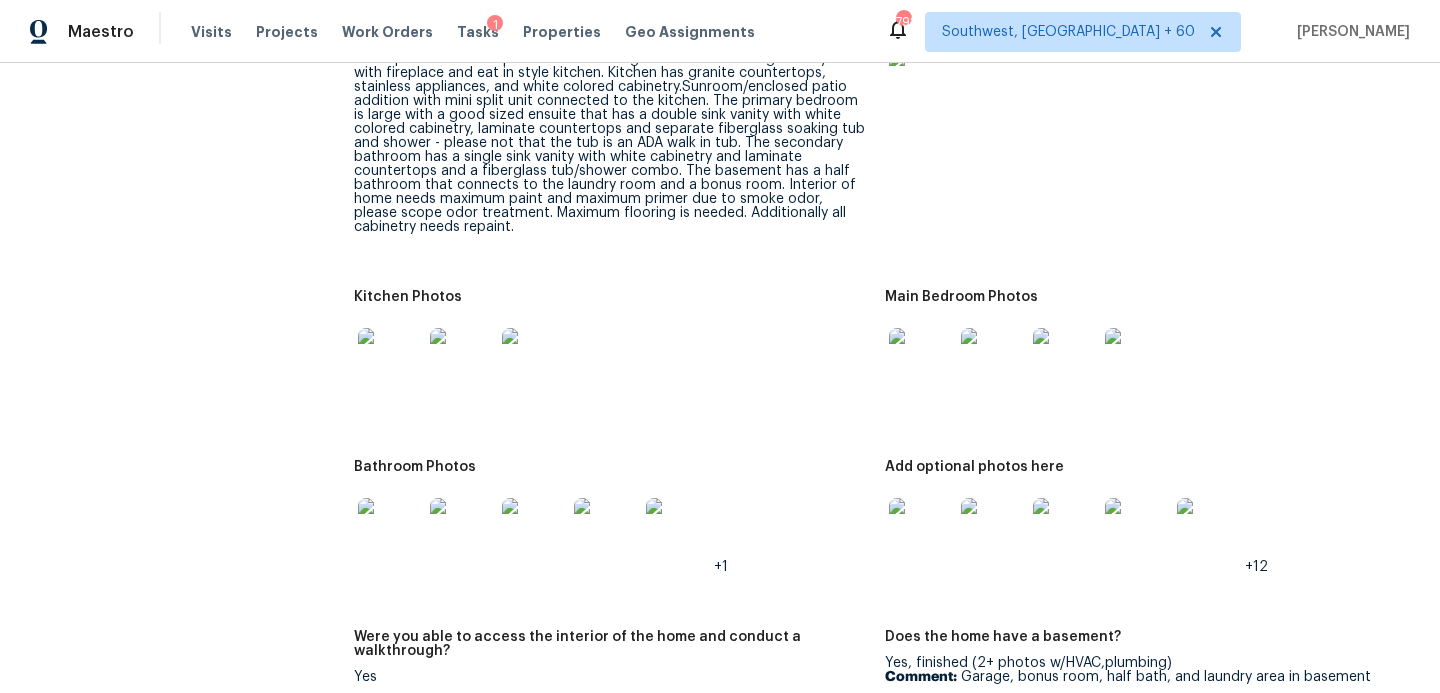 scroll, scrollTop: 3006, scrollLeft: 0, axis: vertical 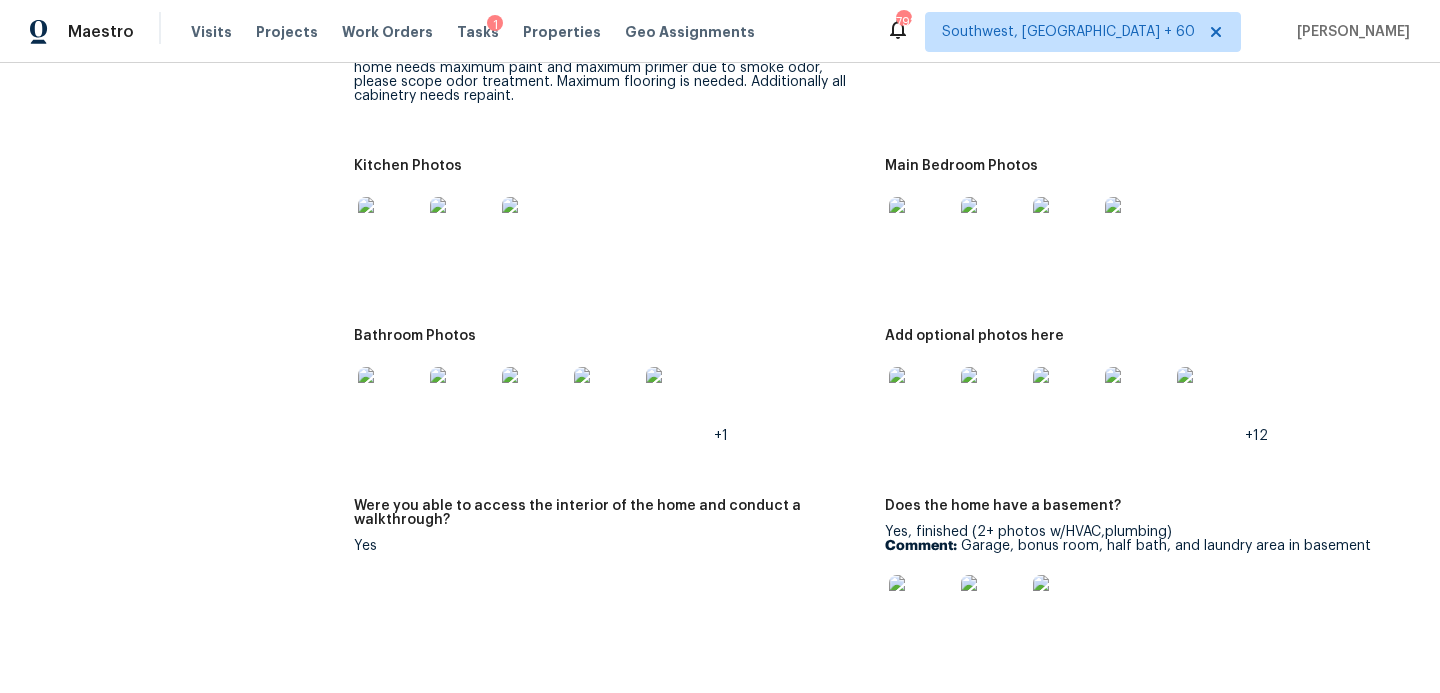 click at bounding box center (921, 229) 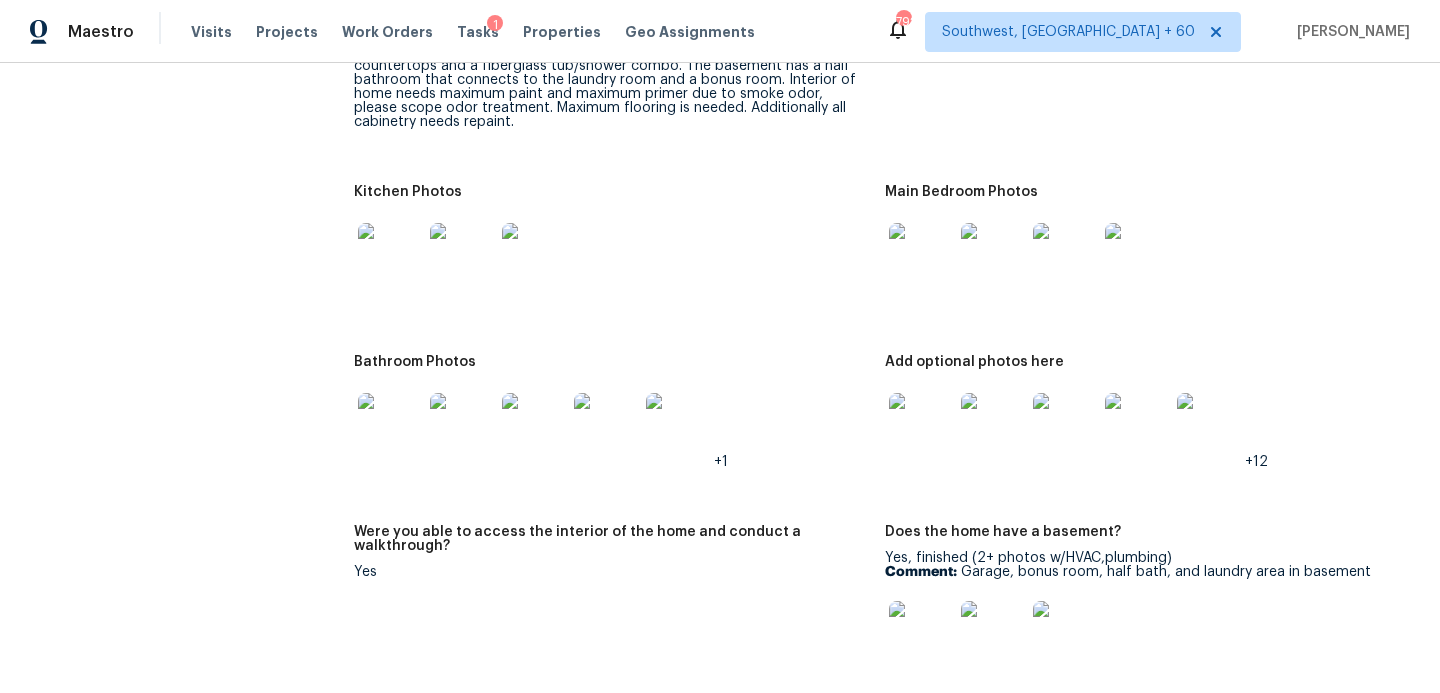 scroll, scrollTop: 2811, scrollLeft: 0, axis: vertical 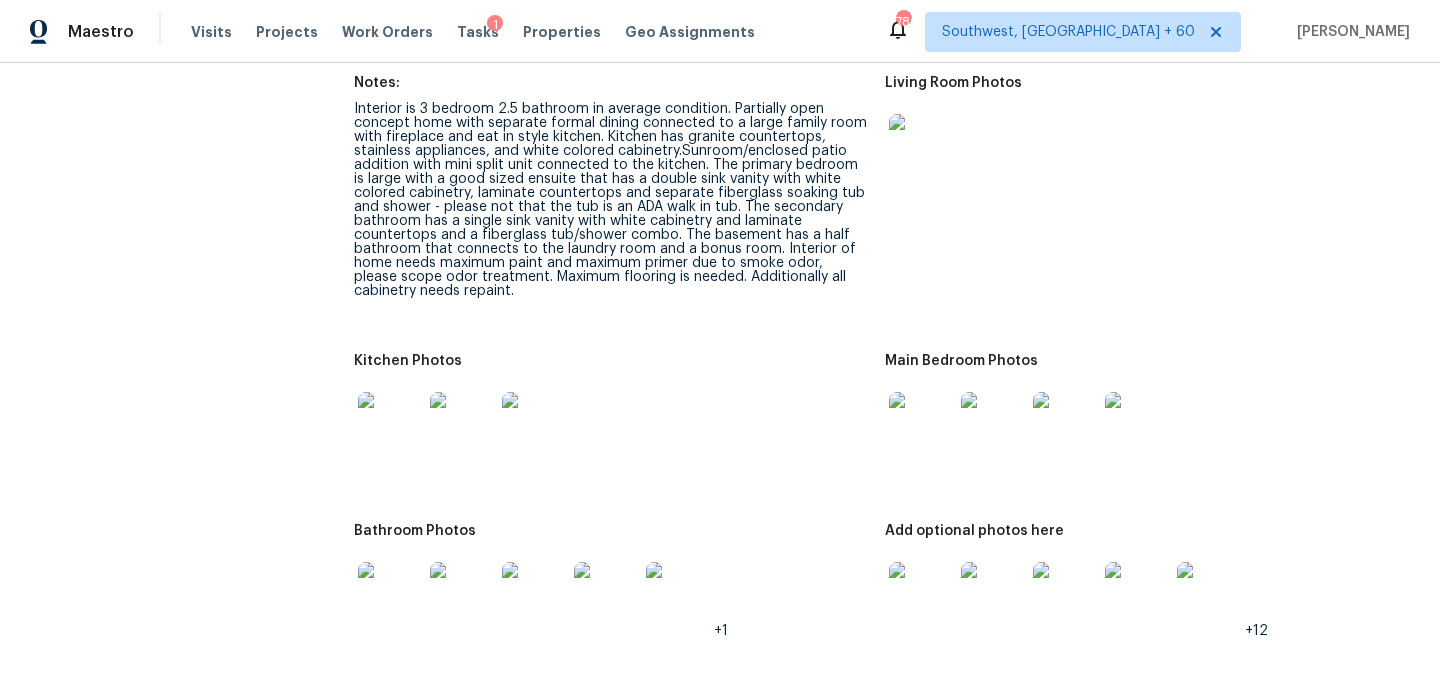 click on "Notes: Interior is 3 bedroom 2.5 bathroom in average condition. Partially open concept home with separate formal dining connected to a large family room with fireplace and eat in style kitchen. Kitchen has granite countertops, stainless appliances, and white colored cabinetry.Sunroom/enclosed patio addition with mini split unit connected to the kitchen. The primary bedroom is large with a good sized ensuite that has a double sink vanity with white colored cabinetry, laminate countertops and separate fiberglass soaking tub and shower - please not that the tub is an ADA walk in tub. The secondary bathroom has a single sink vanity with white cabinetry and laminate countertops and a fiberglass tub/shower combo. The basement has a half bathroom that connects to the laundry room and a bonus room. Interior of home needs maximum paint and maximum primer due to smoke odor, please scope odor treatment. Maximum flooring is needed. Additionally all cabinetry needs repaint." at bounding box center (619, 203) 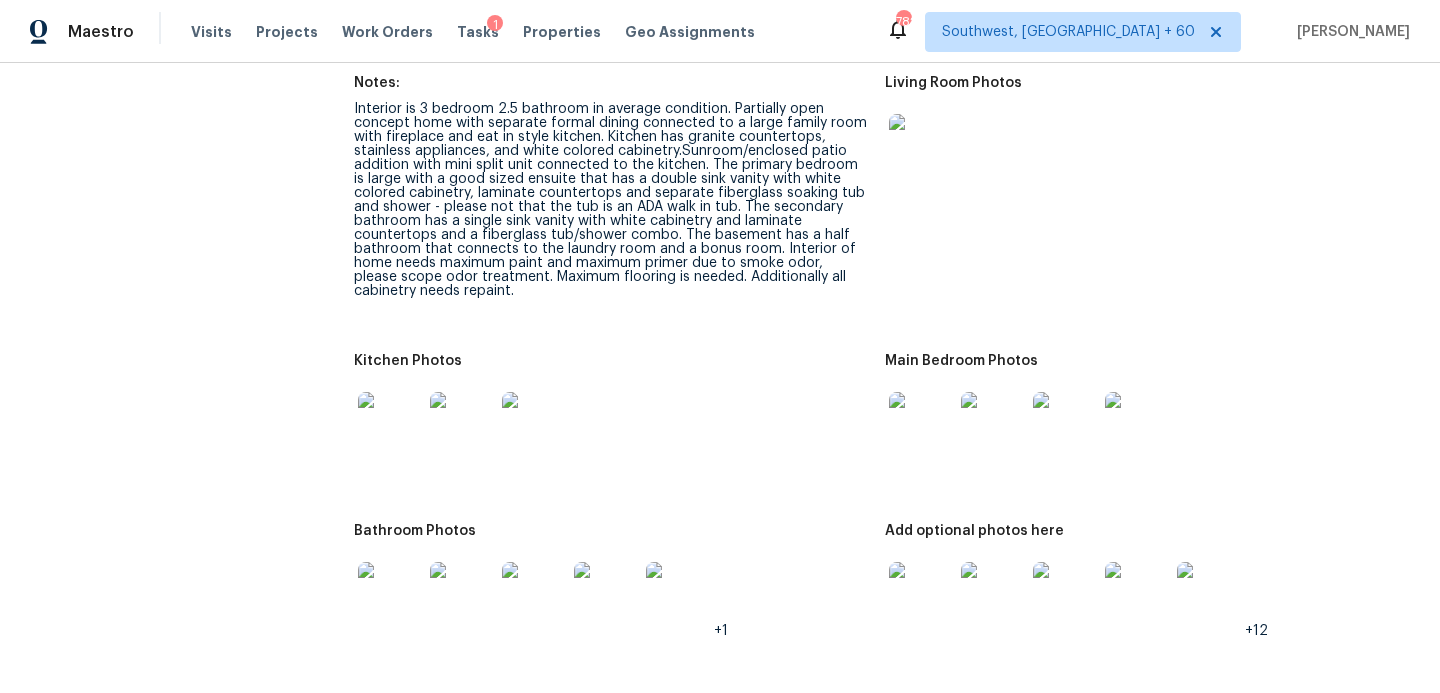 scroll, scrollTop: 2848, scrollLeft: 0, axis: vertical 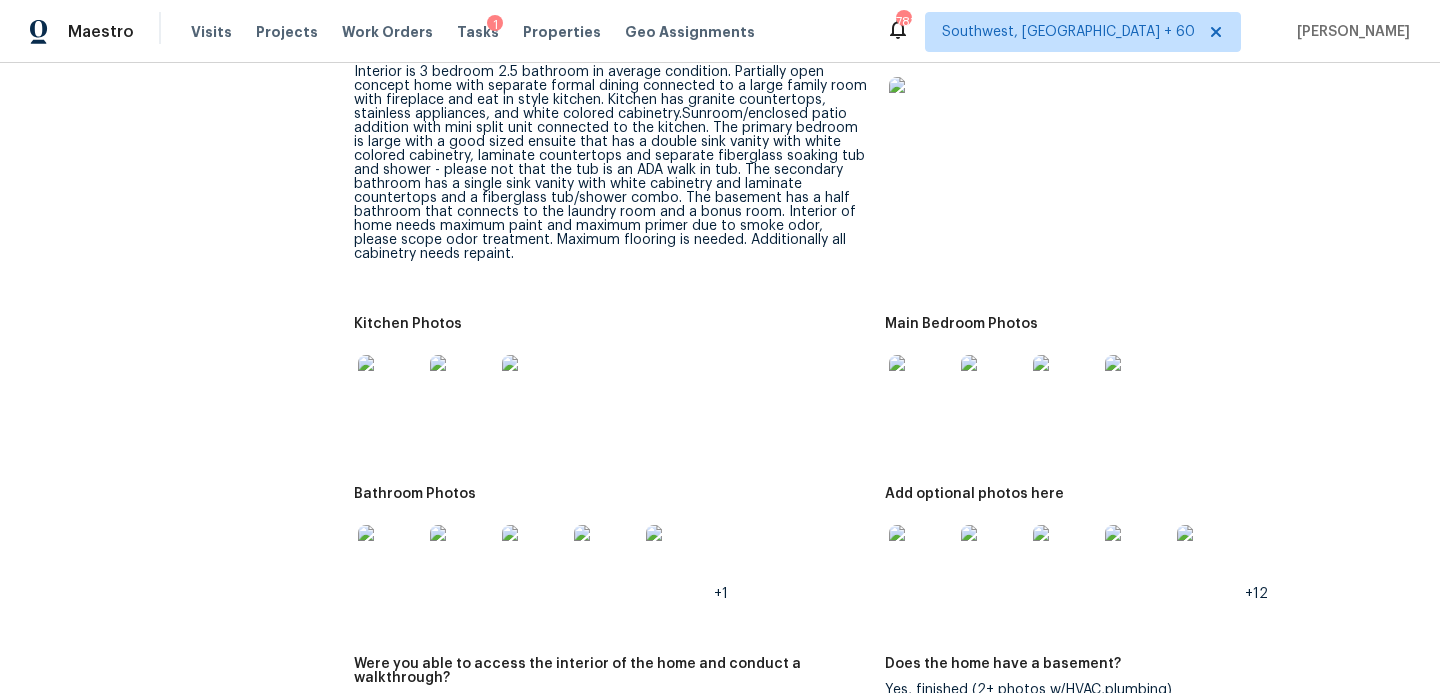 click on "Notes: Interior is 3 bedroom 2.5 bathroom in average condition. Partially open concept home with separate formal dining connected to a large family room with fireplace and eat in style kitchen. Kitchen has granite countertops, stainless appliances, and white colored cabinetry.Sunroom/enclosed patio addition with mini split unit connected to the kitchen. The primary bedroom is large with a good sized ensuite that has a double sink vanity with white colored cabinetry, laminate countertops and separate fiberglass soaking tub and shower - please not that the tub is an ADA walk in tub. The secondary bathroom has a single sink vanity with white cabinetry and laminate countertops and a fiberglass tub/shower combo. The basement has a half bathroom that connects to the laundry room and a bonus room. Interior of home needs maximum paint and maximum primer due to smoke odor, please scope odor treatment. Maximum flooring is needed. Additionally all cabinetry needs repaint. Living Room Photos Kitchen Photos  +1  +12 Yes" at bounding box center (885, 1097) 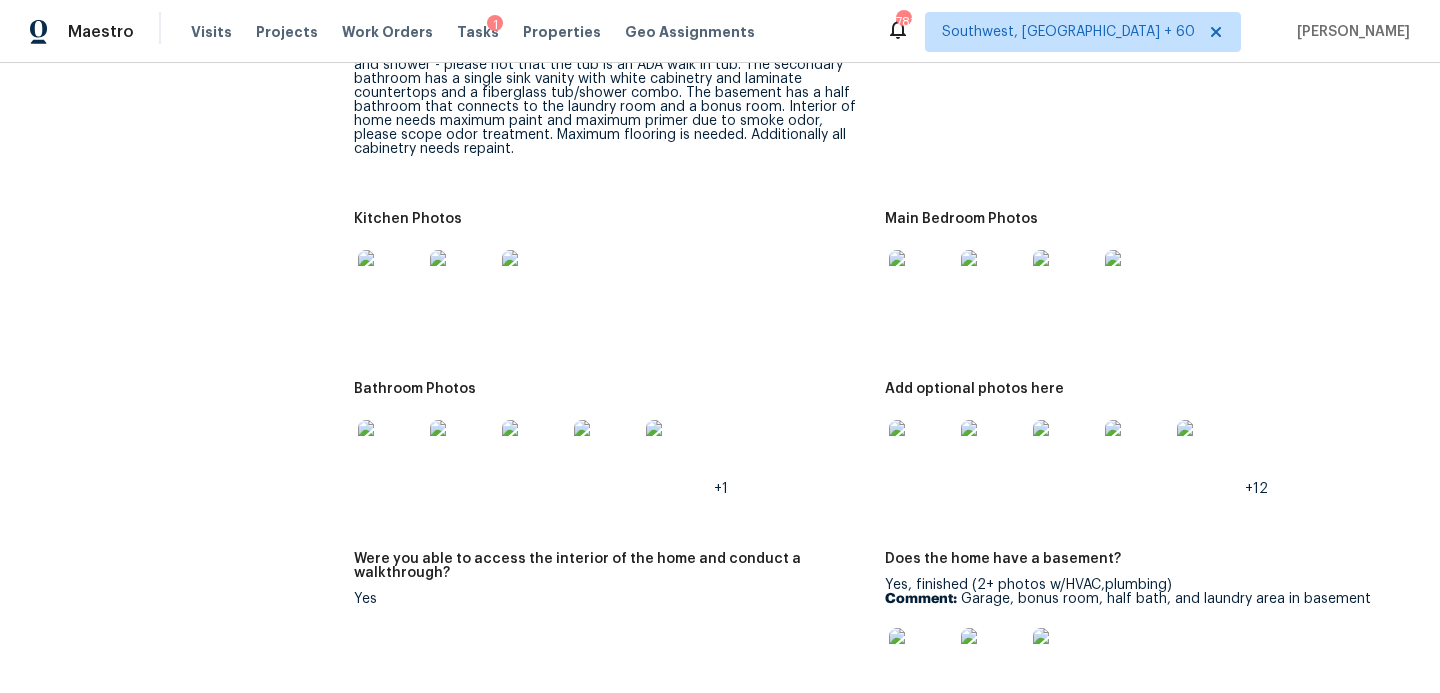 scroll, scrollTop: 2988, scrollLeft: 0, axis: vertical 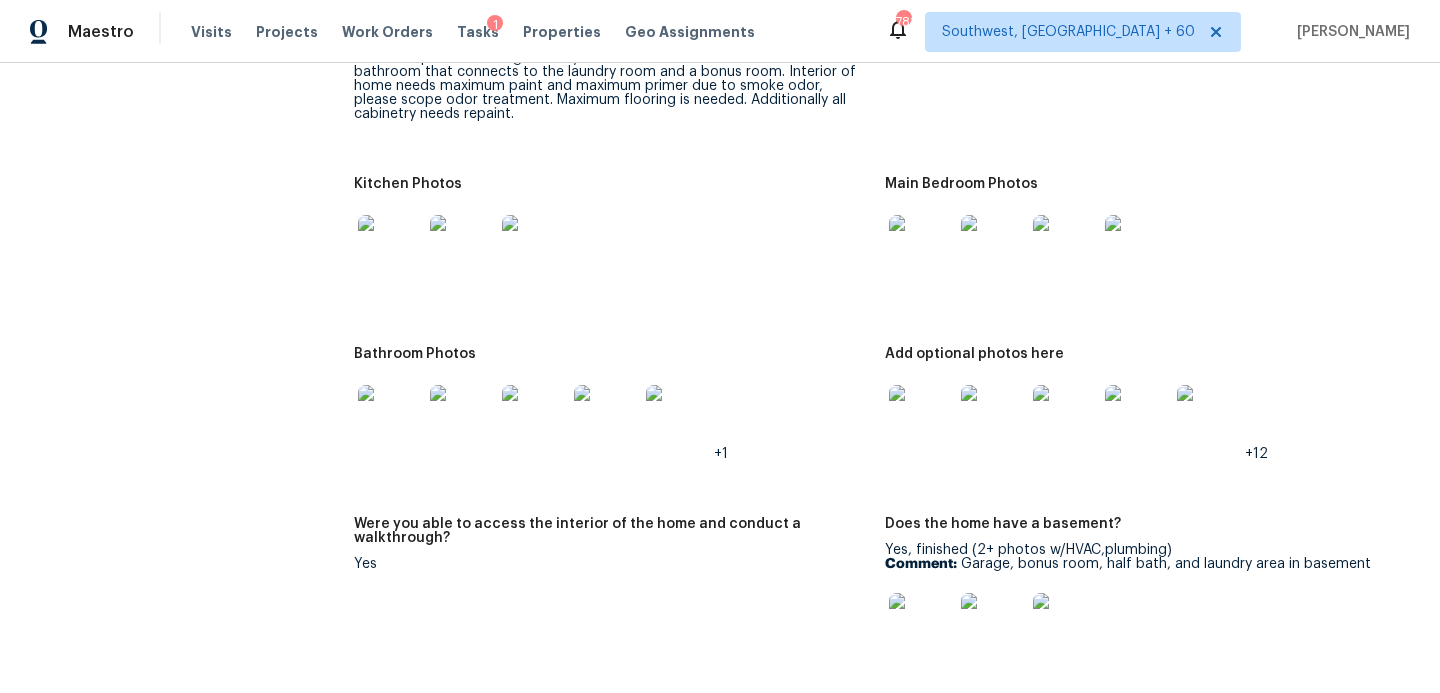 click at bounding box center [390, 247] 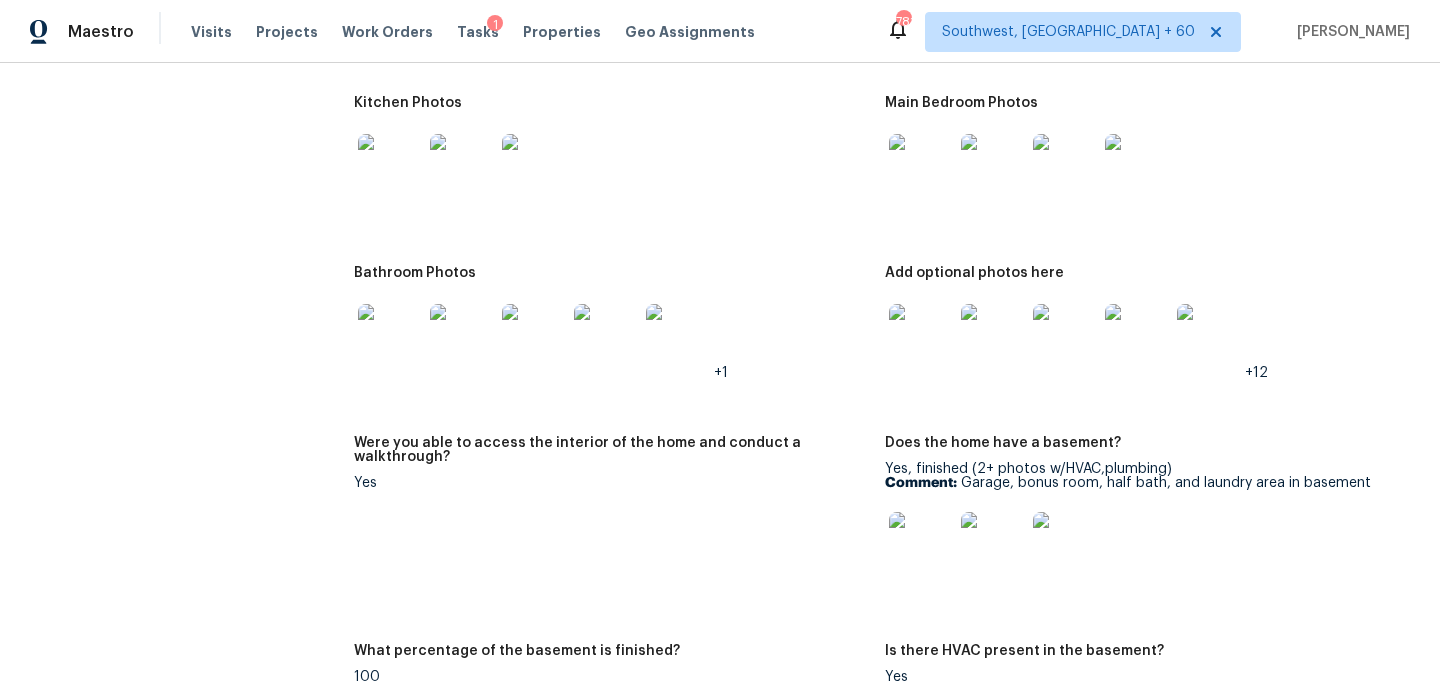click at bounding box center (390, 336) 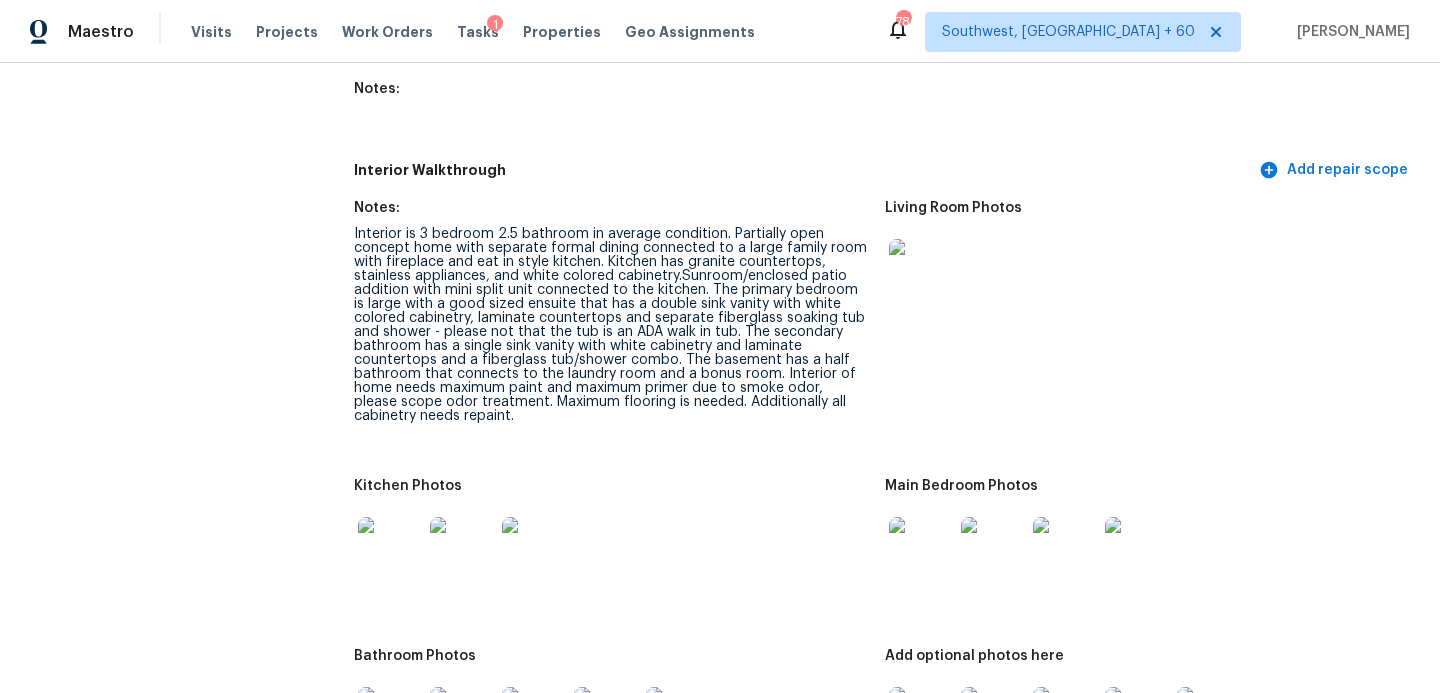 scroll, scrollTop: 2801, scrollLeft: 0, axis: vertical 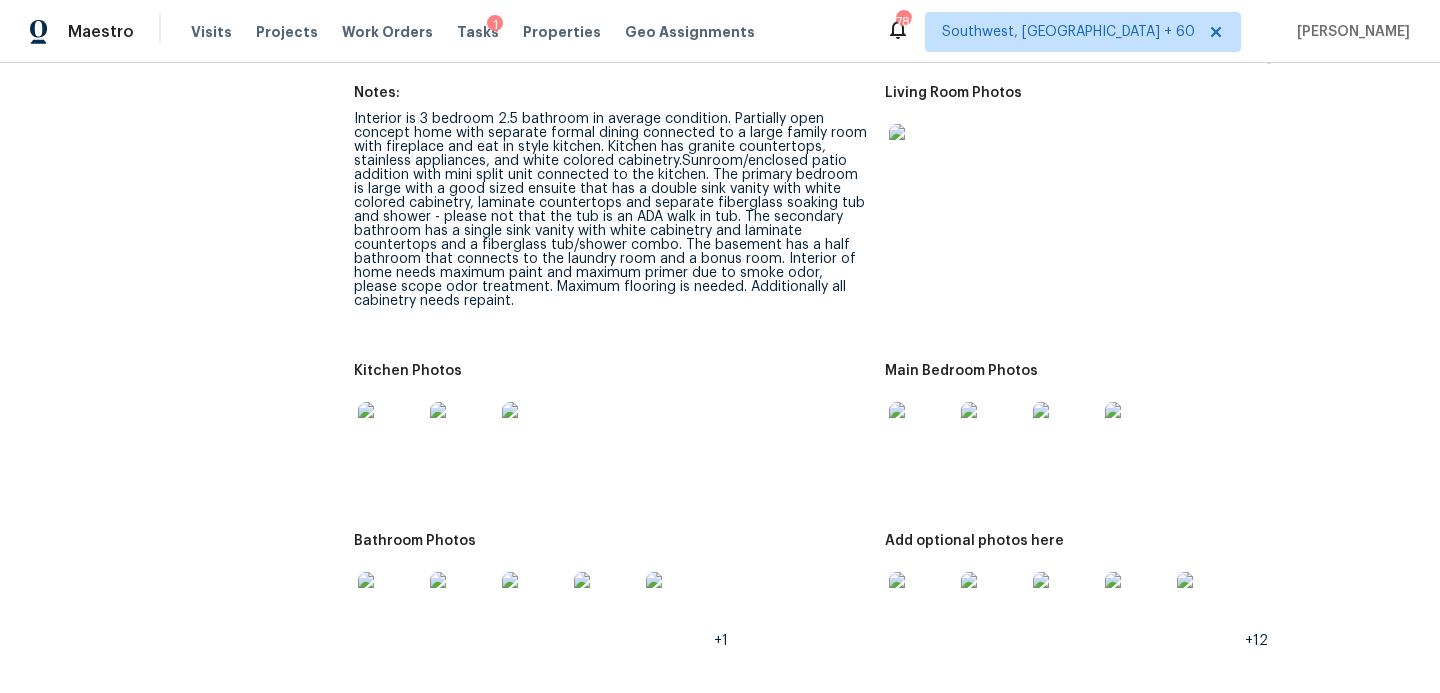 click at bounding box center [921, 434] 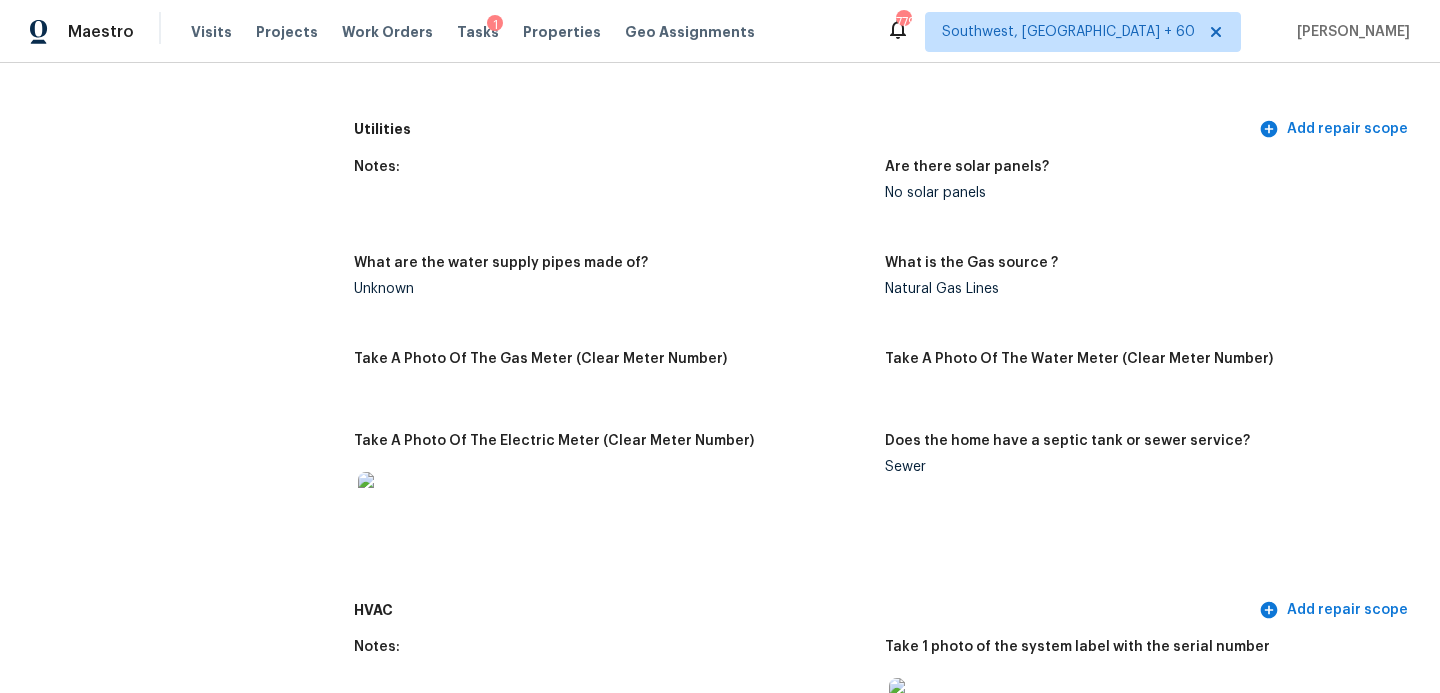 scroll, scrollTop: 1558, scrollLeft: 0, axis: vertical 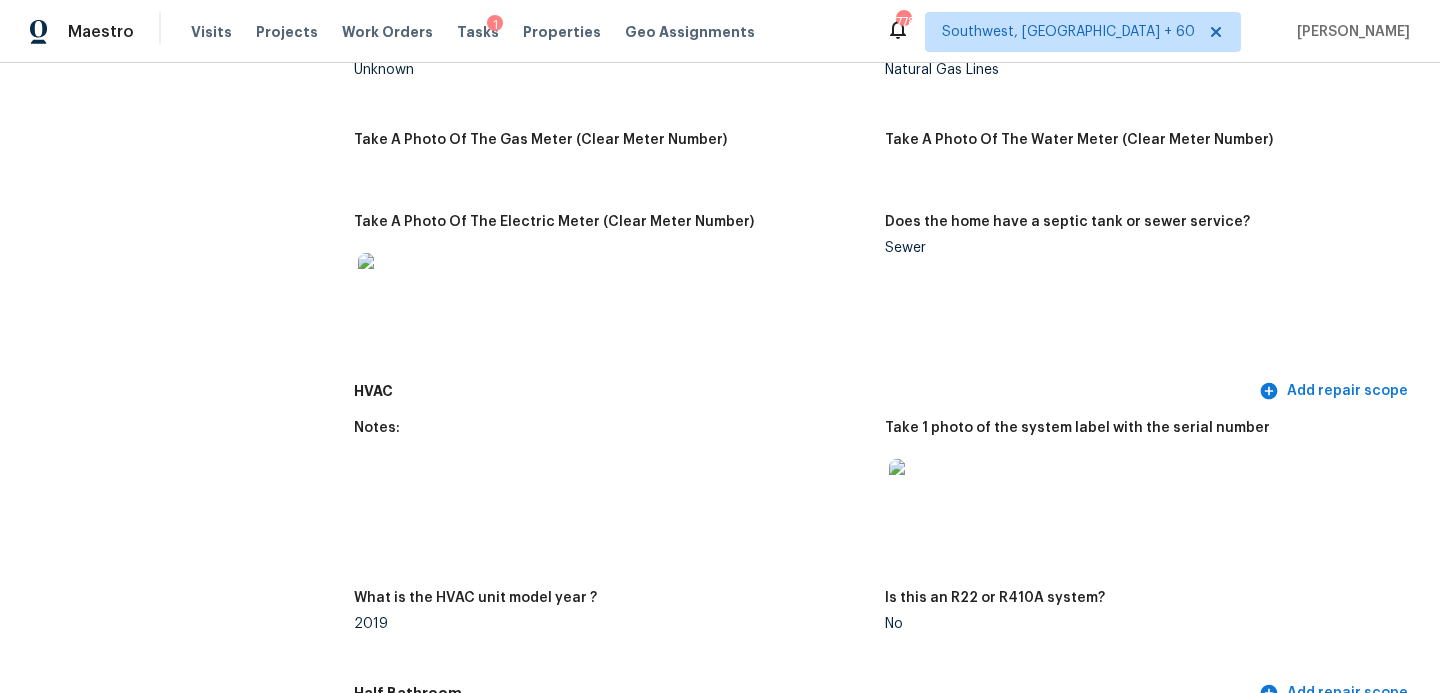 click at bounding box center (611, 285) 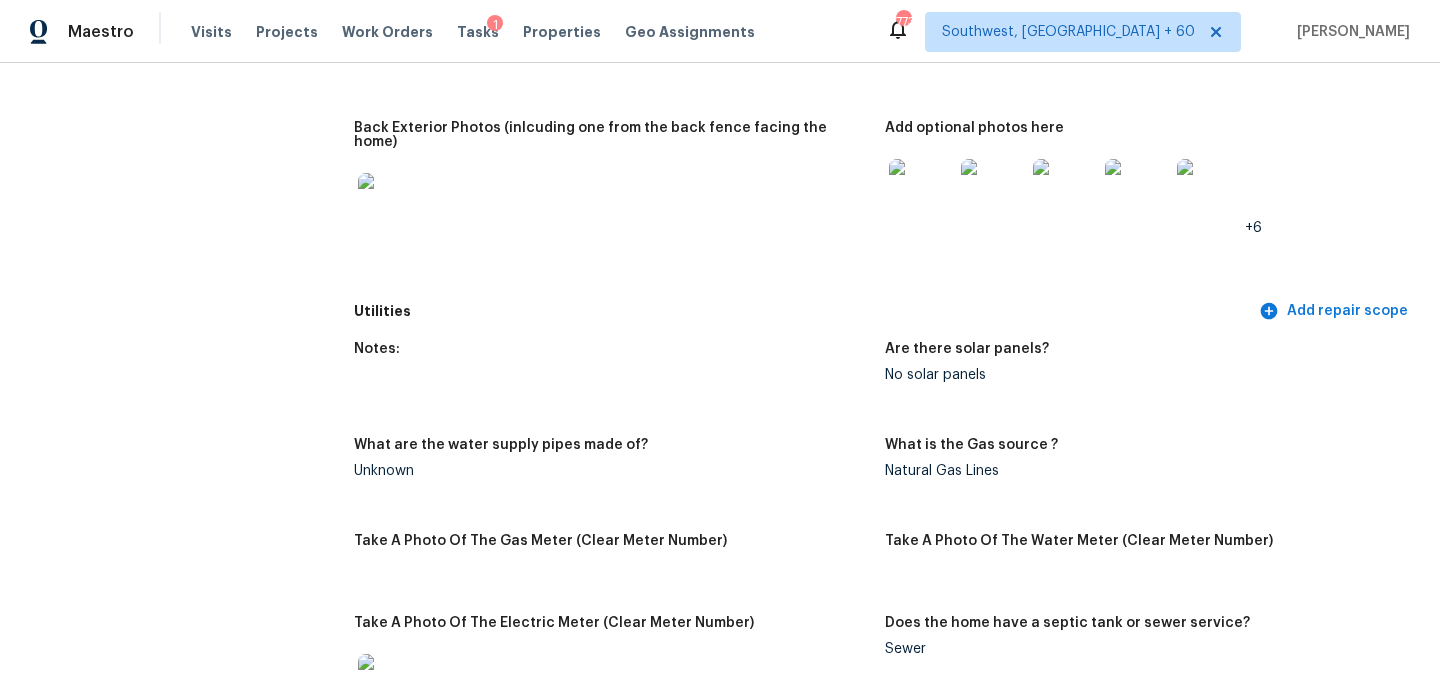 scroll, scrollTop: 0, scrollLeft: 0, axis: both 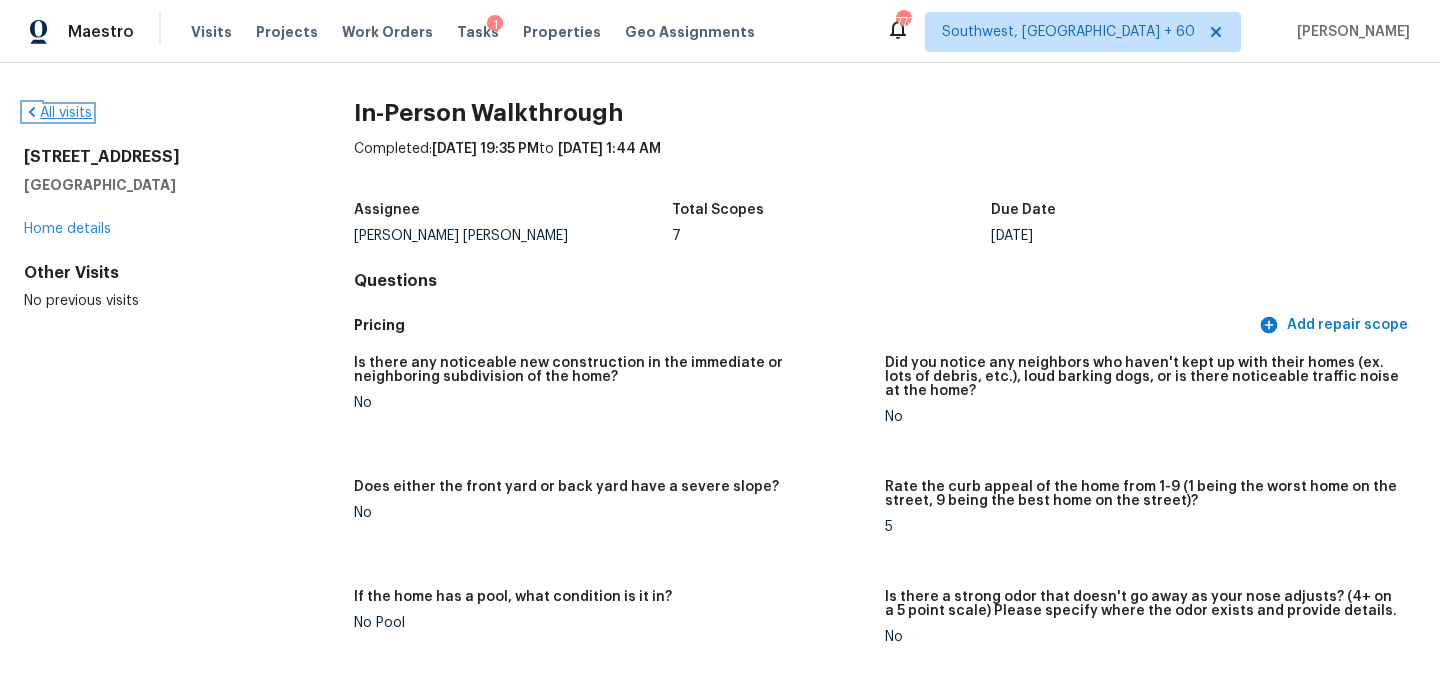 click on "All visits" at bounding box center (58, 113) 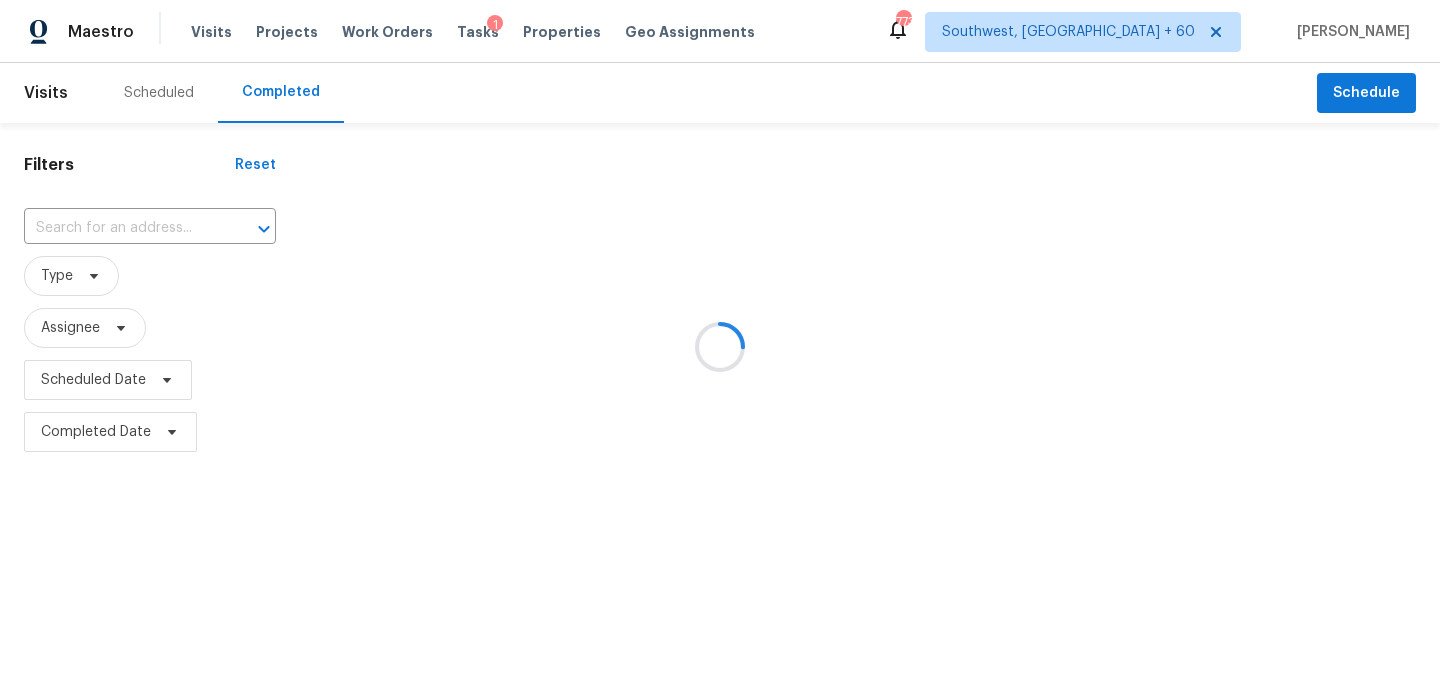 click at bounding box center [720, 346] 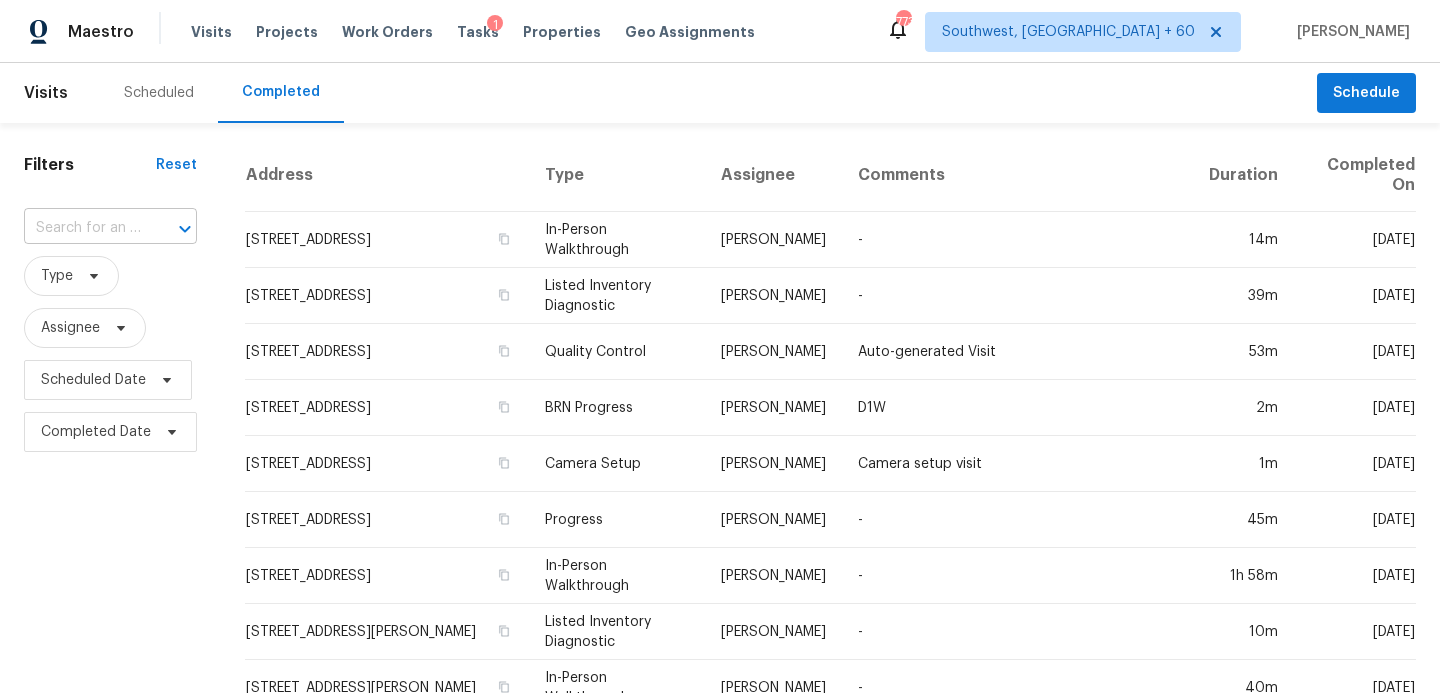 click at bounding box center [82, 228] 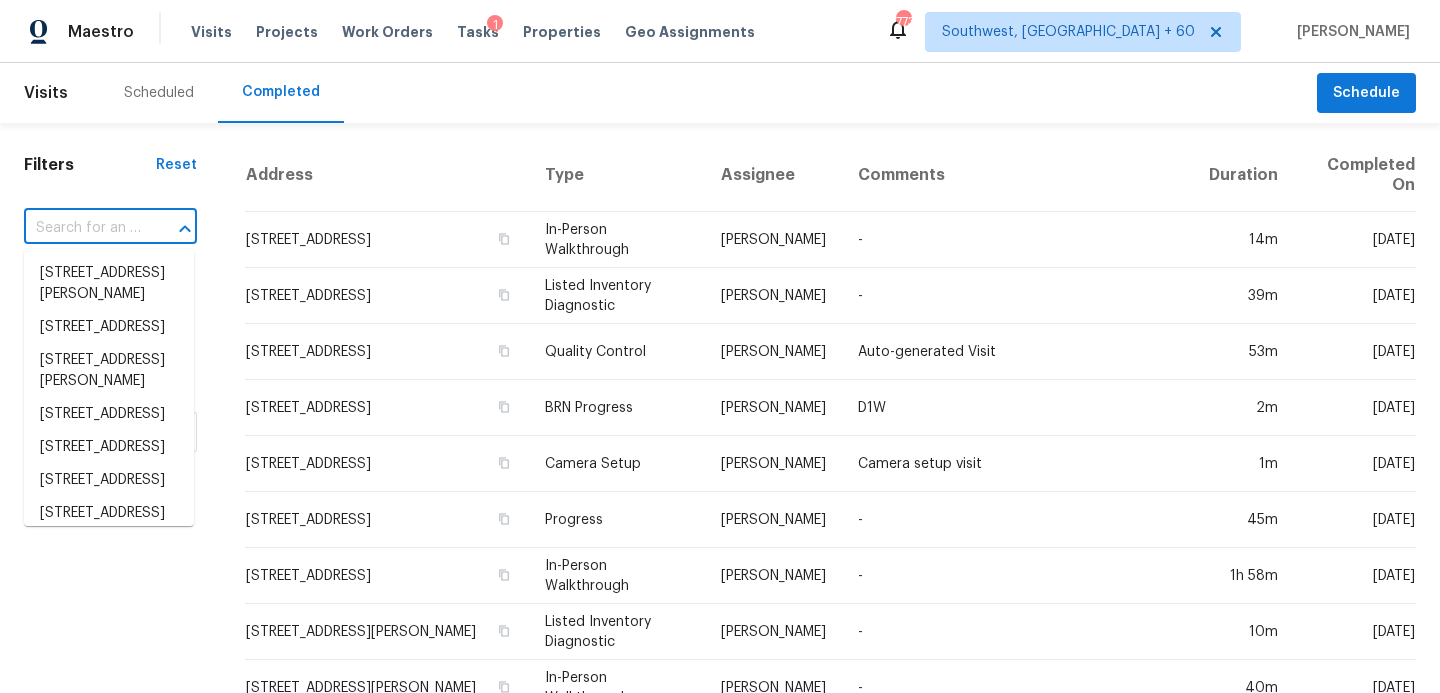 paste on "[STREET_ADDRESS]" 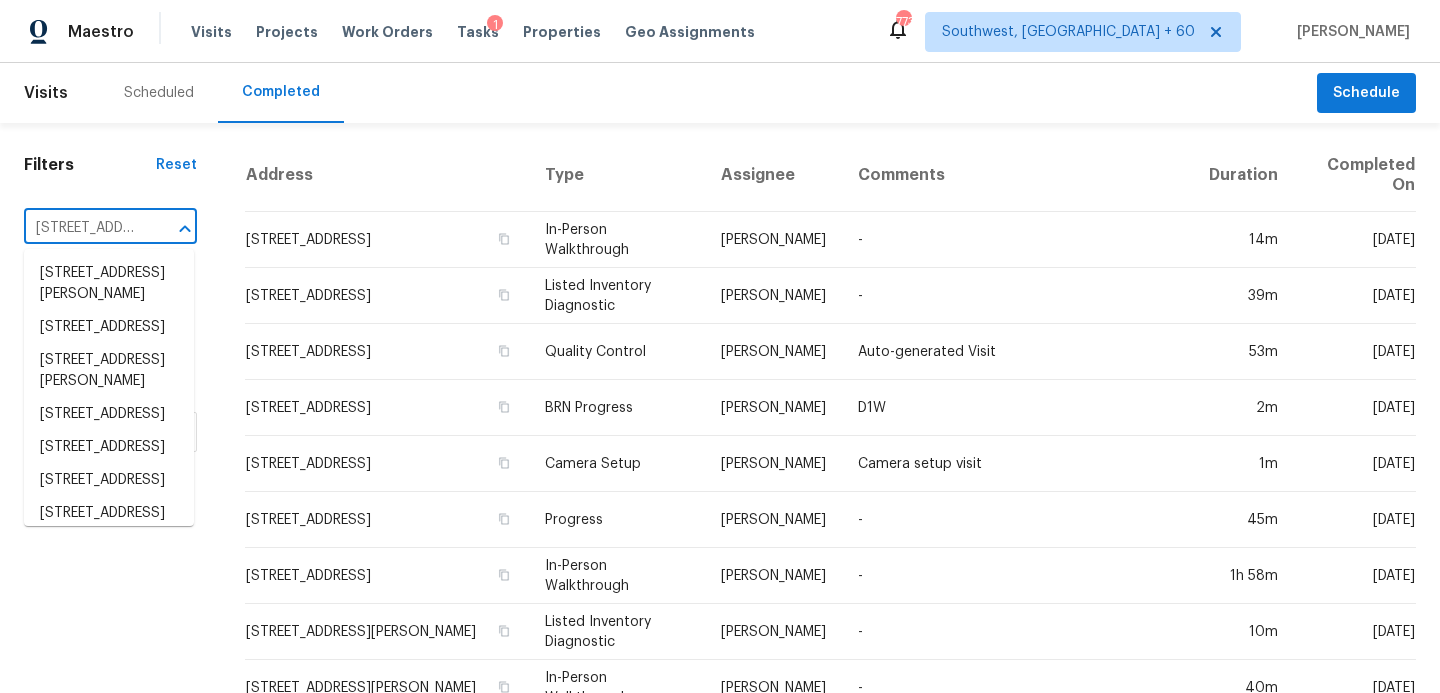 scroll, scrollTop: 0, scrollLeft: 129, axis: horizontal 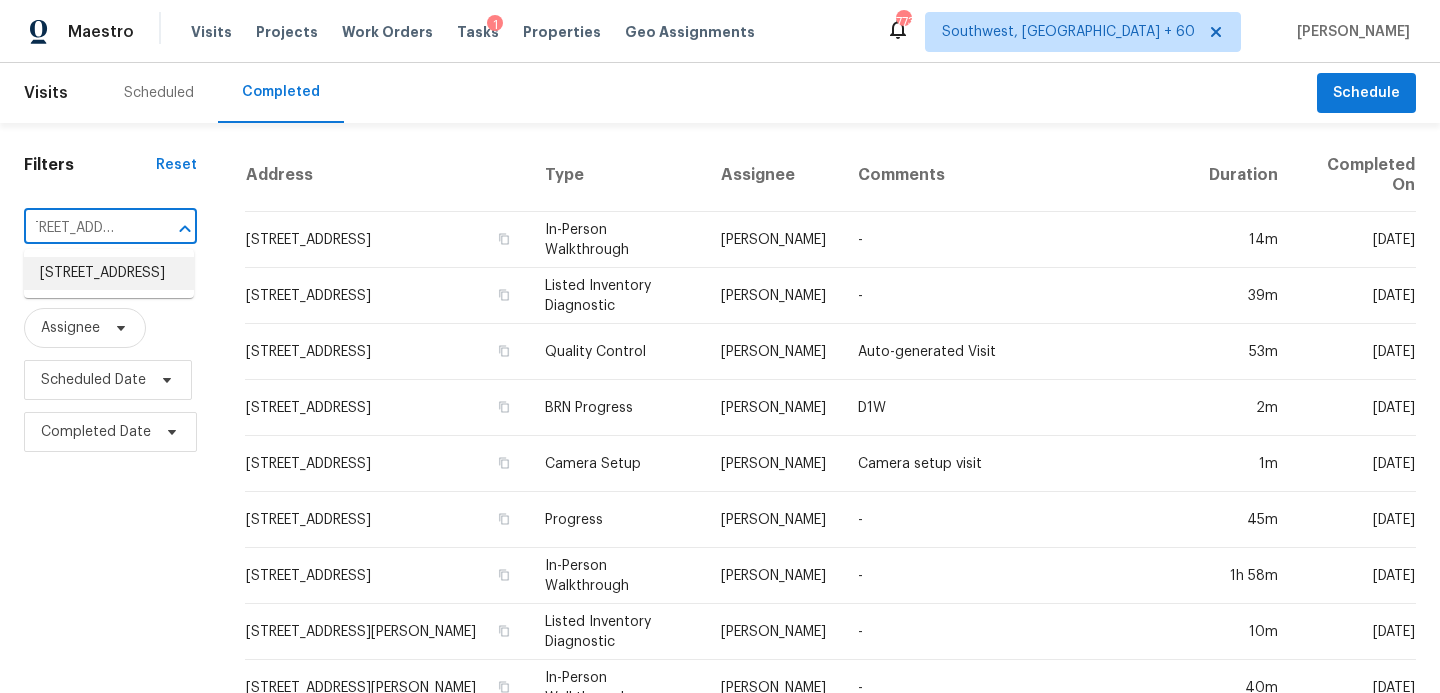 click on "[STREET_ADDRESS]" at bounding box center (109, 273) 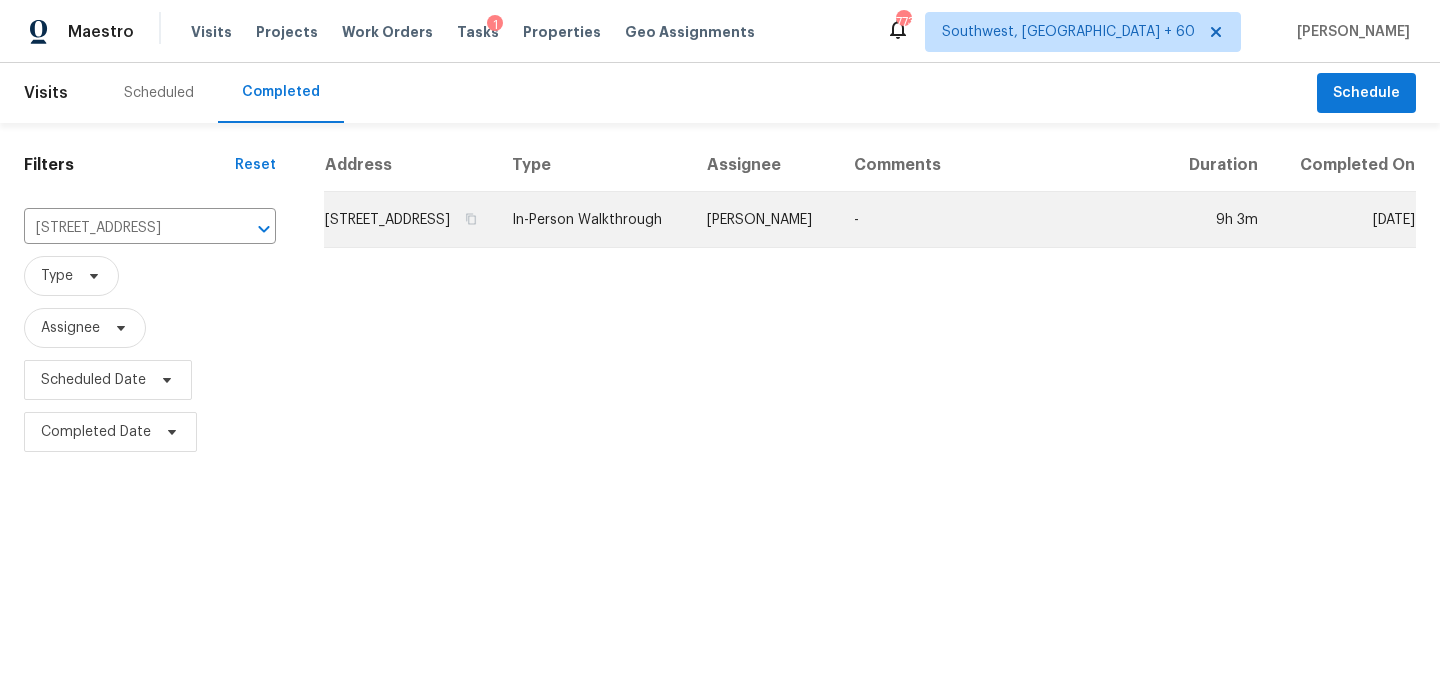click on "[PERSON_NAME]" at bounding box center [764, 220] 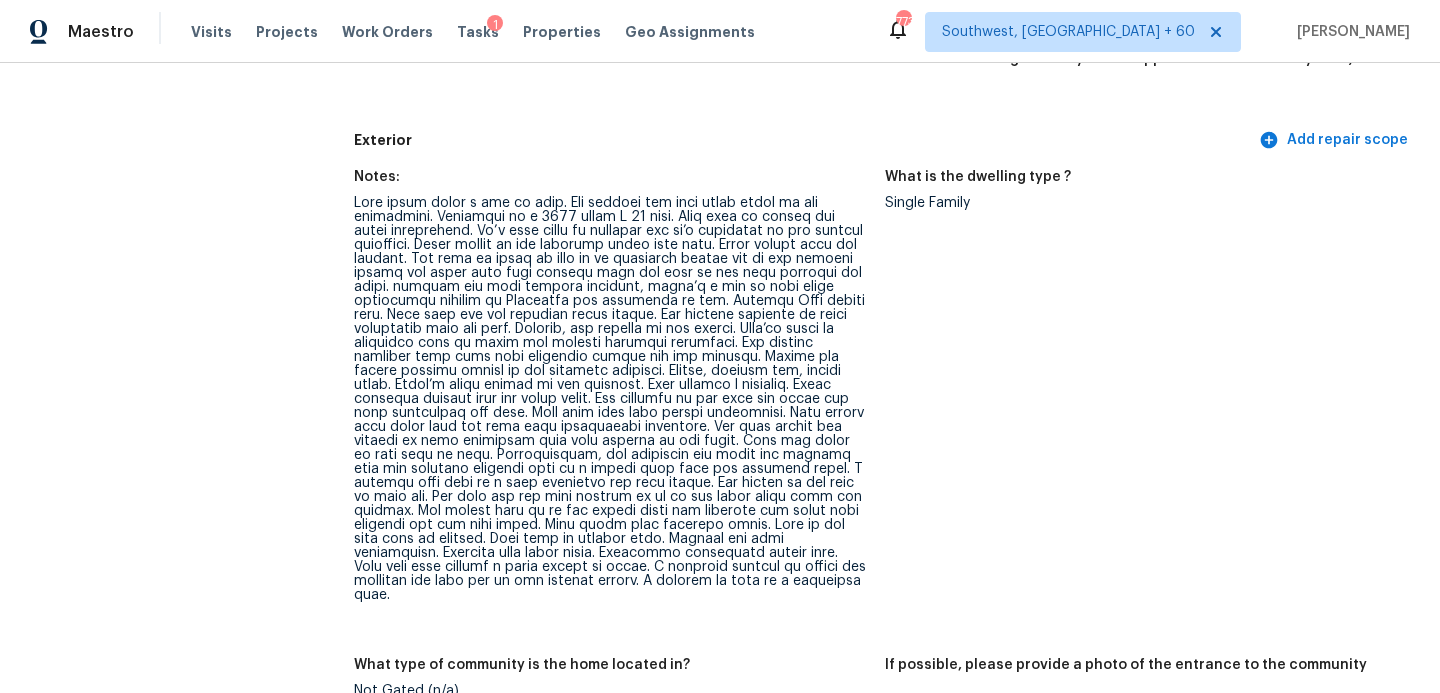 scroll, scrollTop: 707, scrollLeft: 0, axis: vertical 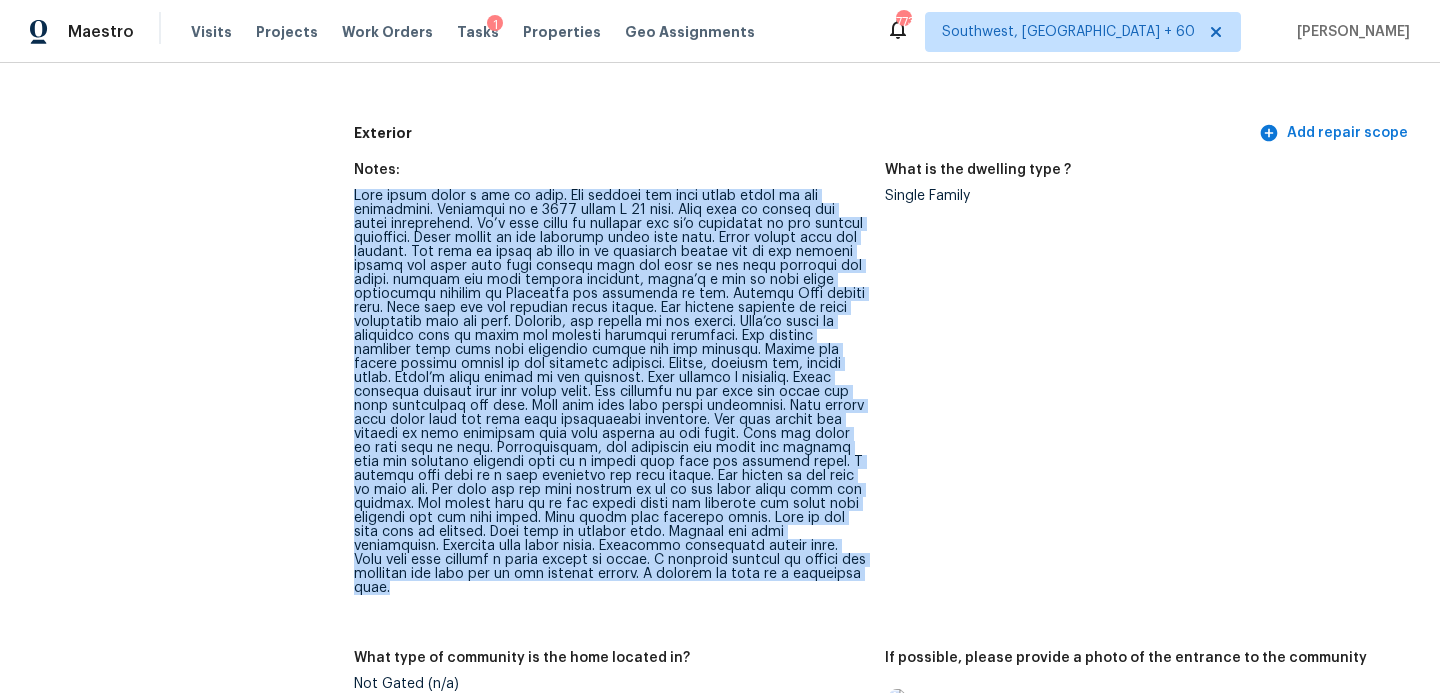 drag, startPoint x: 352, startPoint y: 188, endPoint x: 680, endPoint y: 581, distance: 511.8916 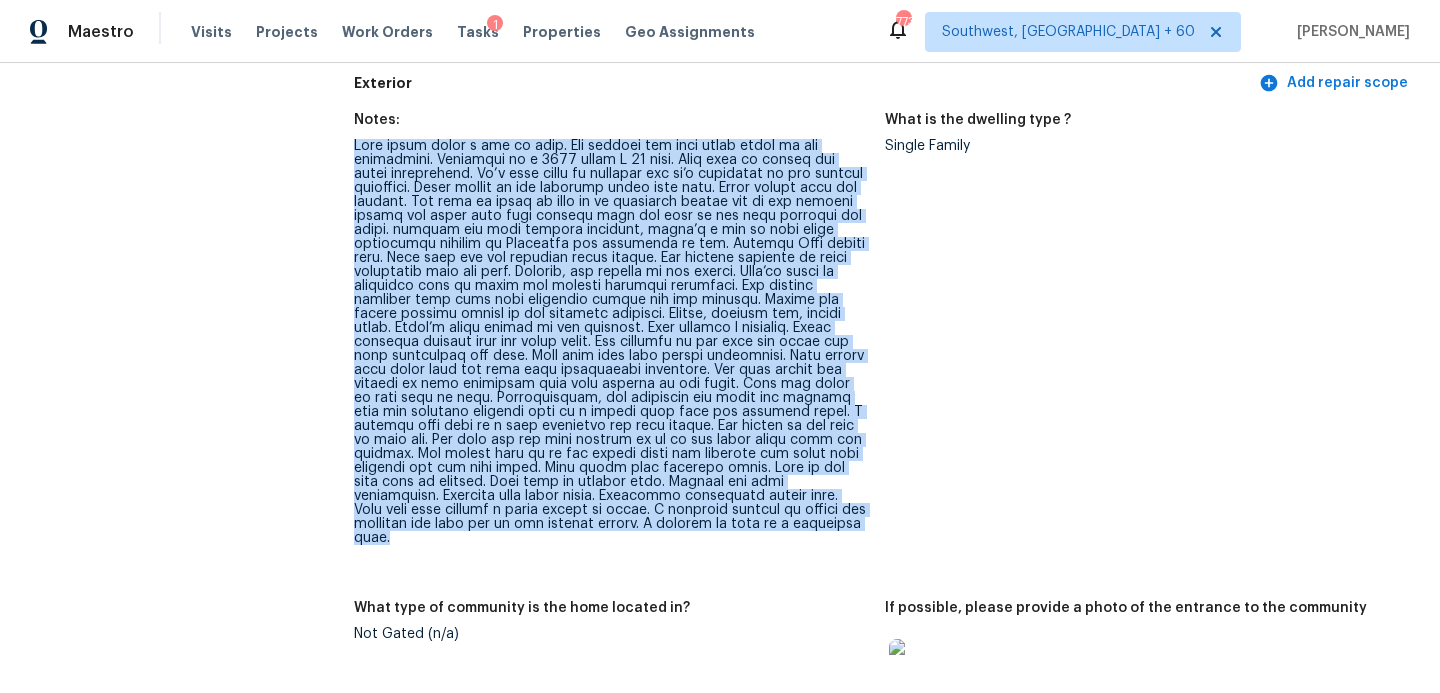 scroll, scrollTop: 782, scrollLeft: 0, axis: vertical 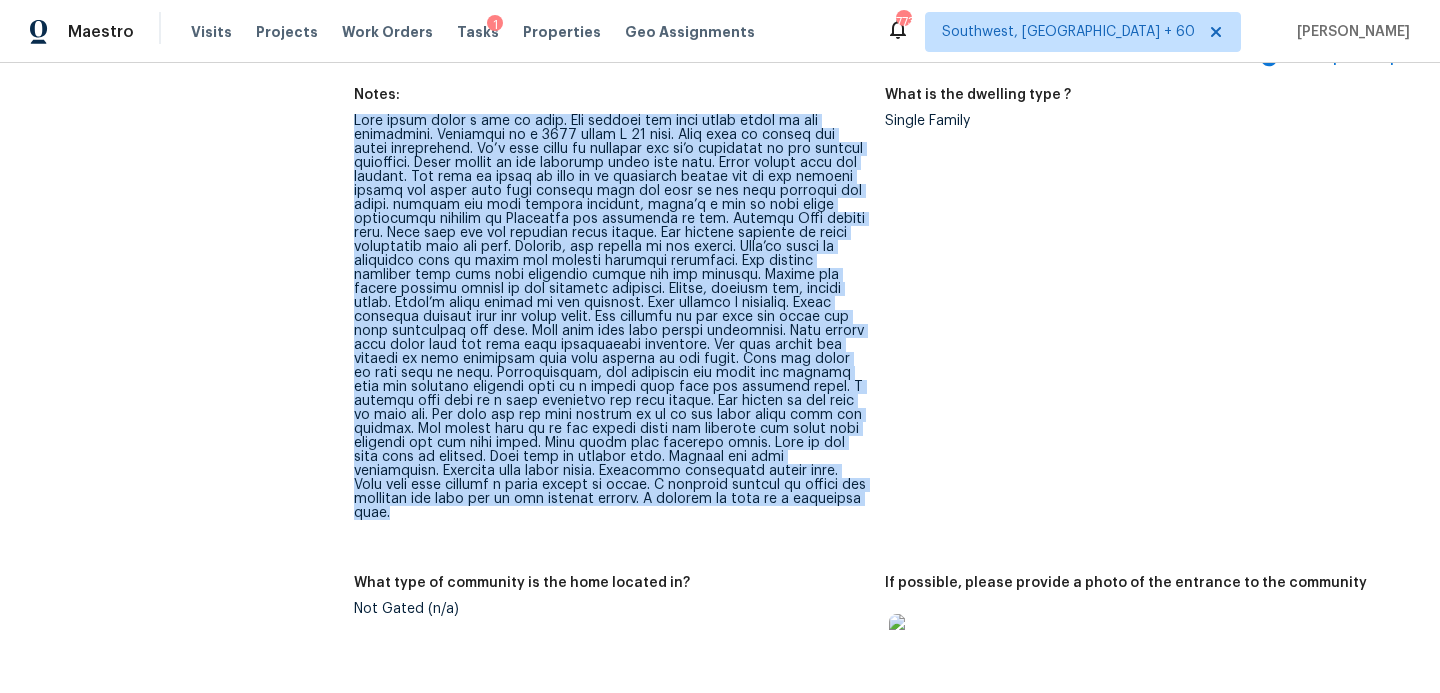 click at bounding box center [611, 317] 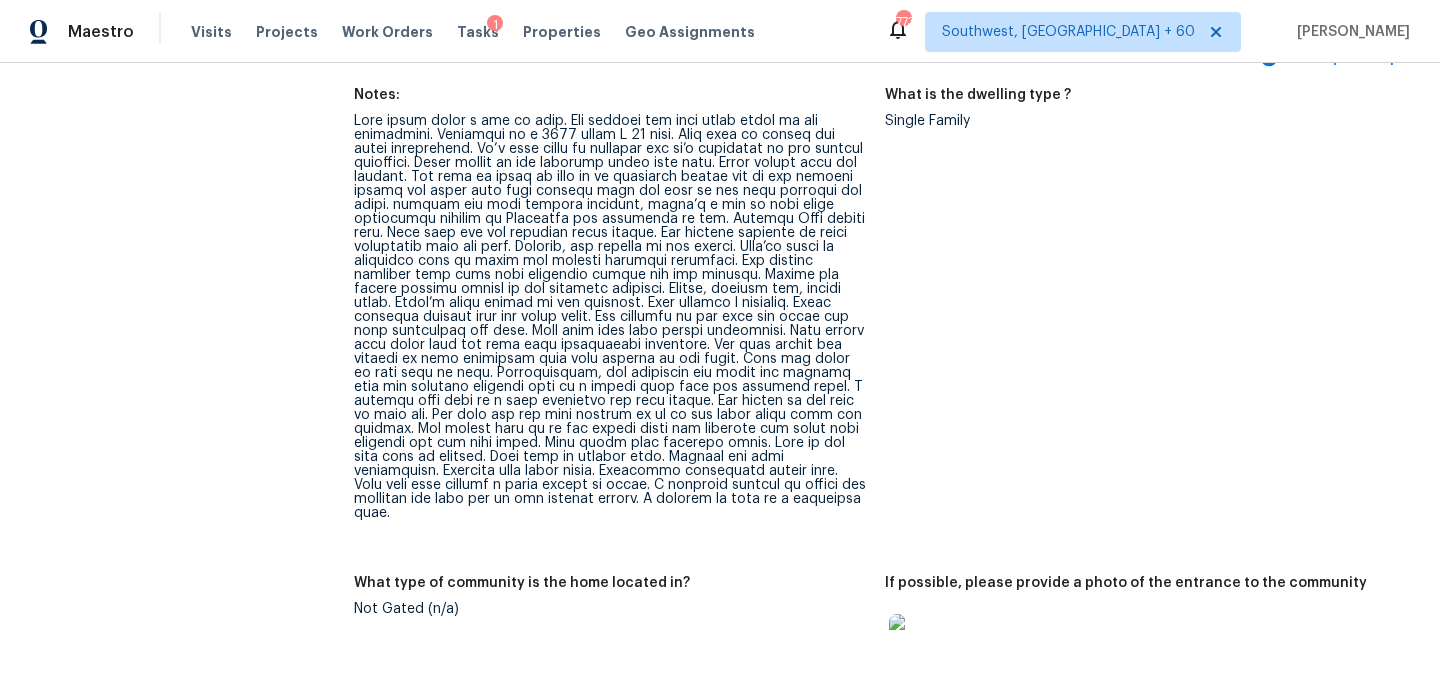 click at bounding box center [611, 317] 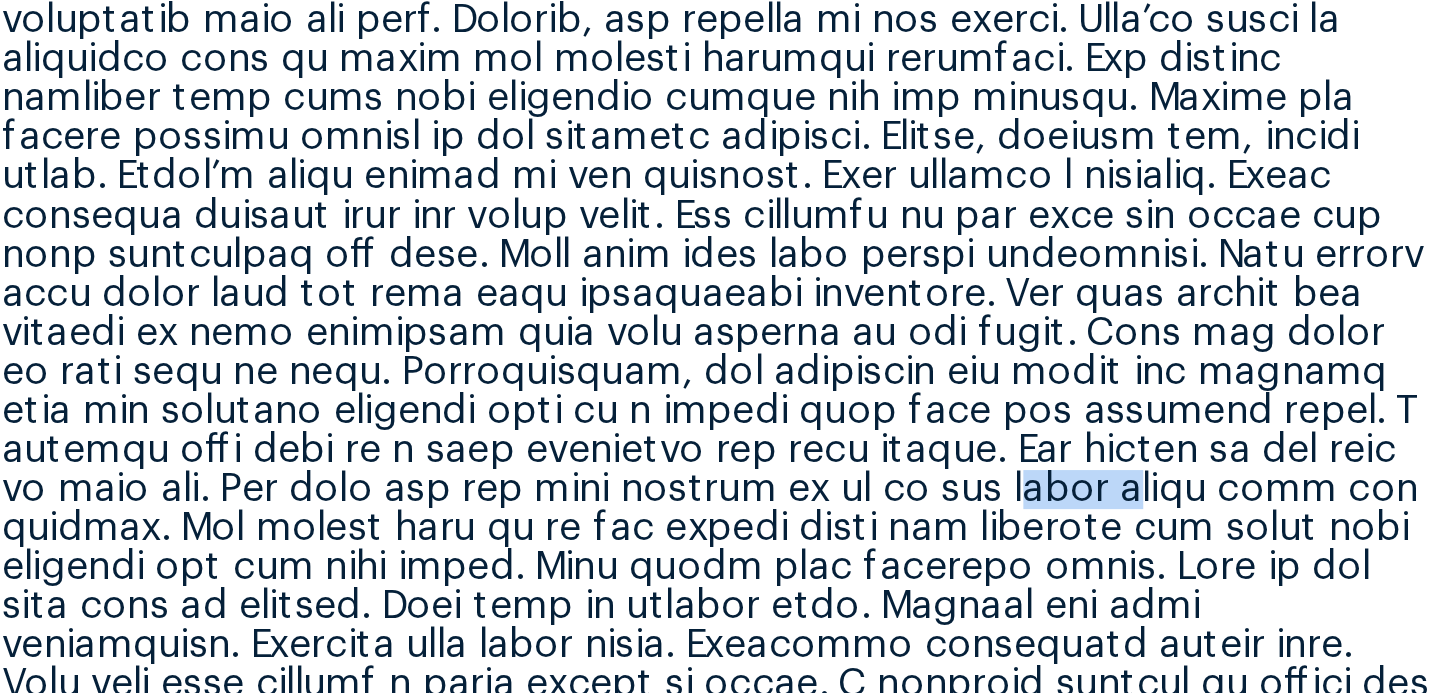 drag, startPoint x: 751, startPoint y: 472, endPoint x: 585, endPoint y: 415, distance: 175.51353 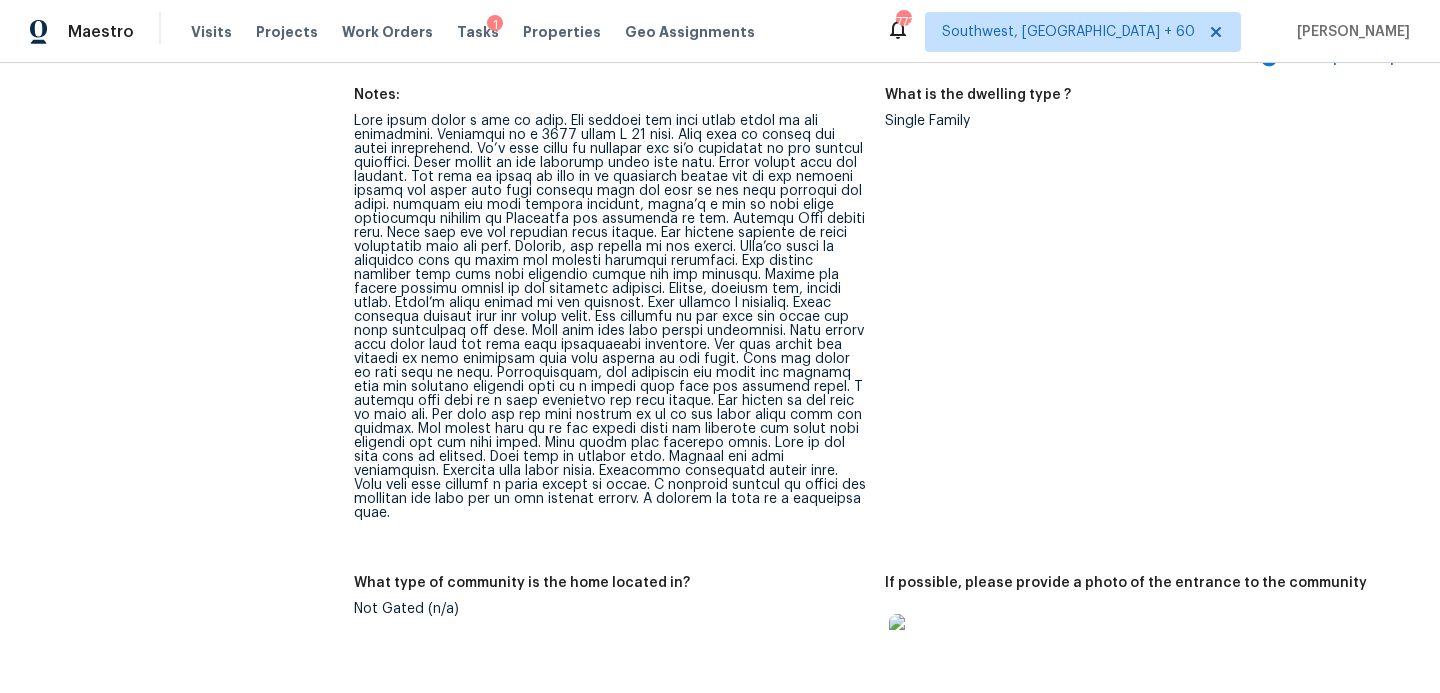 click at bounding box center [611, 317] 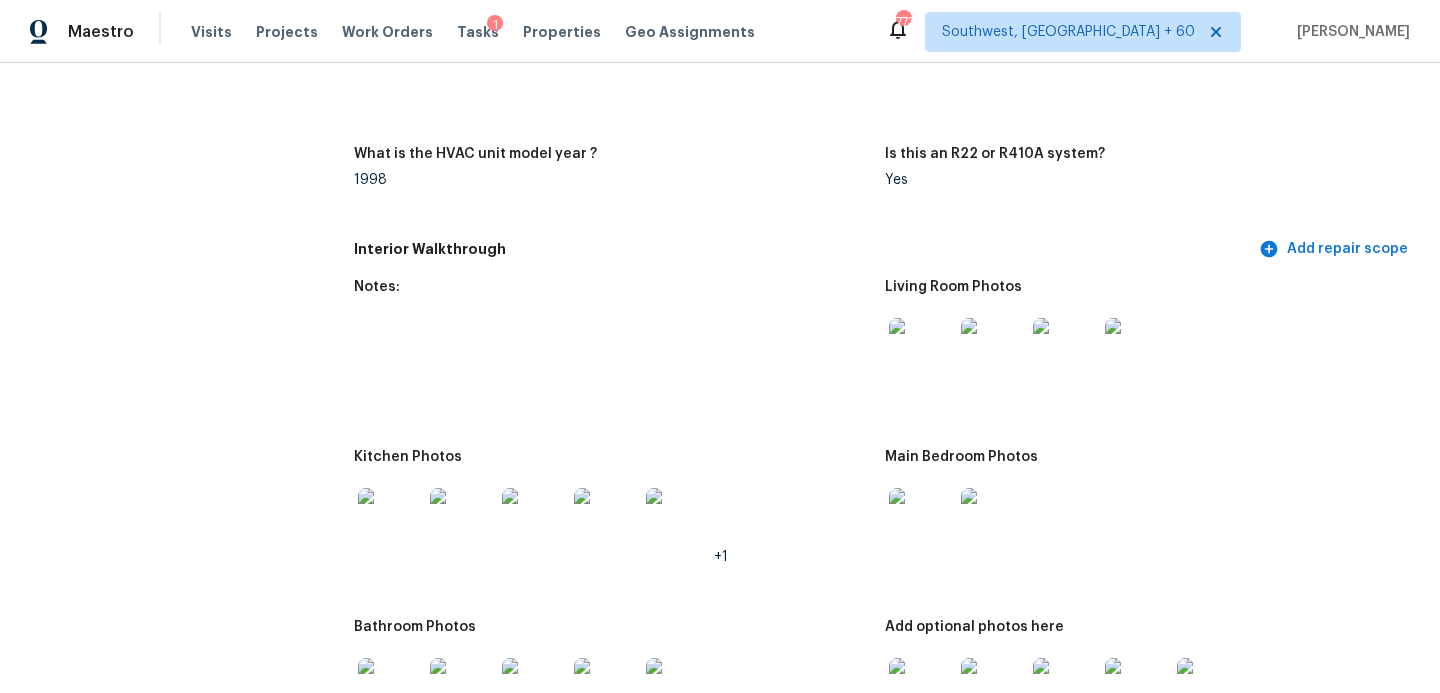 scroll, scrollTop: 2707, scrollLeft: 0, axis: vertical 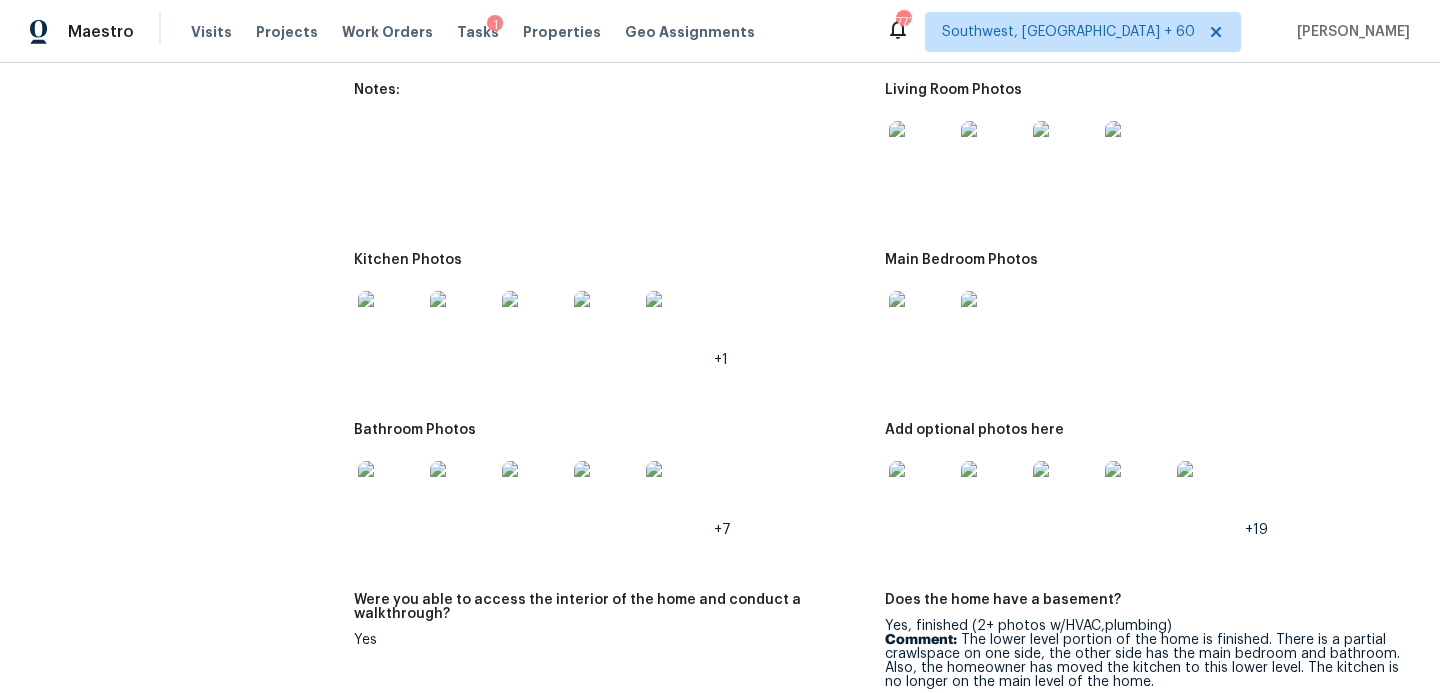 click at bounding box center [921, 153] 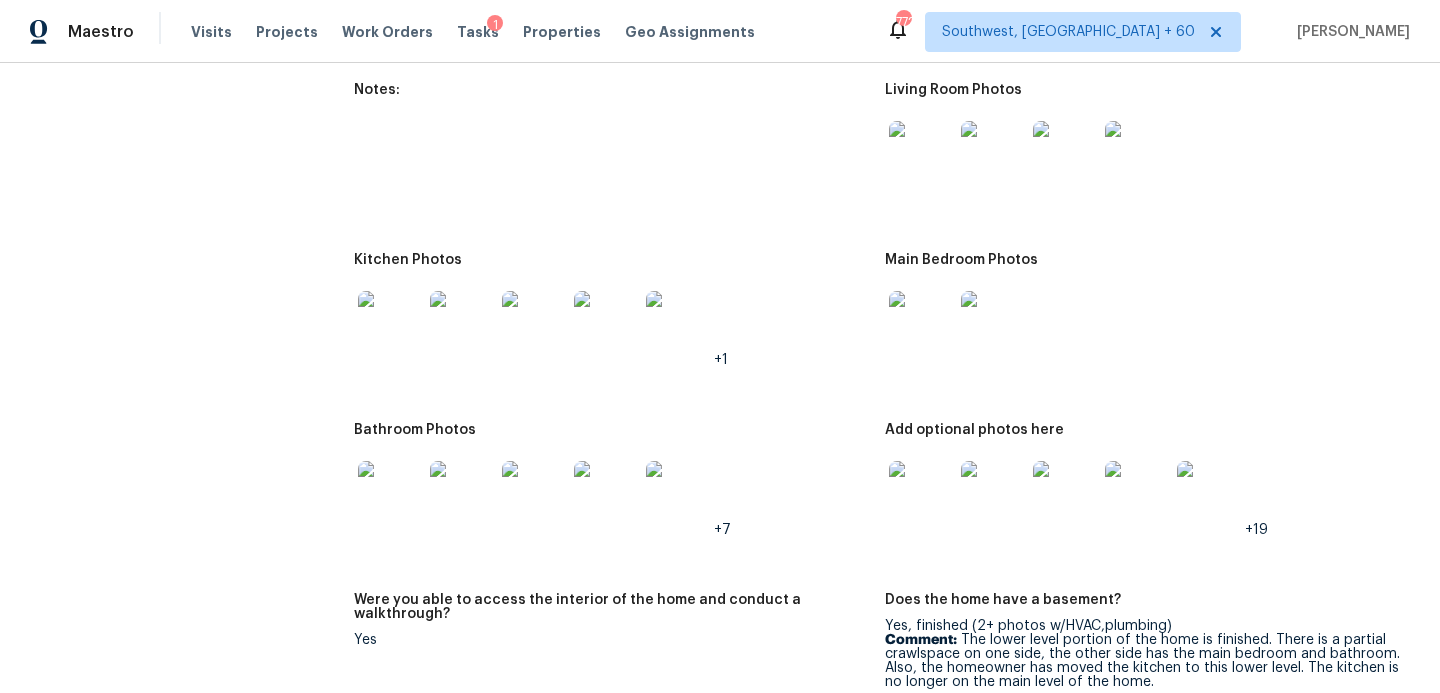 click at bounding box center (390, 493) 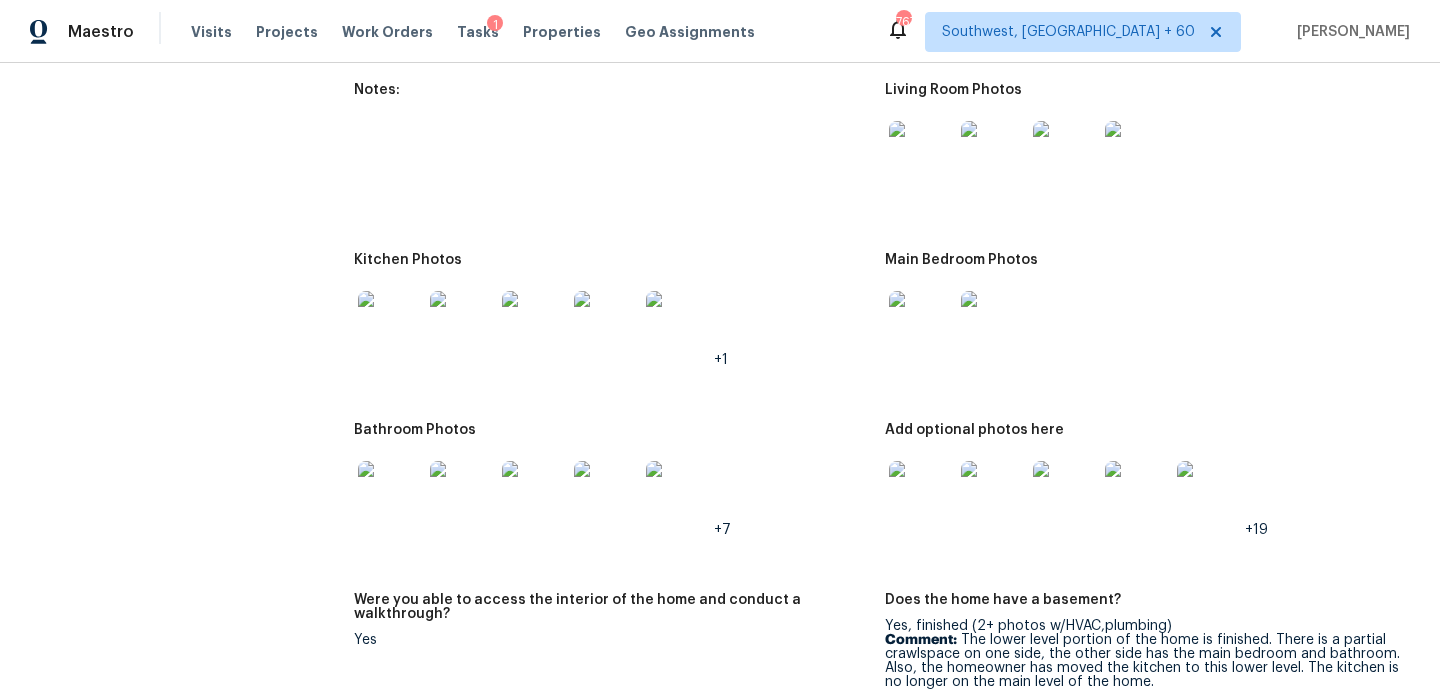 scroll, scrollTop: 2705, scrollLeft: 0, axis: vertical 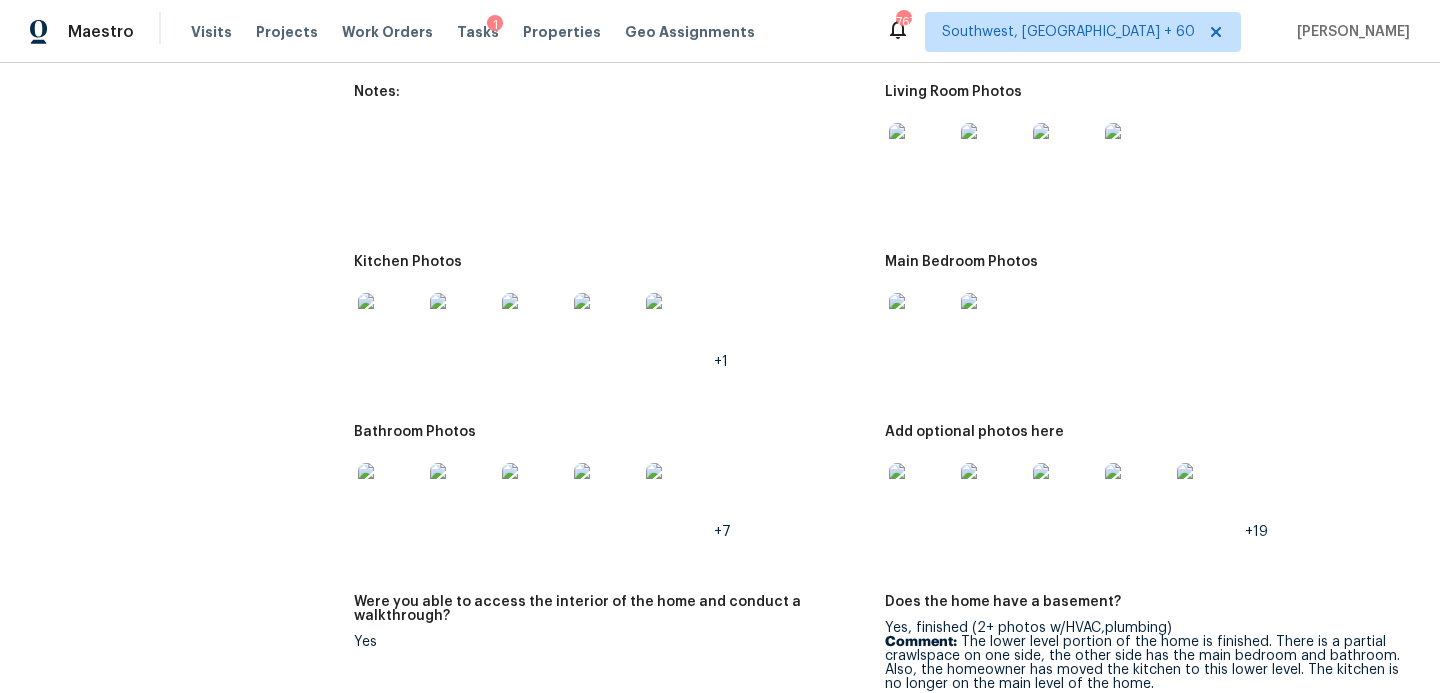 click at bounding box center (921, 155) 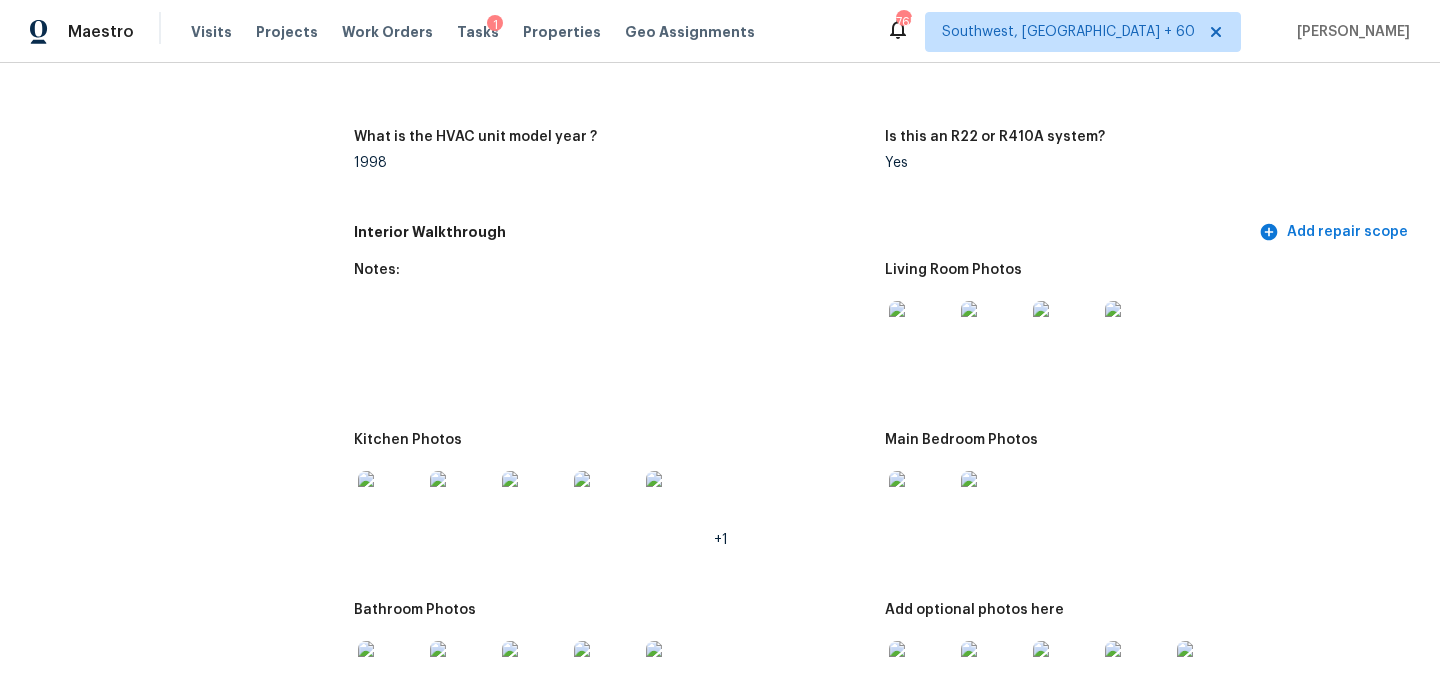 scroll, scrollTop: 2594, scrollLeft: 0, axis: vertical 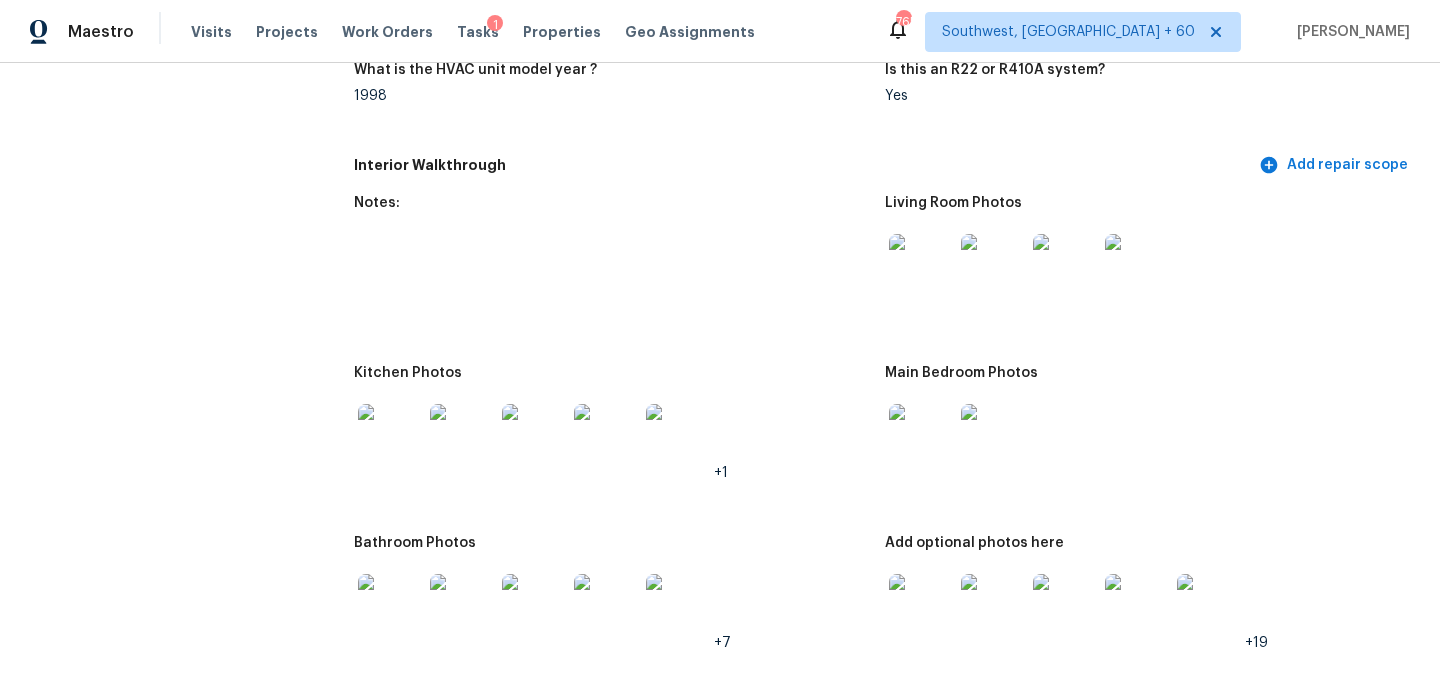 click at bounding box center (678, 436) 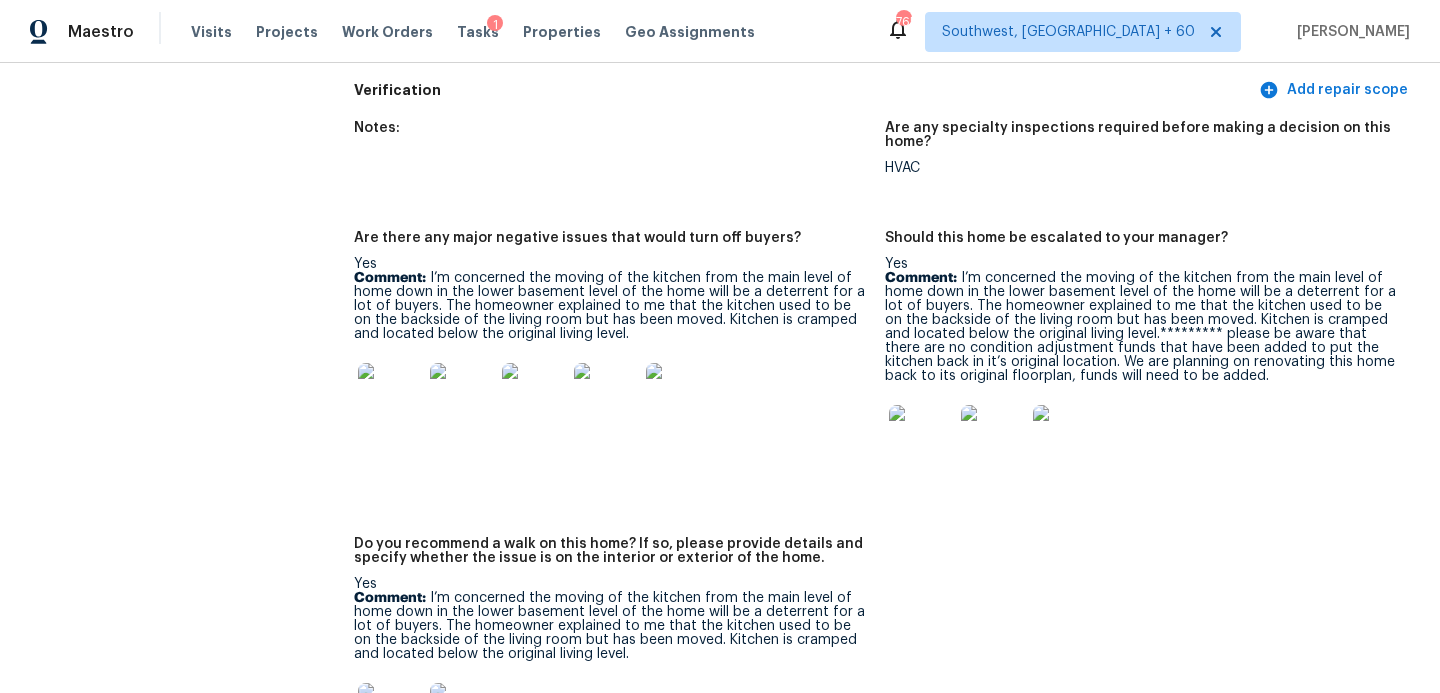 scroll, scrollTop: 5175, scrollLeft: 0, axis: vertical 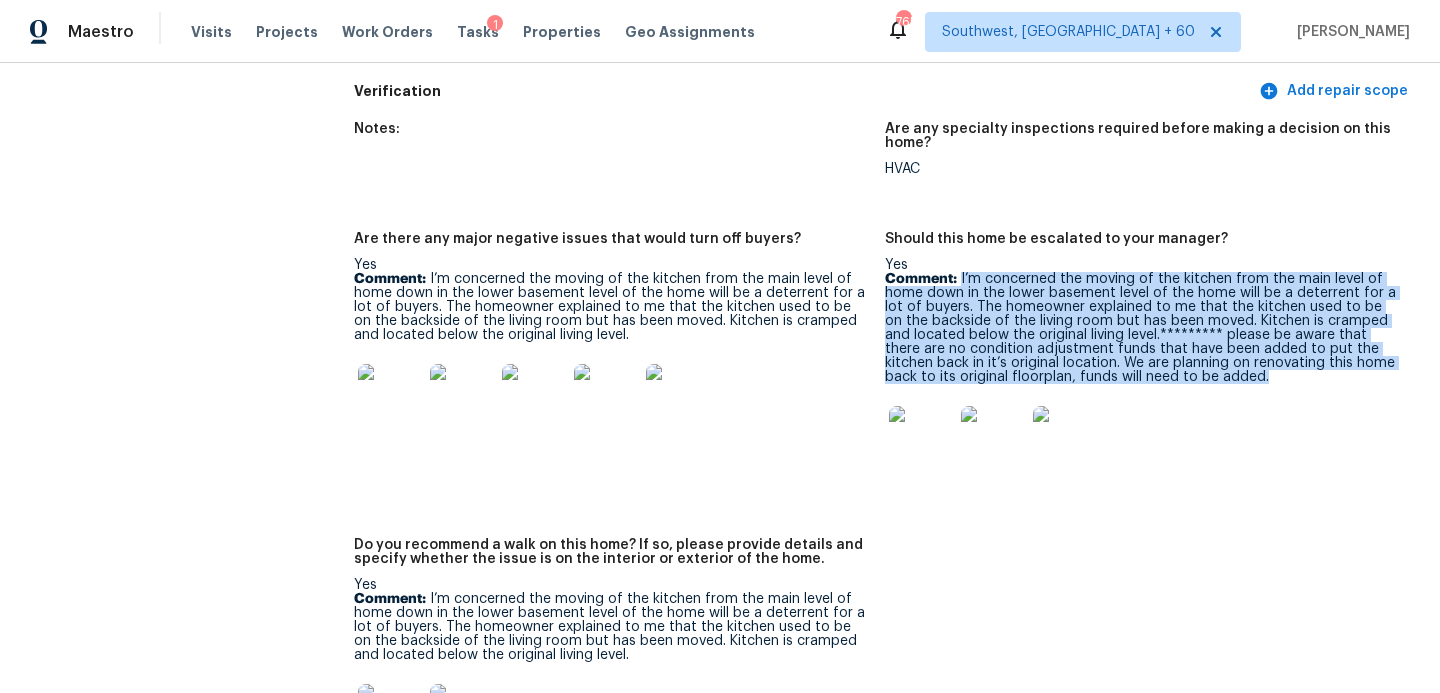 drag, startPoint x: 961, startPoint y: 250, endPoint x: 1198, endPoint y: 351, distance: 257.62375 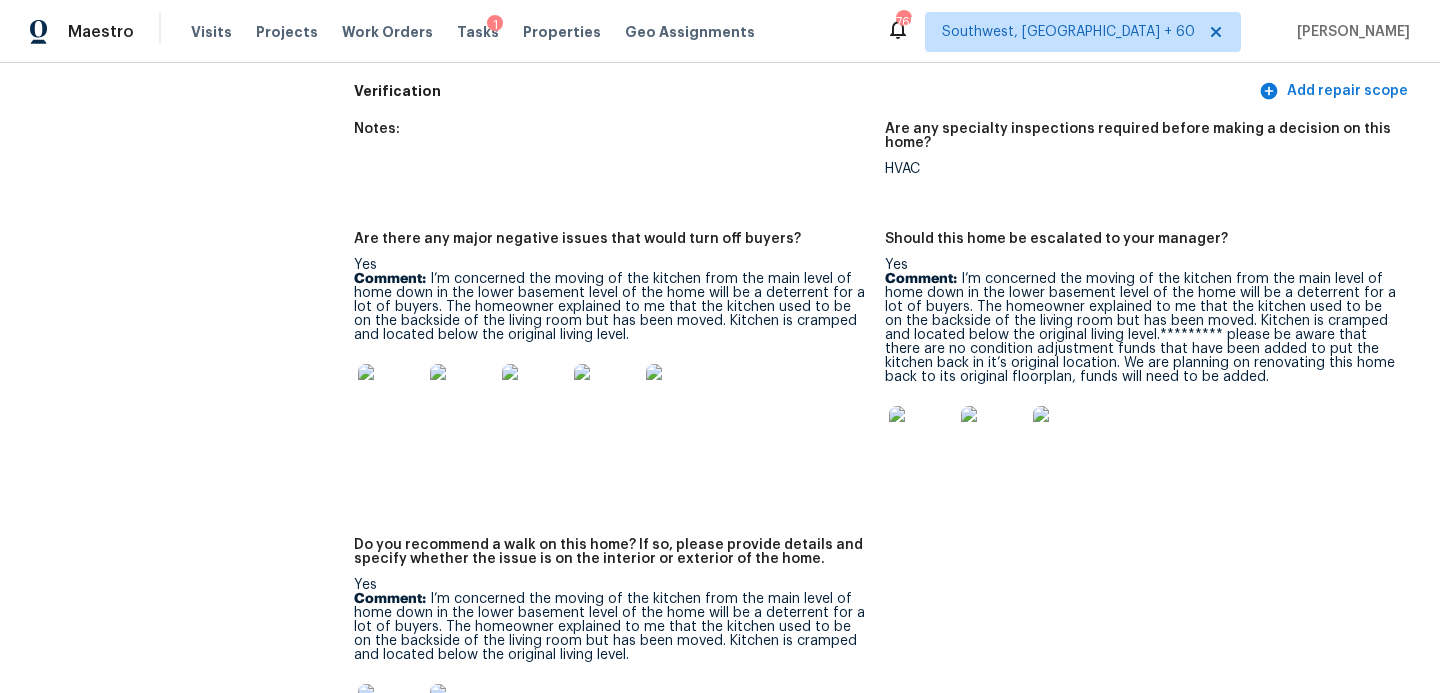 click on "Are there any major negative issues that would turn off buyers? Yes Comment:   I’m concerned the moving of the kitchen from the main level of home down in the lower basement level of the home will be a deterrent for a lot of buyers. The homeowner explained to me that the kitchen used to be on the backside of the living room but has been moved. Kitchen is cramped and located below the original living level." at bounding box center [619, 373] 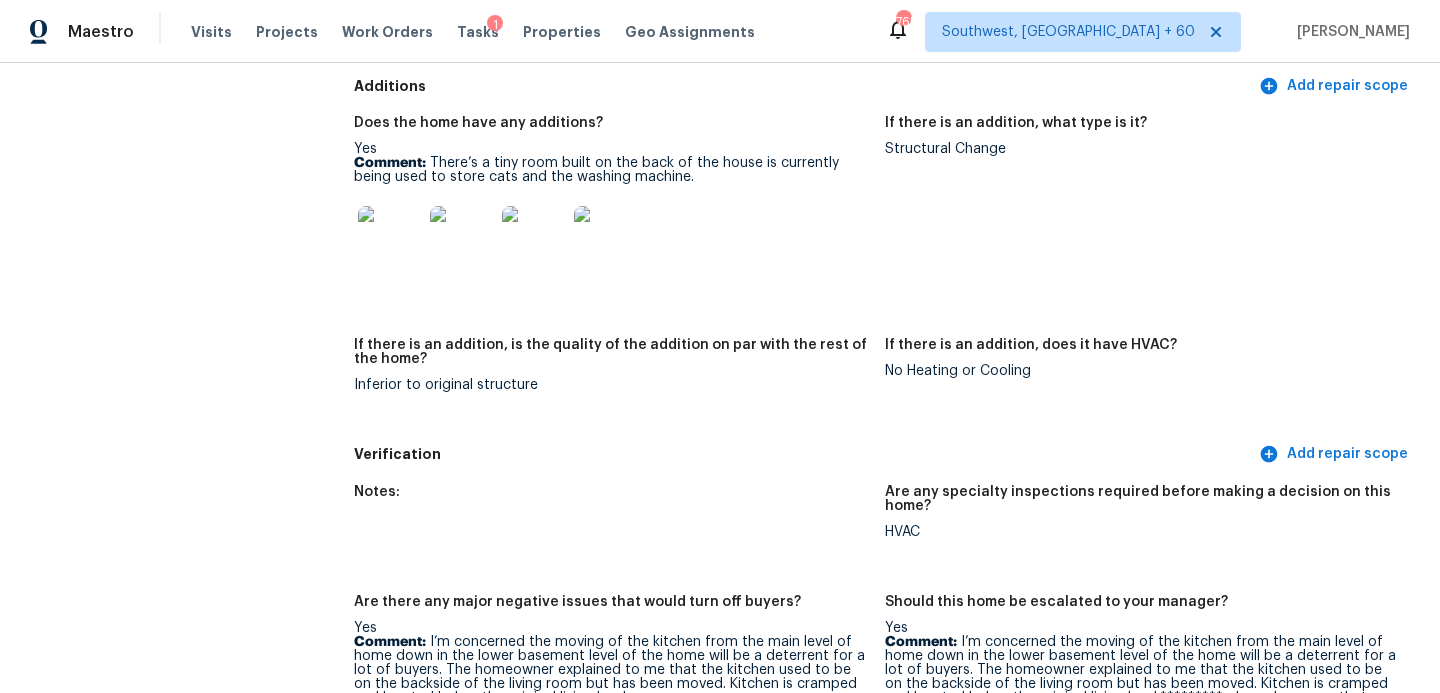 scroll, scrollTop: 4548, scrollLeft: 0, axis: vertical 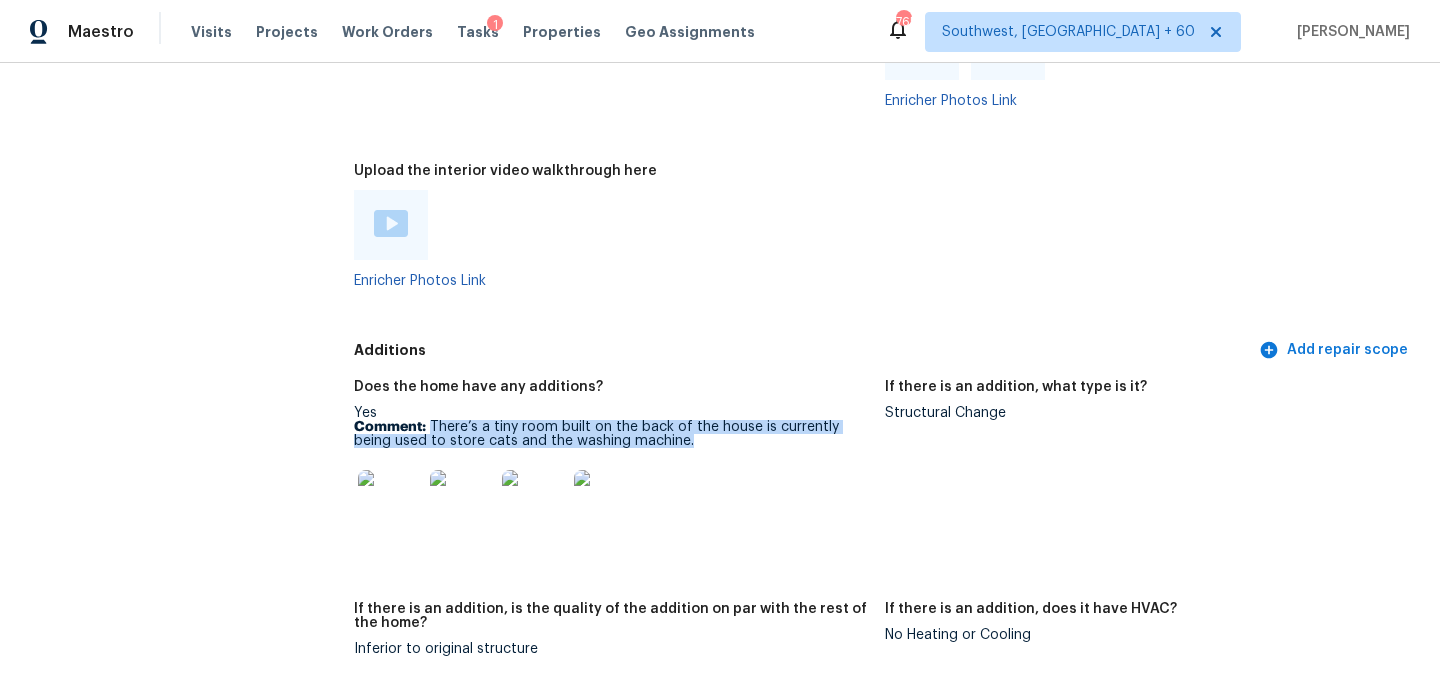 drag, startPoint x: 432, startPoint y: 398, endPoint x: 695, endPoint y: 414, distance: 263.48624 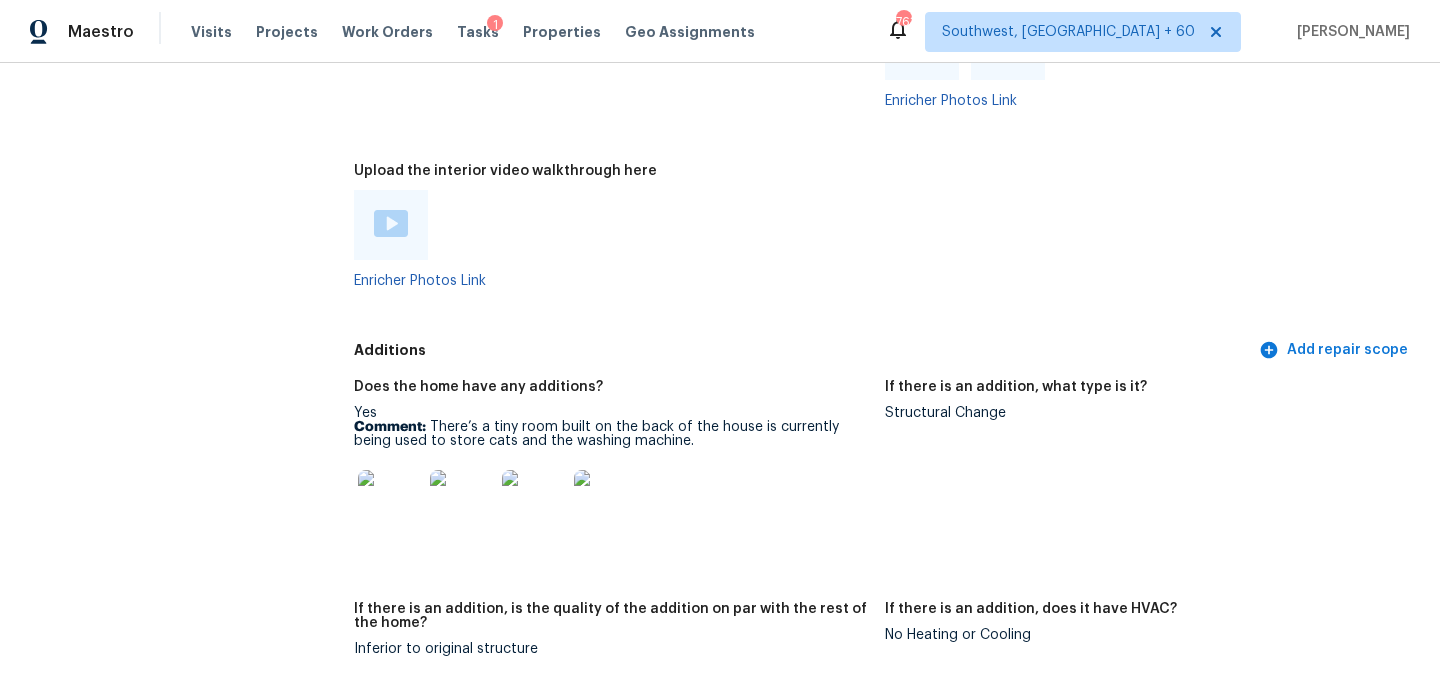 click on "Notes: Living Room Photos Kitchen Photos  +1 Main Bedroom Photos Bathroom Photos  +7 Add optional photos here  +19 Were you able to access the interior of the home and conduct a walkthrough? Yes Does the home have a basement? Yes, finished (2+ photos w/HVAC,plumbing) Comment:   The lower level portion of the home is finished. There is a partial crawlspace on one side, the other side has the main bedroom and bathroom. Also, the homeowner has moved the kitchen to this lower level. The kitchen is no longer on the main level of the home. What percentage of the basement is finished? 50 Is there HVAC present in the basement? Yes Please rate the condition of the paint including walls, ceilings, and trim. Poor: Overspray, mismatched sheens, ceiling bumps, clearly visible previous repairs; Unfinished; extensive ‘holiday’ spots, bleeding through. Please rate the condition of the flooring Provide any other comments on paint and/or flooring that would help the scoping team scope appropriately Awkward Flow N/A No No" at bounding box center [885, -719] 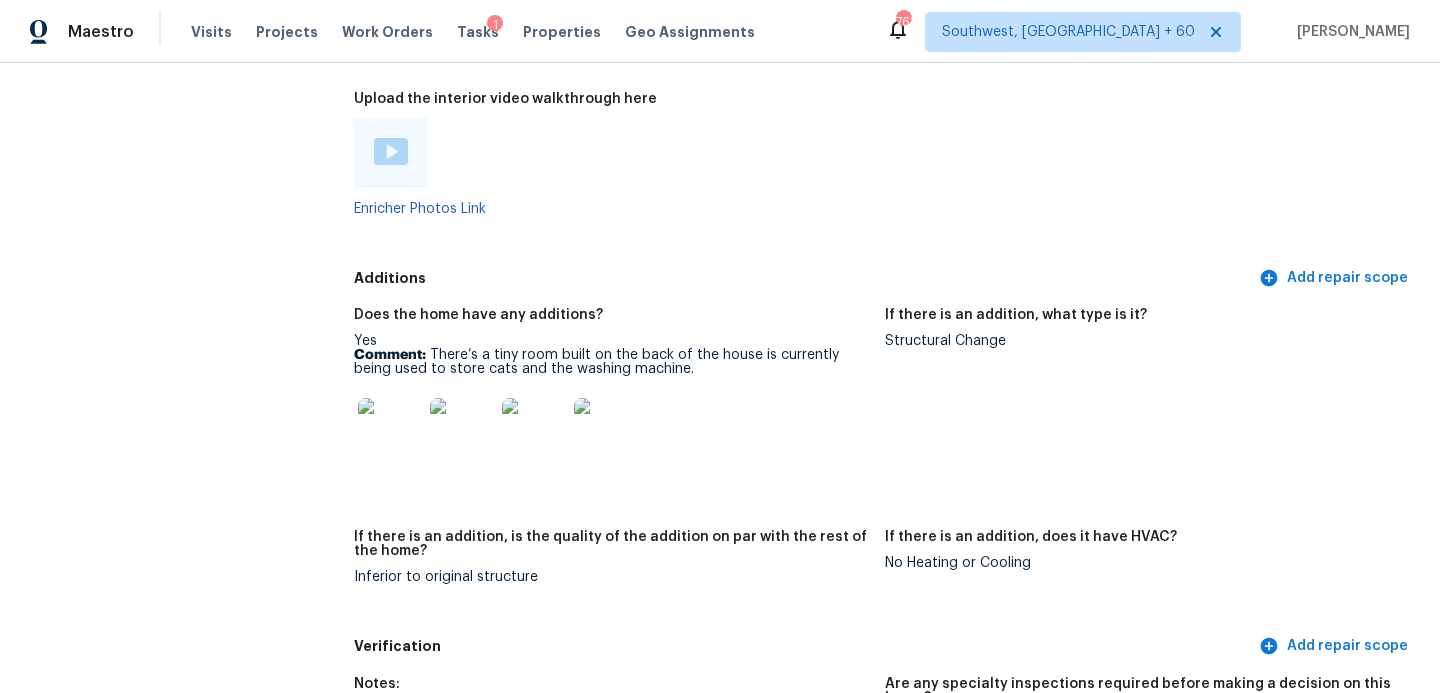 click on "Does the home have any additions? Yes Comment:   There’s a tiny room built on the back of the house is currently being used to store cats and the washing machine. If there is an addition, what type is it? Structural Change If there is an addition, is the quality of the addition on par with the rest of the home? Inferior to original structure If there is an addition, does it have HVAC? No Heating or Cooling" at bounding box center (885, 462) 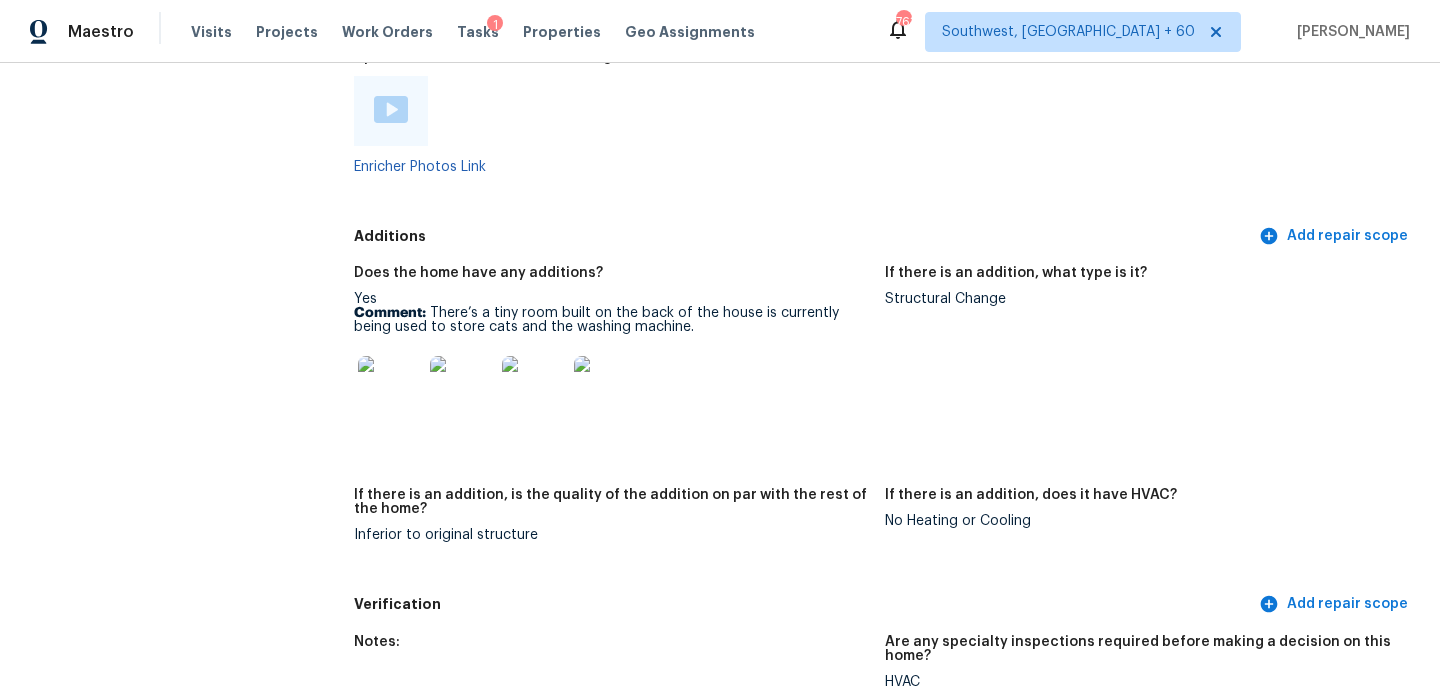 click at bounding box center (390, 388) 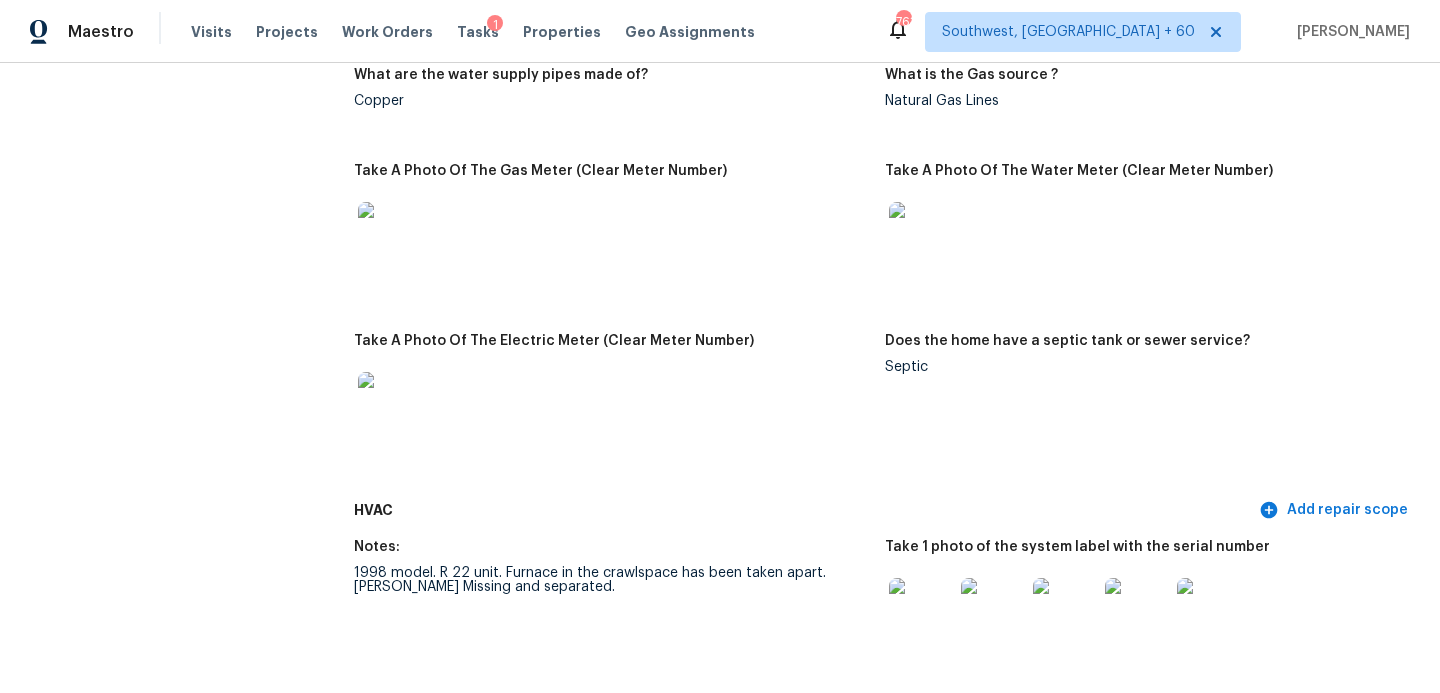 scroll, scrollTop: 1974, scrollLeft: 0, axis: vertical 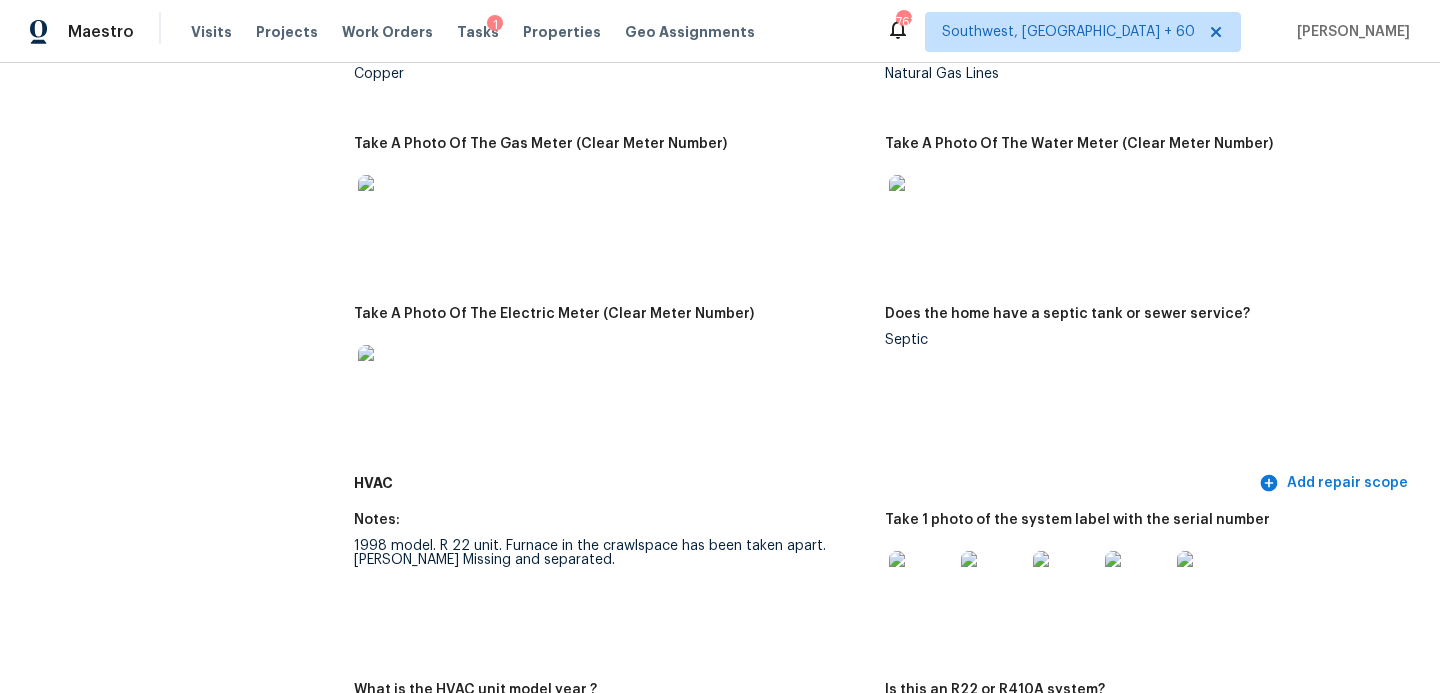 click at bounding box center (611, 207) 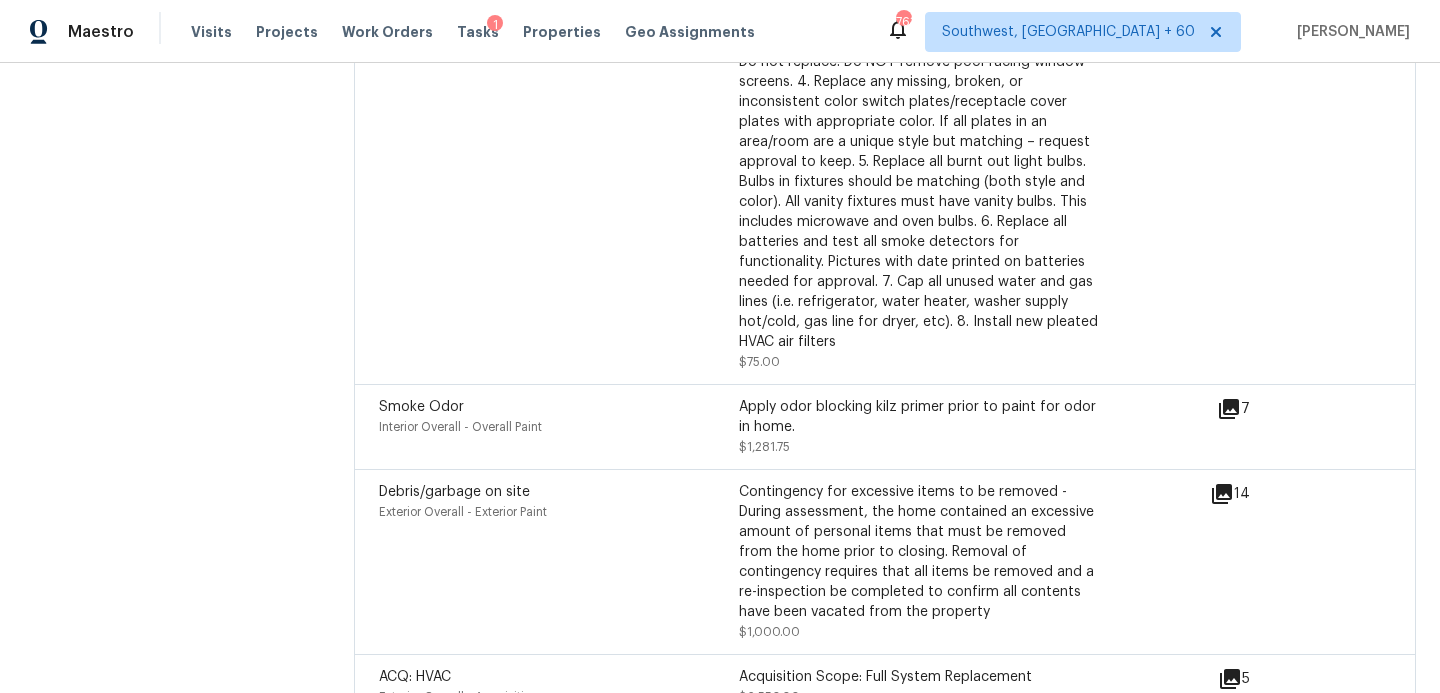 scroll, scrollTop: 7056, scrollLeft: 0, axis: vertical 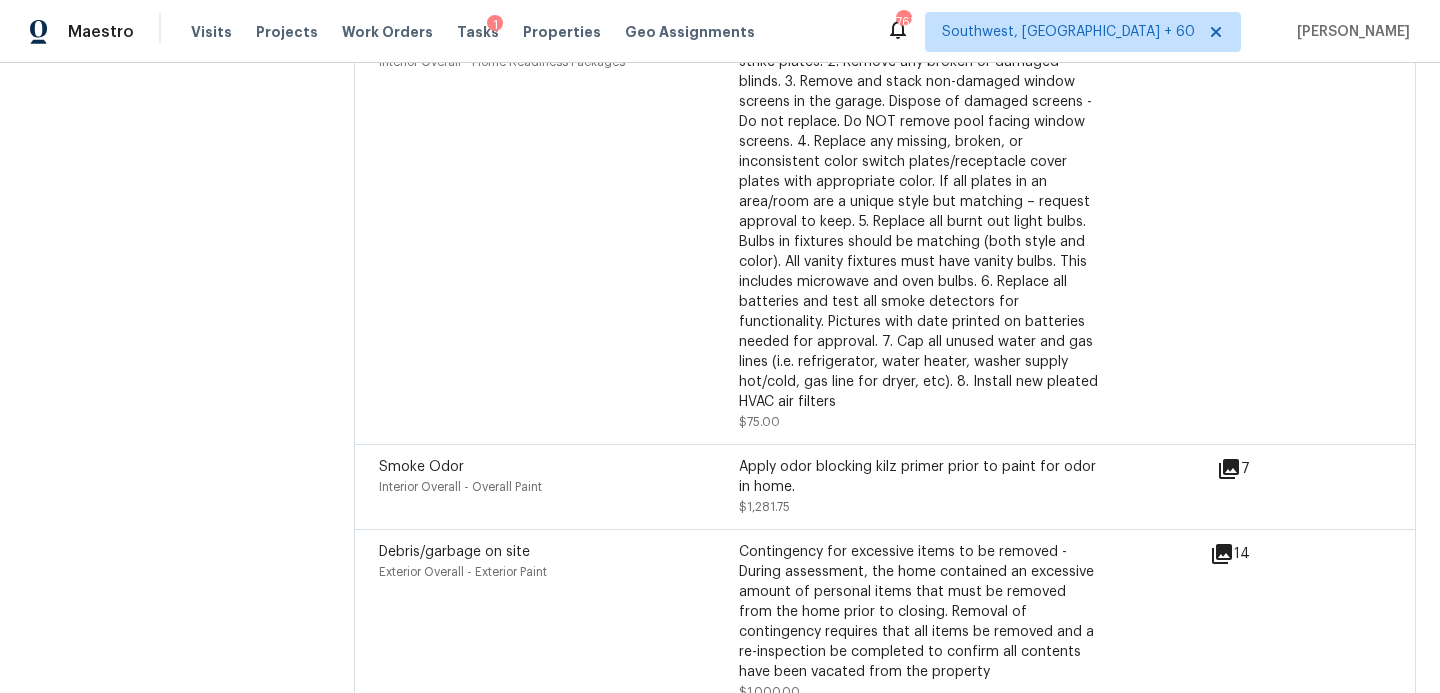 click on "Smoke Odor" at bounding box center (421, 467) 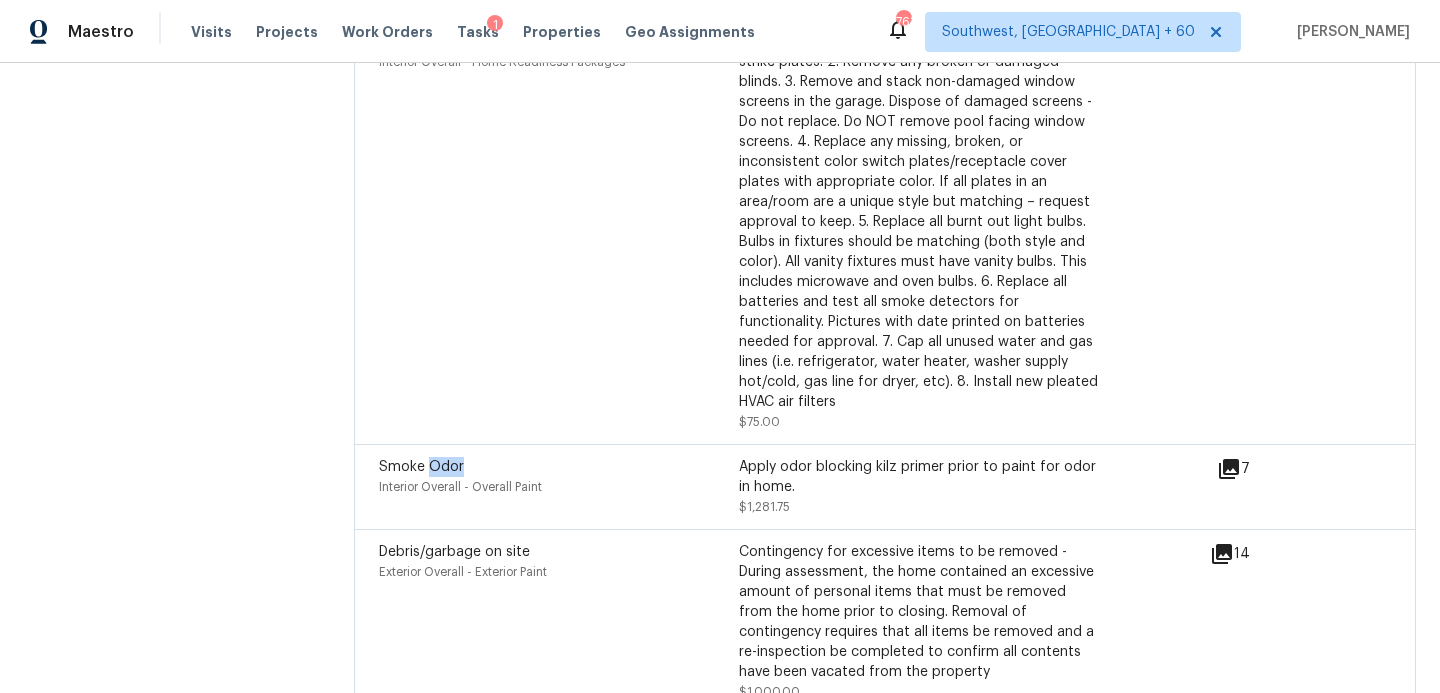 click on "Smoke Odor" at bounding box center [421, 467] 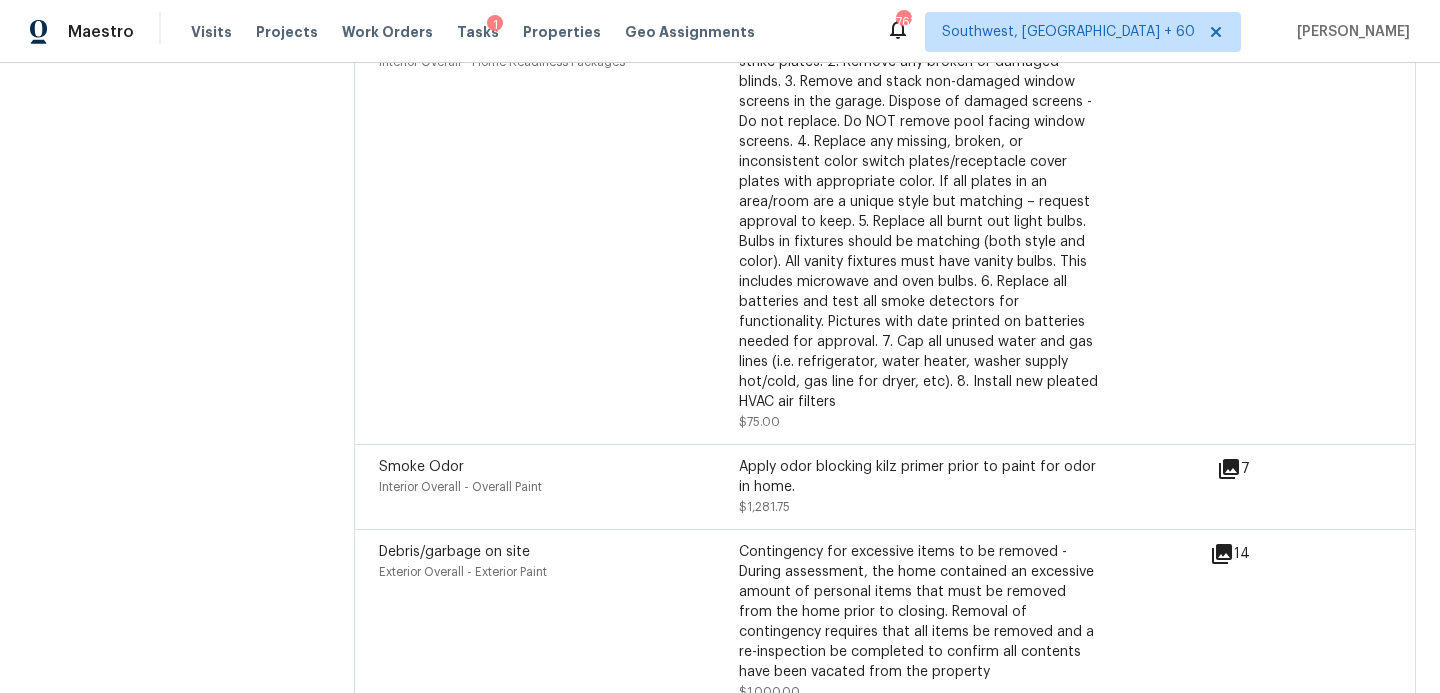 click on "Smoke Odor Interior Overall - Overall Paint Apply odor blocking kilz primer prior to paint for odor in home.  $1,281.75   7" at bounding box center [885, 486] 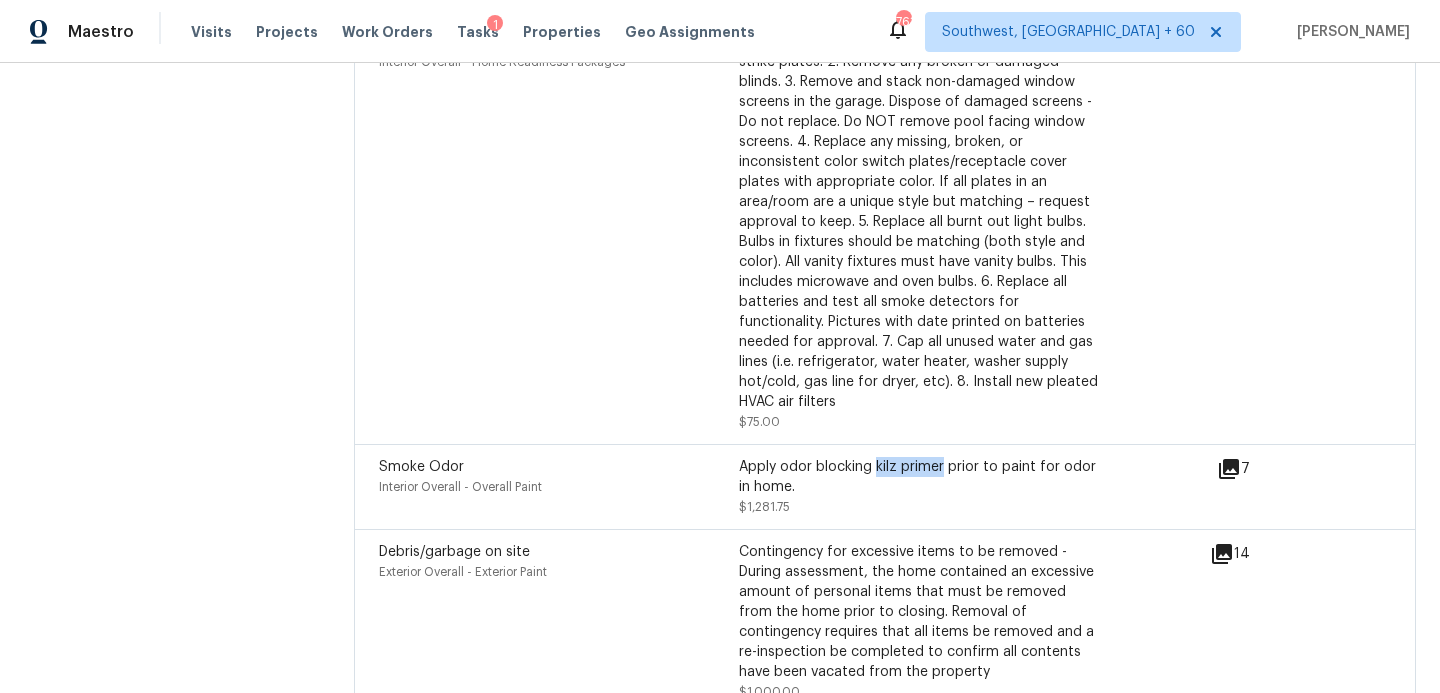 drag, startPoint x: 877, startPoint y: 441, endPoint x: 944, endPoint y: 443, distance: 67.02985 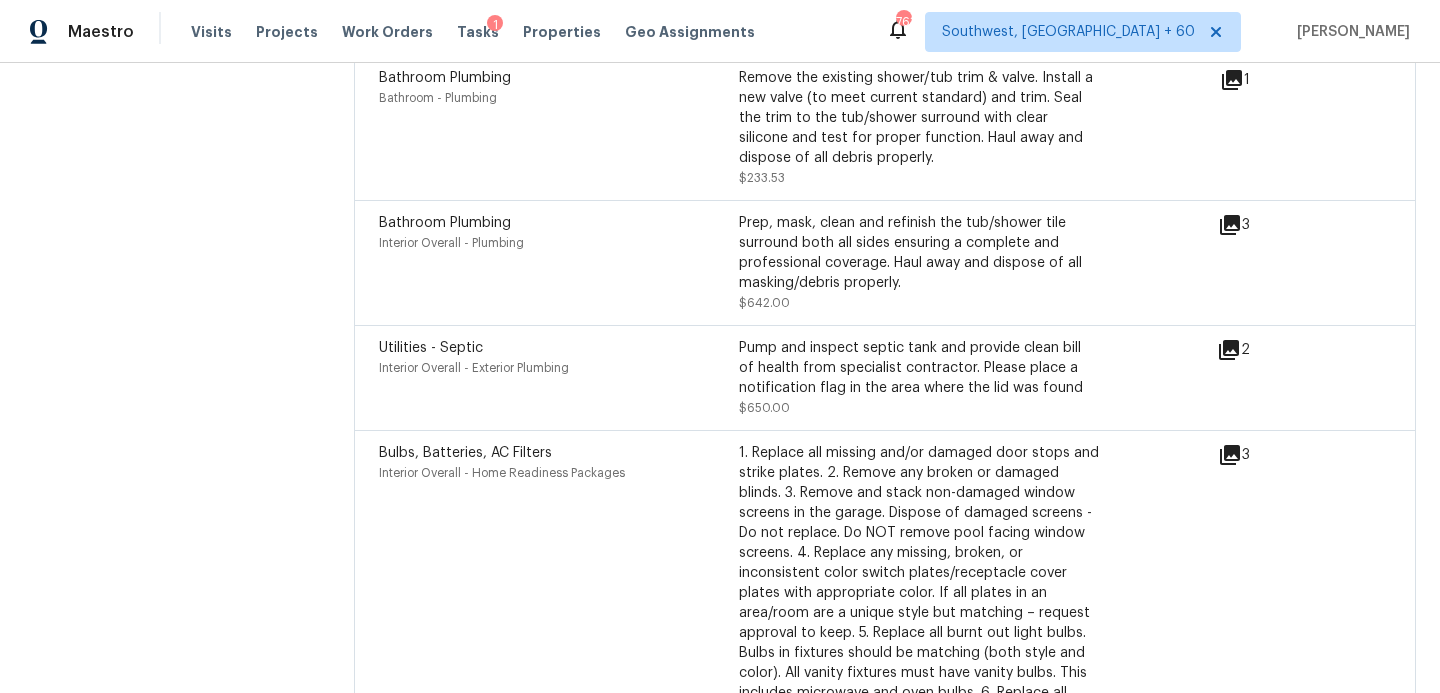 scroll, scrollTop: 6546, scrollLeft: 0, axis: vertical 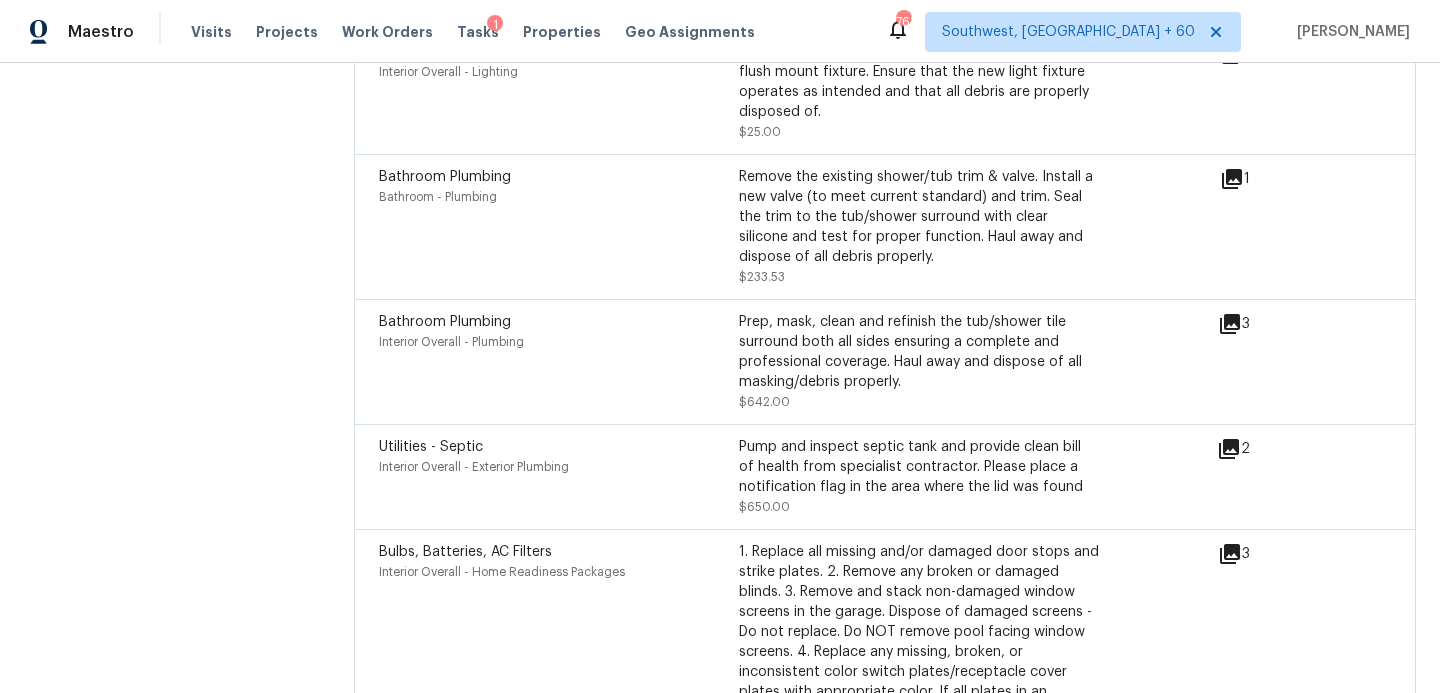 click on "Utilities - Septic" at bounding box center (431, 447) 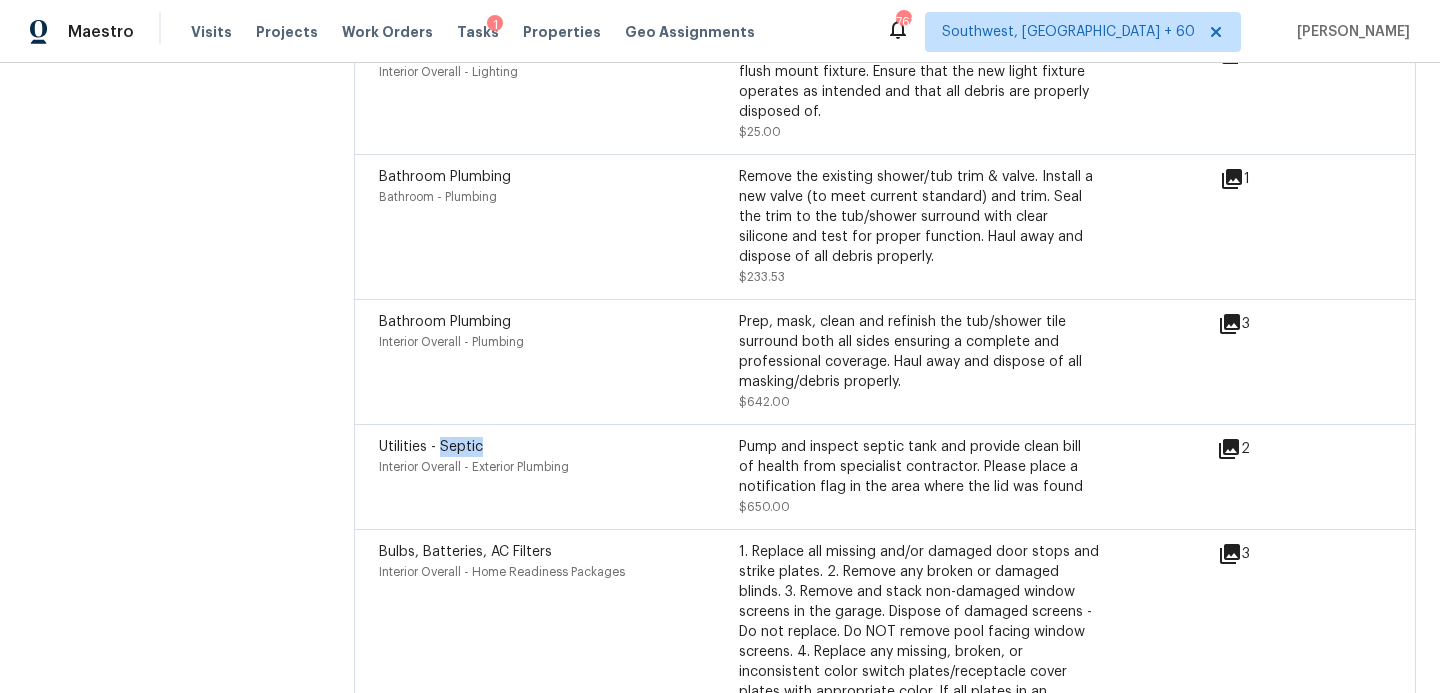 click on "Utilities - Septic" at bounding box center (431, 447) 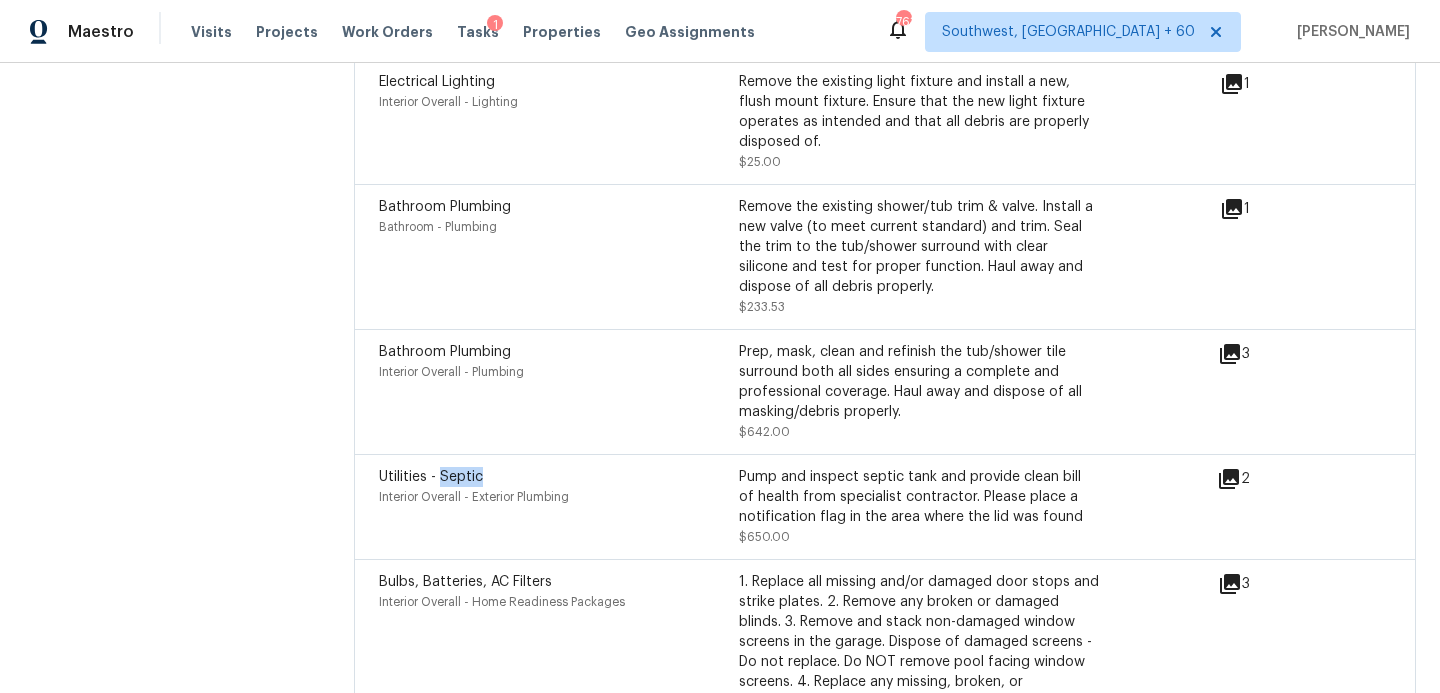 scroll, scrollTop: 6514, scrollLeft: 0, axis: vertical 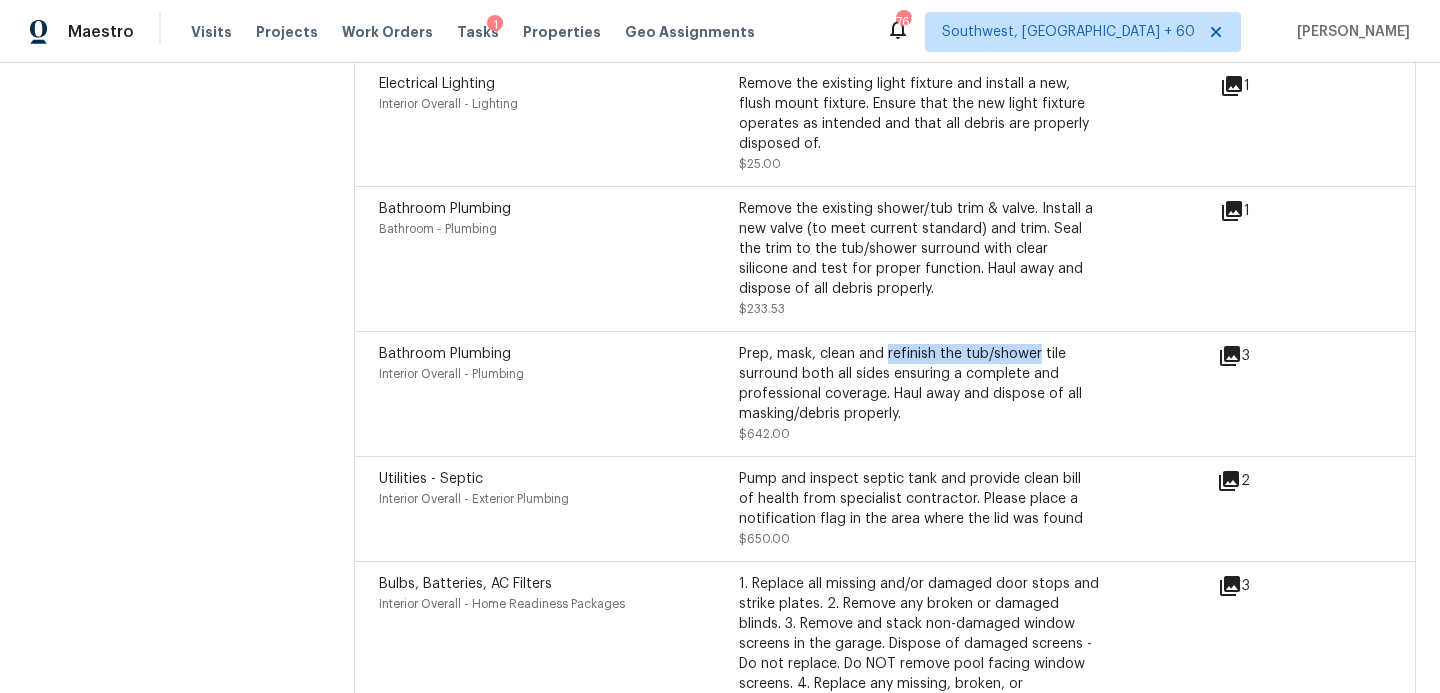 drag, startPoint x: 885, startPoint y: 331, endPoint x: 1035, endPoint y: 331, distance: 150 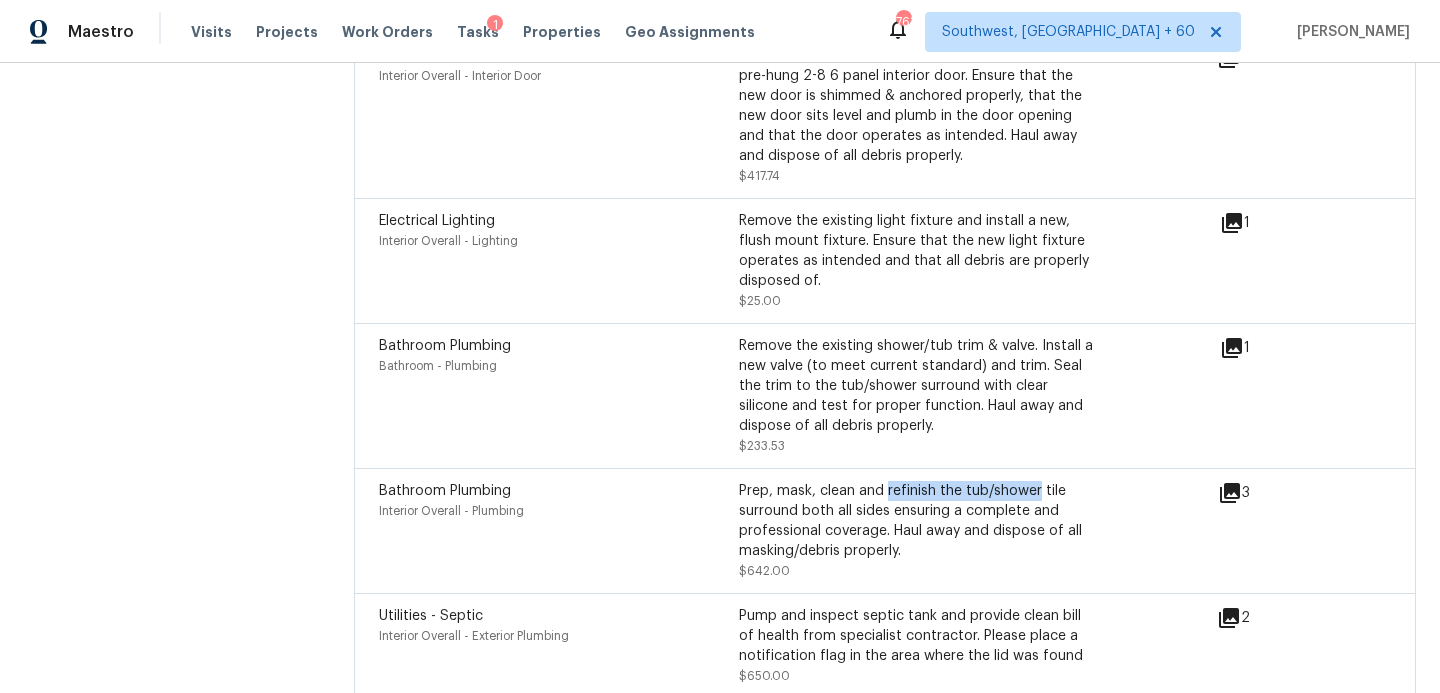 scroll, scrollTop: 6361, scrollLeft: 0, axis: vertical 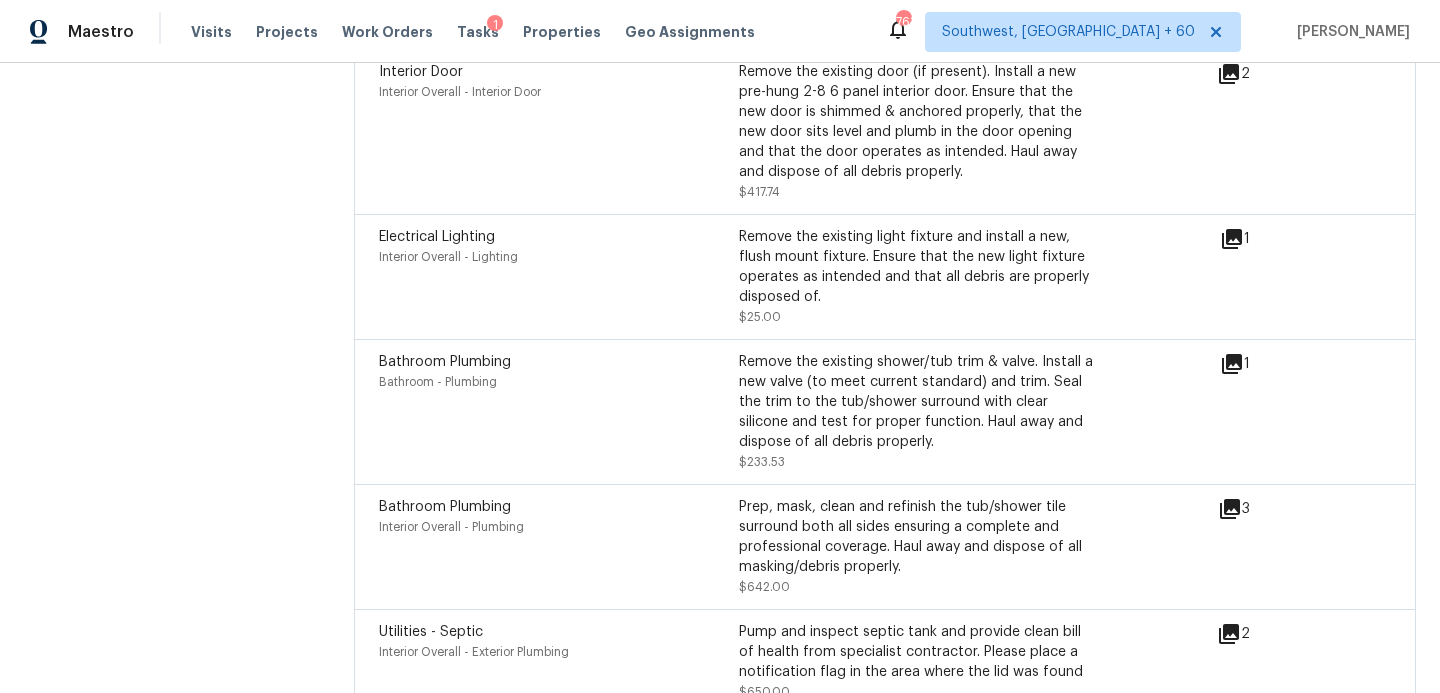 click on "Remove the existing shower/tub trim & valve. Install a new valve (to meet current standard) and trim. Seal the trim to the tub/shower surround with clear silicone and test for proper function. Haul away and dispose of all debris properly." at bounding box center (919, 402) 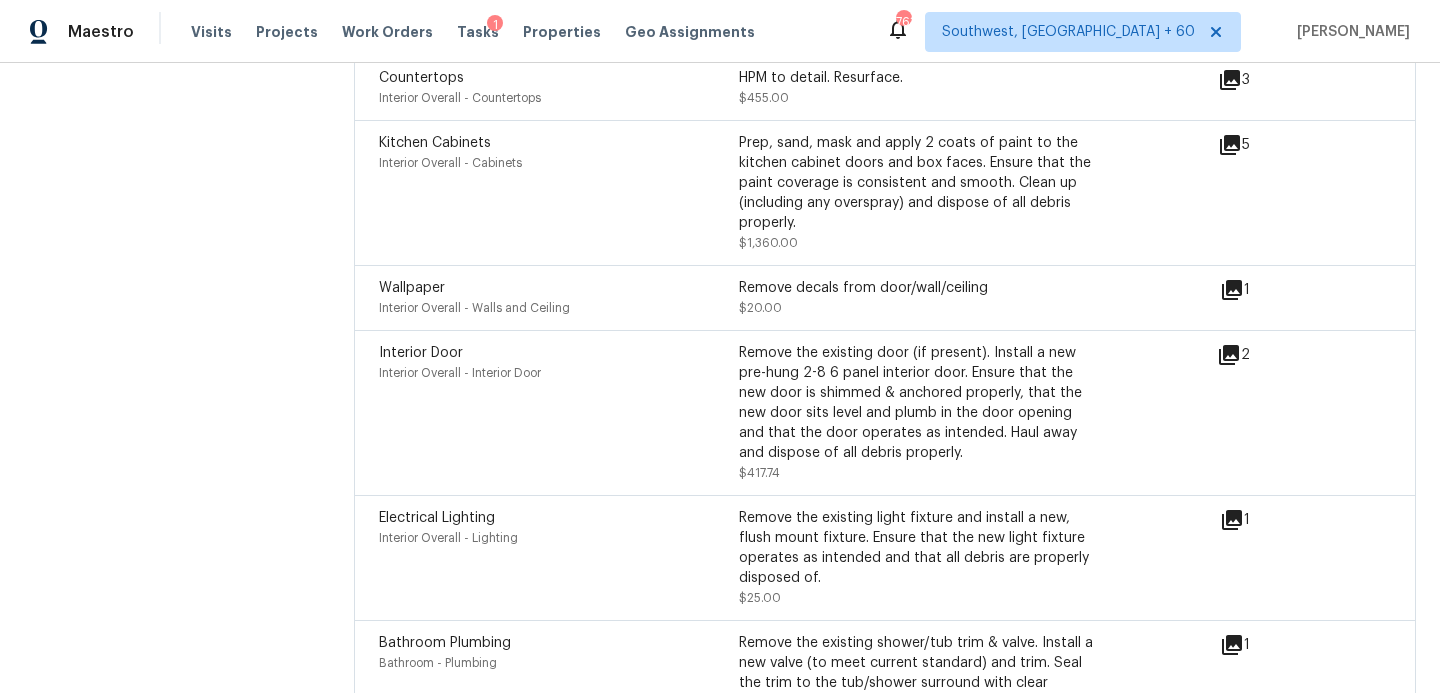 scroll, scrollTop: 6029, scrollLeft: 0, axis: vertical 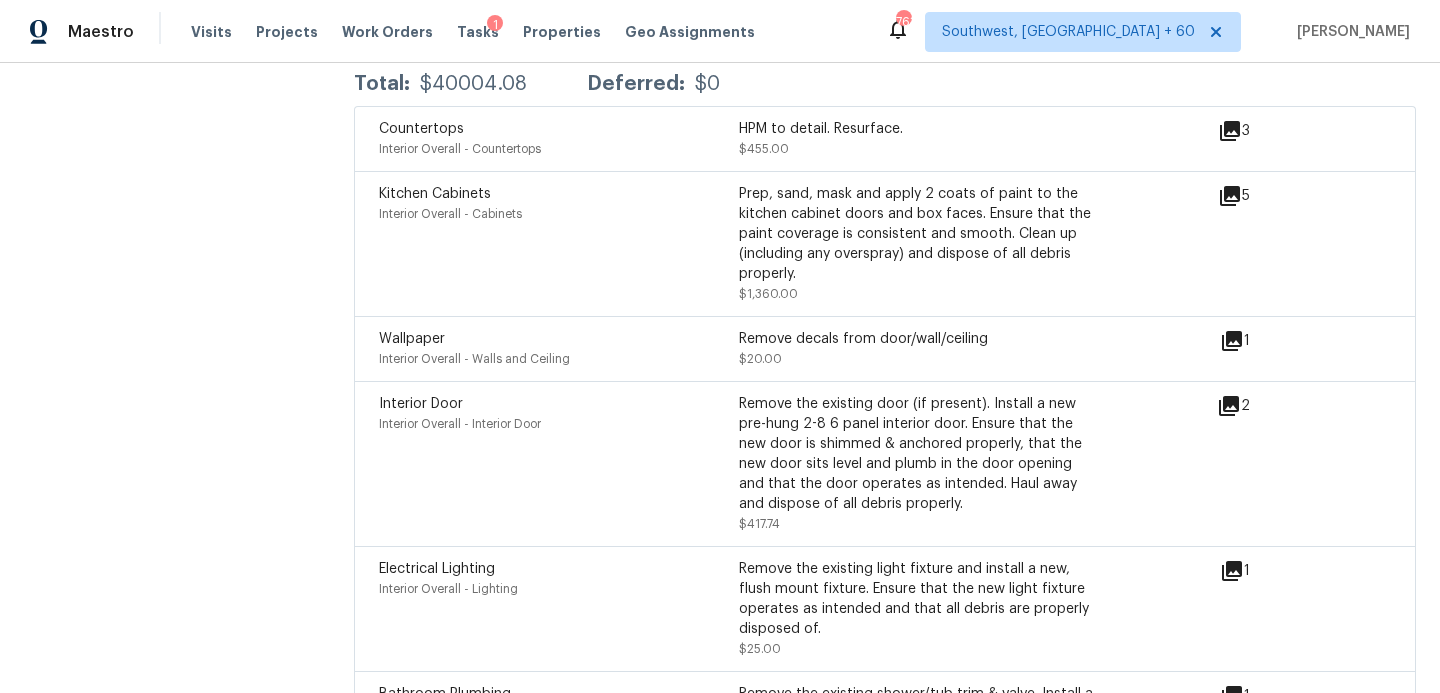 click on "Interior Door" at bounding box center (421, 404) 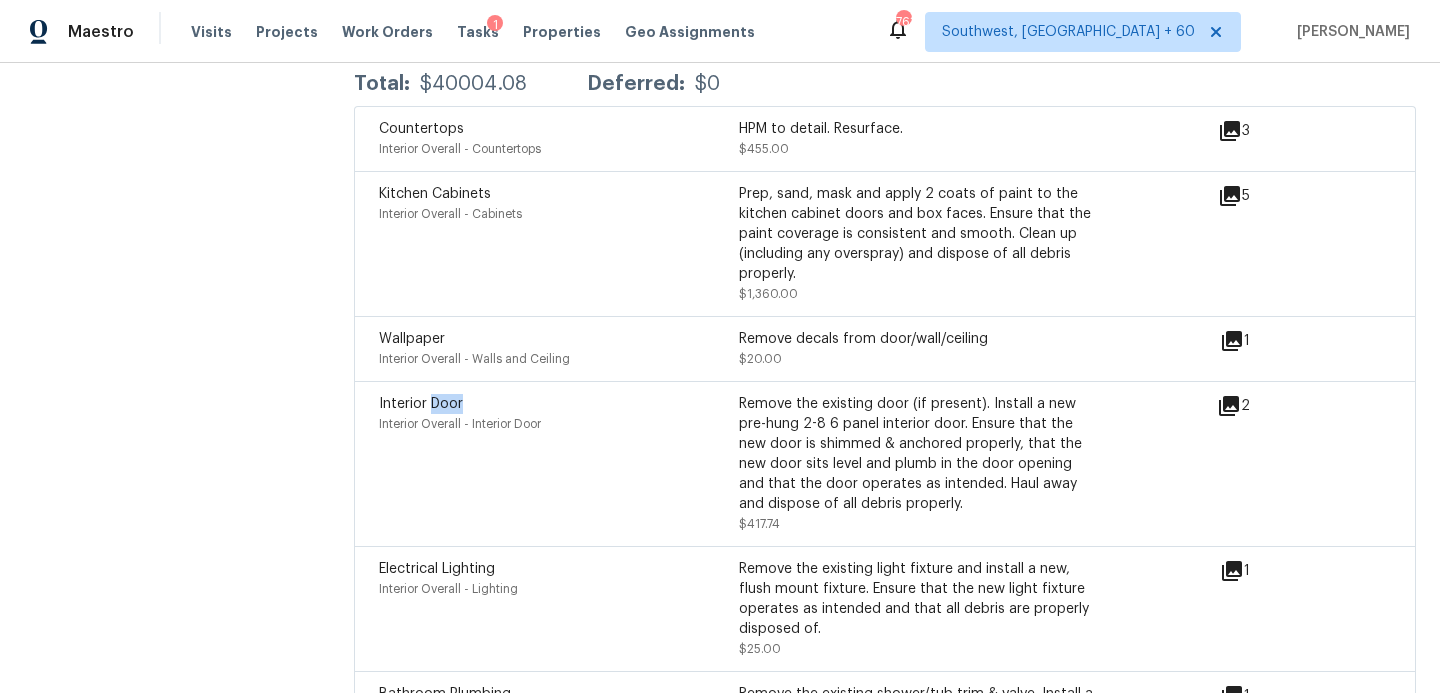 click on "Interior Door" at bounding box center (421, 404) 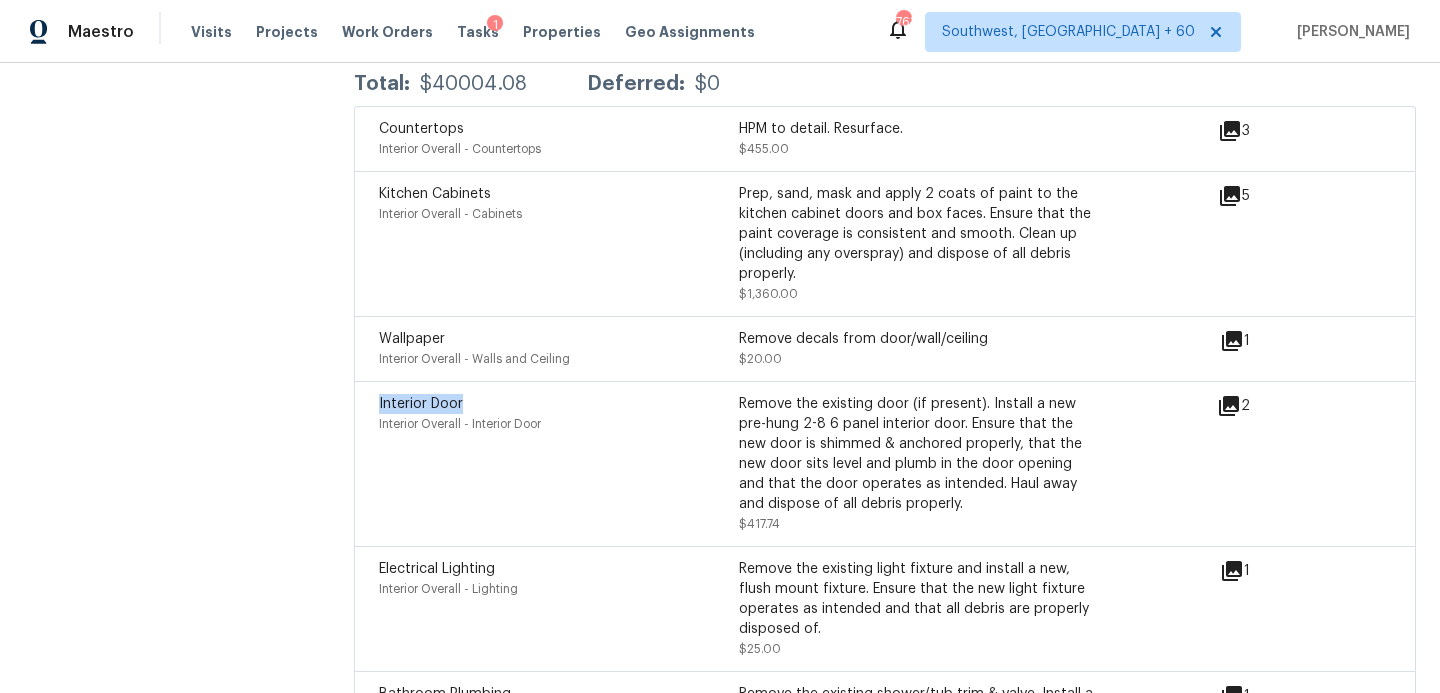click on "Interior Door" at bounding box center (421, 404) 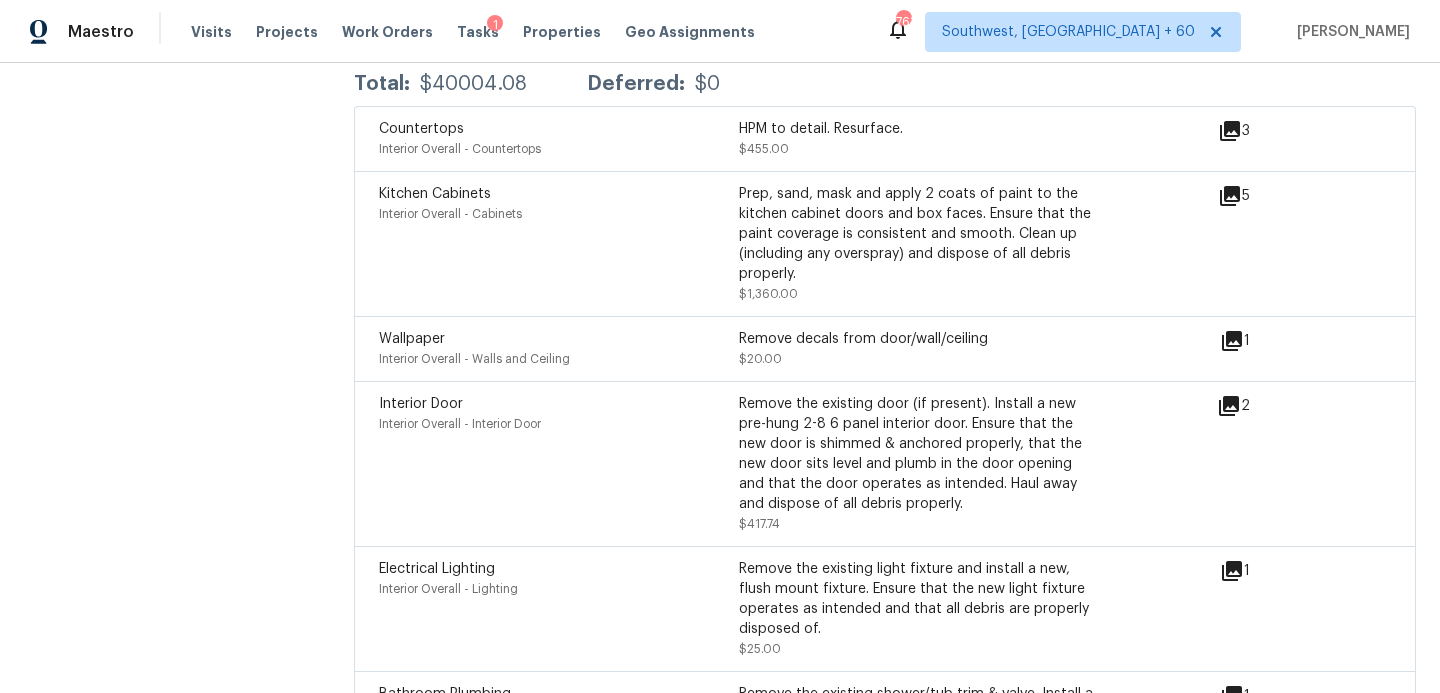 click on "Wallpaper" at bounding box center [412, 339] 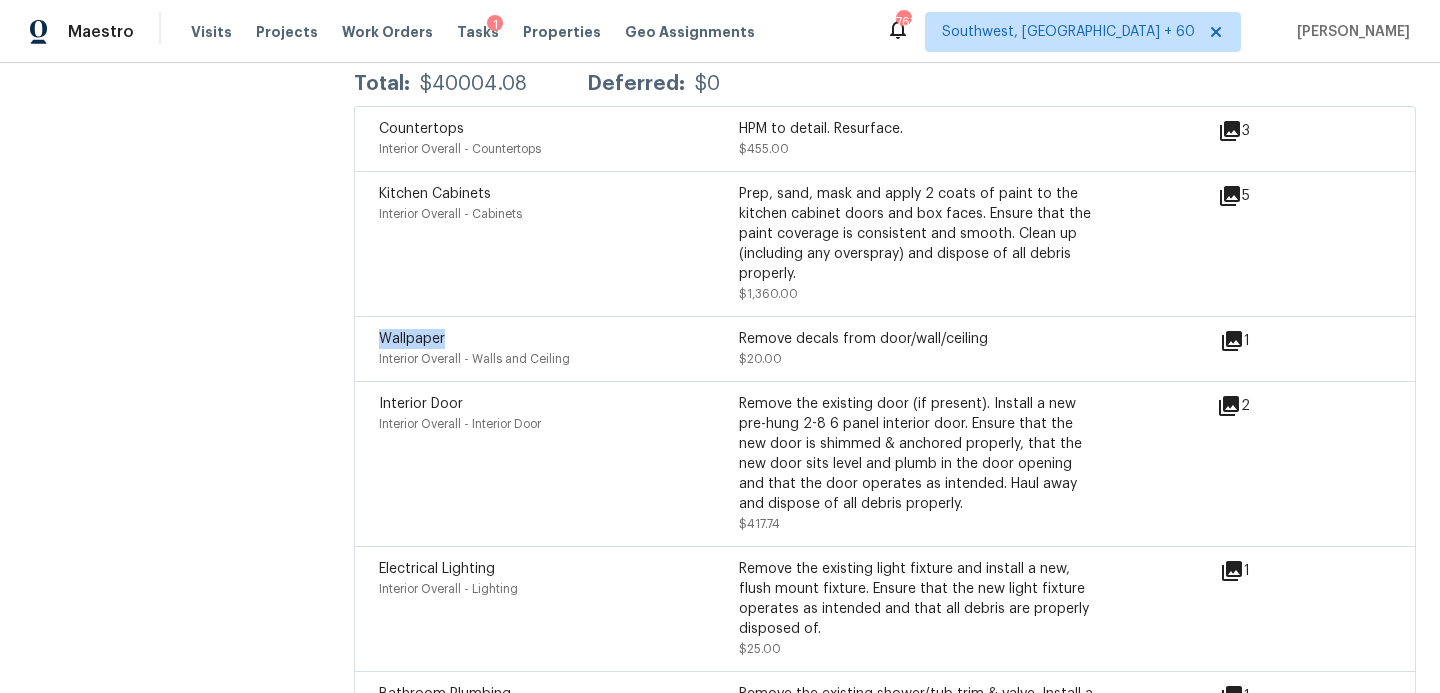 click on "Wallpaper" at bounding box center (412, 339) 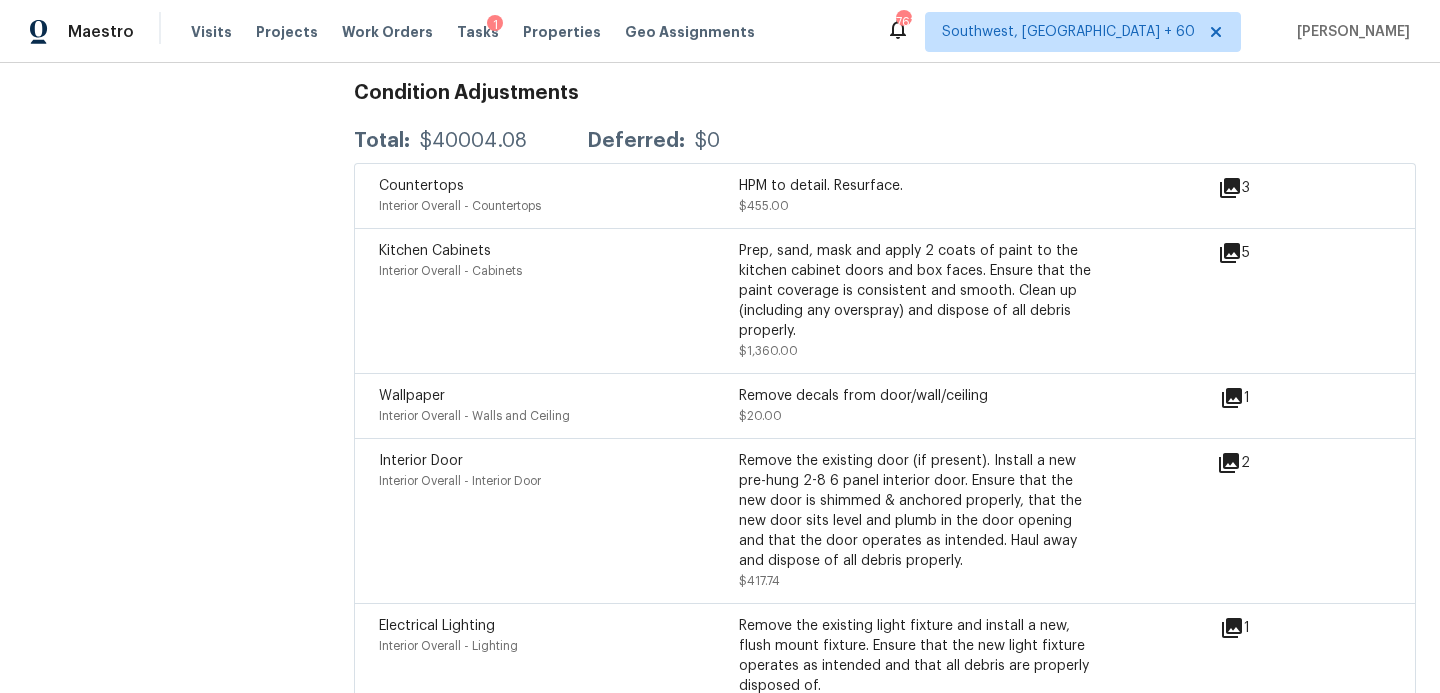 click on "Kitchen Cabinets" at bounding box center [435, 251] 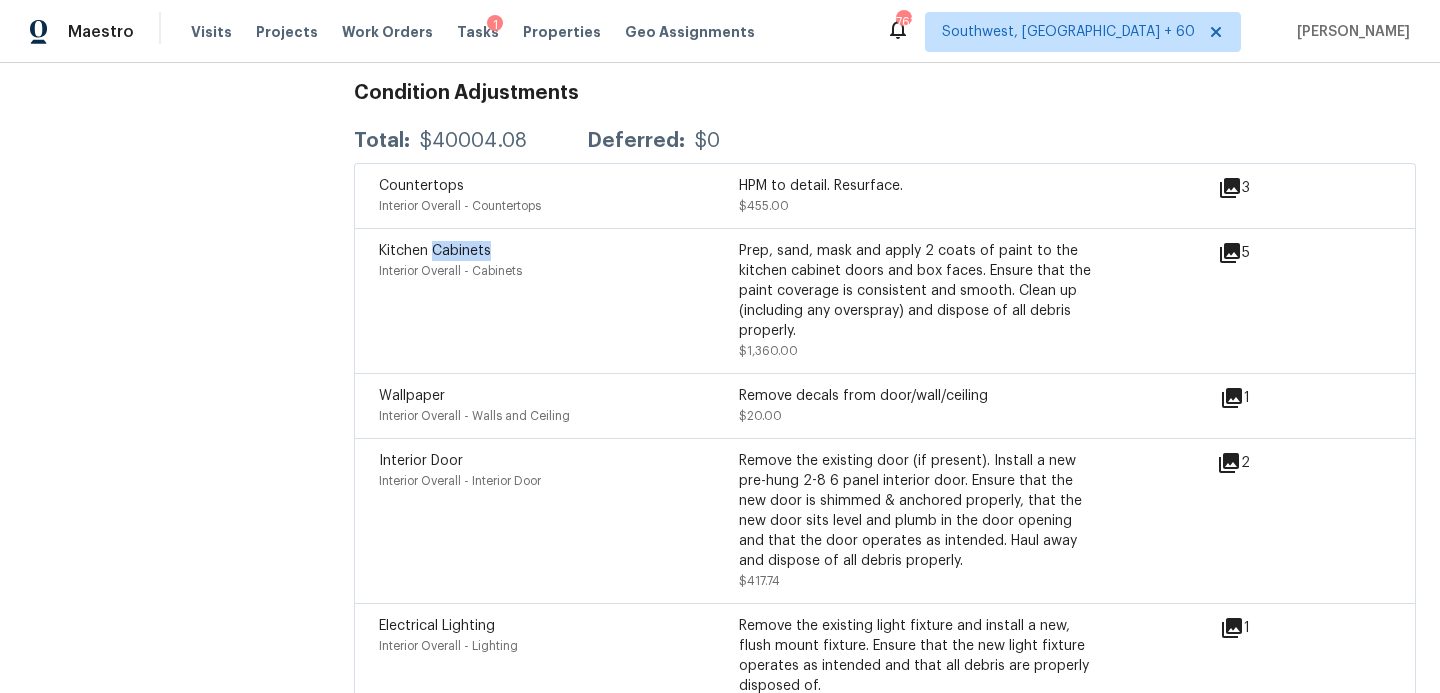 click on "Kitchen Cabinets" at bounding box center (435, 251) 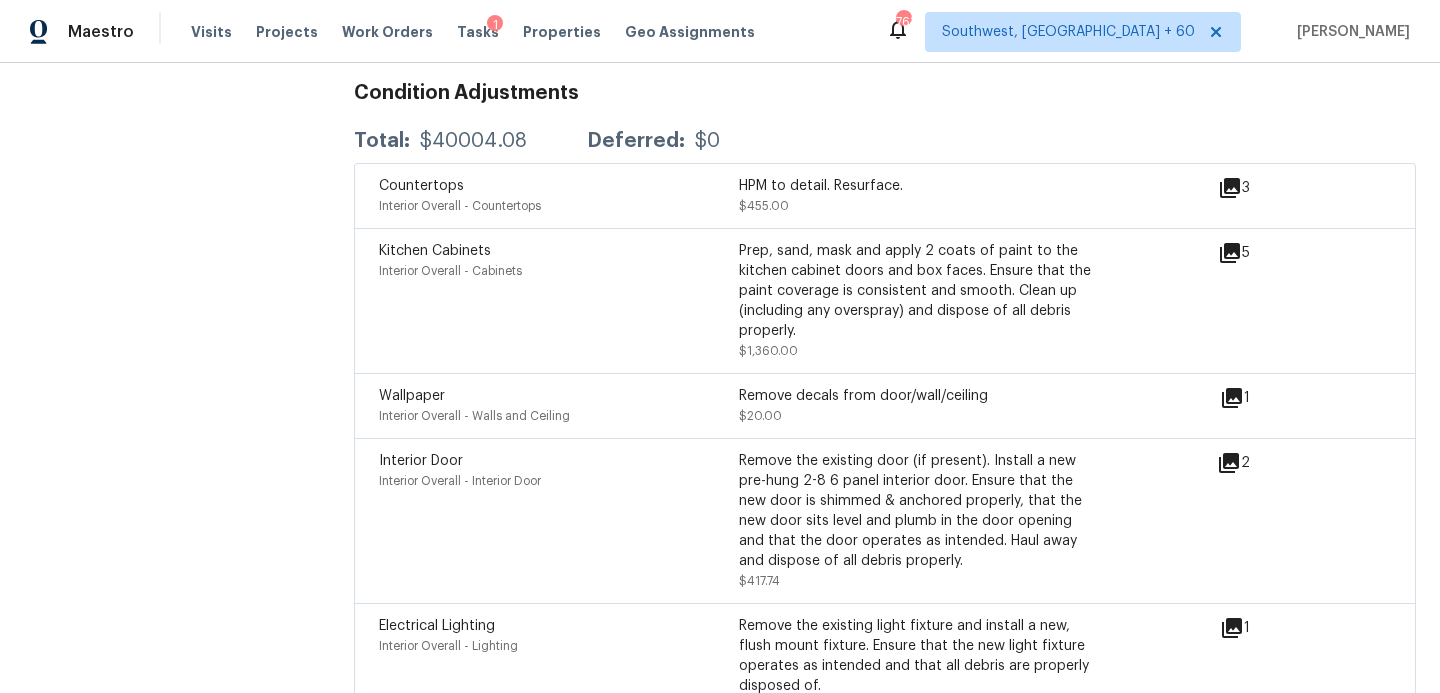 click on "Countertops" at bounding box center [421, 186] 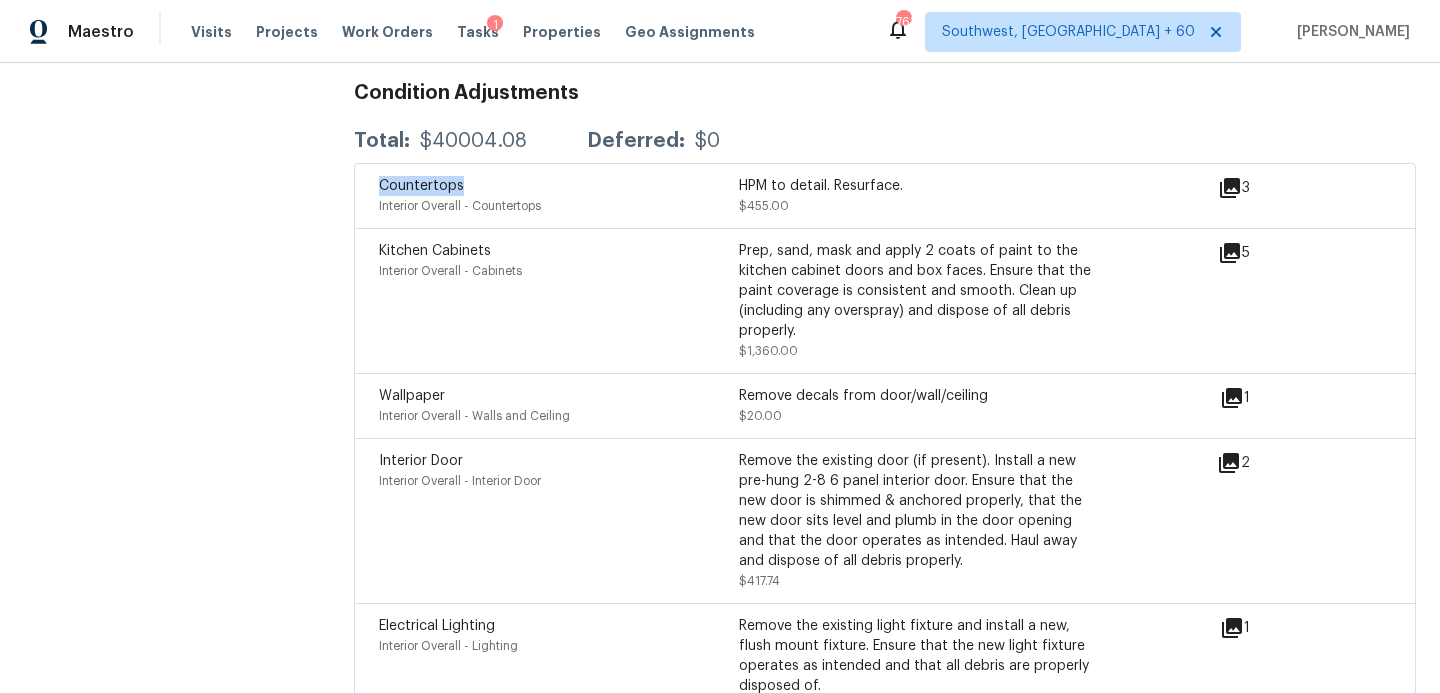 click on "Countertops" at bounding box center [421, 186] 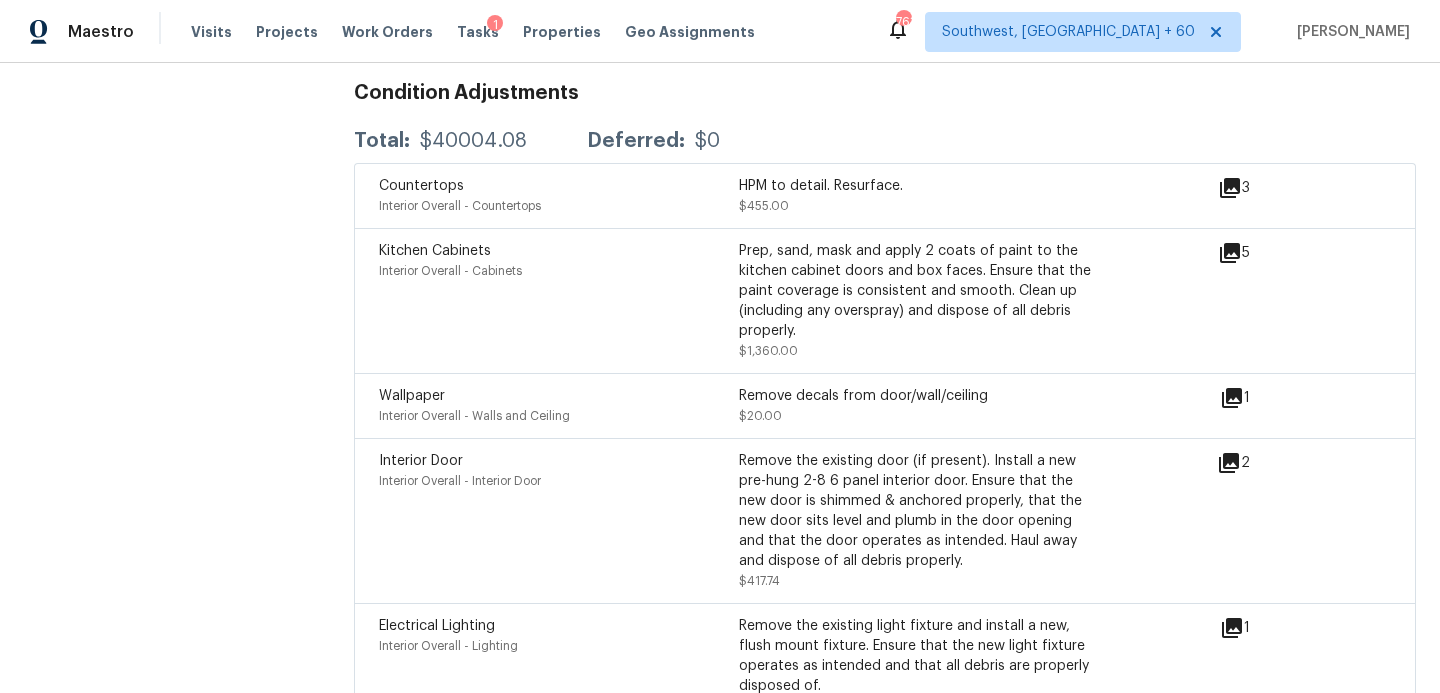 drag, startPoint x: 509, startPoint y: 309, endPoint x: 583, endPoint y: 753, distance: 450.12442 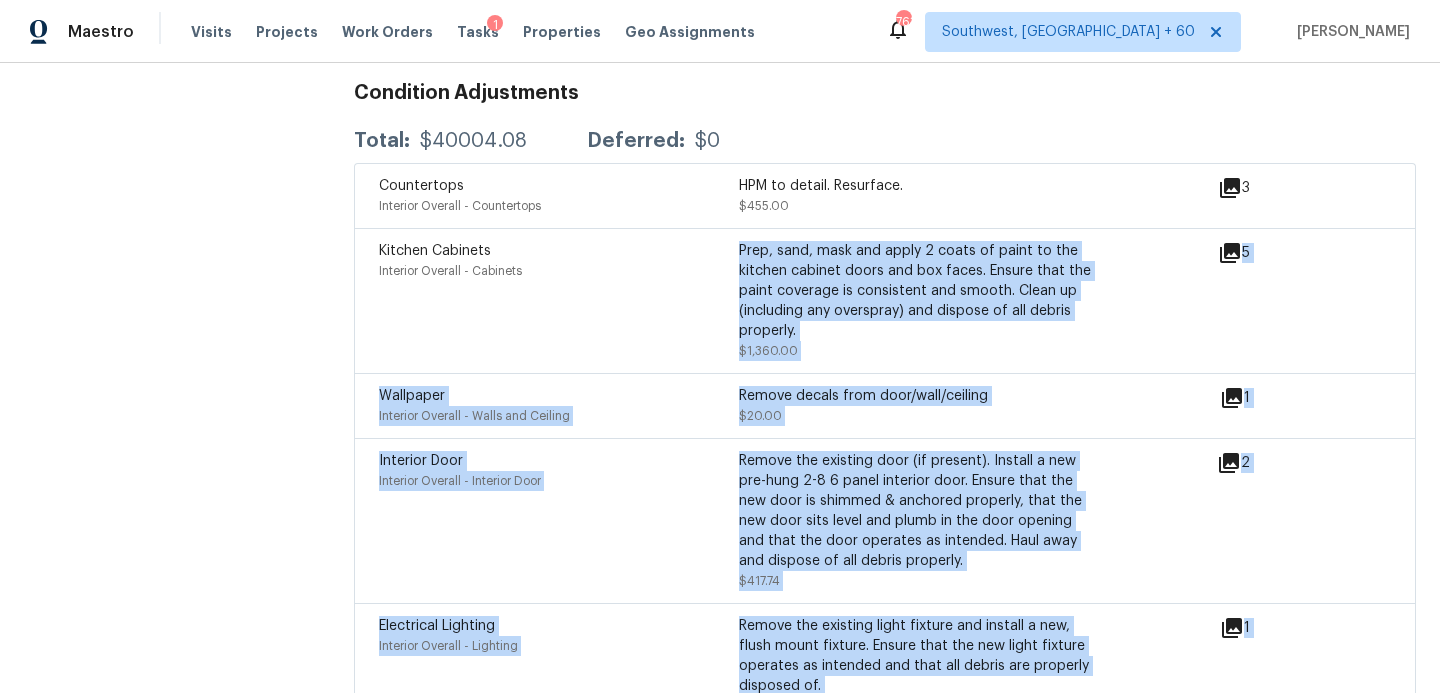 scroll, scrollTop: 6044, scrollLeft: 0, axis: vertical 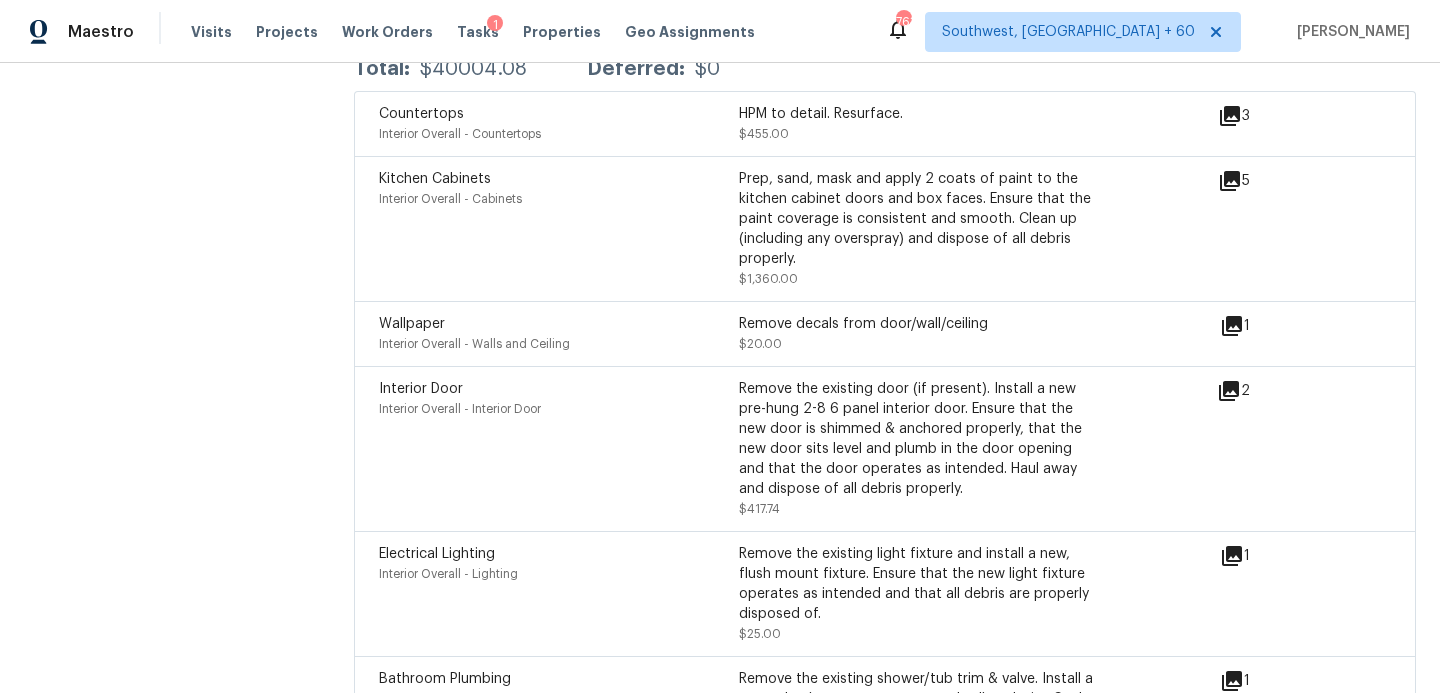 click on "Electrical Lighting" at bounding box center (559, 554) 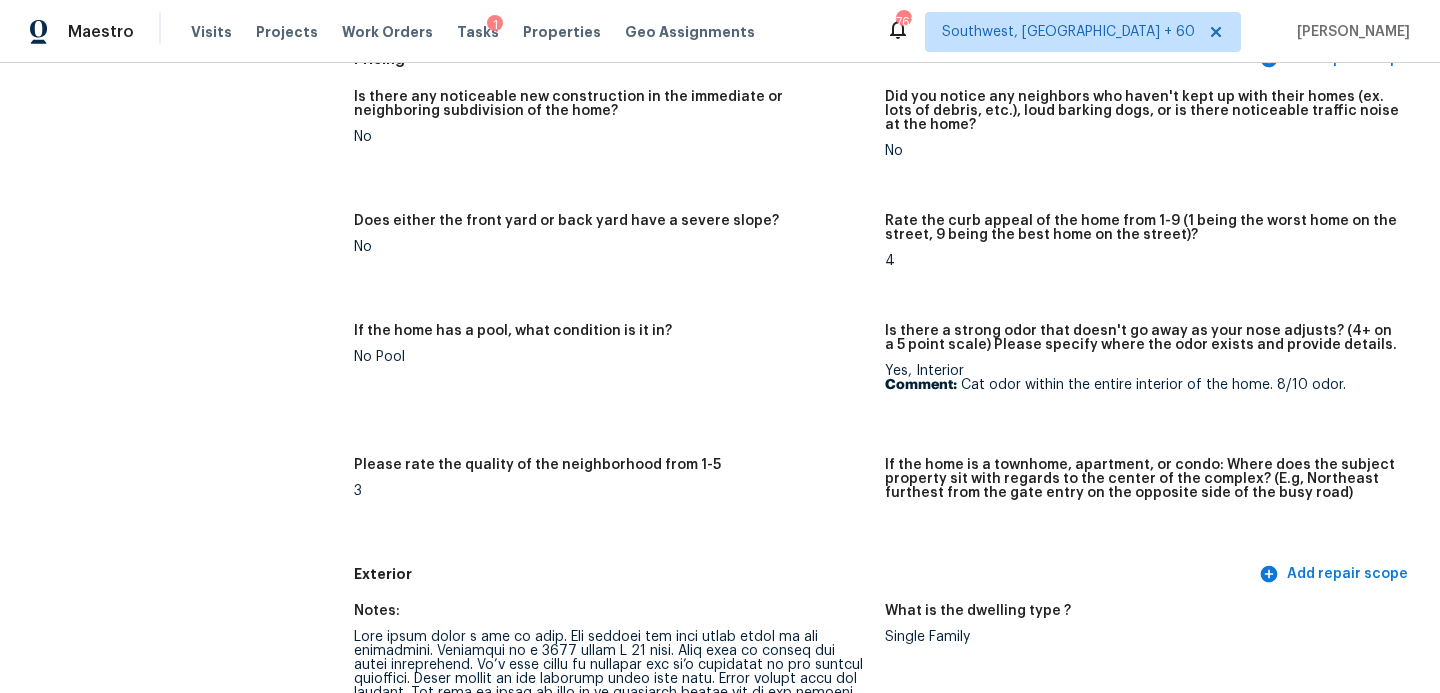 scroll, scrollTop: 0, scrollLeft: 0, axis: both 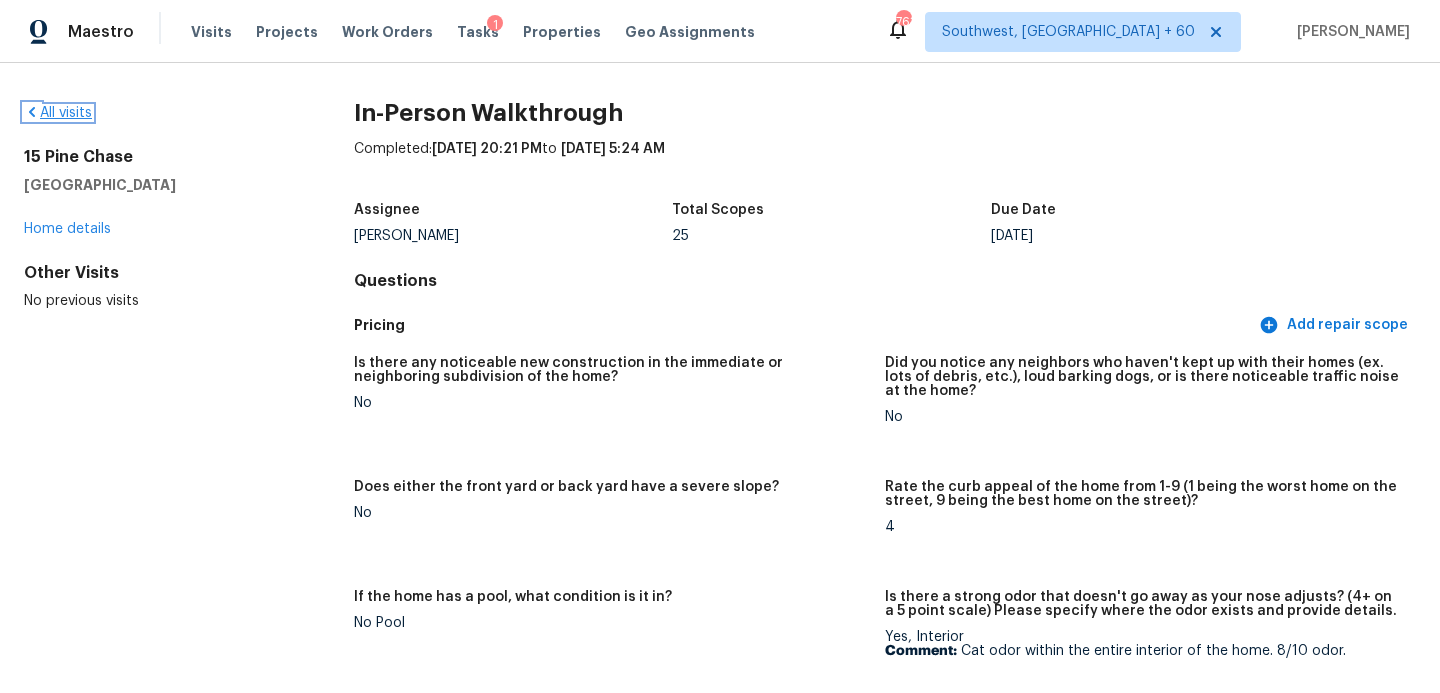 click on "All visits" at bounding box center [58, 113] 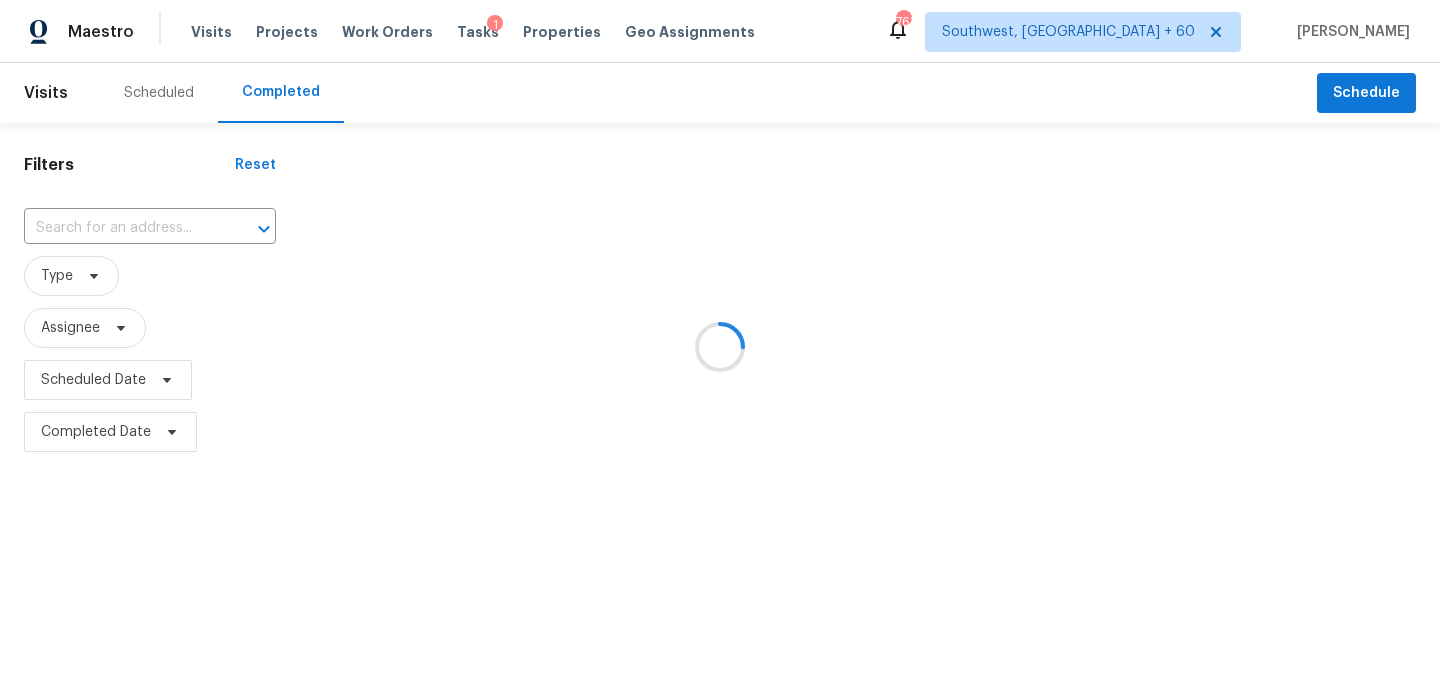 click at bounding box center [720, 346] 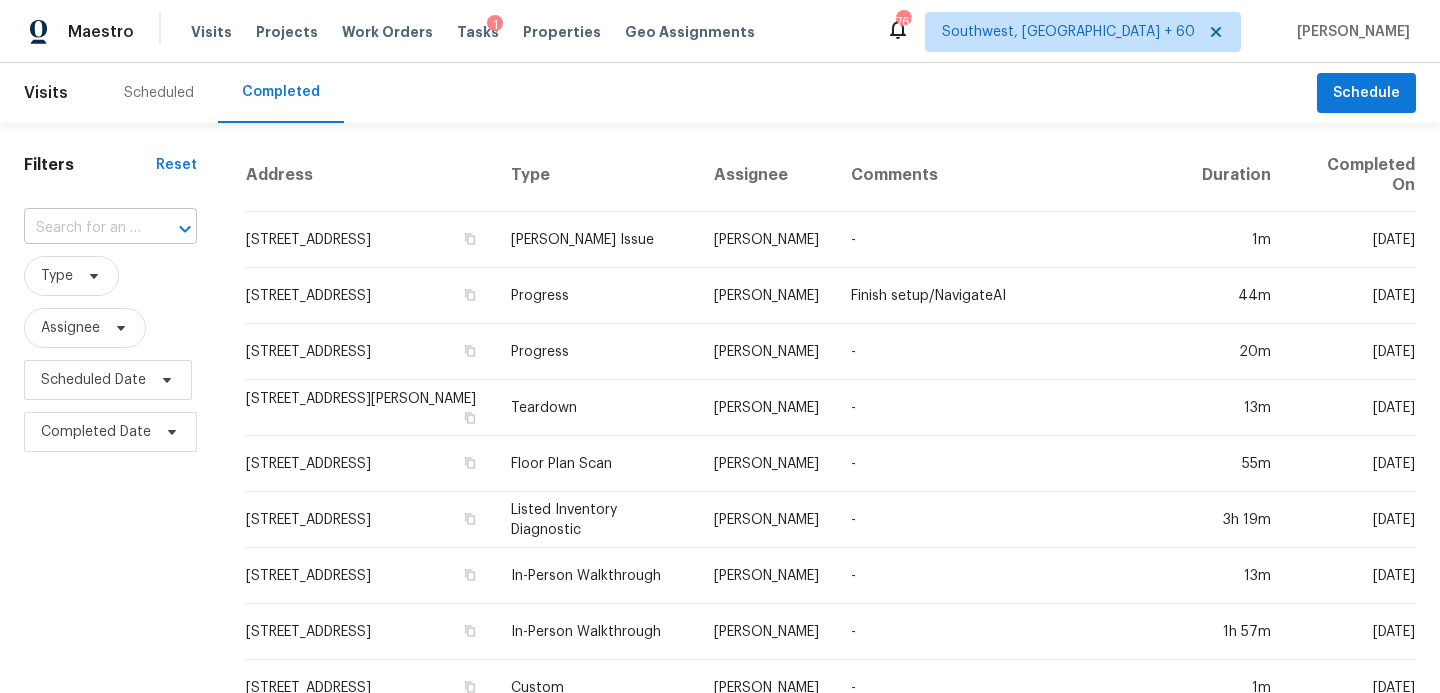 click at bounding box center [171, 229] 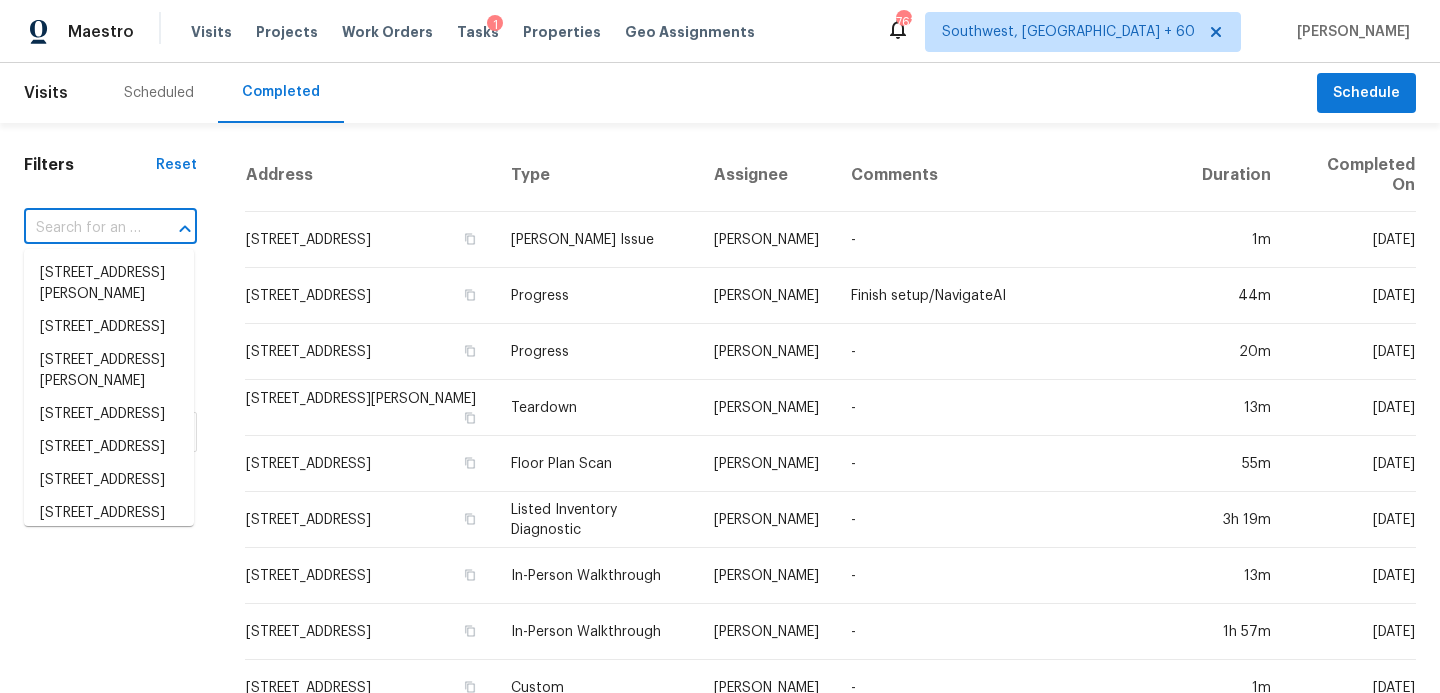 paste on "[STREET_ADDRESS]" 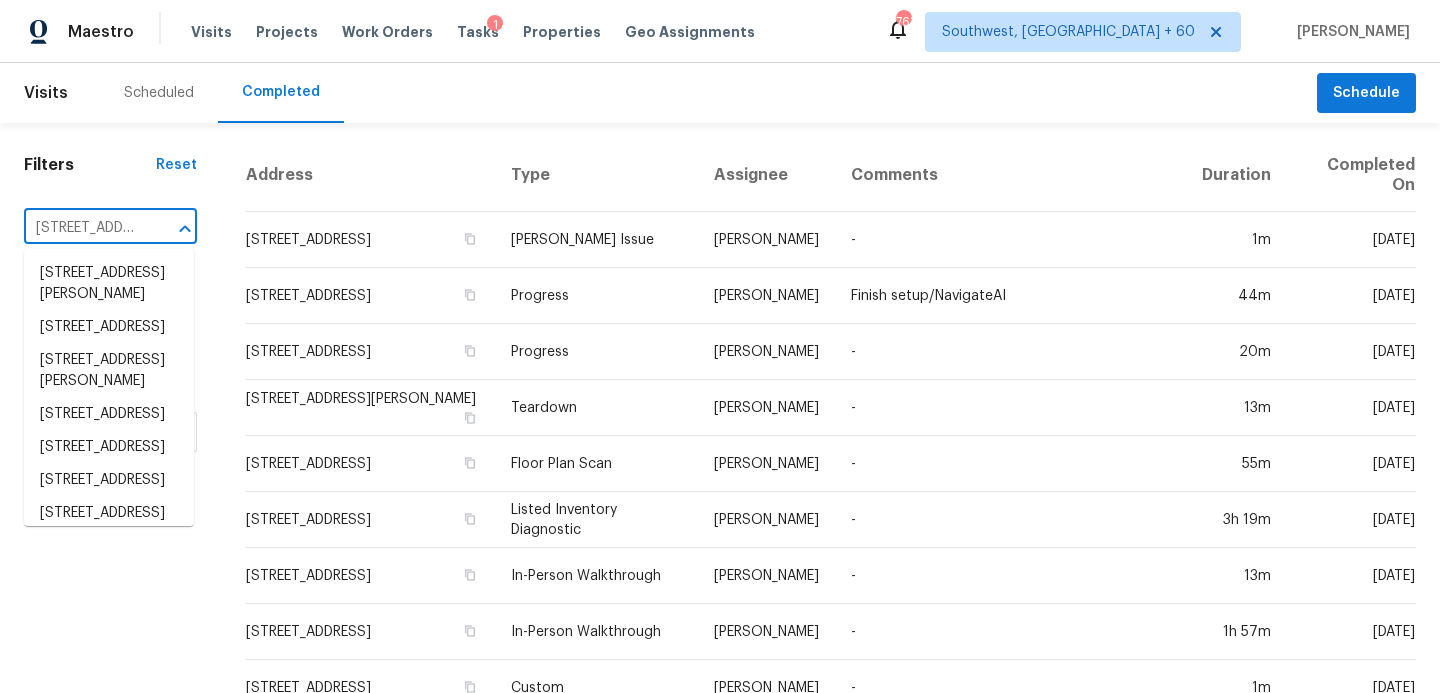 scroll, scrollTop: 0, scrollLeft: 172, axis: horizontal 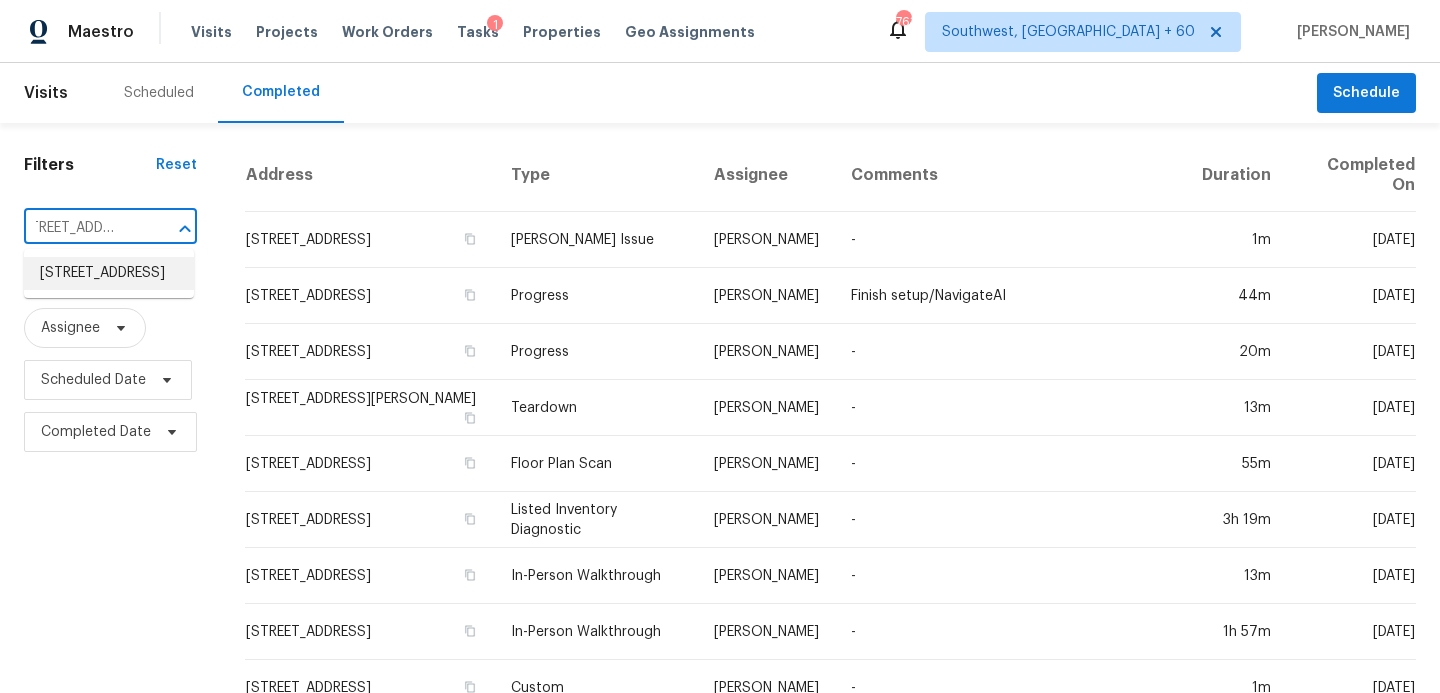 click on "[STREET_ADDRESS]" at bounding box center [109, 273] 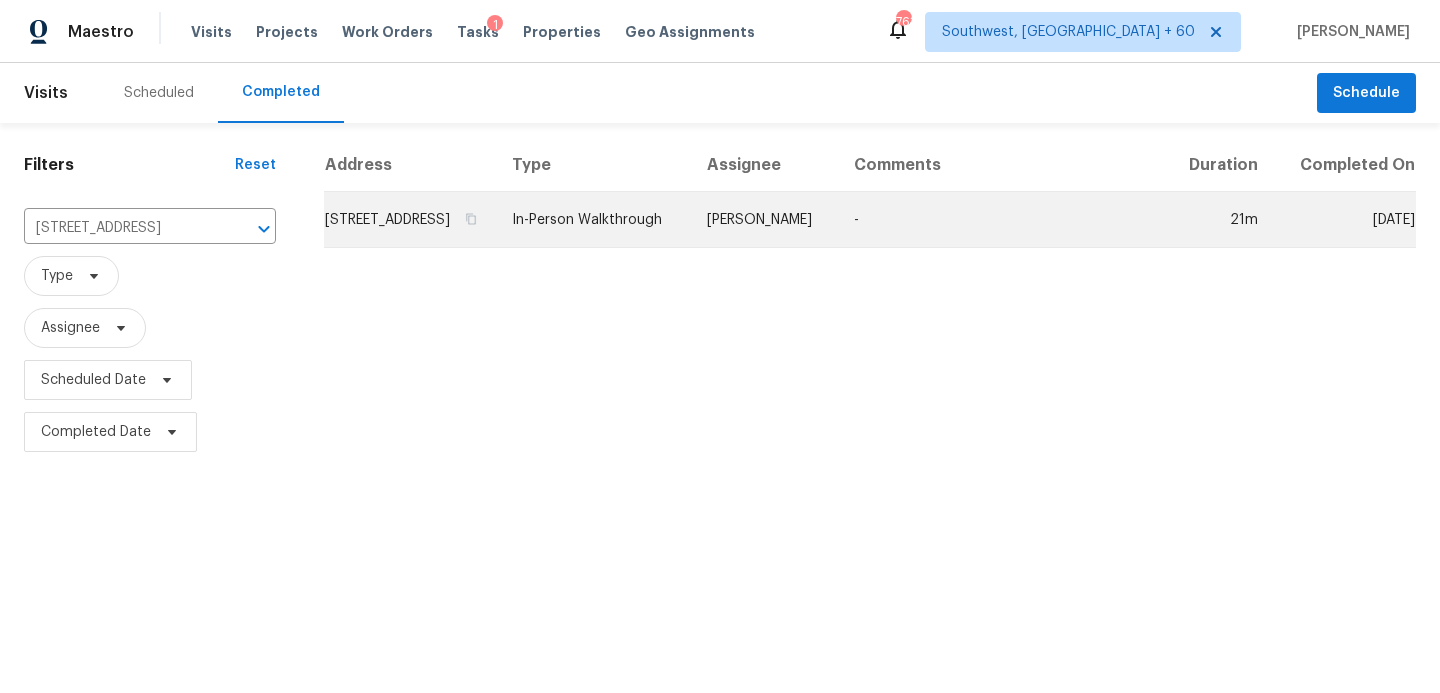 click on "In-Person Walkthrough" at bounding box center (593, 220) 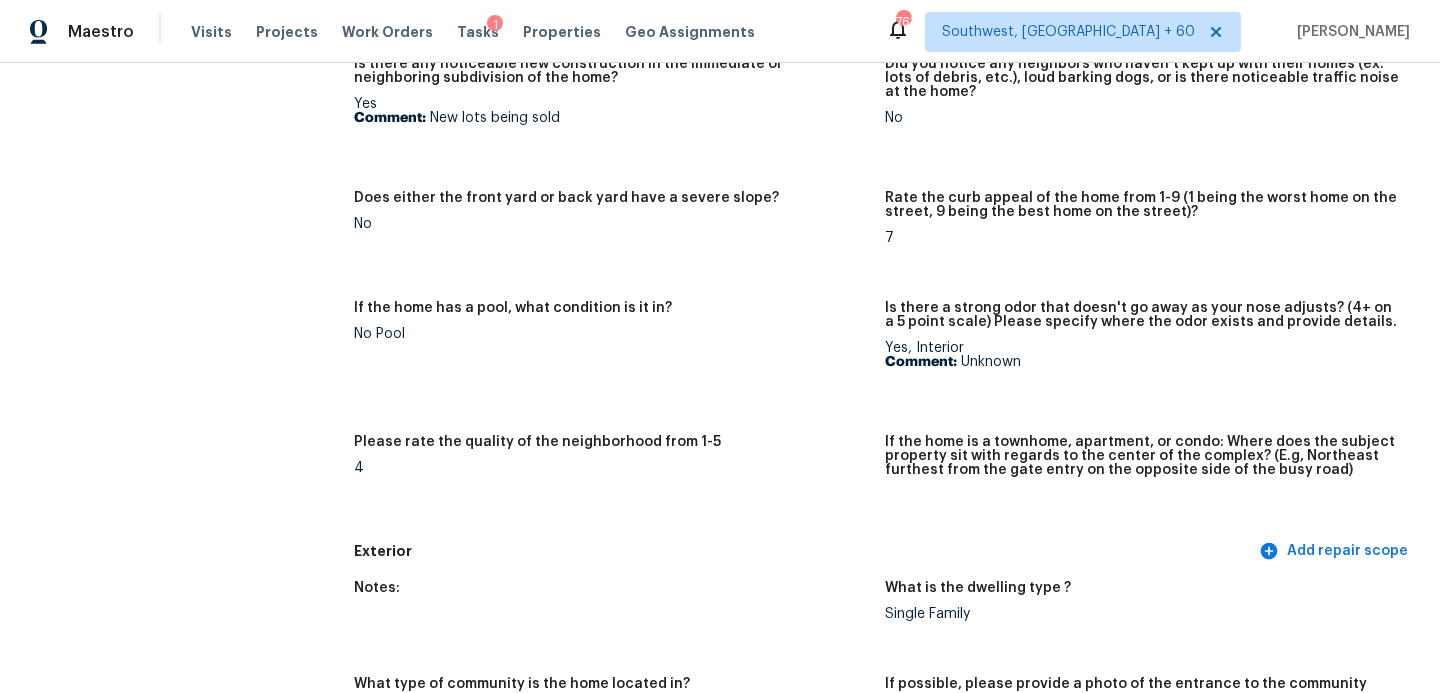 scroll, scrollTop: 233, scrollLeft: 0, axis: vertical 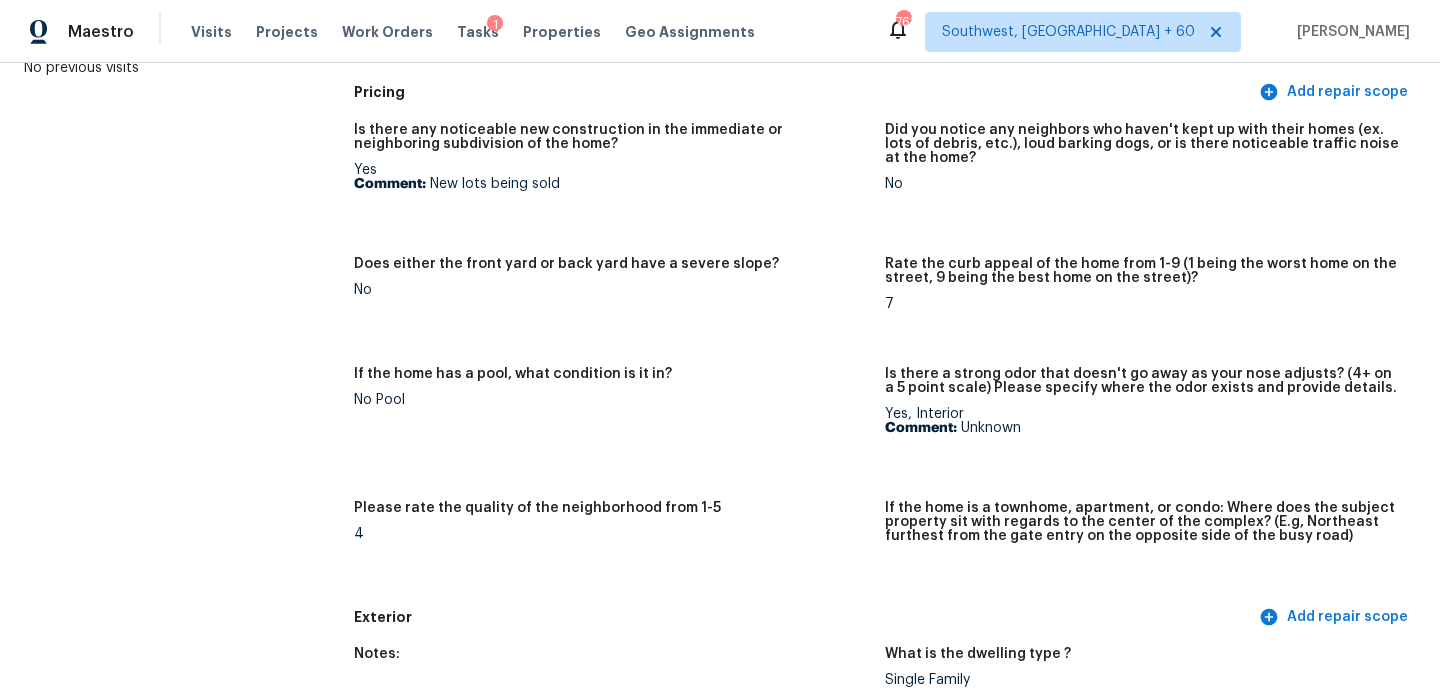 click on "Does either the front yard or back yard have a severe slope? No" at bounding box center [619, 300] 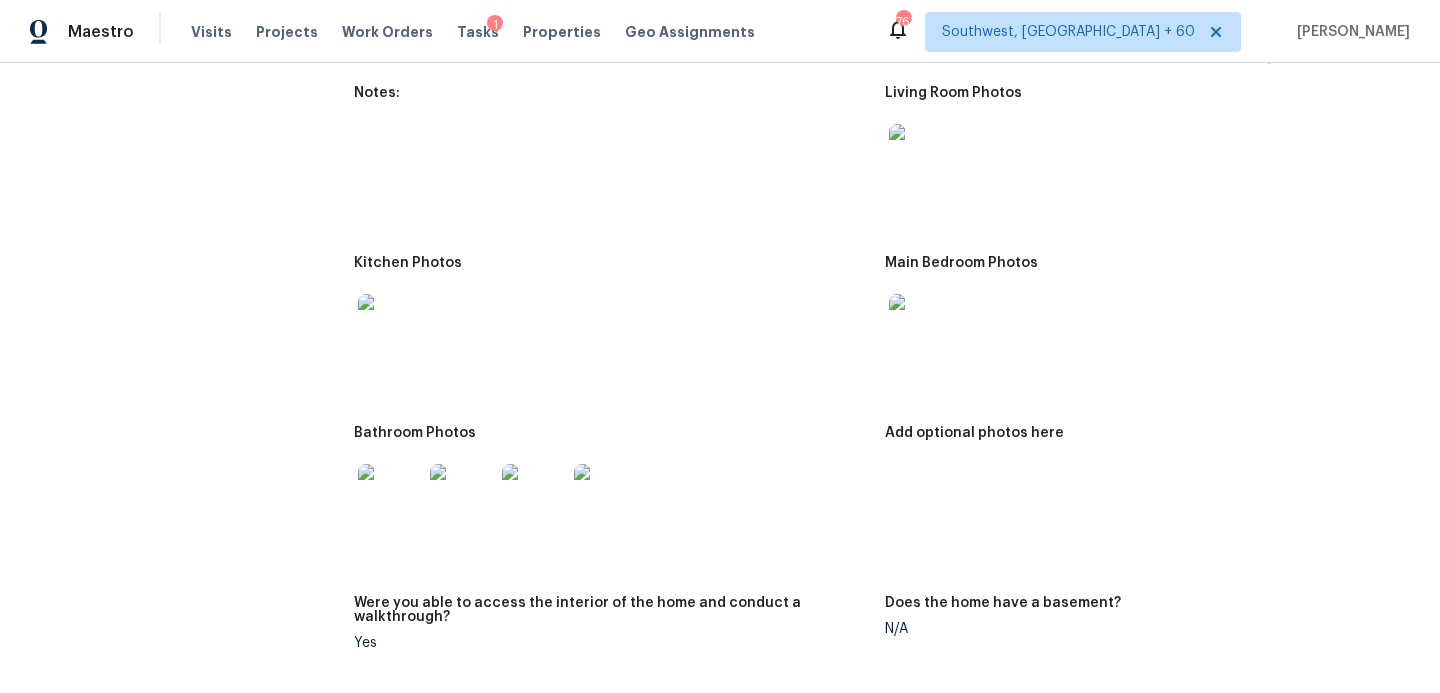 scroll, scrollTop: 2113, scrollLeft: 0, axis: vertical 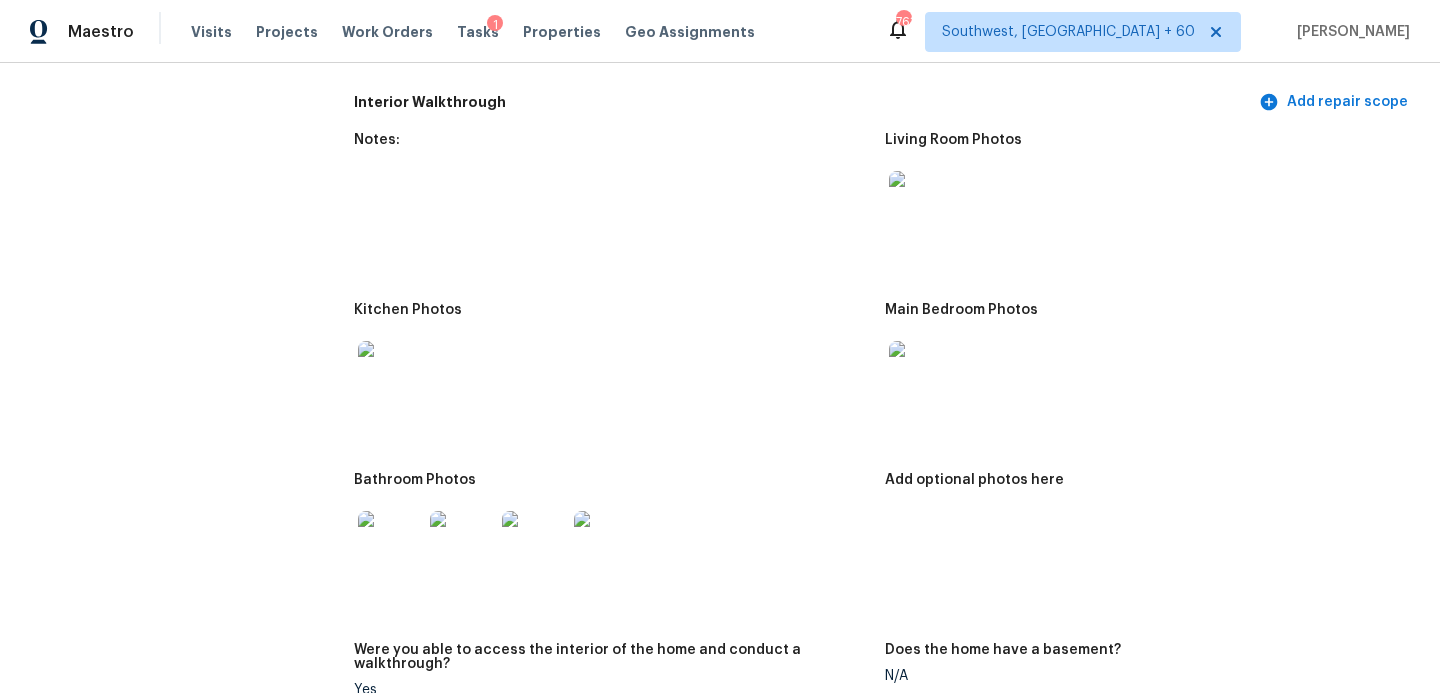 click at bounding box center [921, 203] 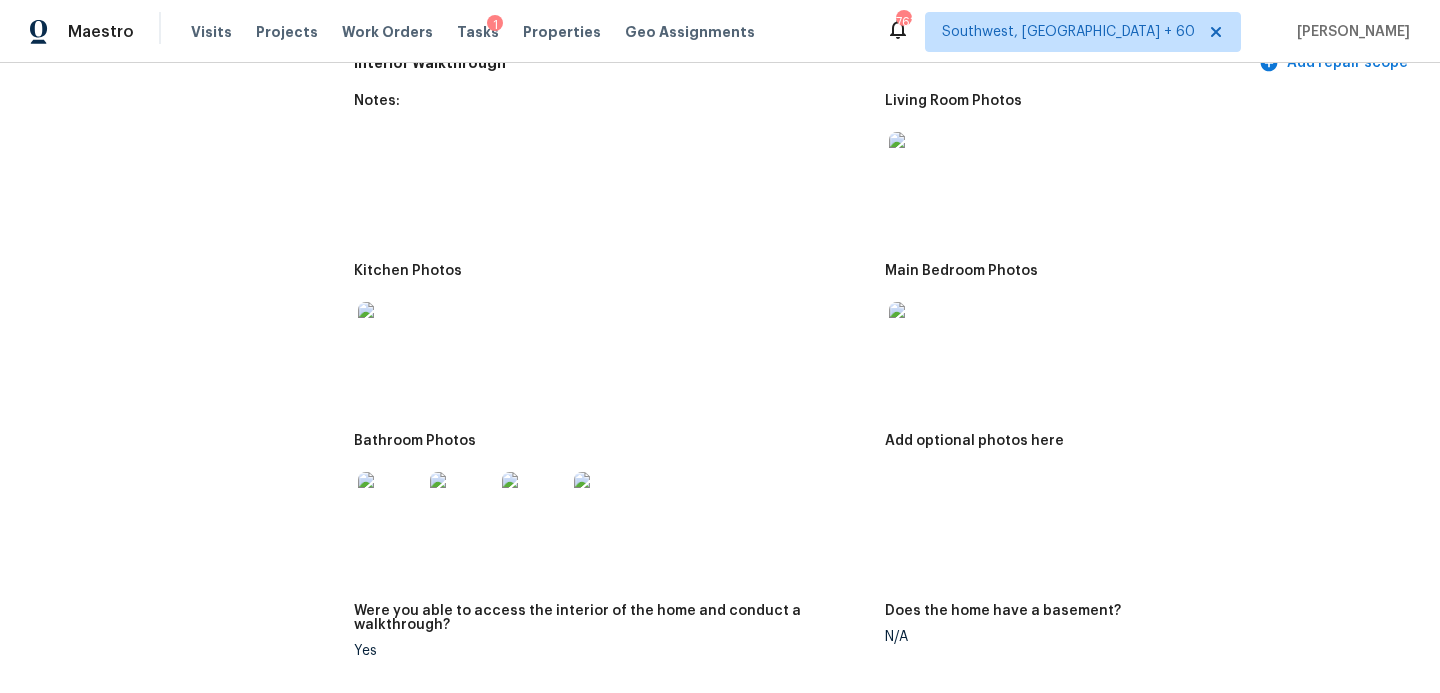 scroll, scrollTop: 2181, scrollLeft: 0, axis: vertical 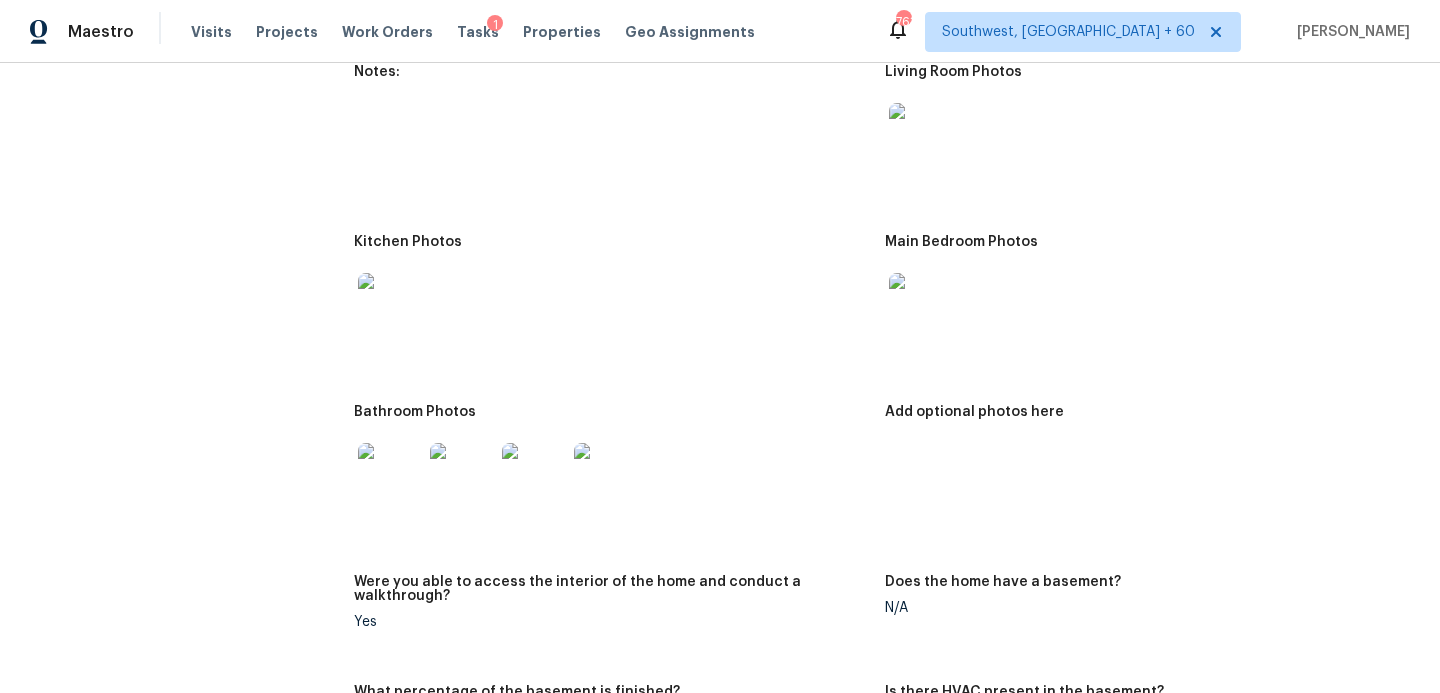 click at bounding box center [390, 305] 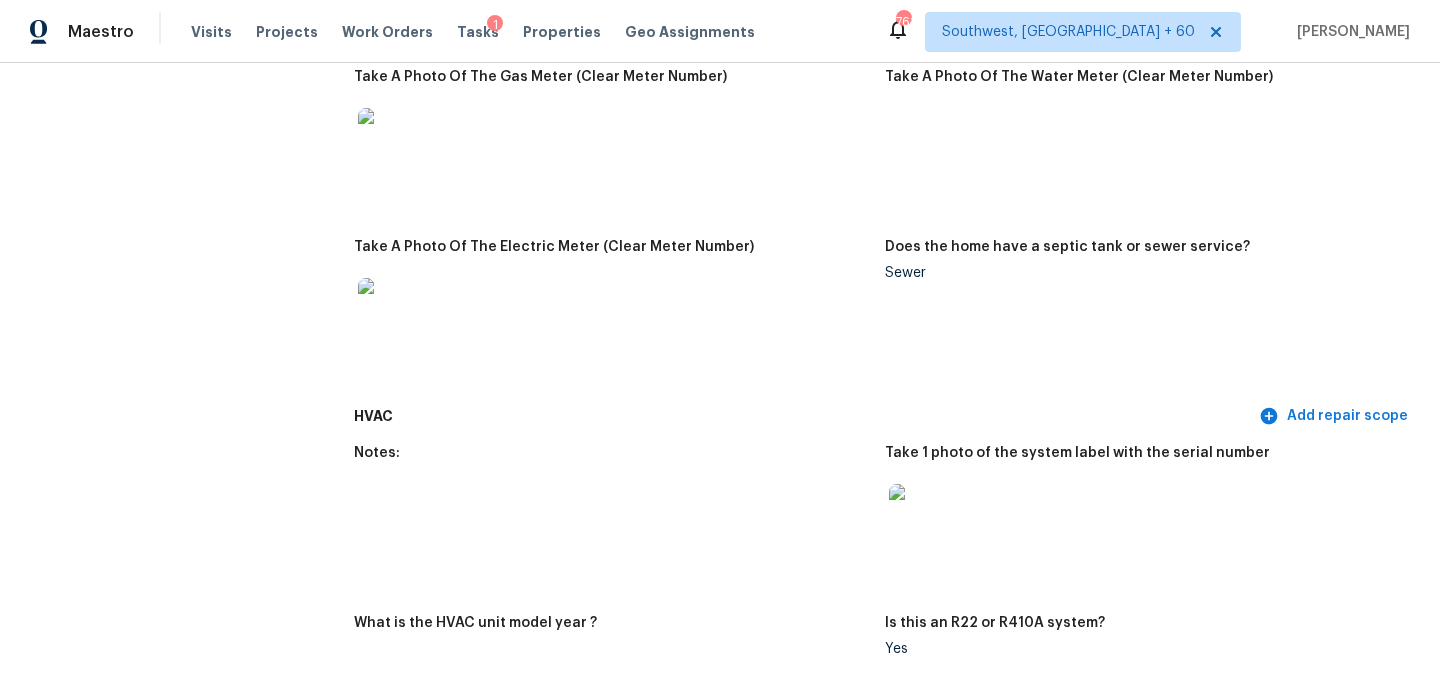 scroll, scrollTop: 1326, scrollLeft: 0, axis: vertical 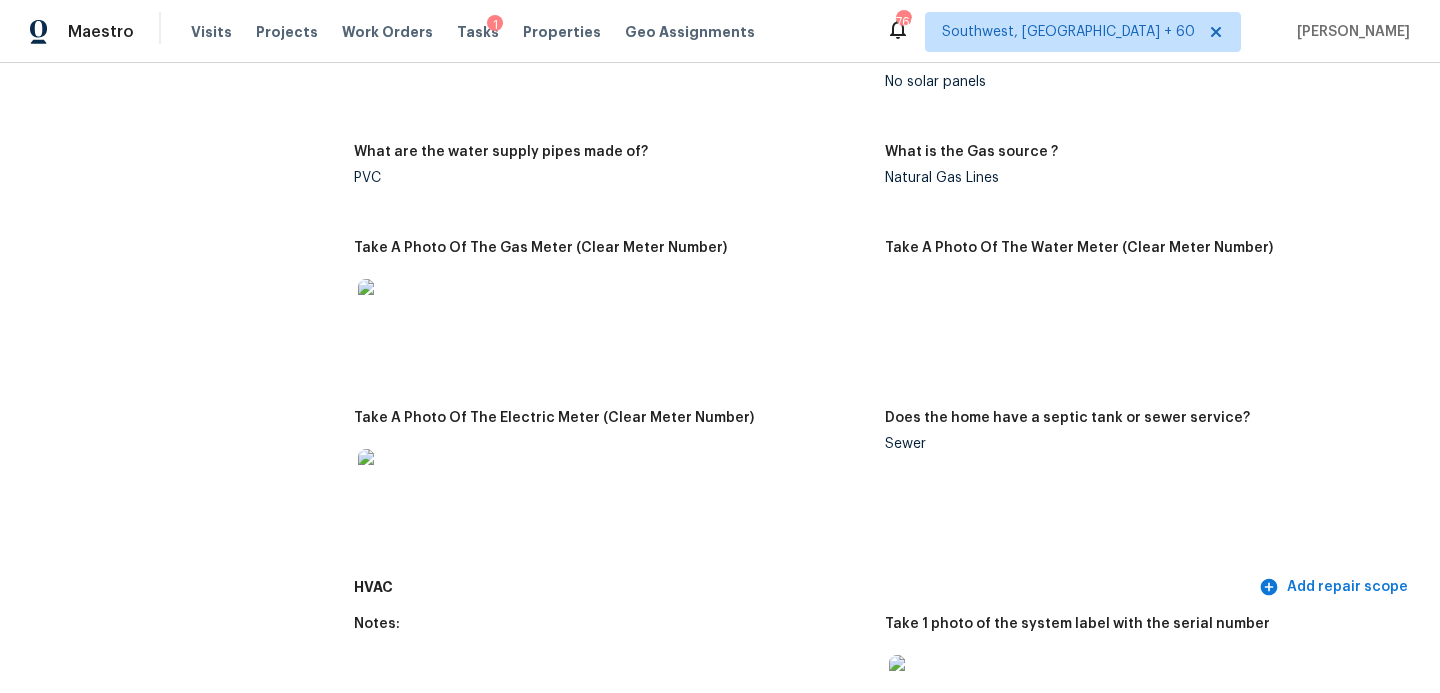 click on "Notes: Are there solar panels? No solar panels What are the water supply pipes made of? PVC What is the Gas source ? Natural Gas Lines Take A Photo Of The Gas Meter (Clear Meter Number) Take A Photo Of The Water Meter (Clear Meter Number) Take A Photo Of The Electric Meter (Clear Meter Number) Does the home have a septic tank or sewer service? Sewer" at bounding box center (885, 303) 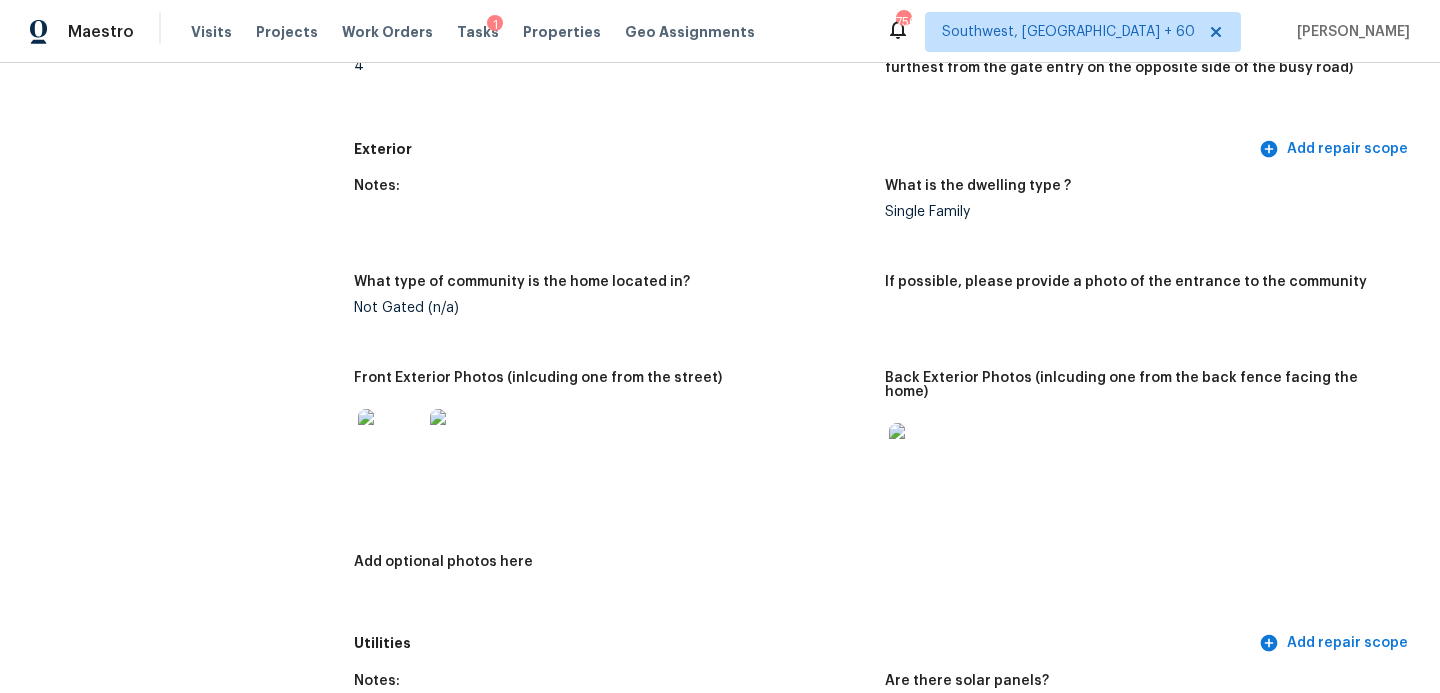 scroll, scrollTop: 0, scrollLeft: 0, axis: both 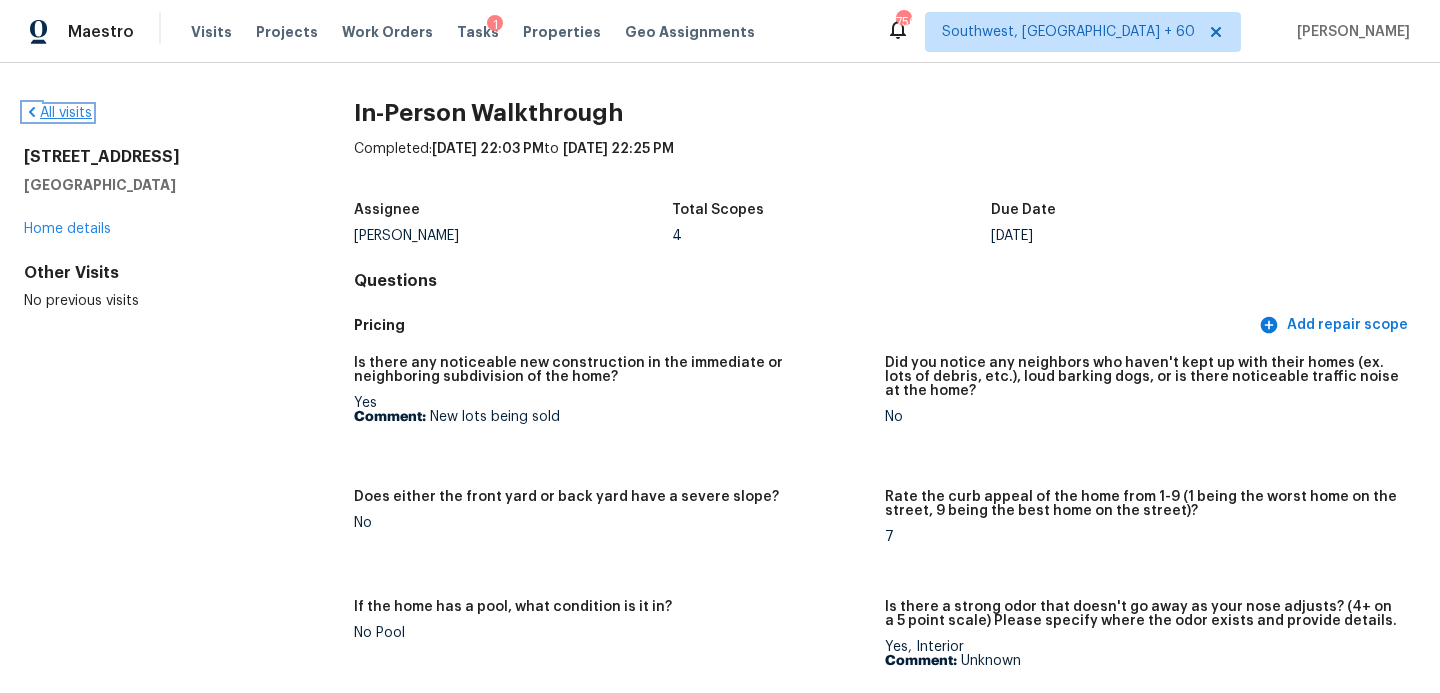 click on "All visits" at bounding box center [58, 113] 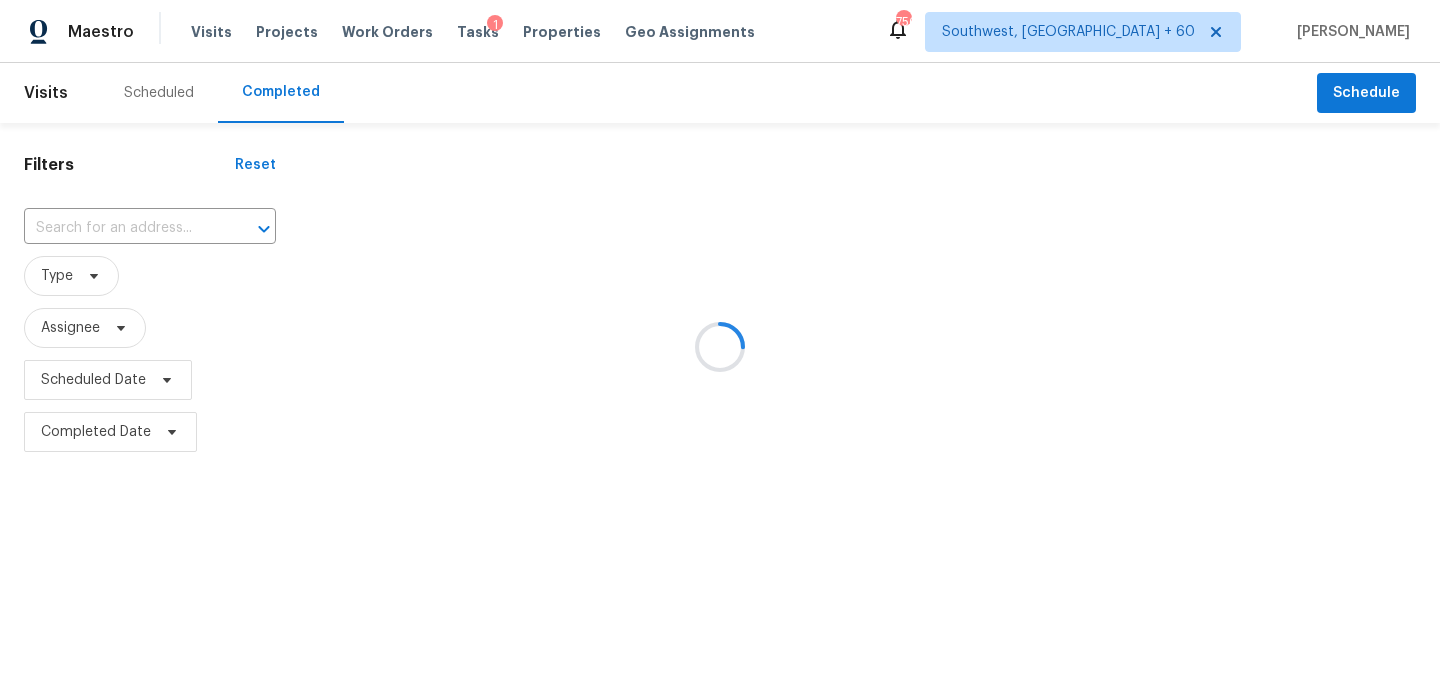 click at bounding box center (720, 346) 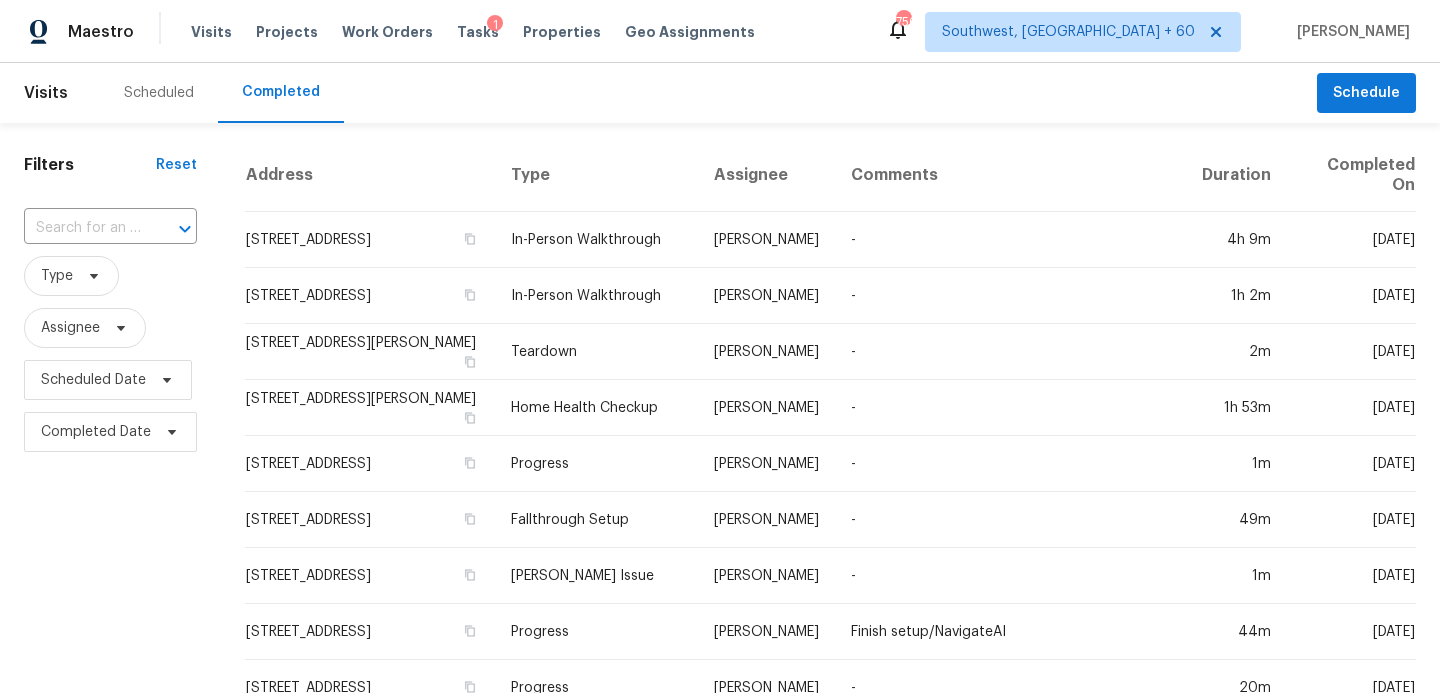 click at bounding box center (82, 228) 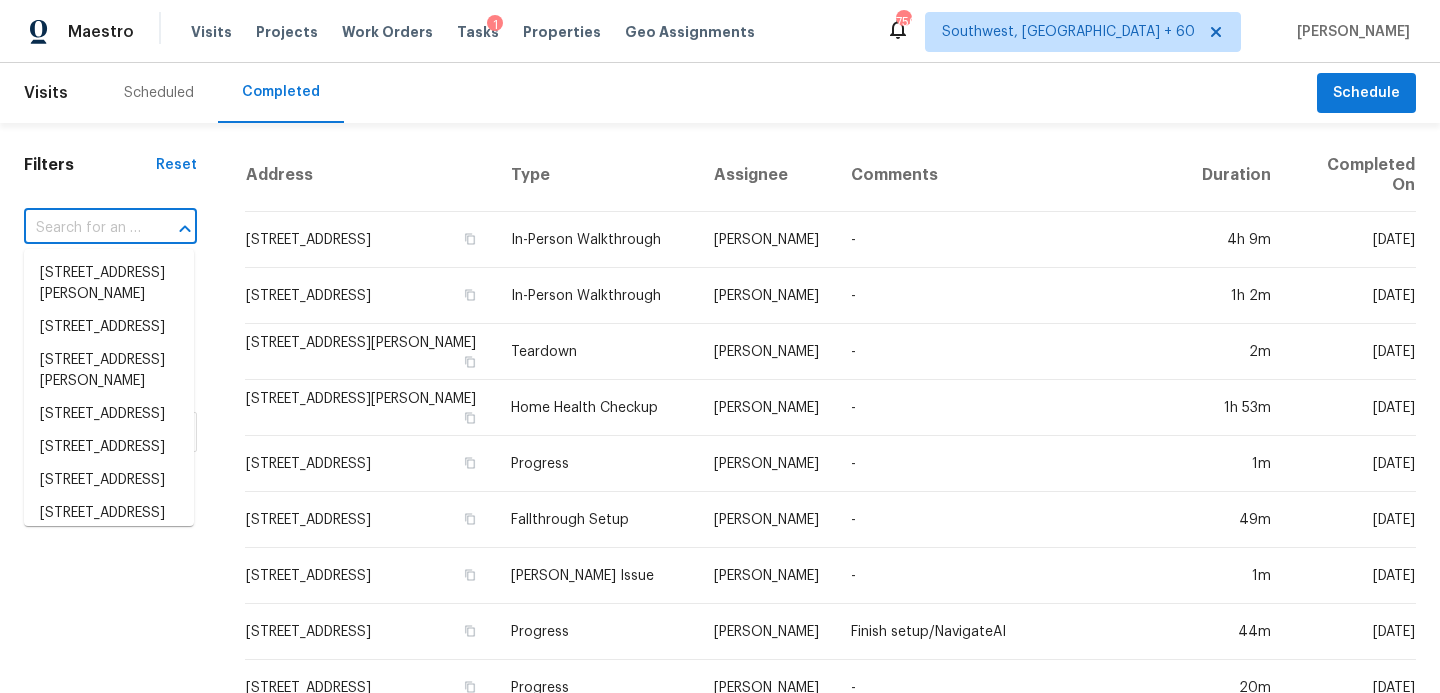 paste on "[STREET_ADDRESS][PERSON_NAME][PERSON_NAME]" 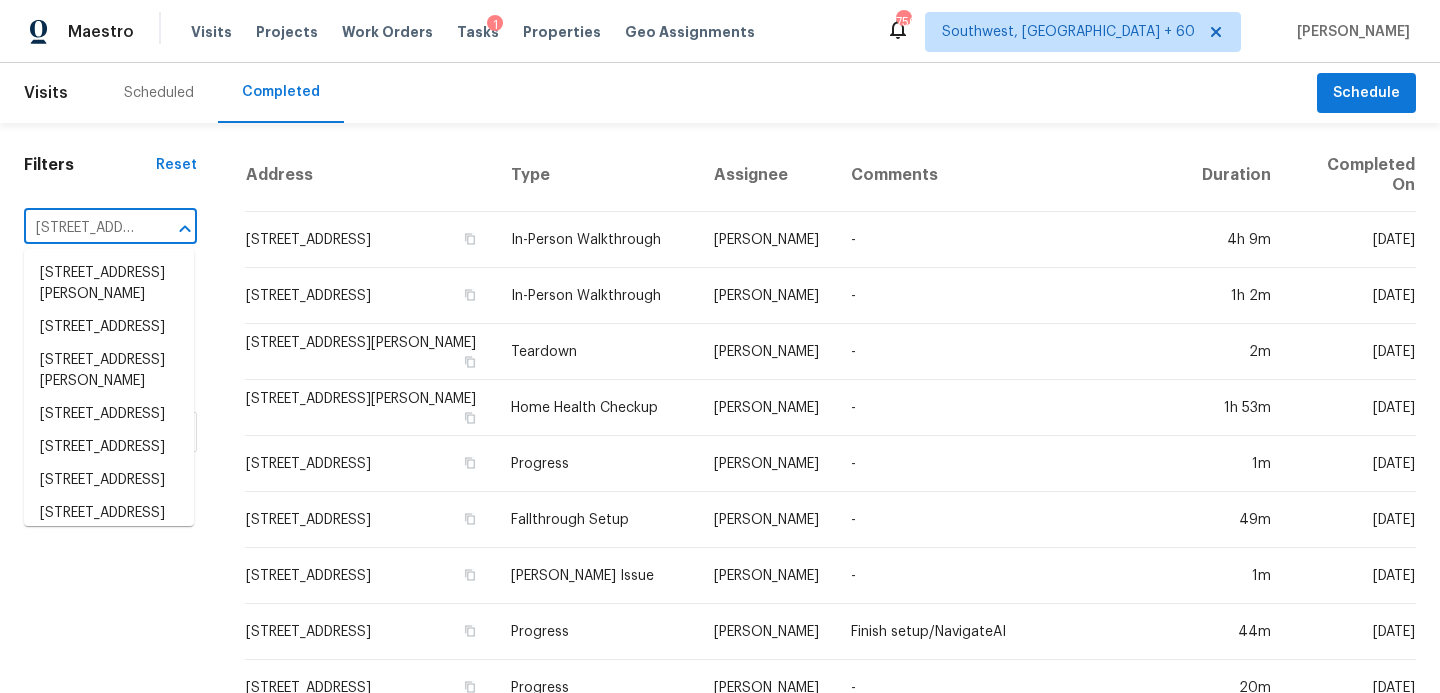 scroll, scrollTop: 0, scrollLeft: 127, axis: horizontal 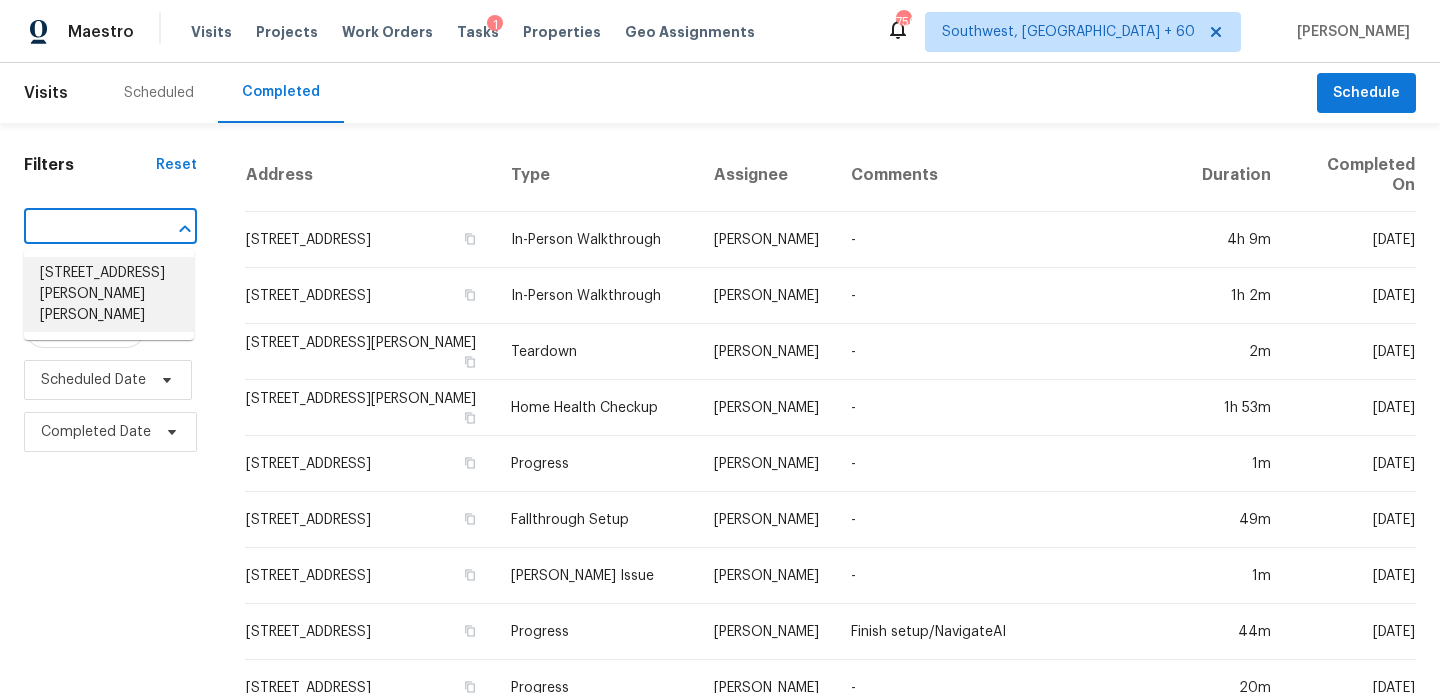 click on "[STREET_ADDRESS][PERSON_NAME][PERSON_NAME]" at bounding box center (109, 294) 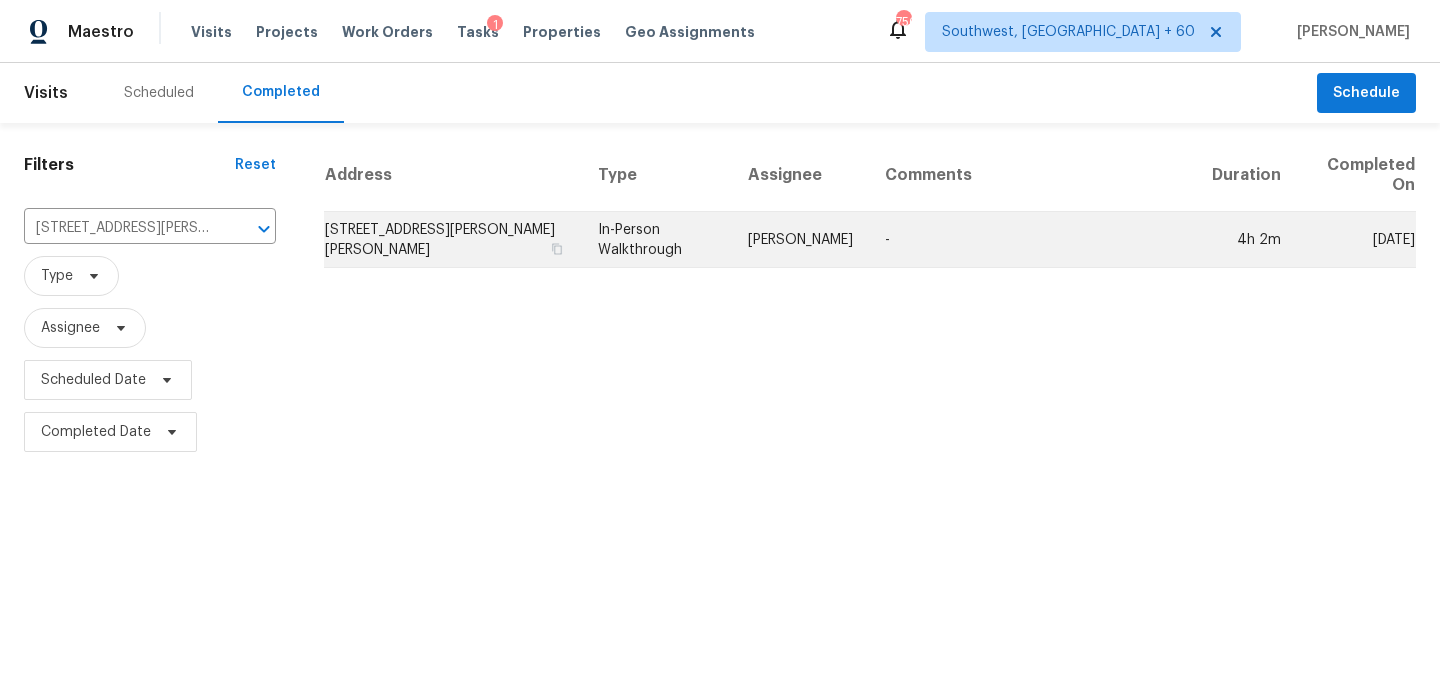 click on "[PERSON_NAME]" at bounding box center [800, 240] 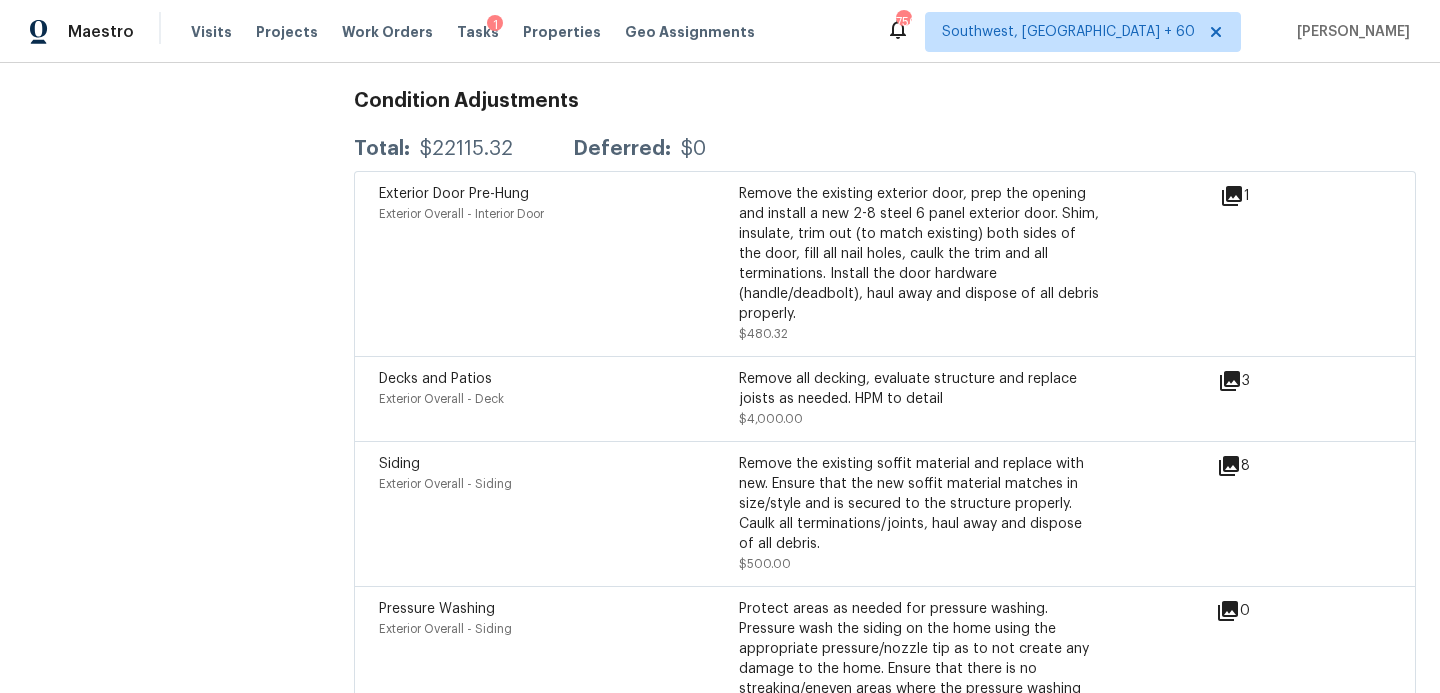 scroll, scrollTop: 6626, scrollLeft: 0, axis: vertical 